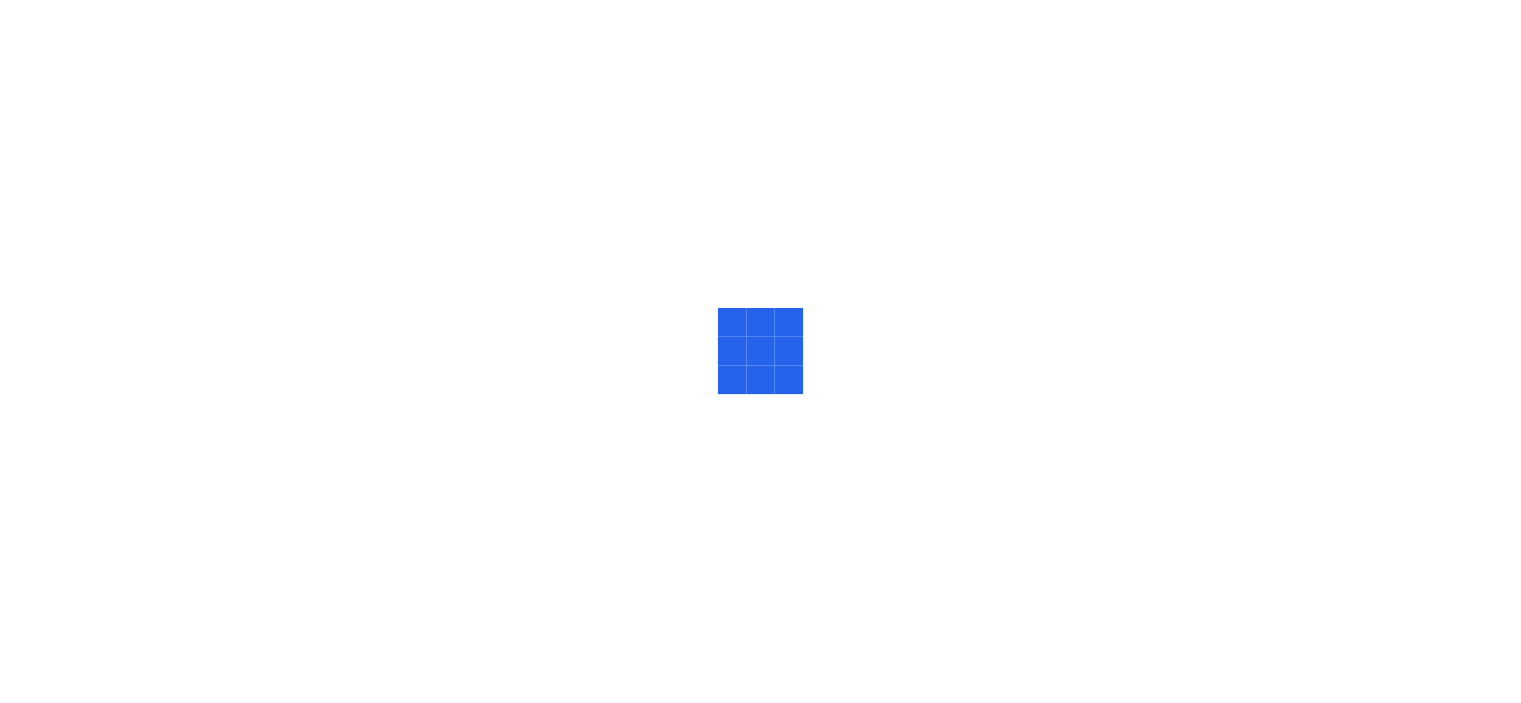 scroll, scrollTop: 0, scrollLeft: 0, axis: both 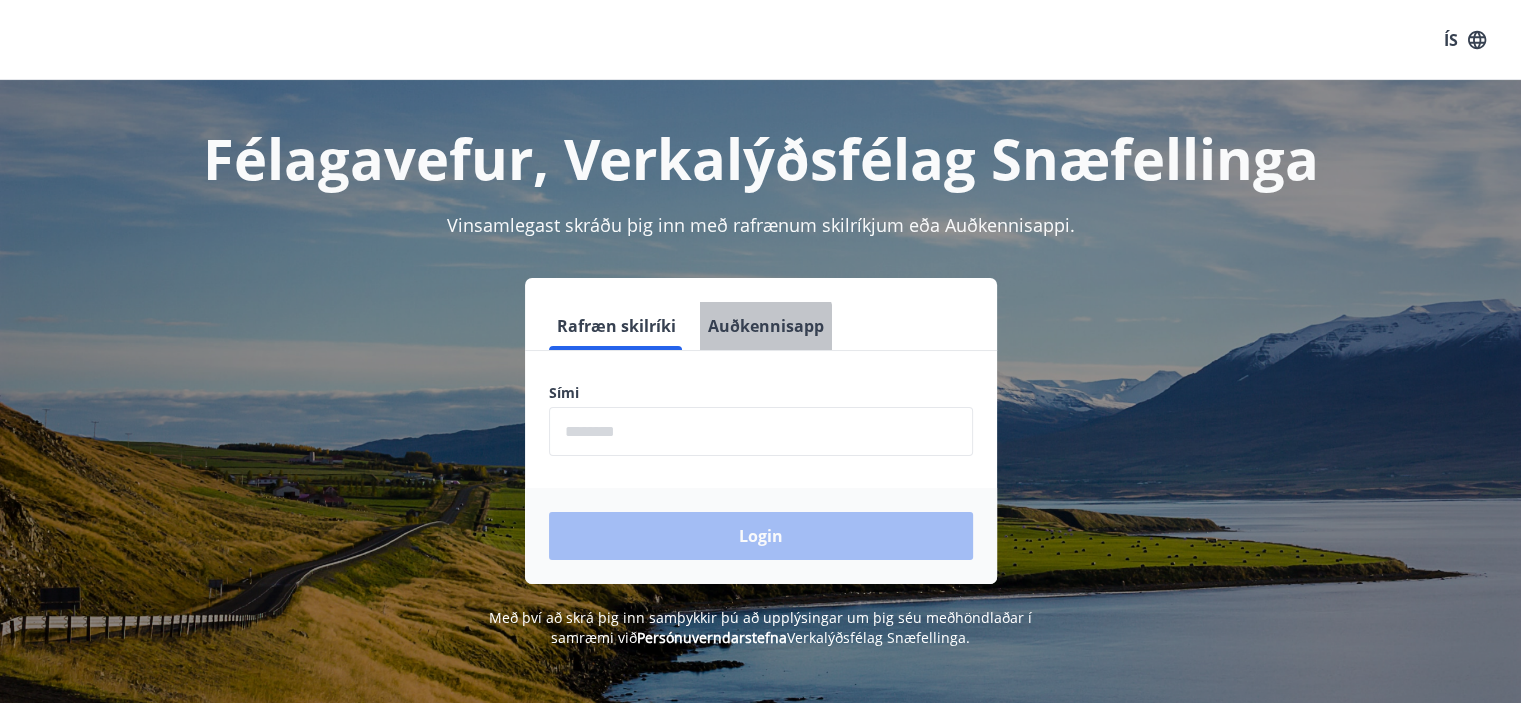click on "Auðkennisapp" at bounding box center [766, 326] 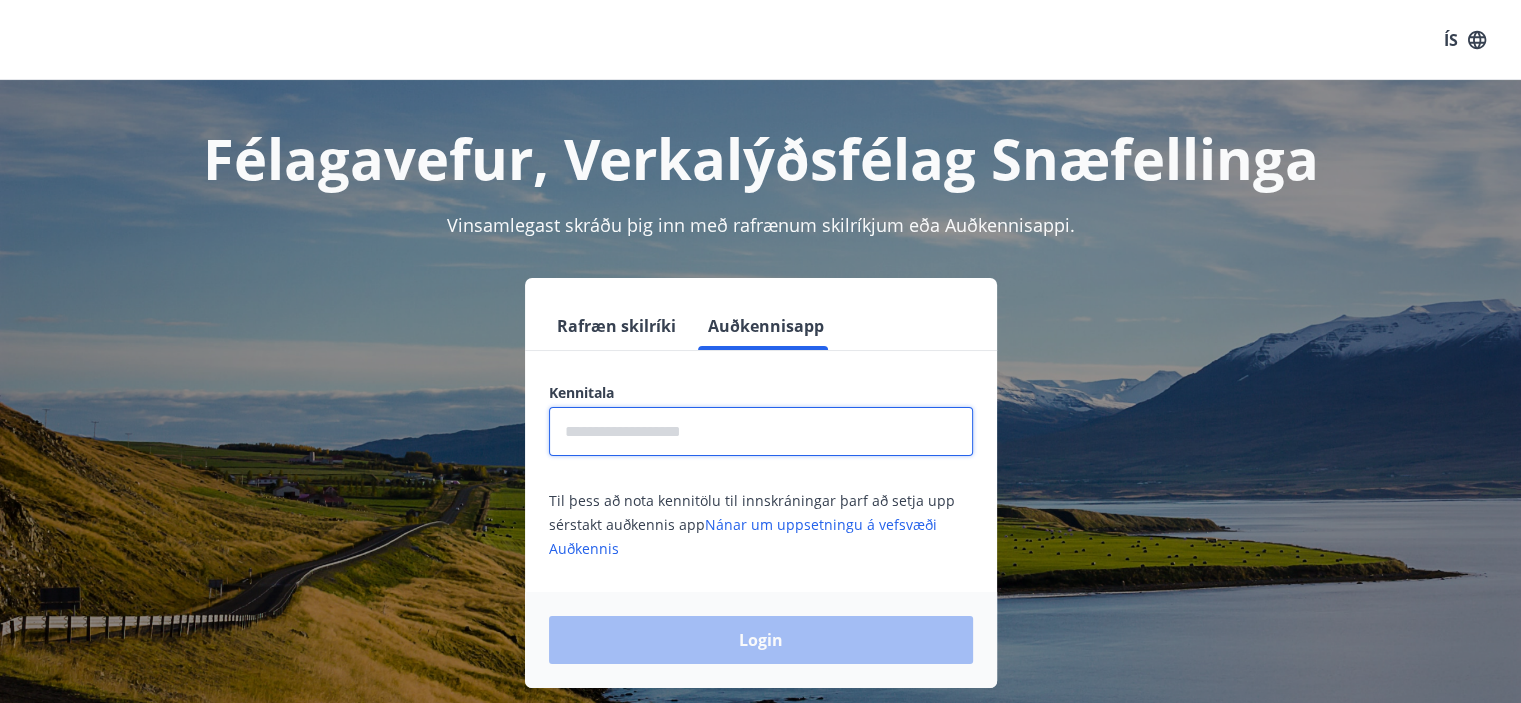 click at bounding box center [761, 431] 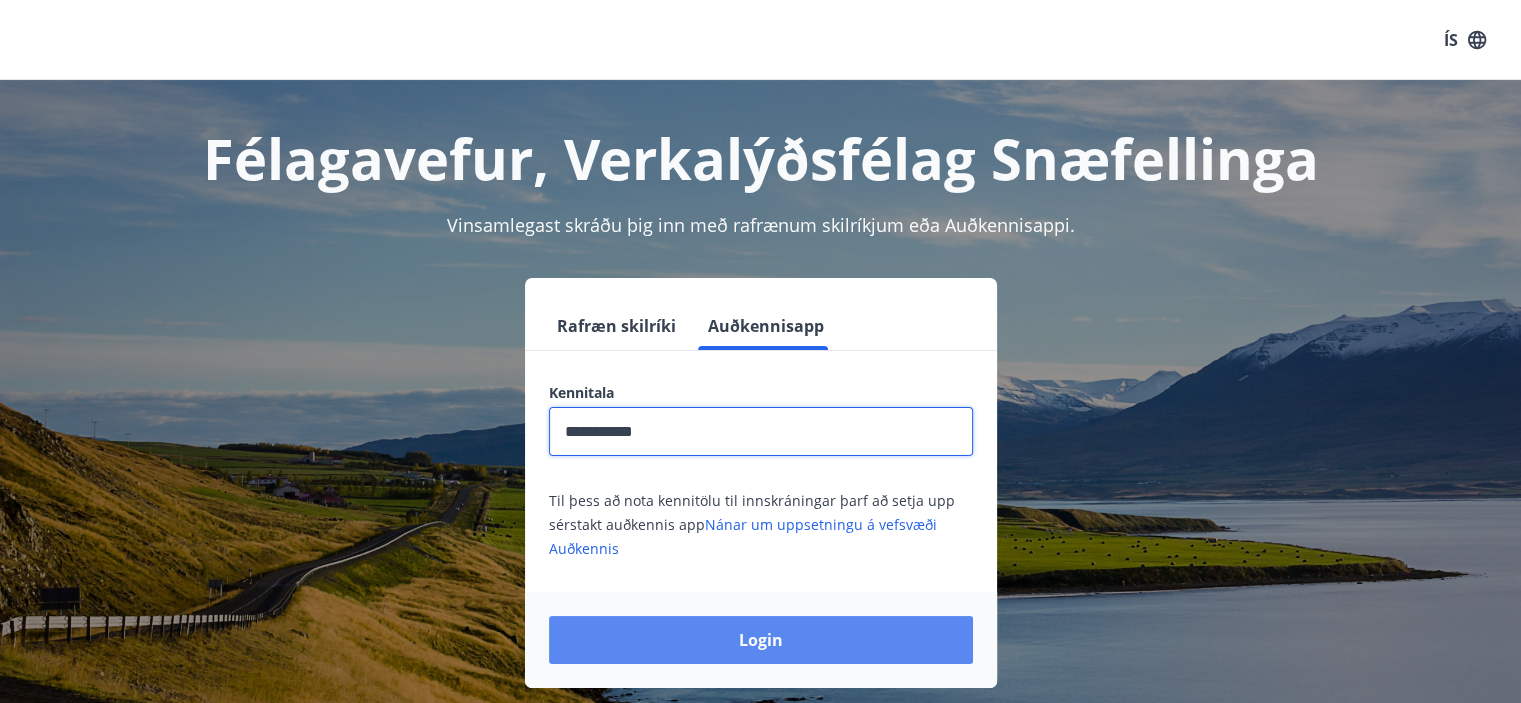 type on "**********" 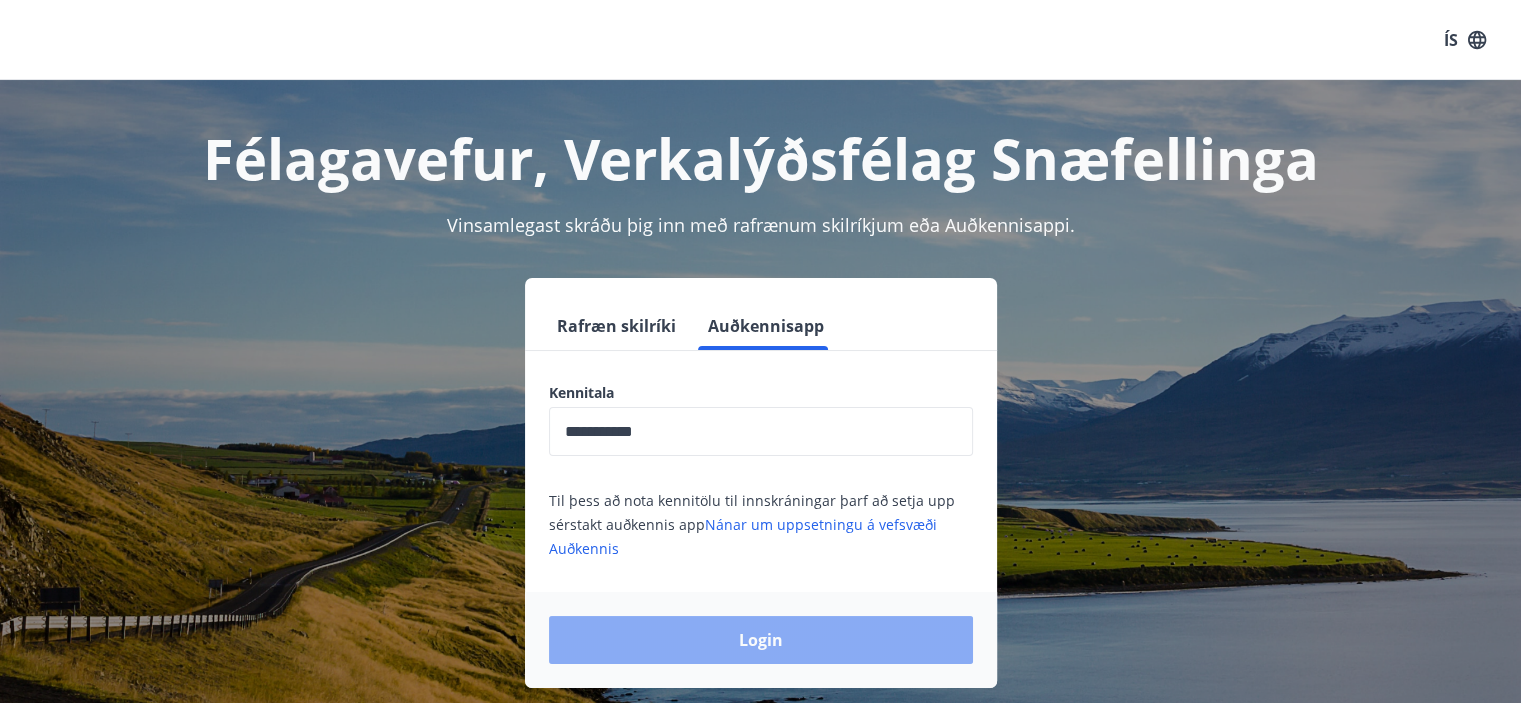 click on "Login" at bounding box center [761, 640] 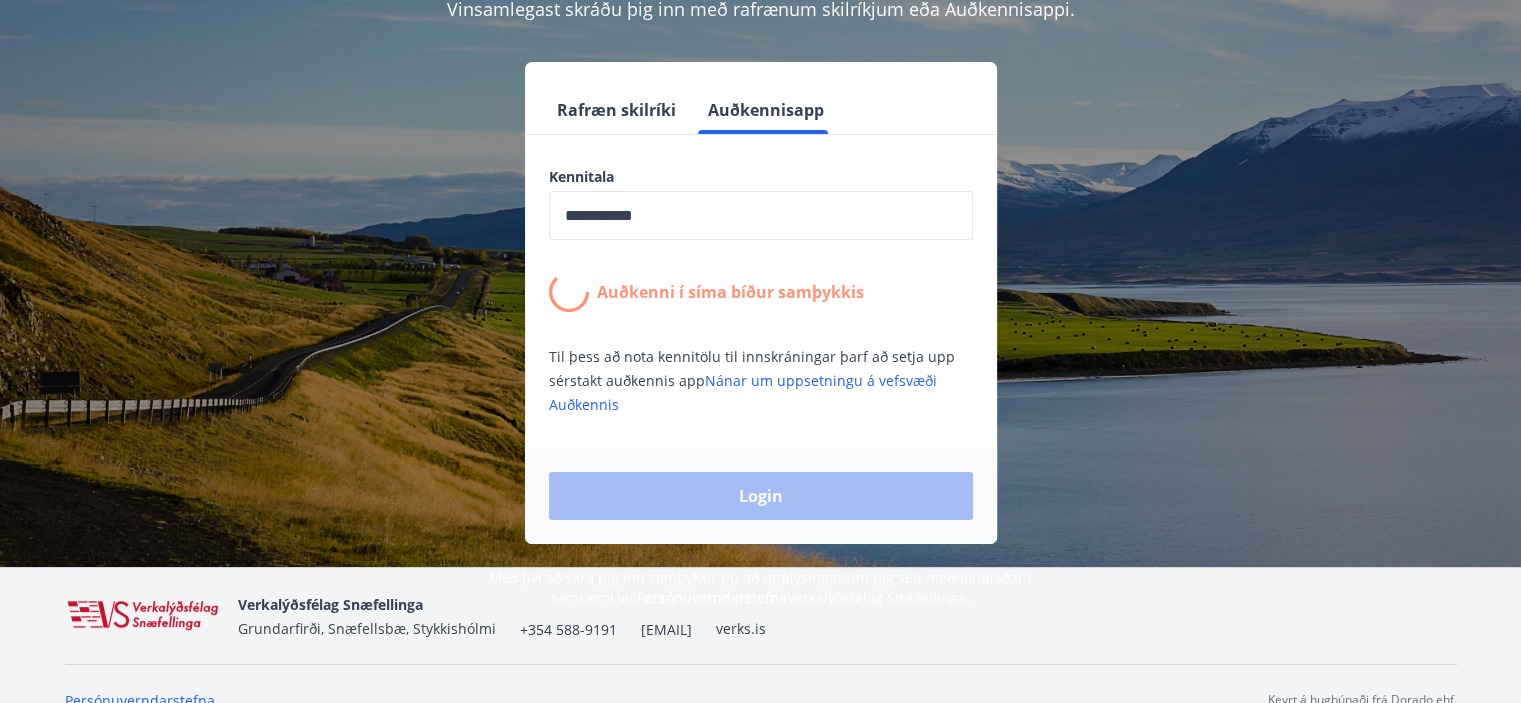 scroll, scrollTop: 216, scrollLeft: 0, axis: vertical 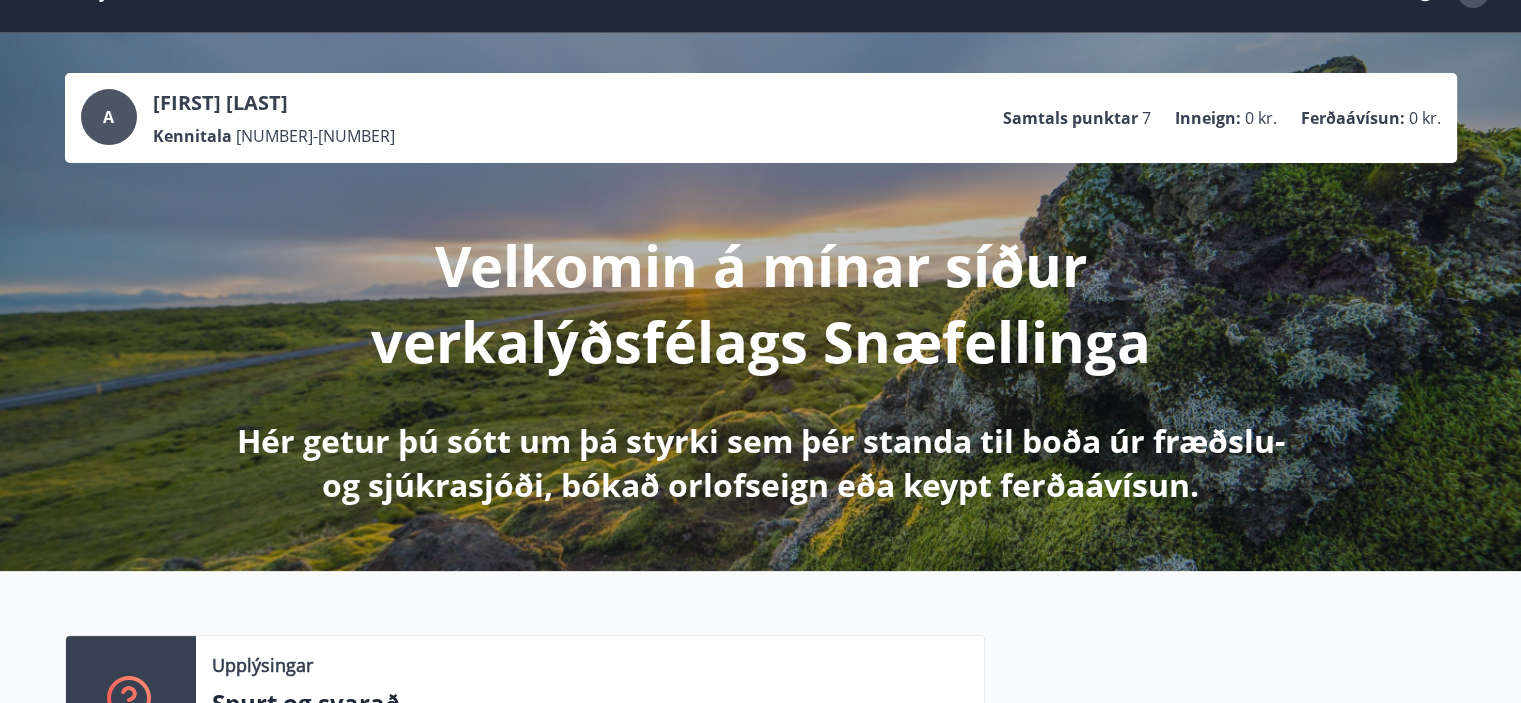drag, startPoint x: 1447, startPoint y: 0, endPoint x: 855, endPoint y: 252, distance: 643.40344 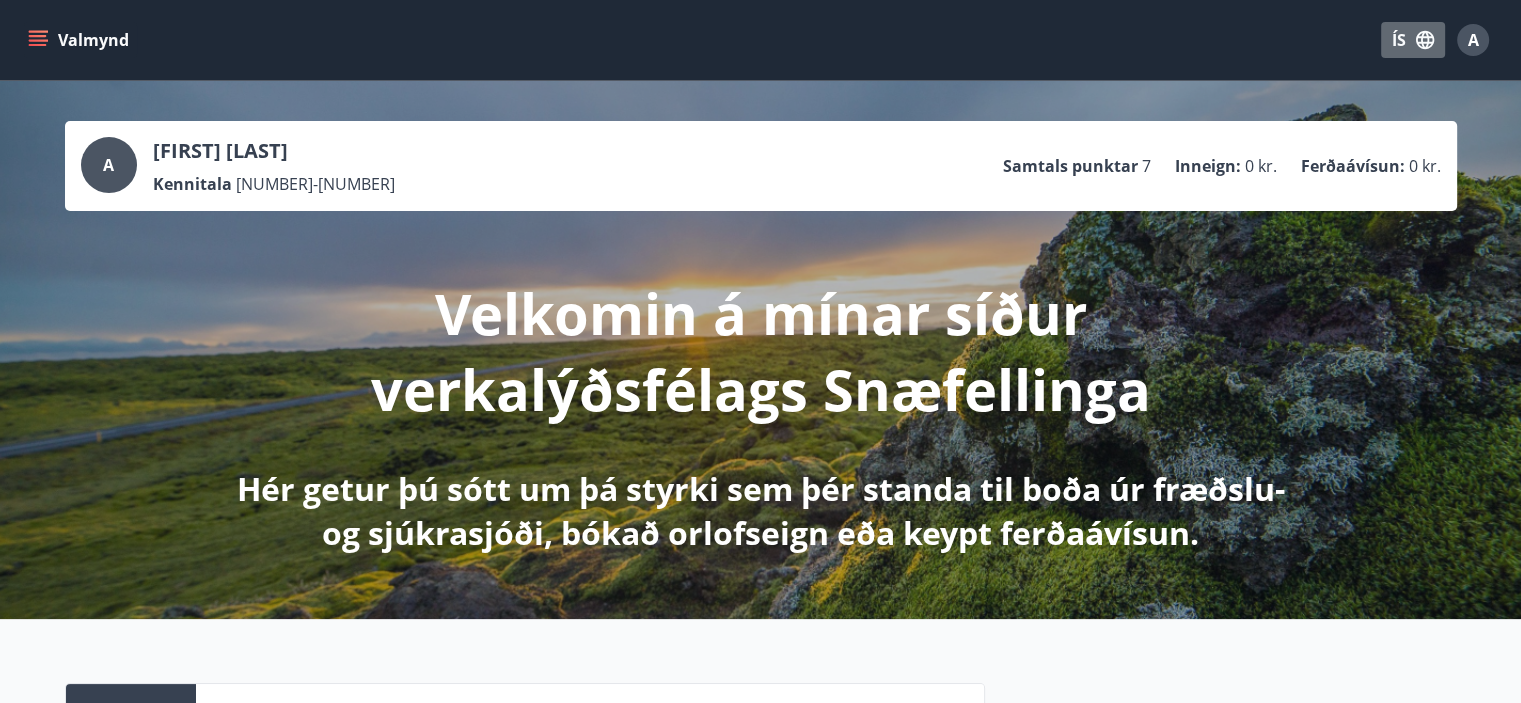 click 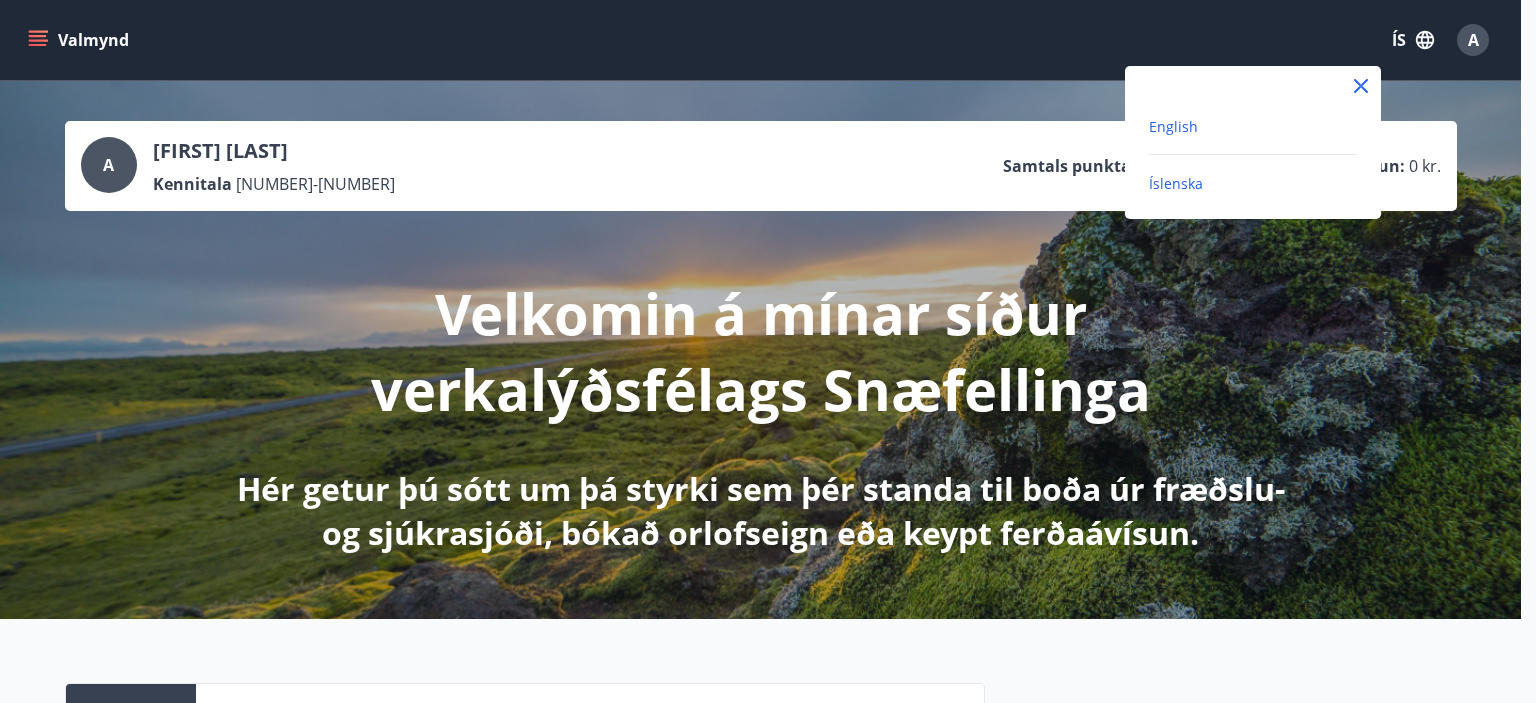 click on "English" at bounding box center [1173, 126] 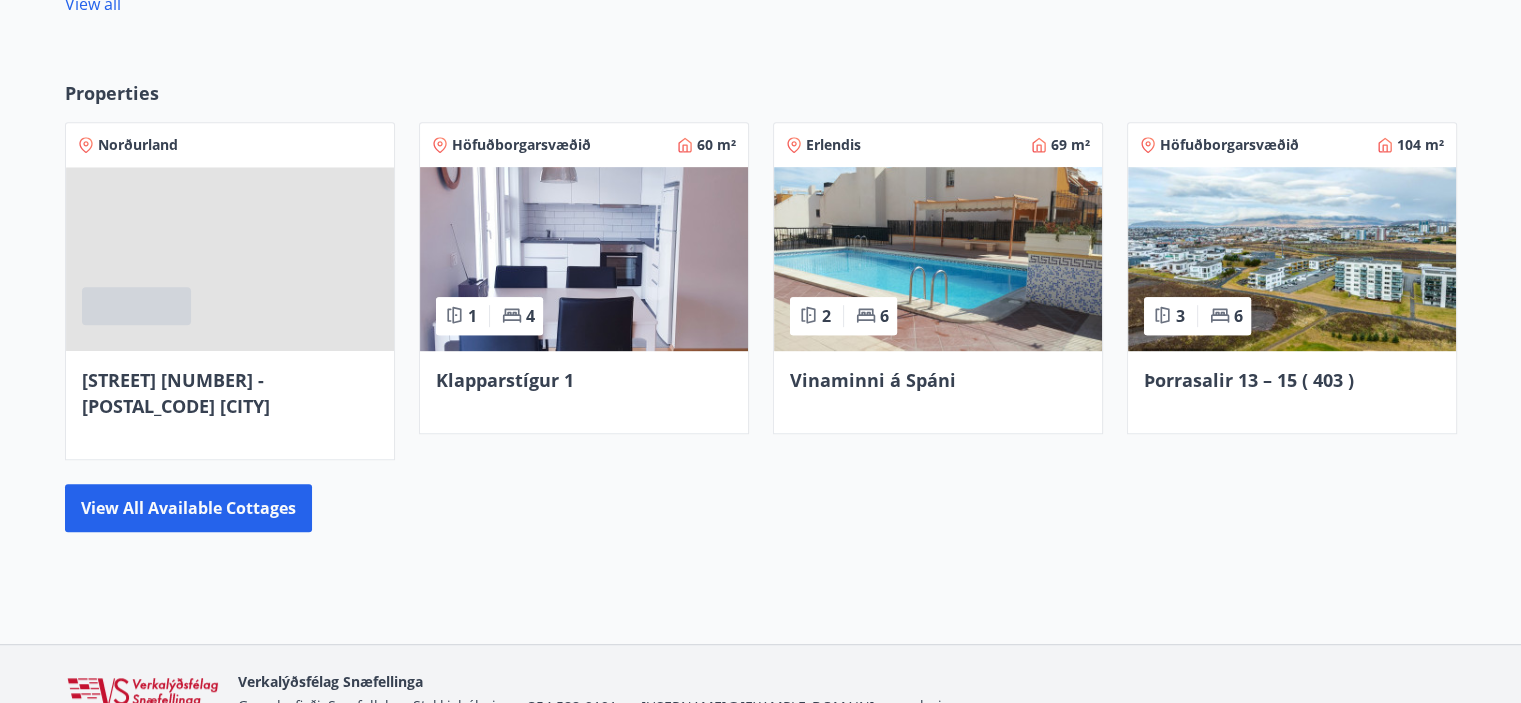 scroll, scrollTop: 967, scrollLeft: 0, axis: vertical 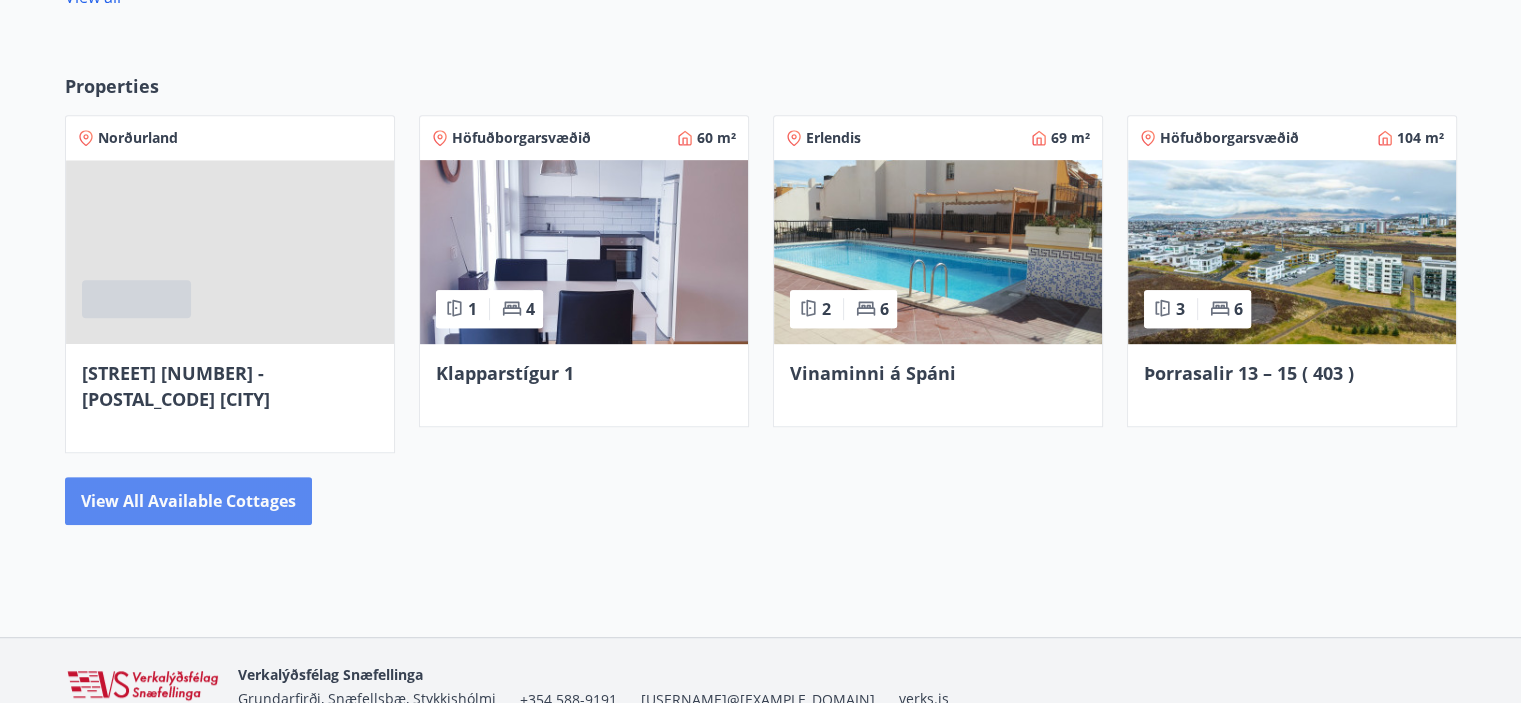 click on "View all available cottages" at bounding box center [188, 501] 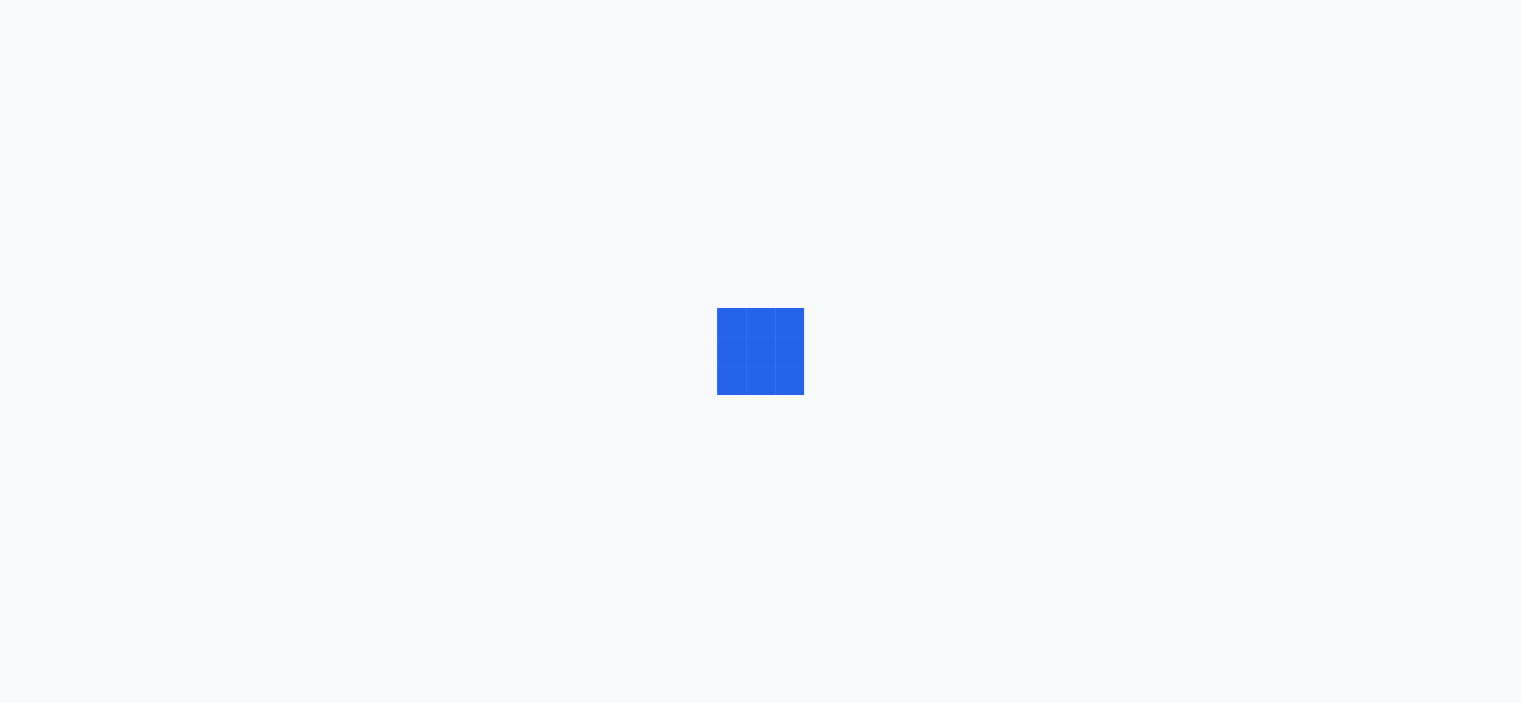 scroll, scrollTop: 0, scrollLeft: 0, axis: both 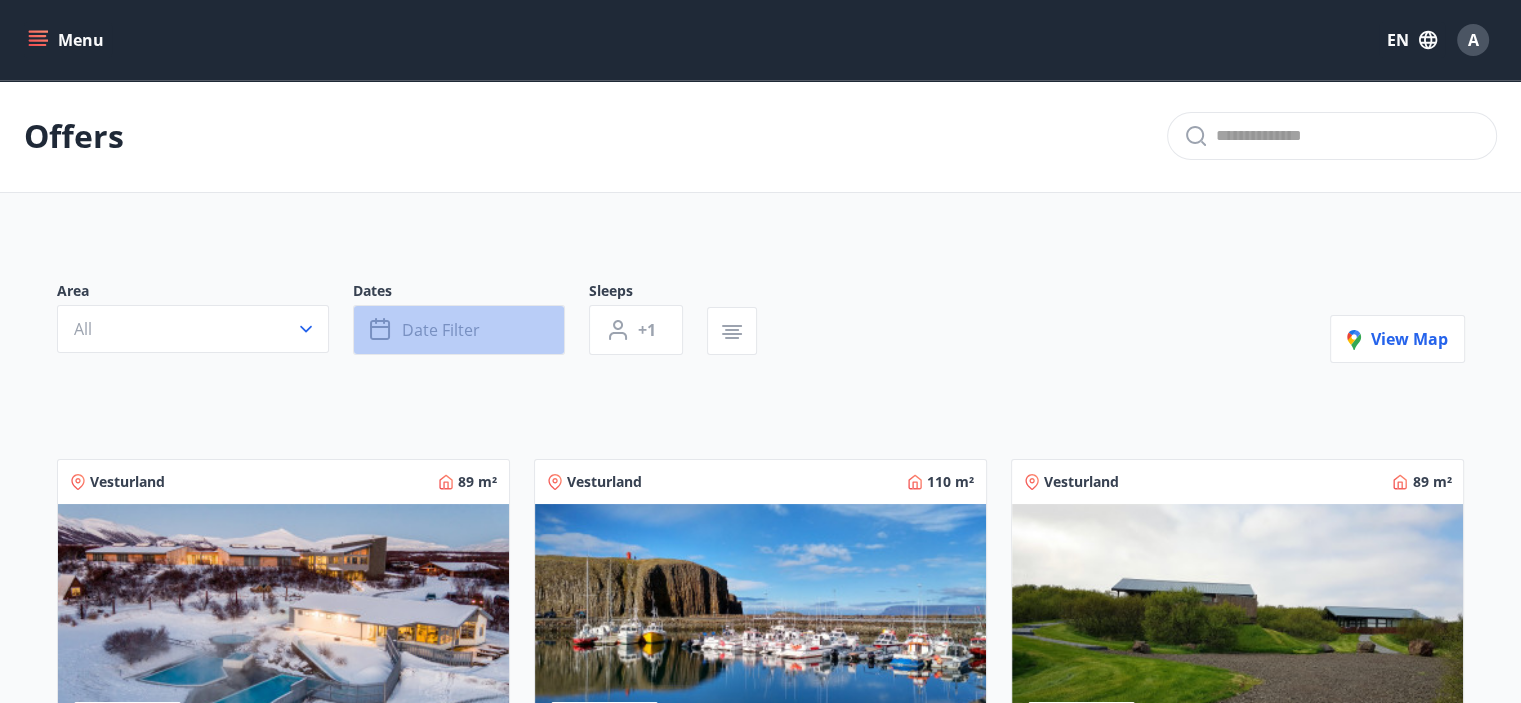click on "Date filter" at bounding box center [441, 330] 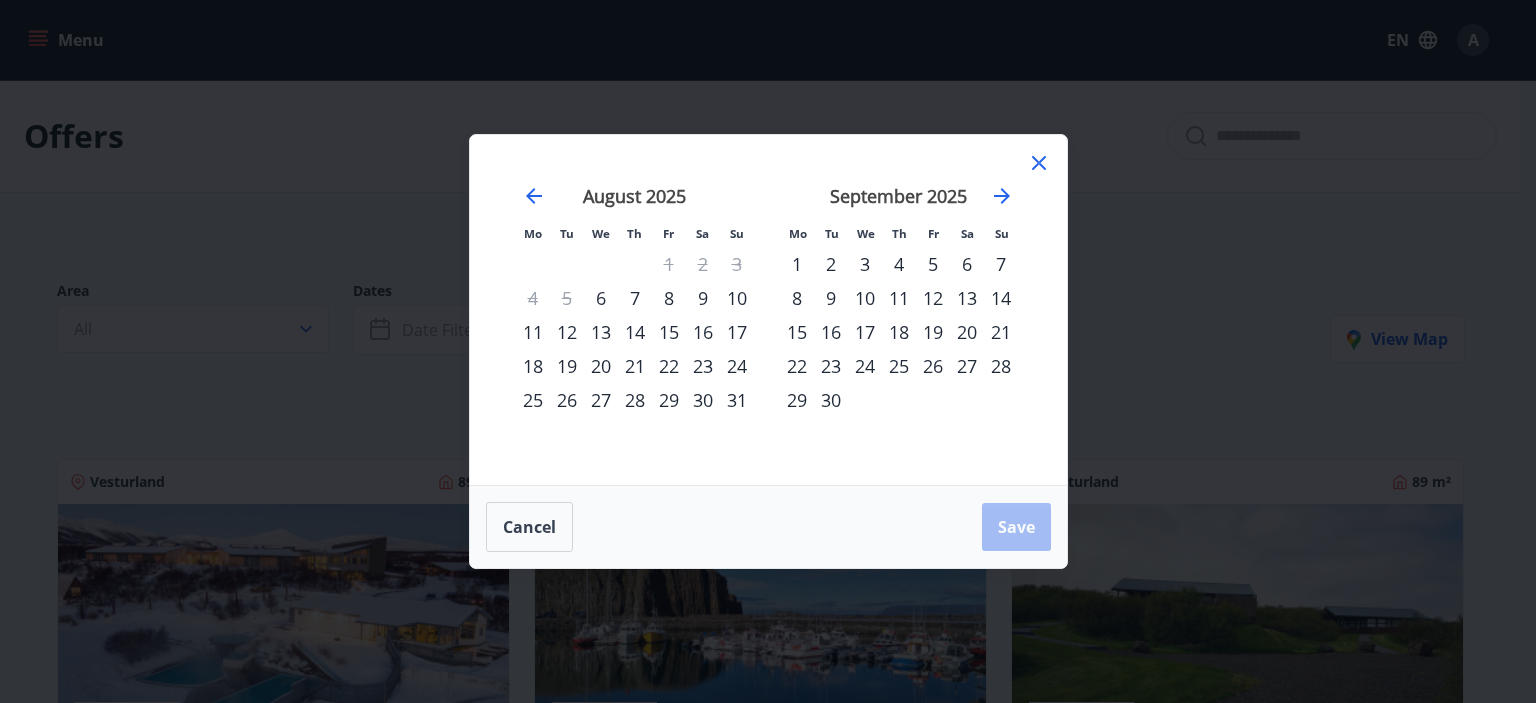 click on "25" at bounding box center (899, 366) 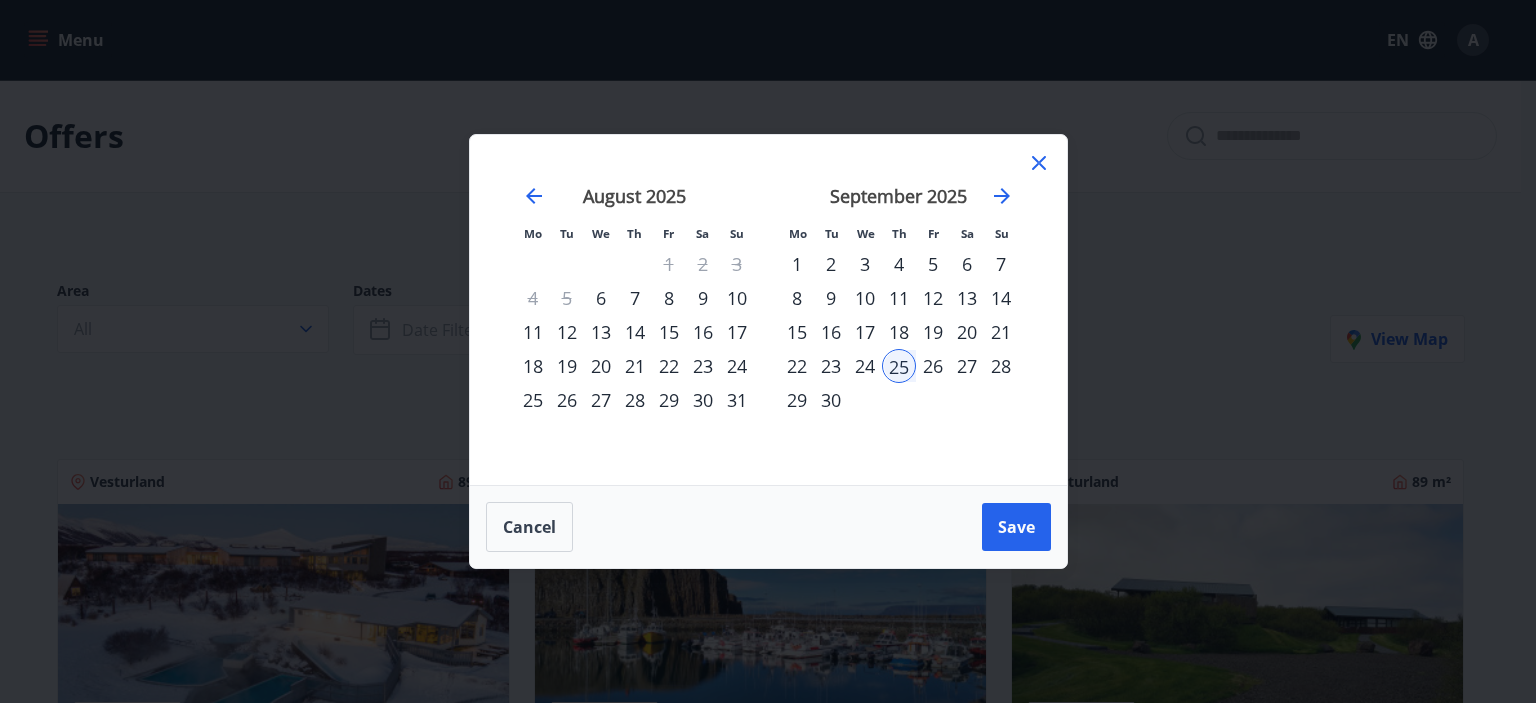 click on "27" at bounding box center [967, 366] 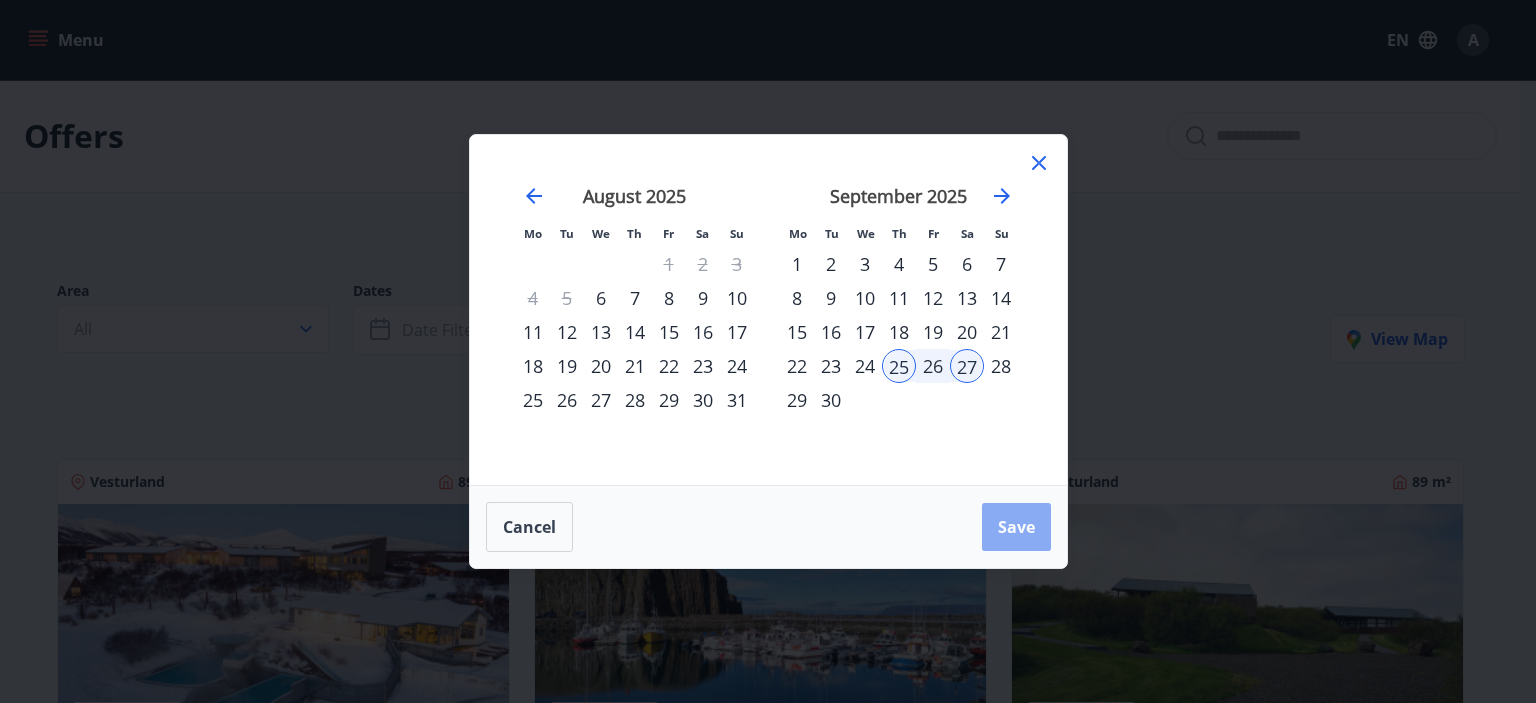 click on "Save" at bounding box center [1016, 527] 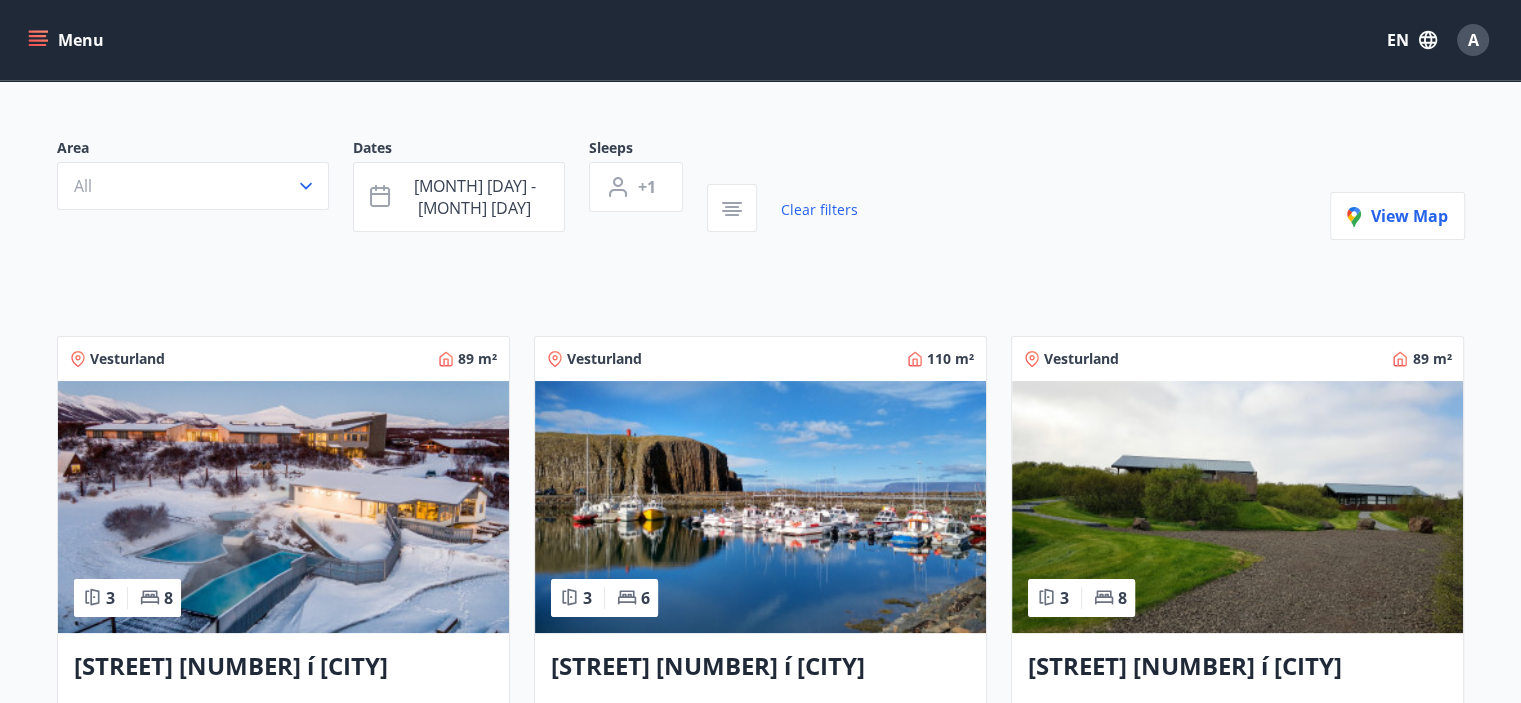 scroll, scrollTop: 144, scrollLeft: 0, axis: vertical 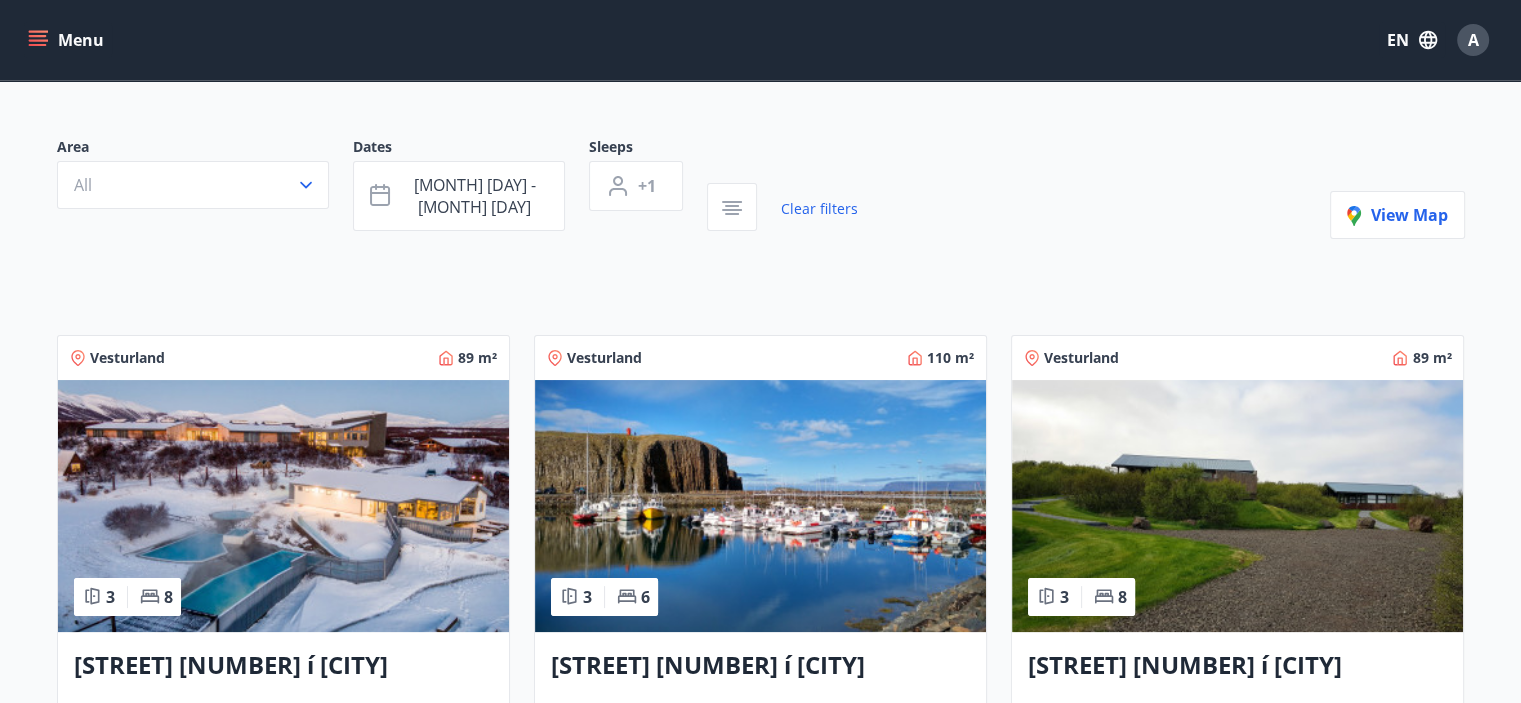 click on "Dates Sep 25 - Sep 27" at bounding box center [471, 184] 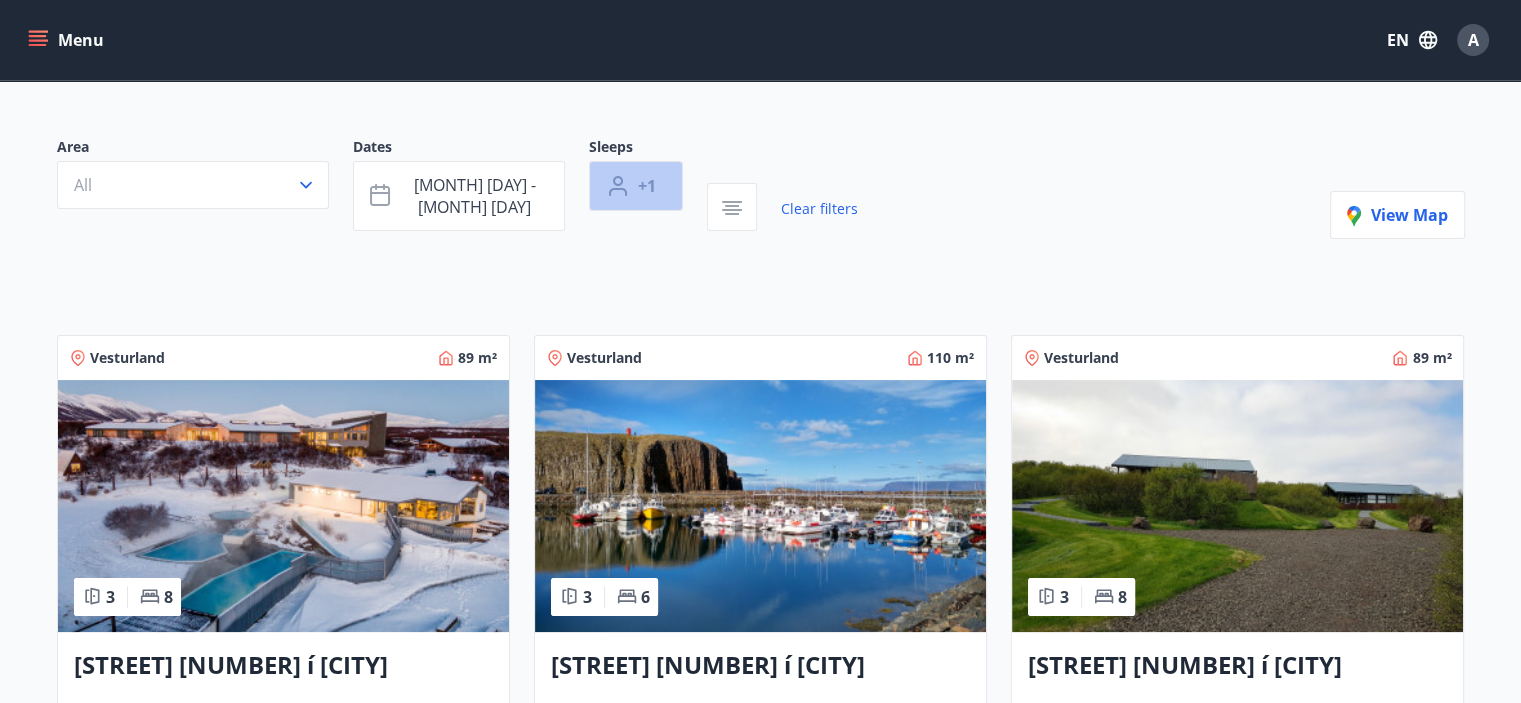 click on "+1" at bounding box center (636, 186) 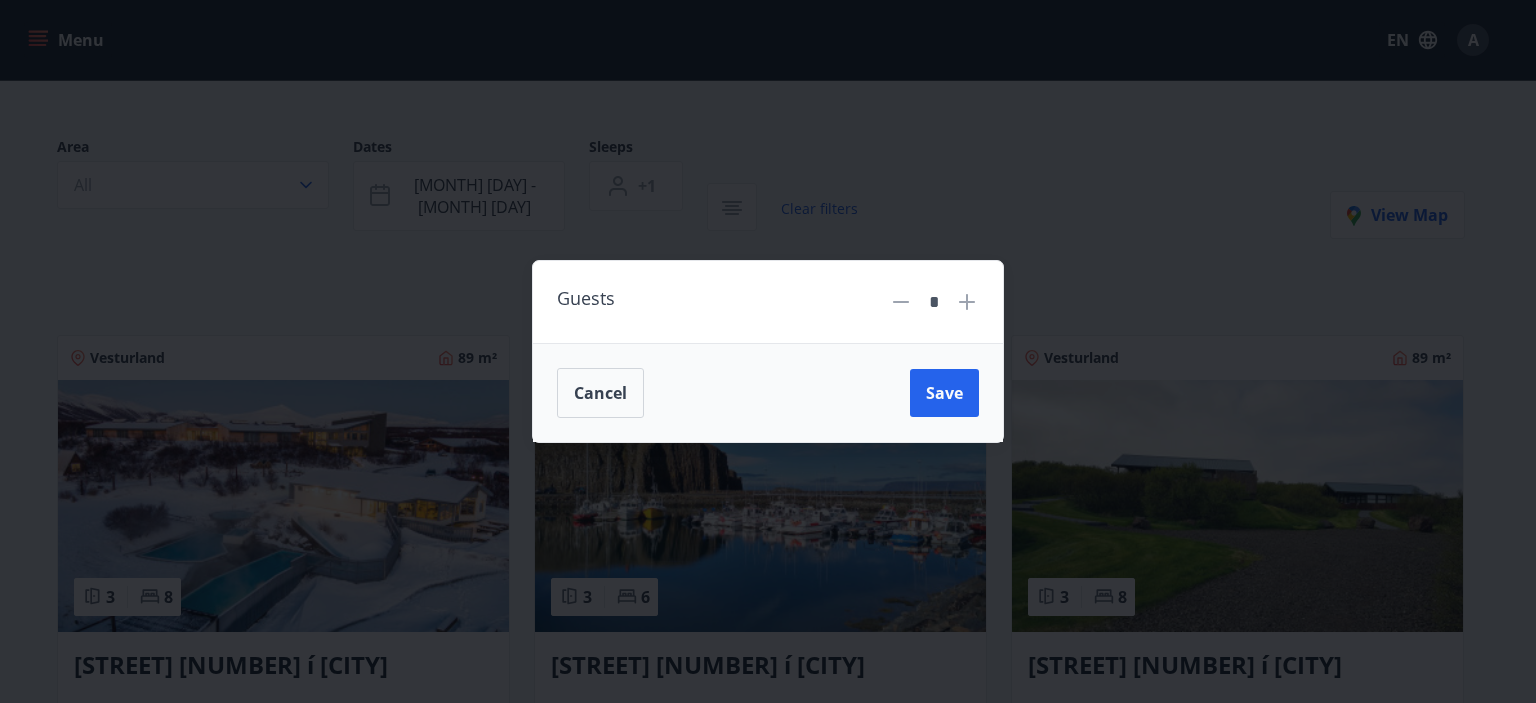 click 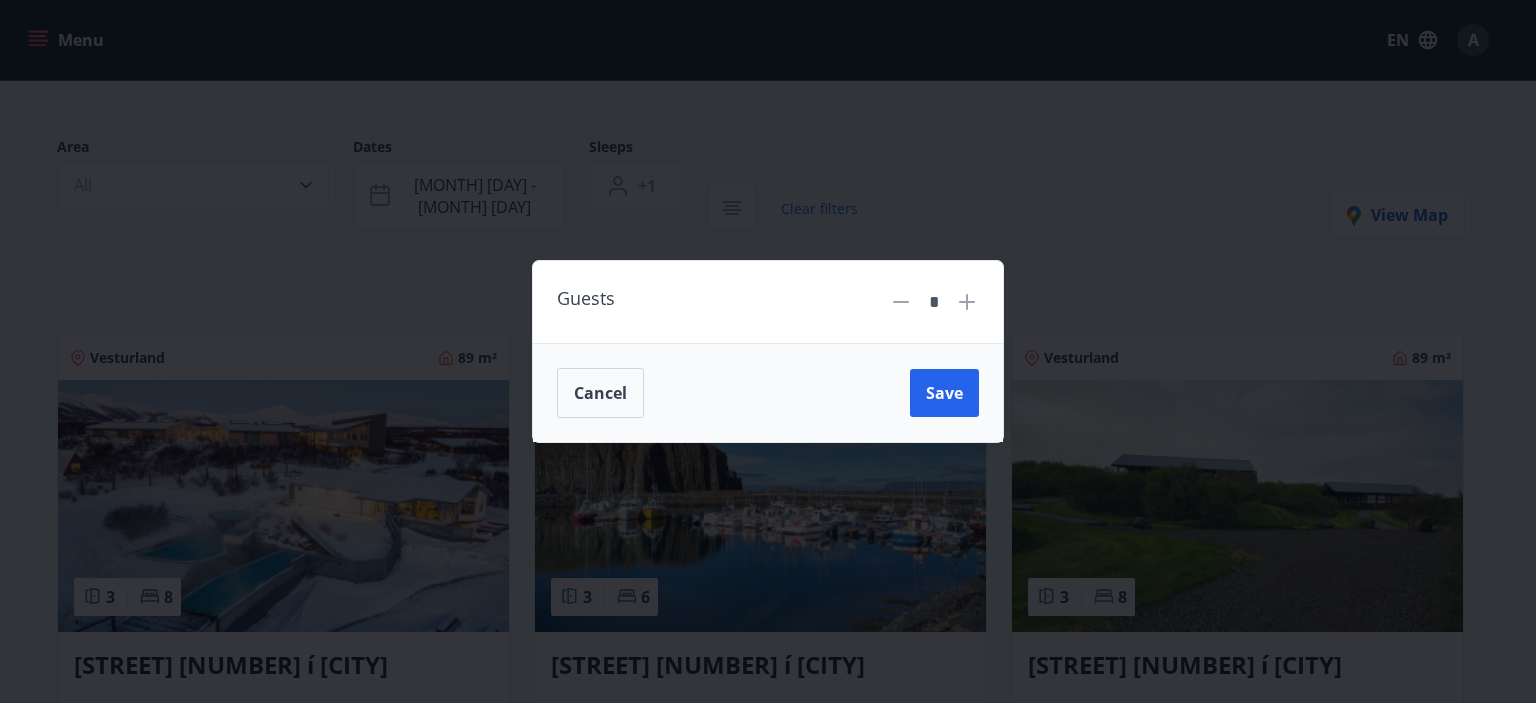 click 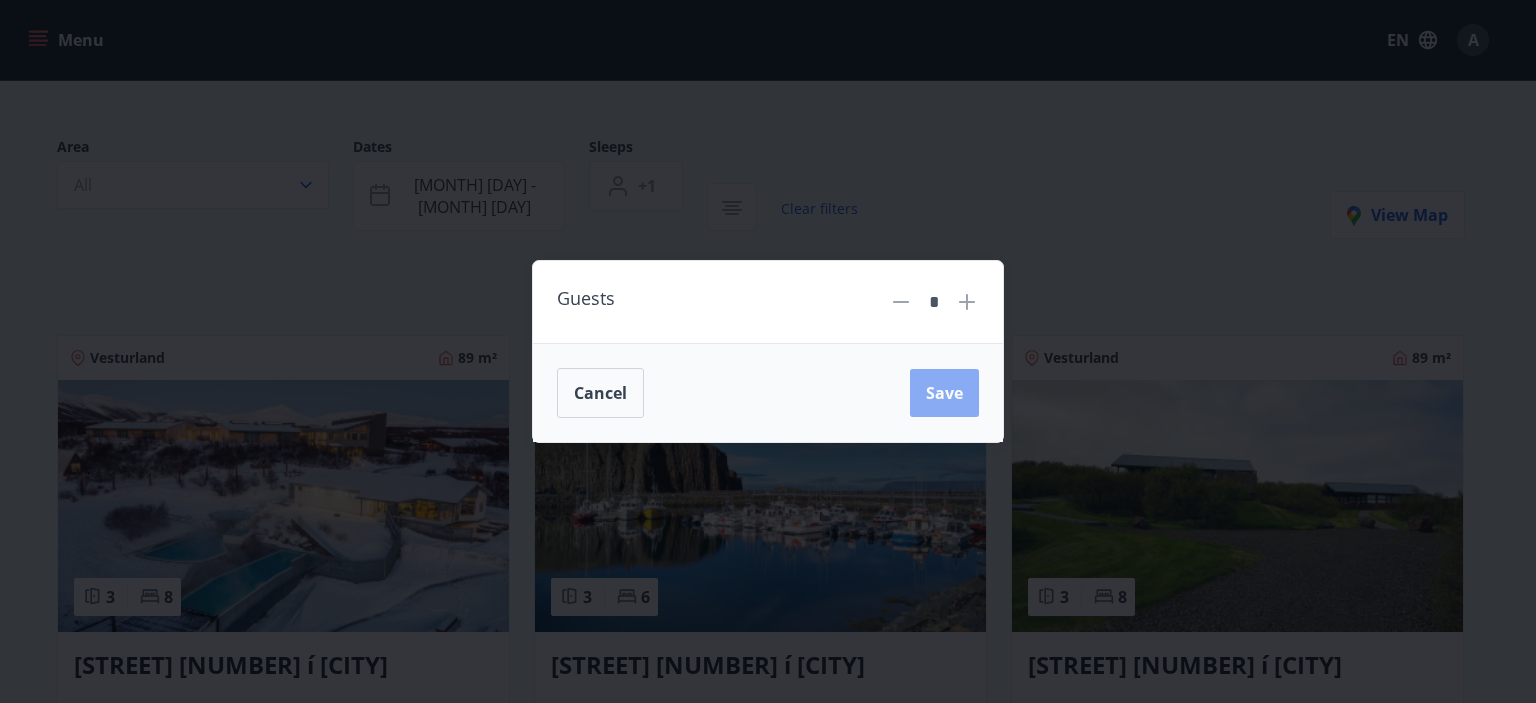 click on "Save" at bounding box center (944, 393) 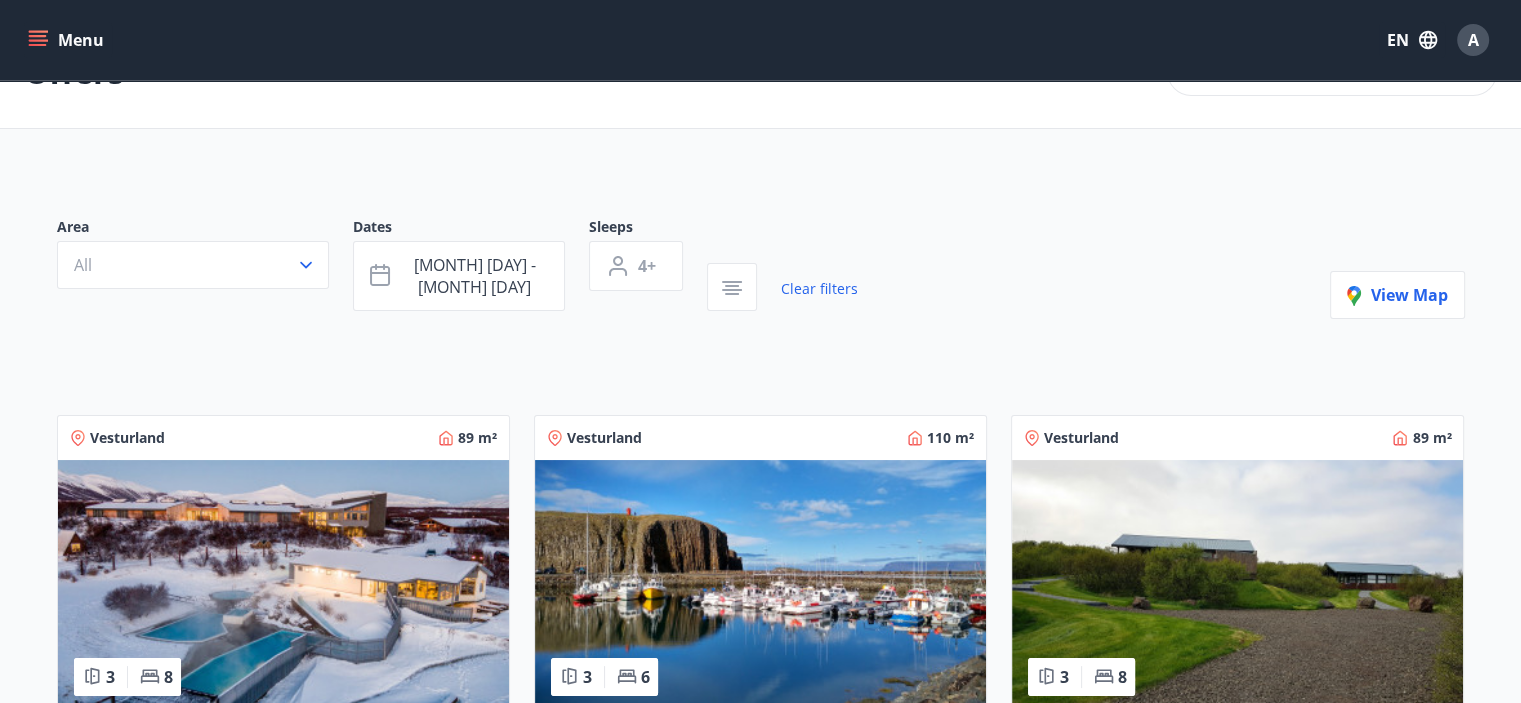 scroll, scrollTop: 63, scrollLeft: 0, axis: vertical 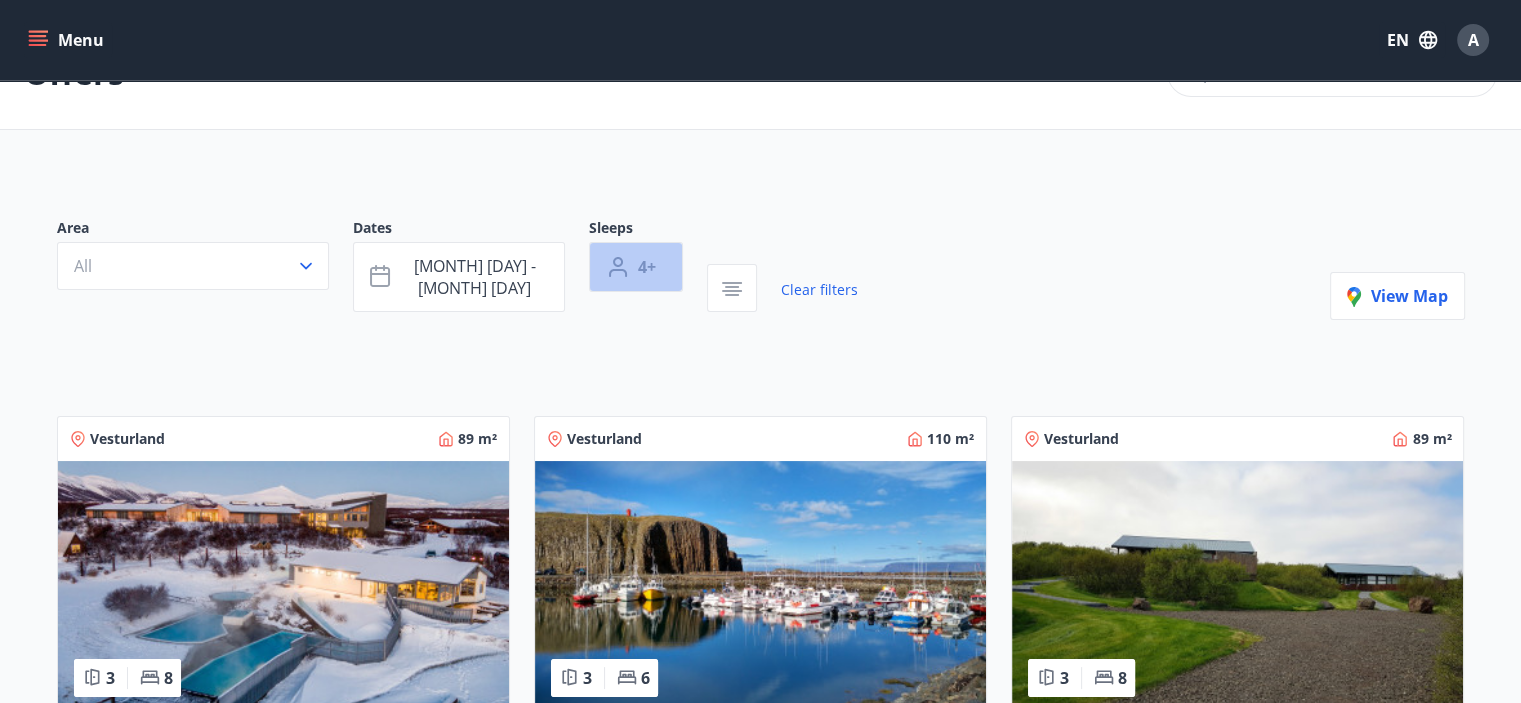 click 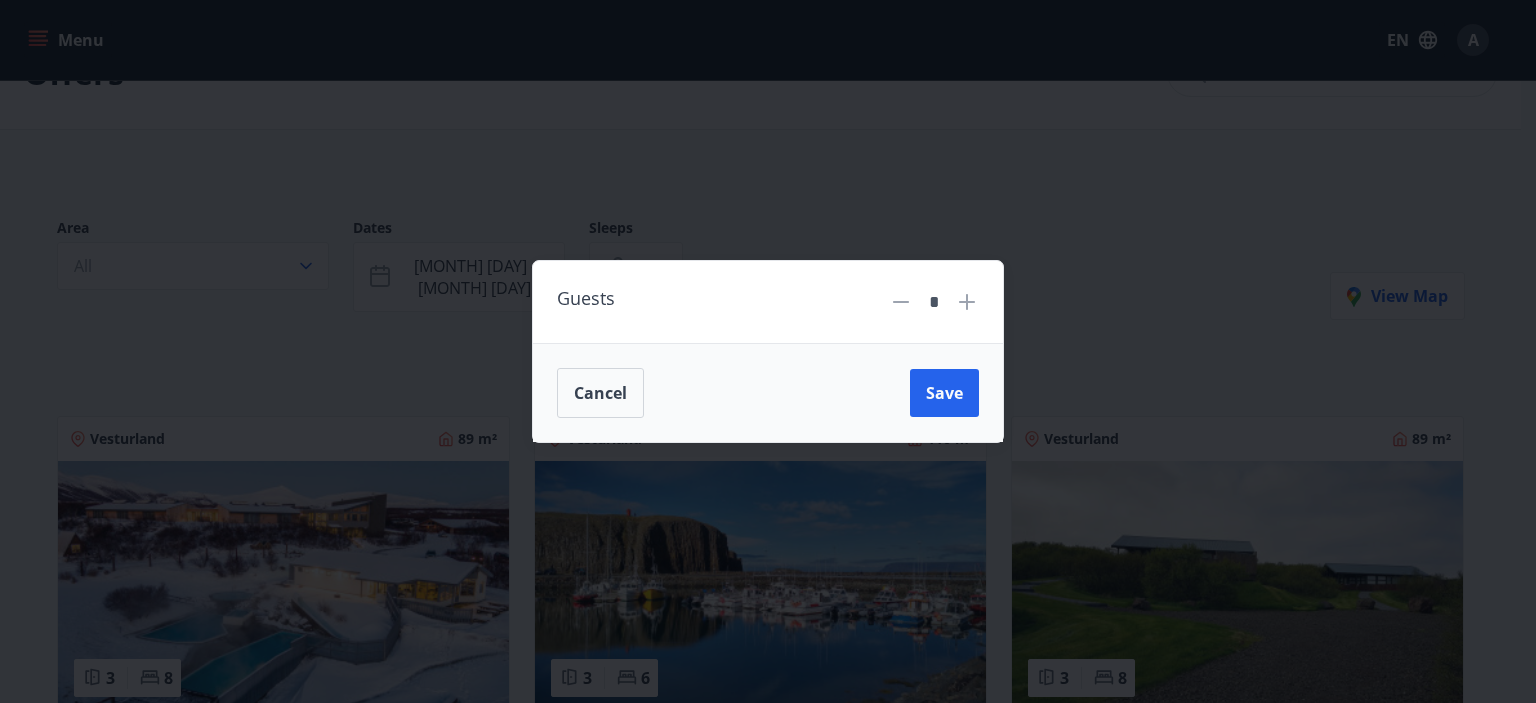 click 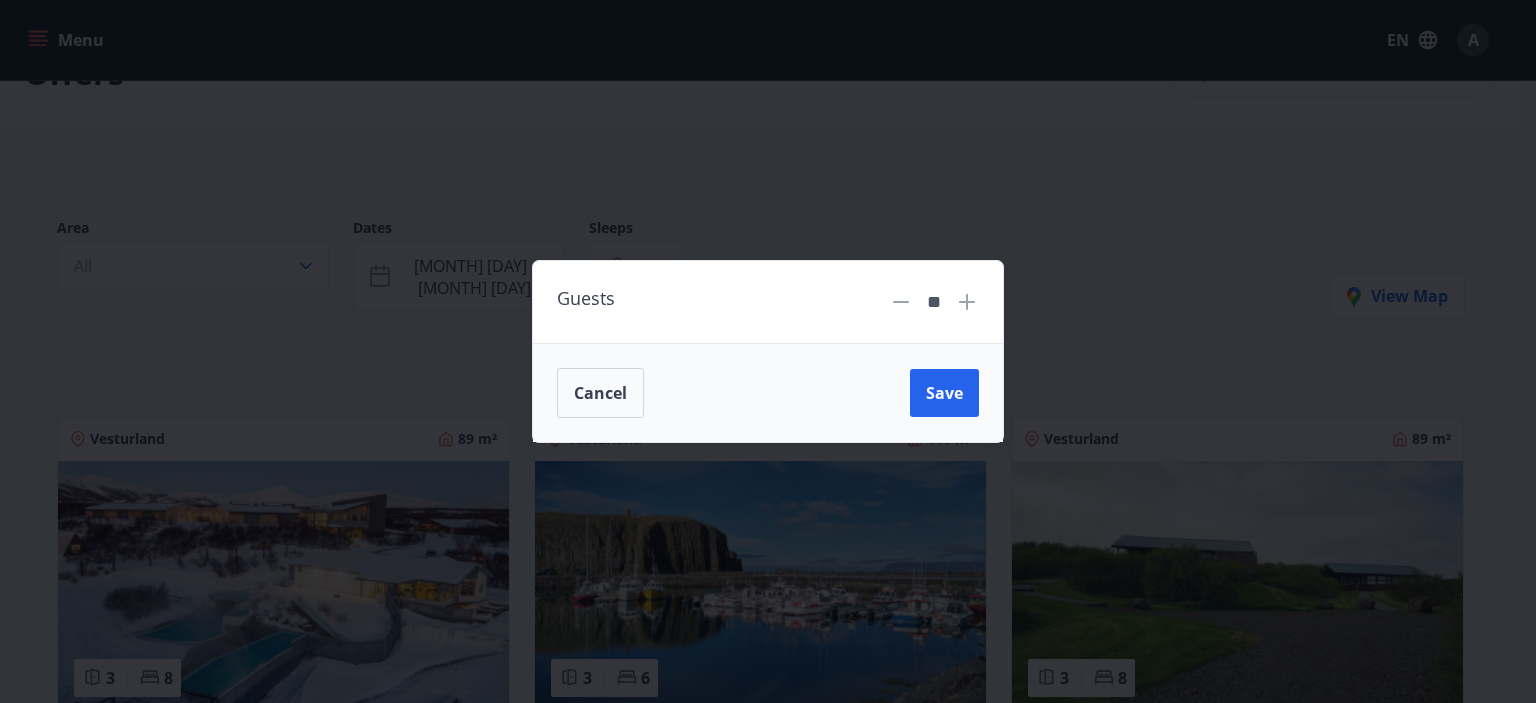 click 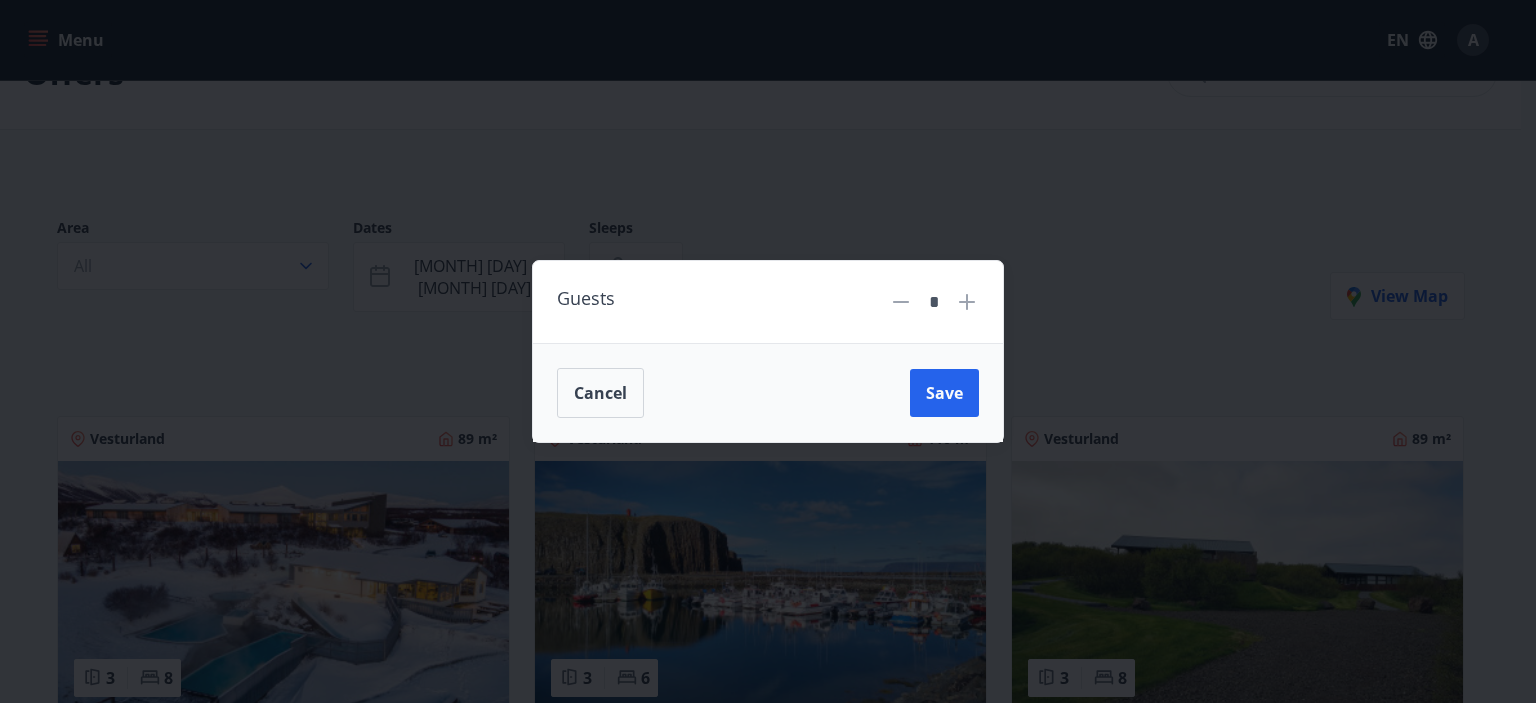 type on "*" 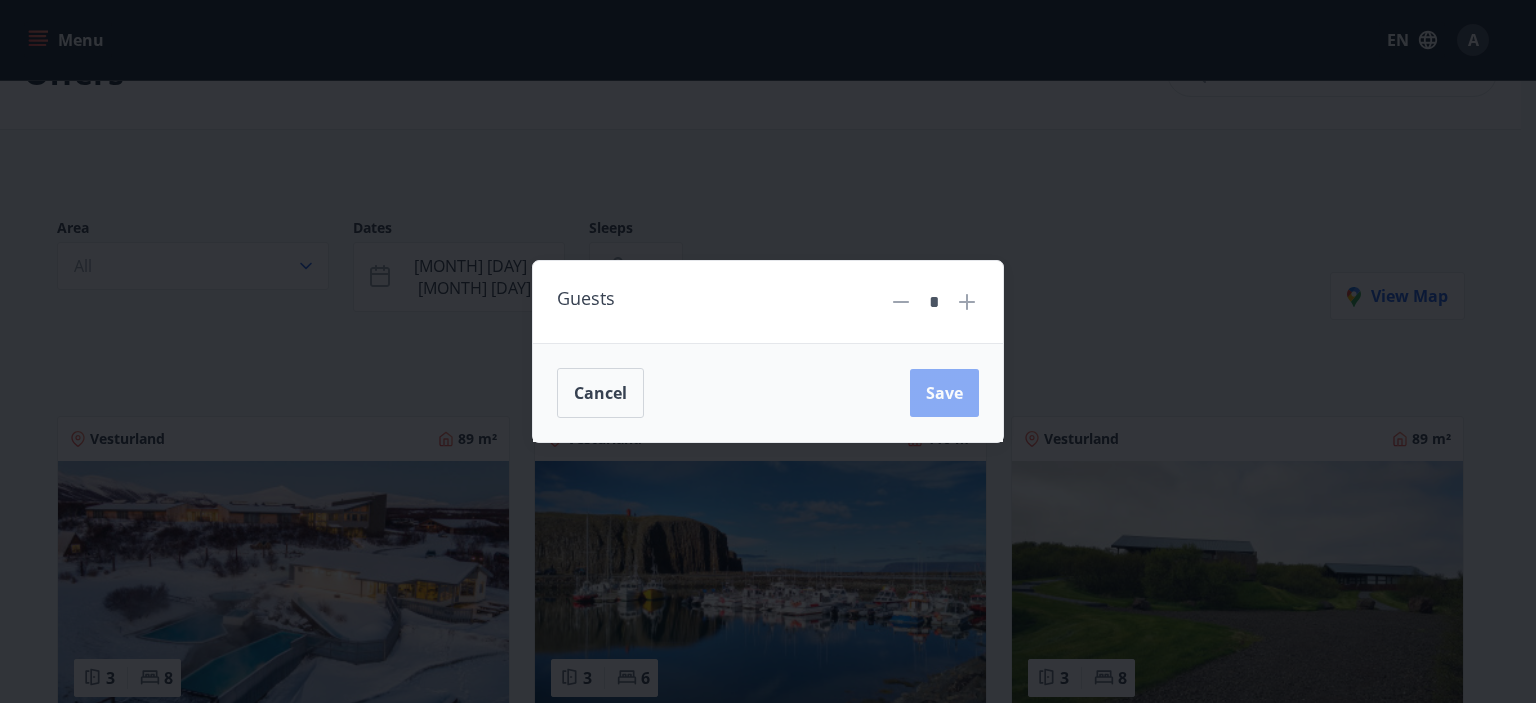 click on "Save" at bounding box center (944, 393) 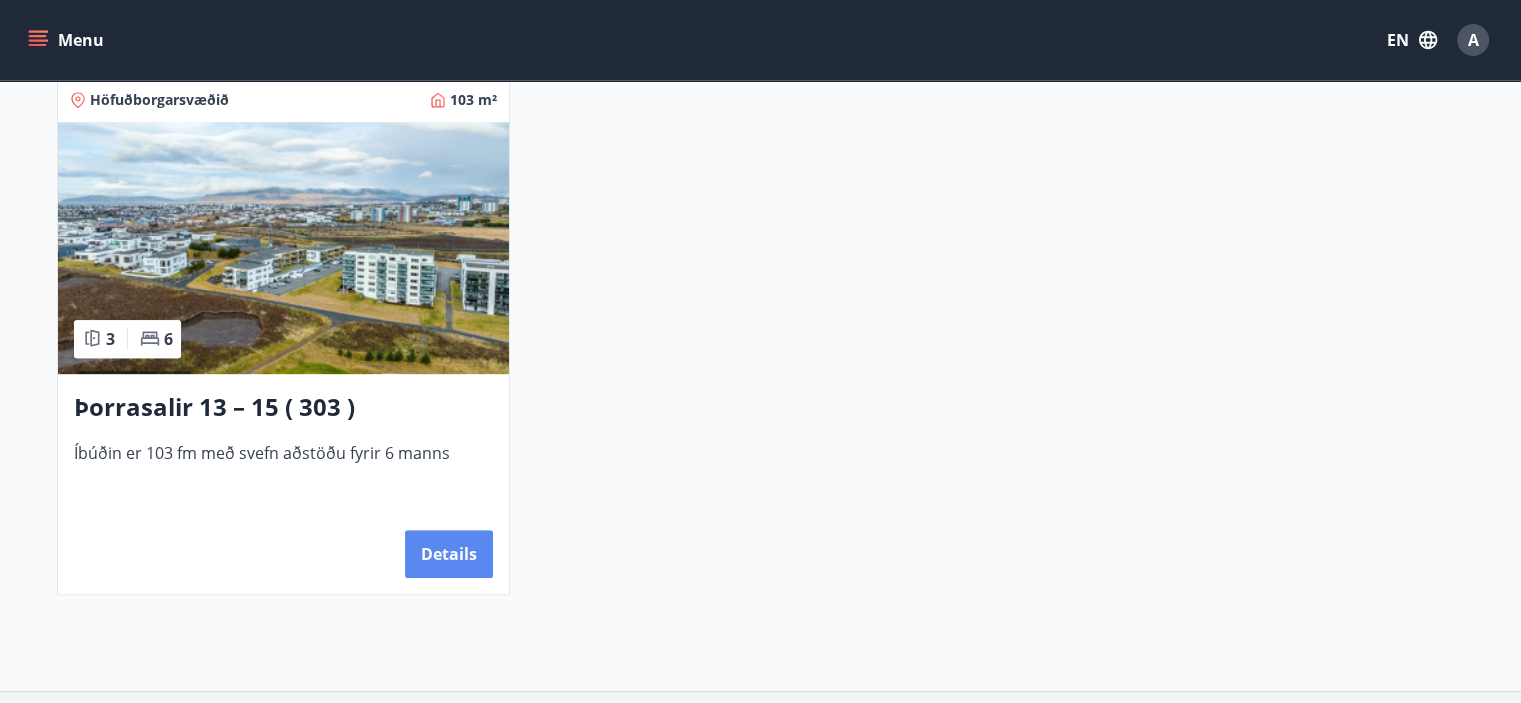 scroll, scrollTop: 947, scrollLeft: 0, axis: vertical 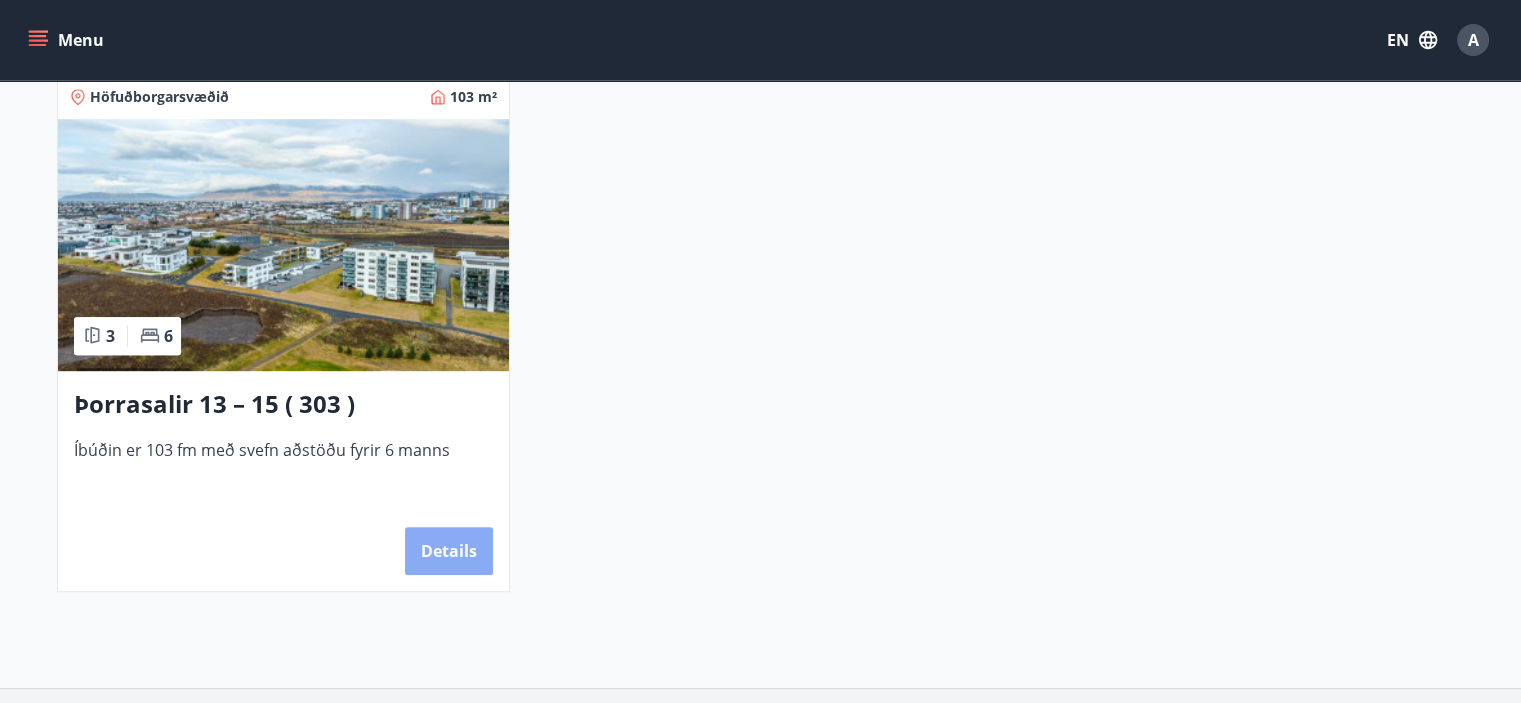 click on "Details" at bounding box center [449, 551] 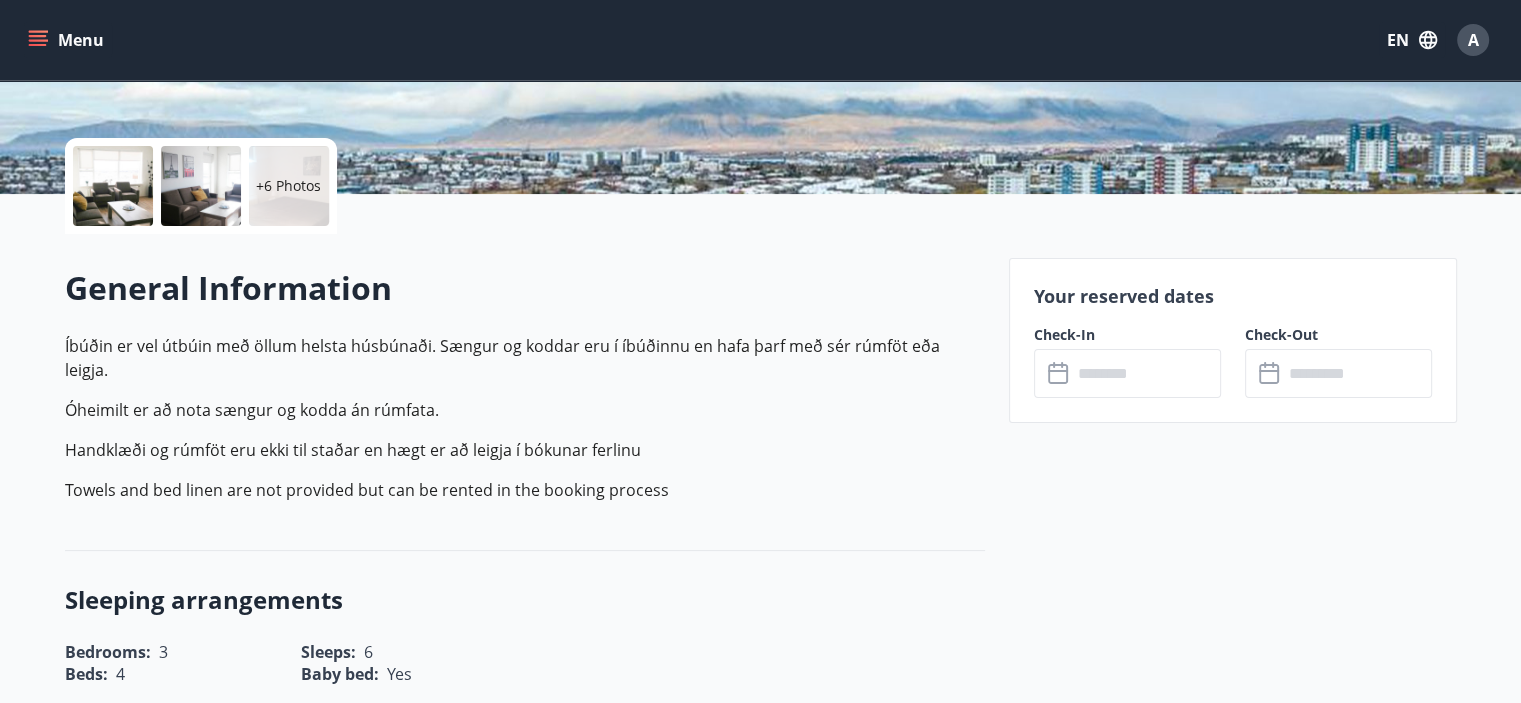 scroll, scrollTop: 407, scrollLeft: 0, axis: vertical 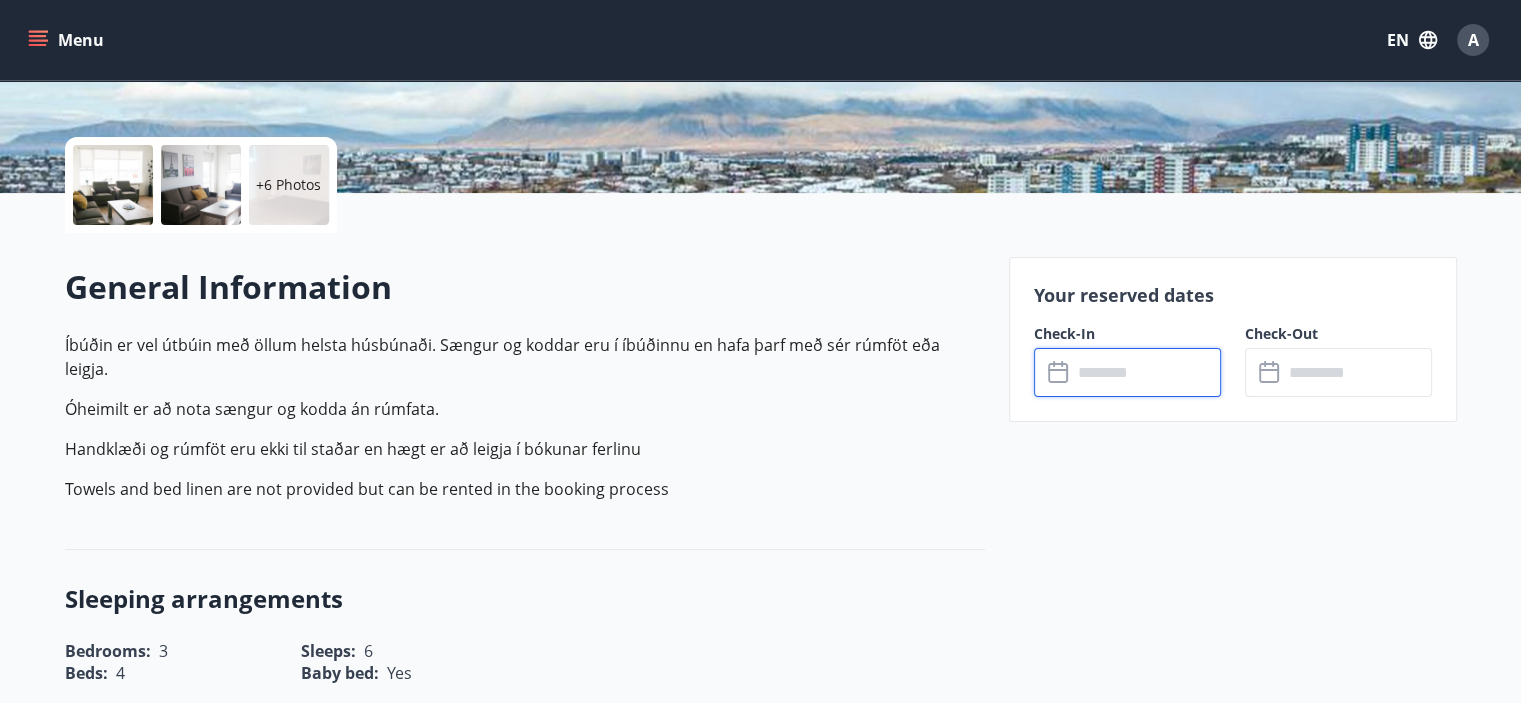 click at bounding box center (1146, 372) 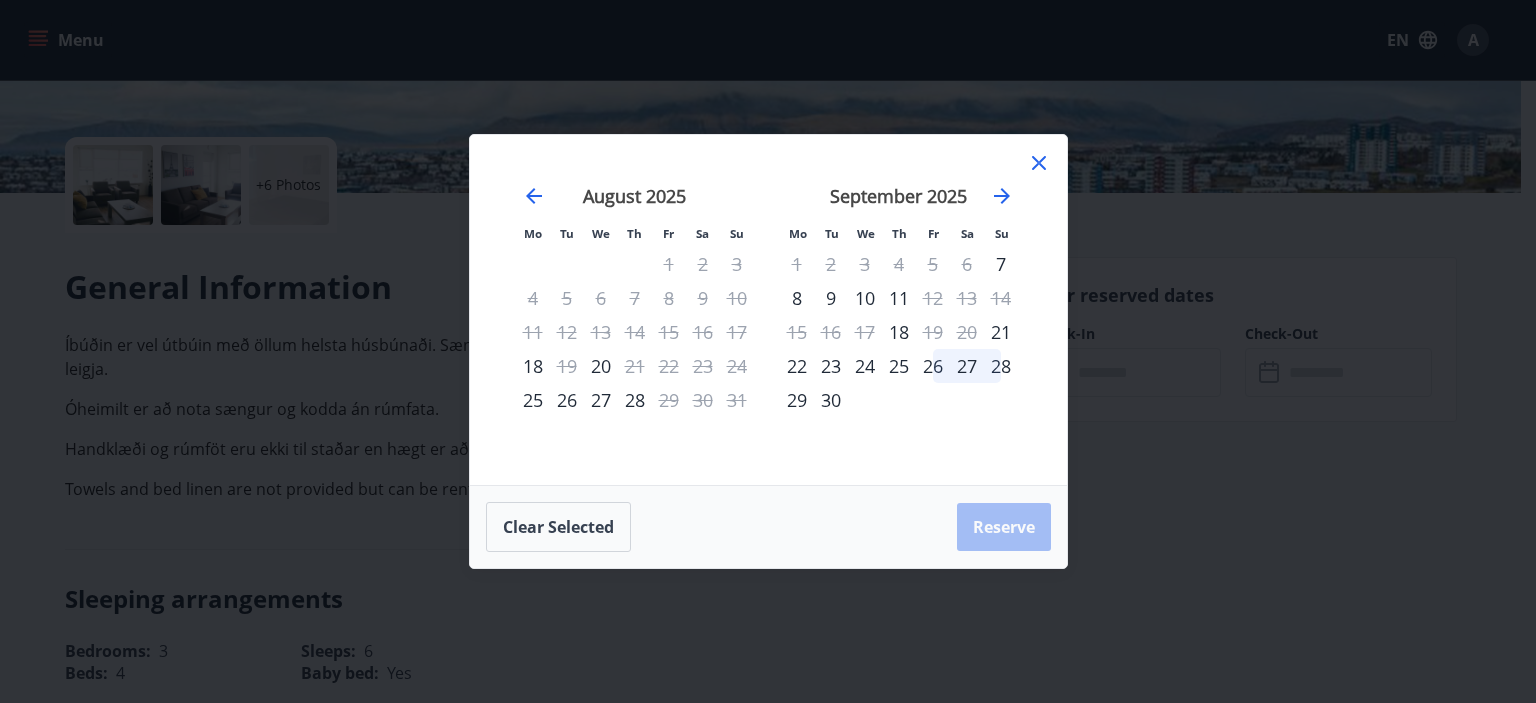 click on "25" at bounding box center [899, 366] 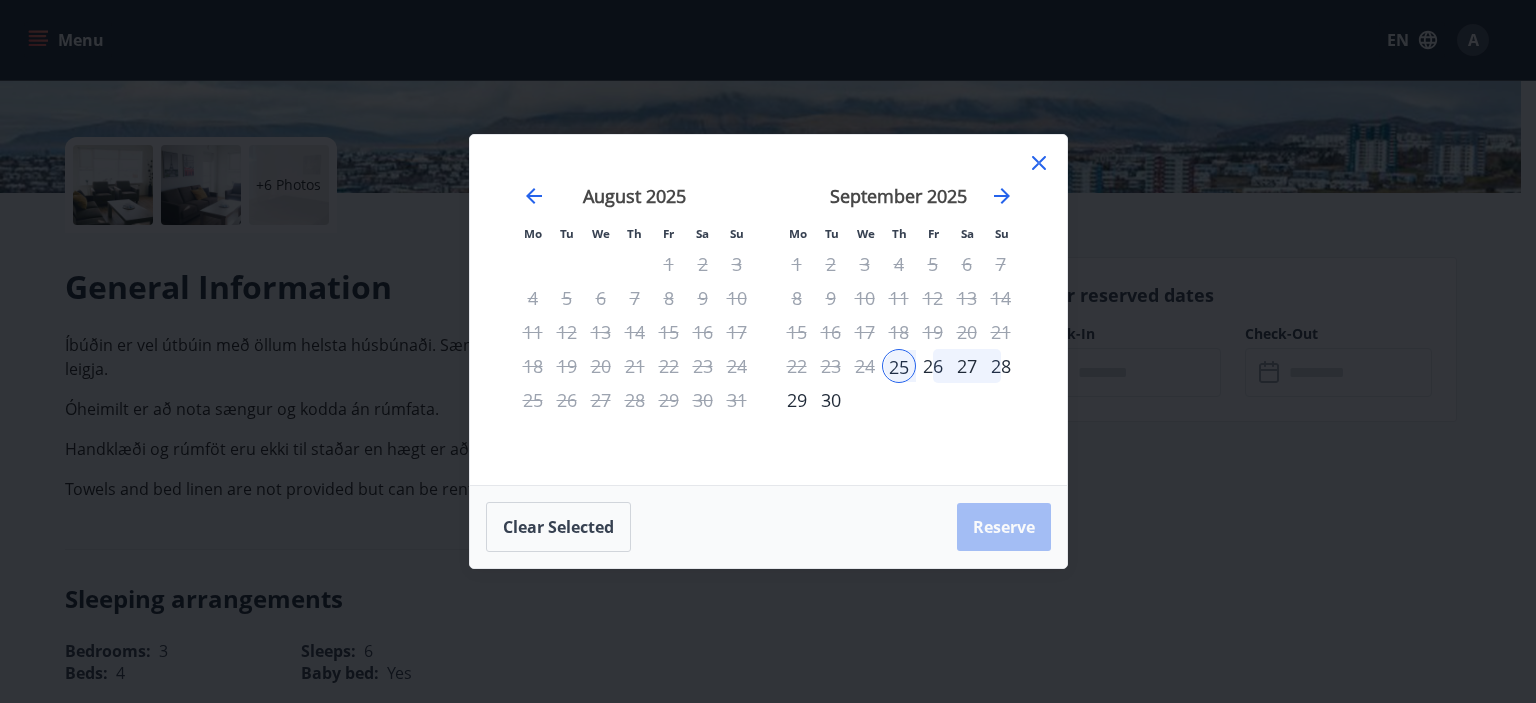 click on "27" at bounding box center [967, 366] 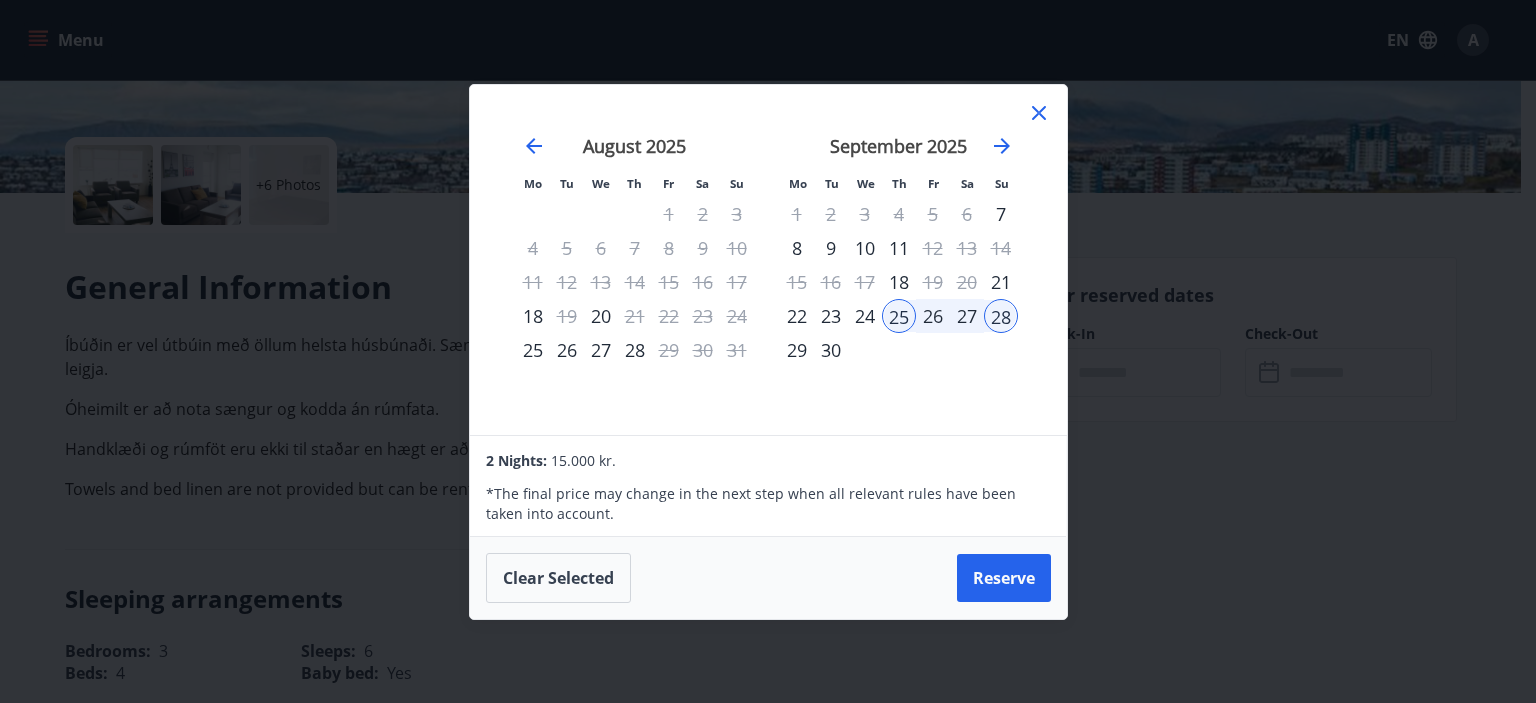 click on "27" at bounding box center (967, 316) 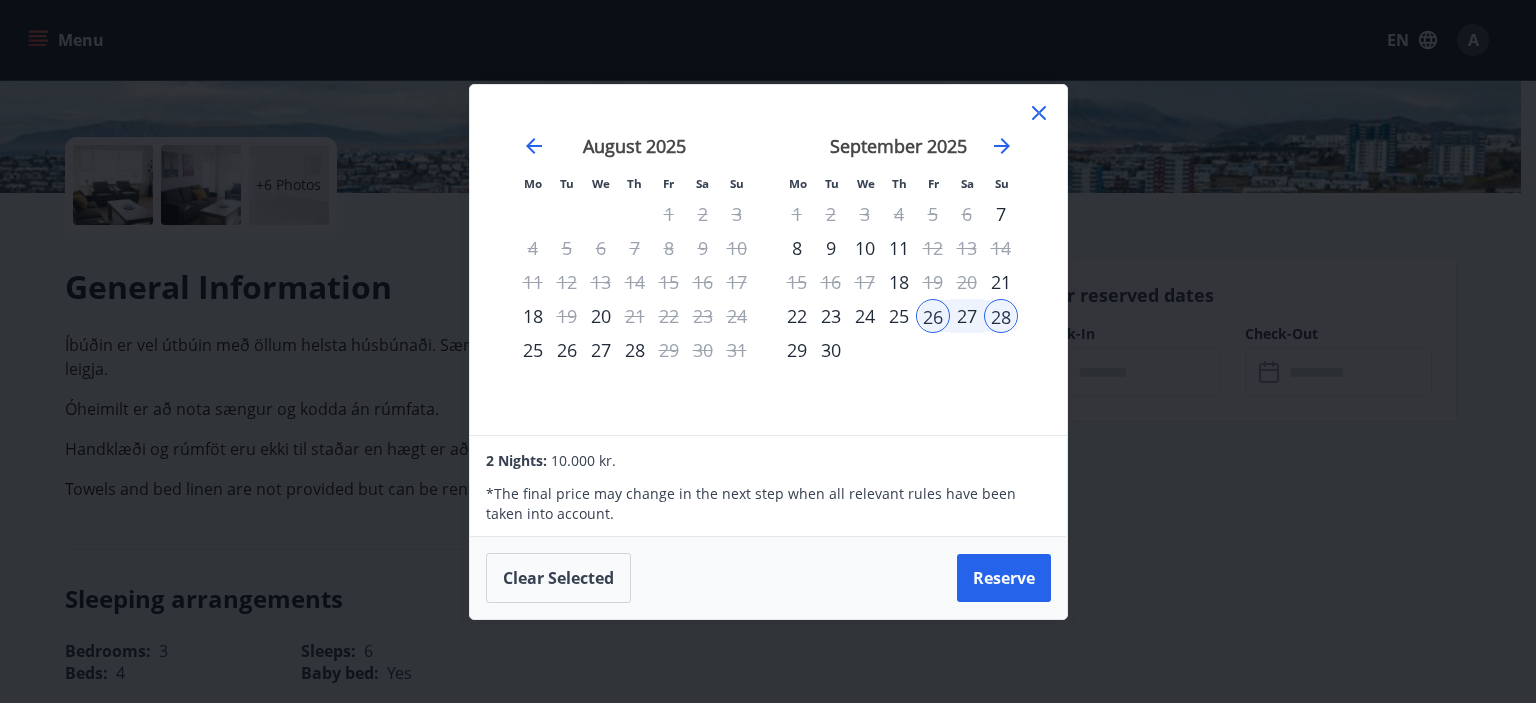 click on "25" at bounding box center [899, 316] 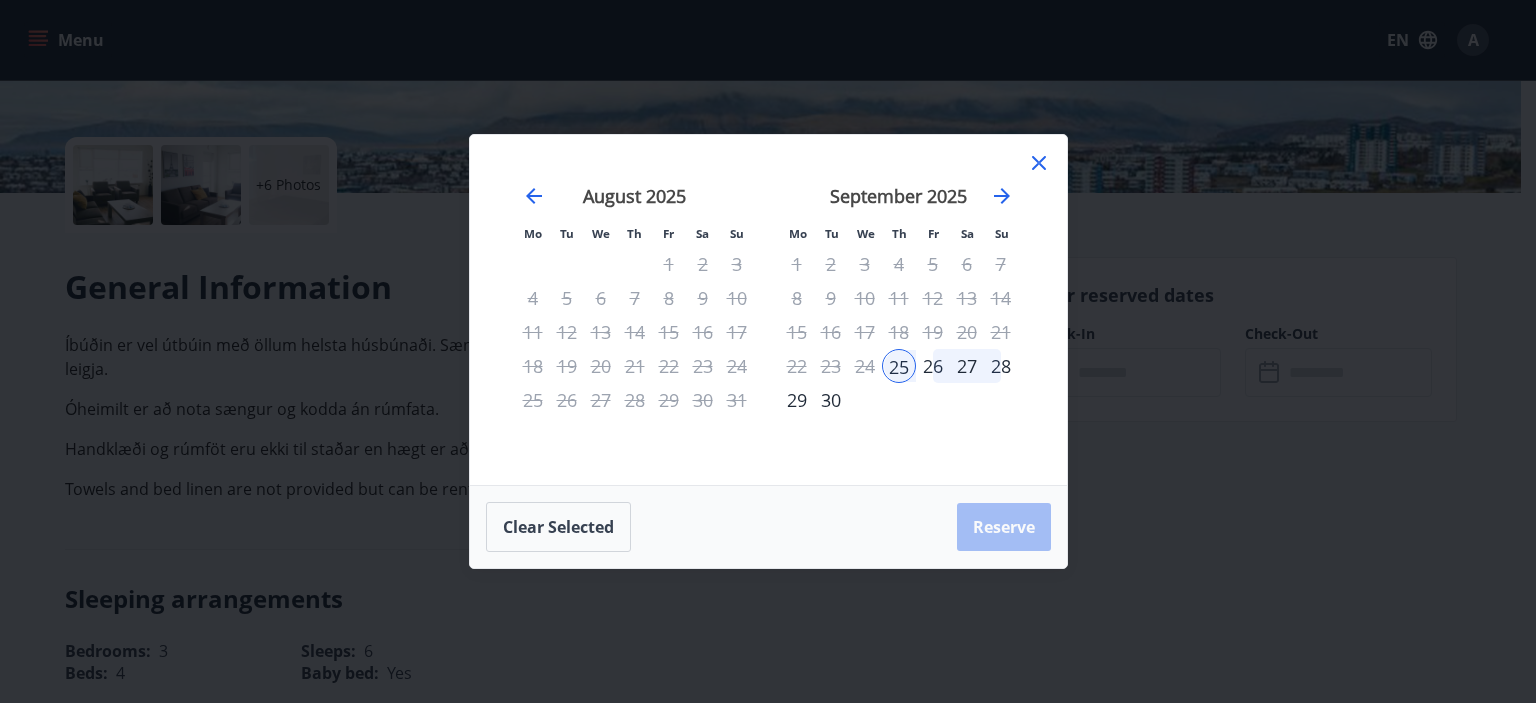 click on "27" at bounding box center (967, 366) 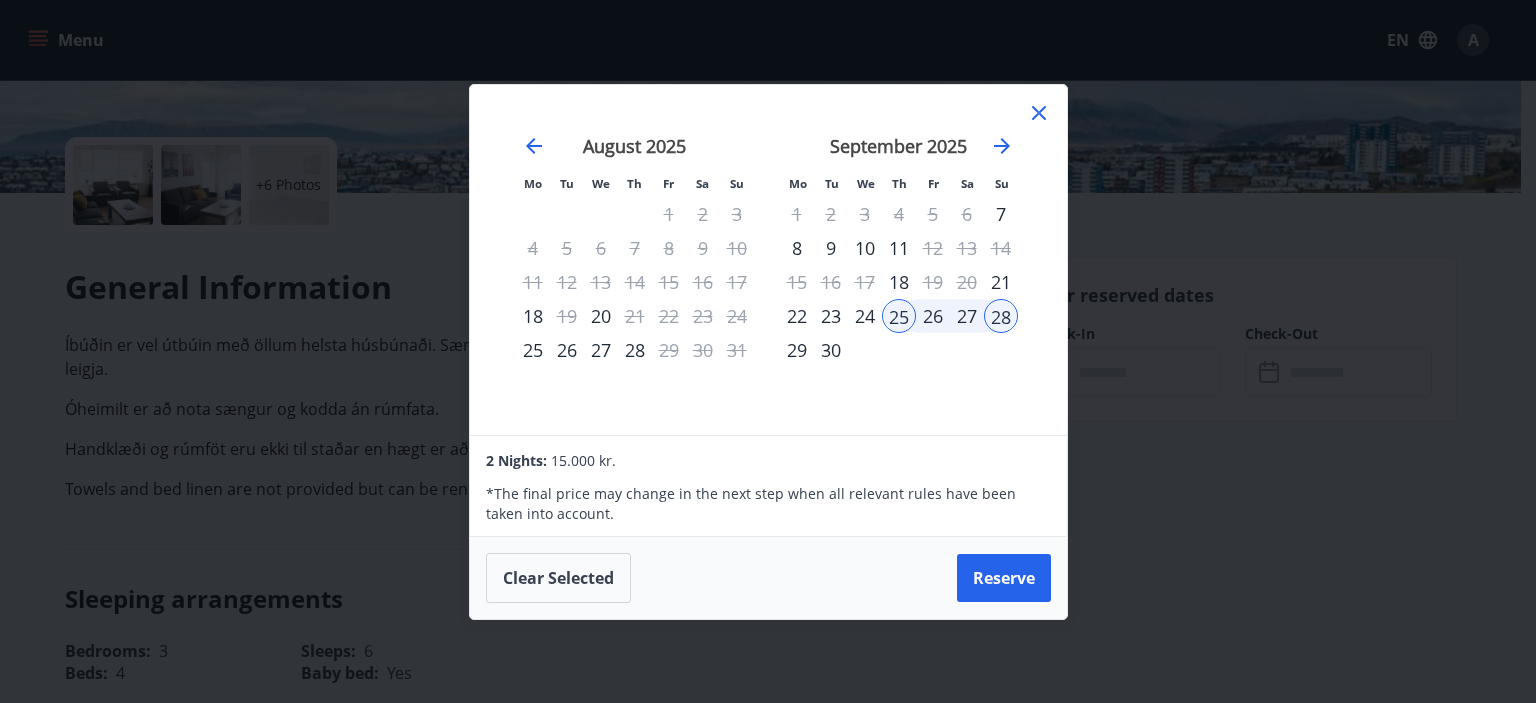 click on "22" at bounding box center [797, 316] 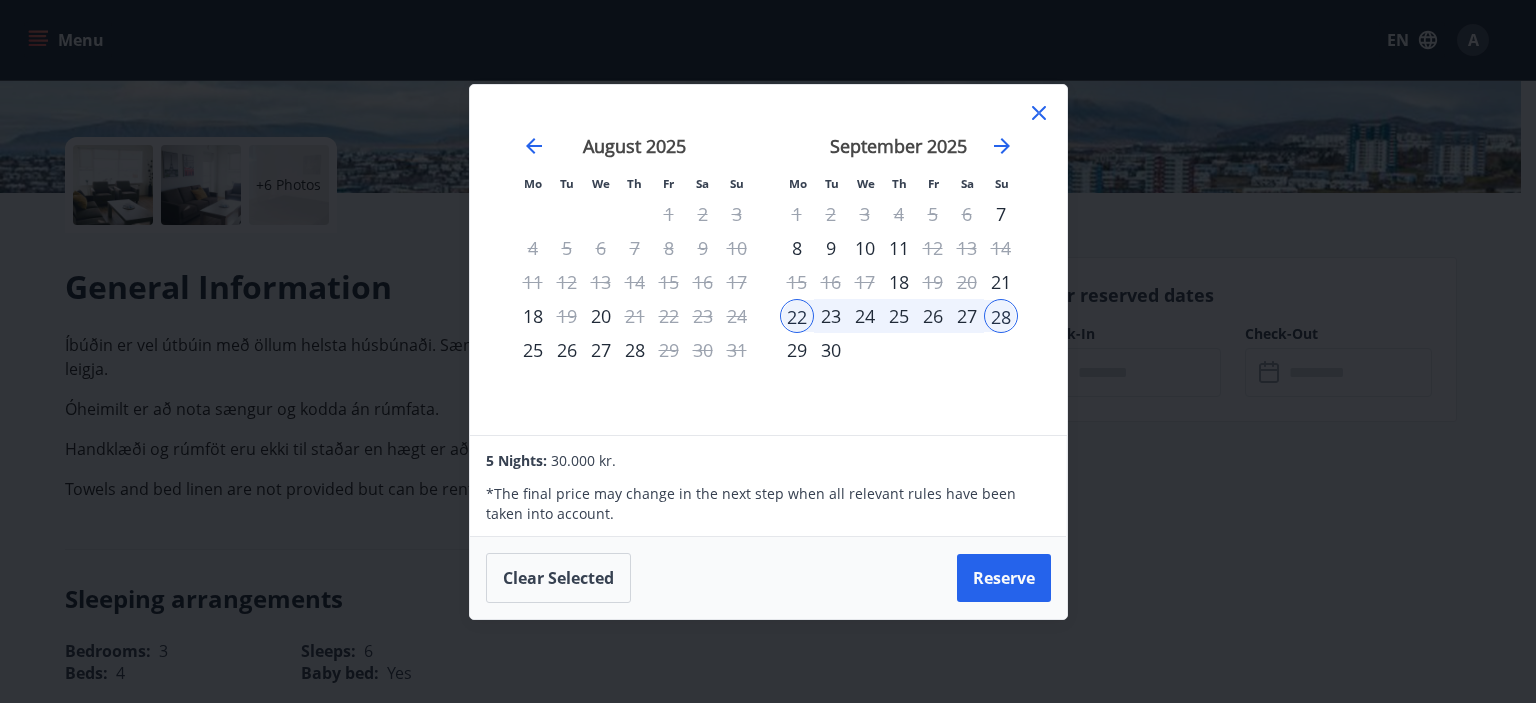 click on "July 2025 1 2 3 4 5 6 7 8 9 10 11 12 13 14 15 16 17 18 19 20 21 22 23 24 25 26 27 28 29 30 31 August 2025 1 2 3 4 5 6 7 8 9 10 11 12 13 14 15 16 17 18 19 20 21 22 23 24 25 26 27 28 29 30 31 September 2025 1 2 3 4 5 6 7 8 9 10 11 12 13 14 15 16 17 18 19 20 21 22 23 24 25 26 27 28 29 30 October 2025 1 2 3 4 5 6 7 8 9 10 11 12 13 14 15 16 17 18 19 20 21 22 23 24 25 26 27 28 29 30 31" at bounding box center (1033, 273) 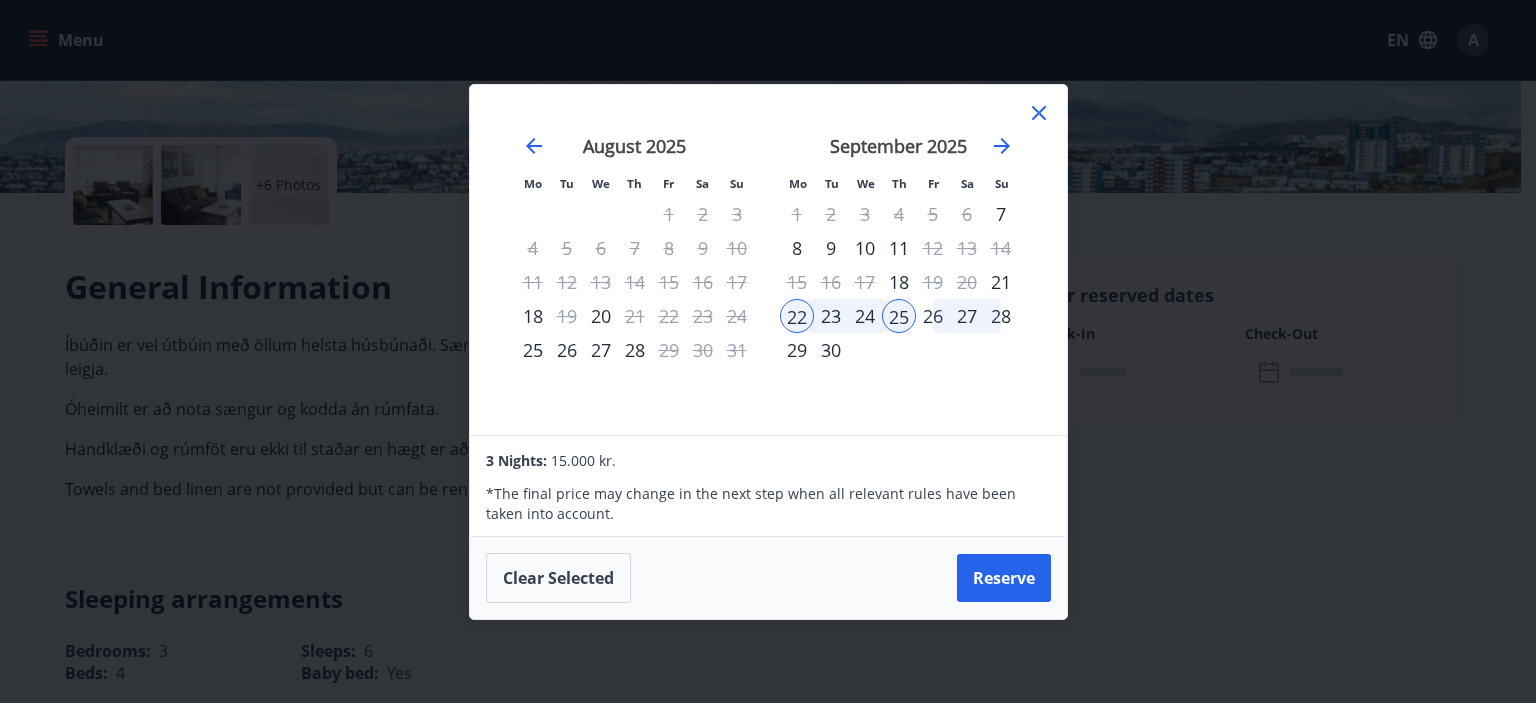 click on "28" at bounding box center (1001, 316) 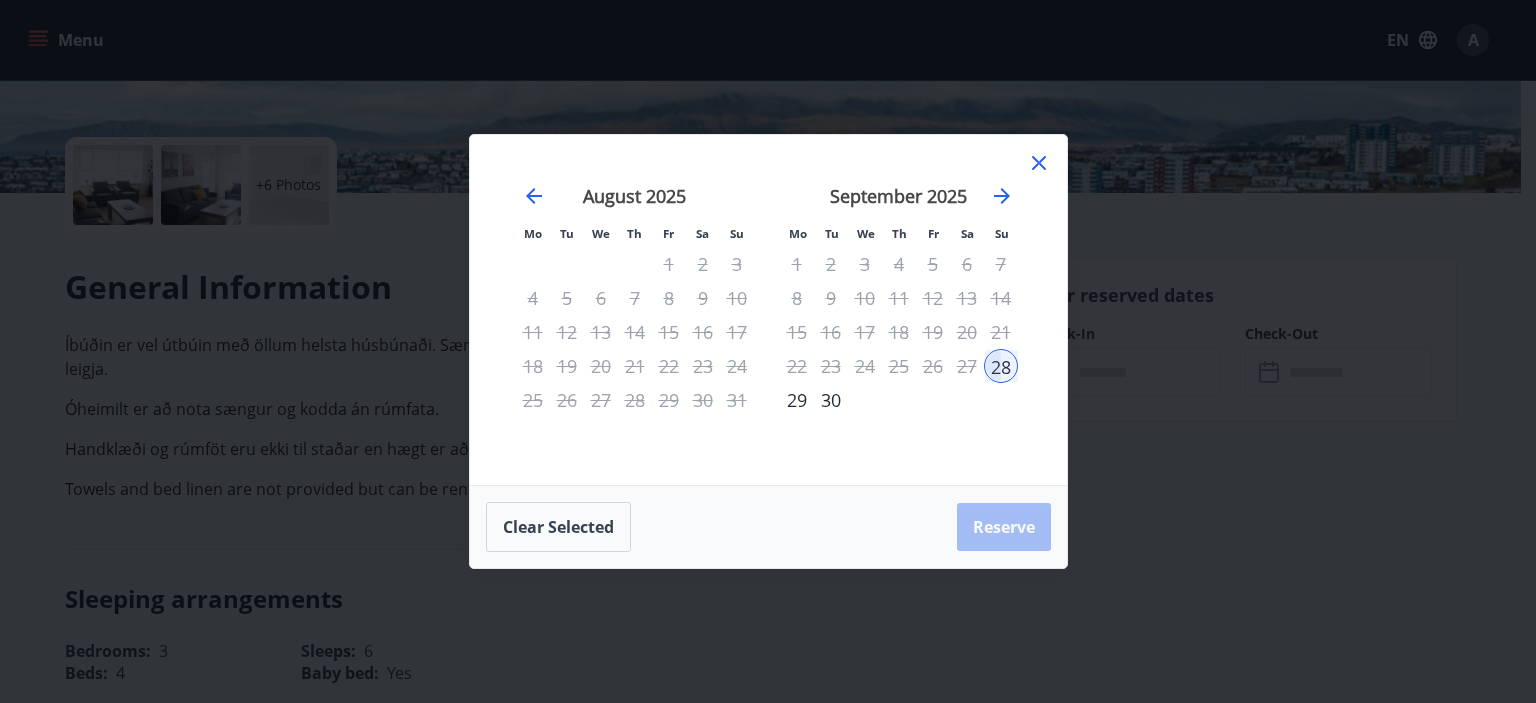 click on "28" at bounding box center [1001, 366] 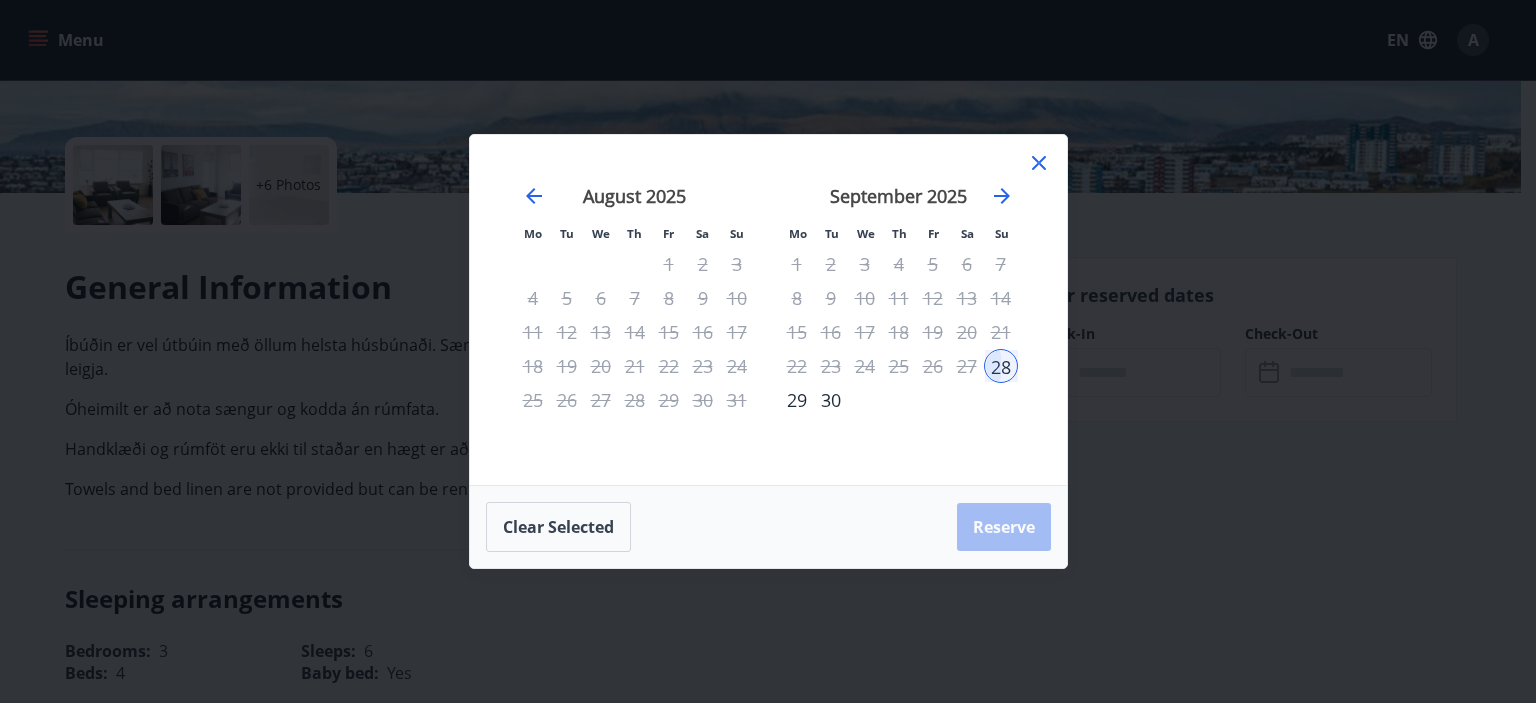 click on "28" at bounding box center [1001, 366] 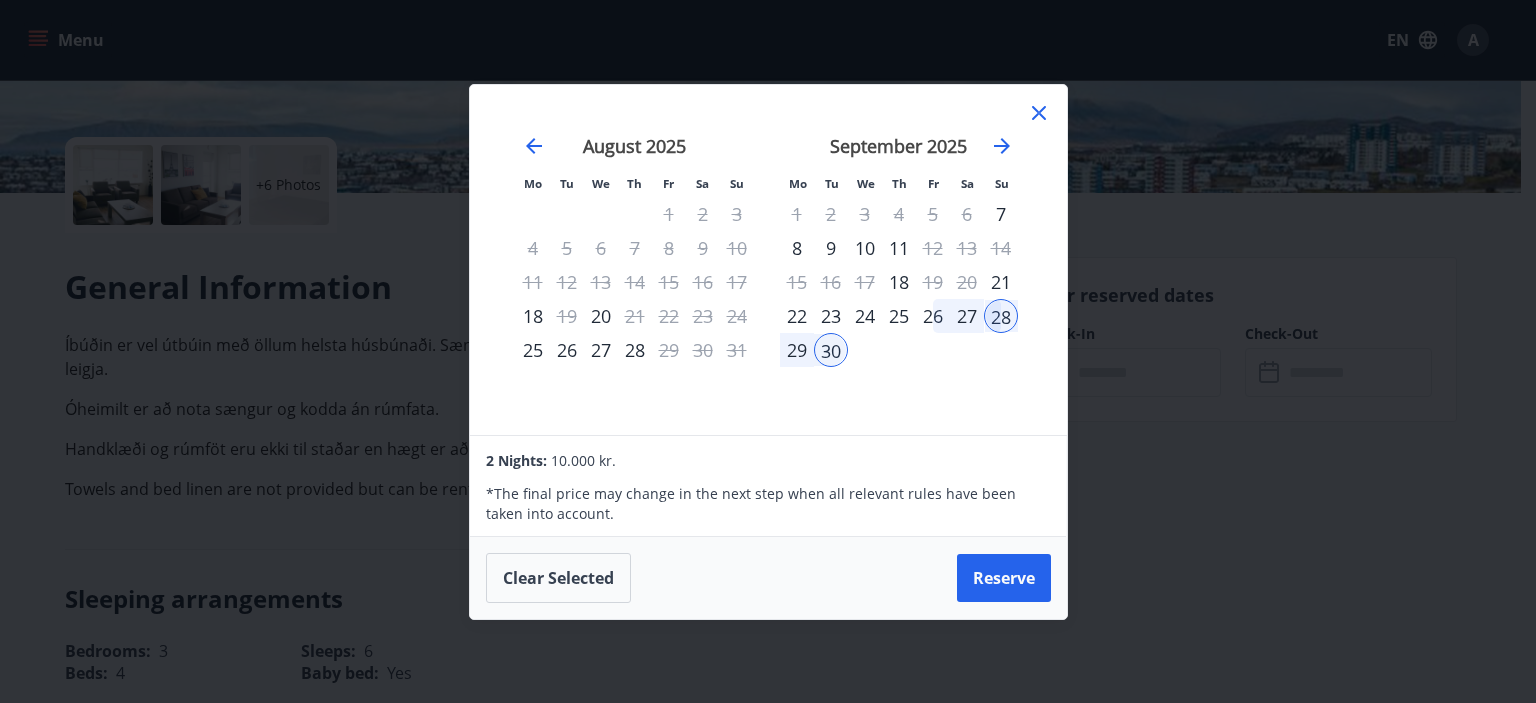 click on "25" at bounding box center (899, 316) 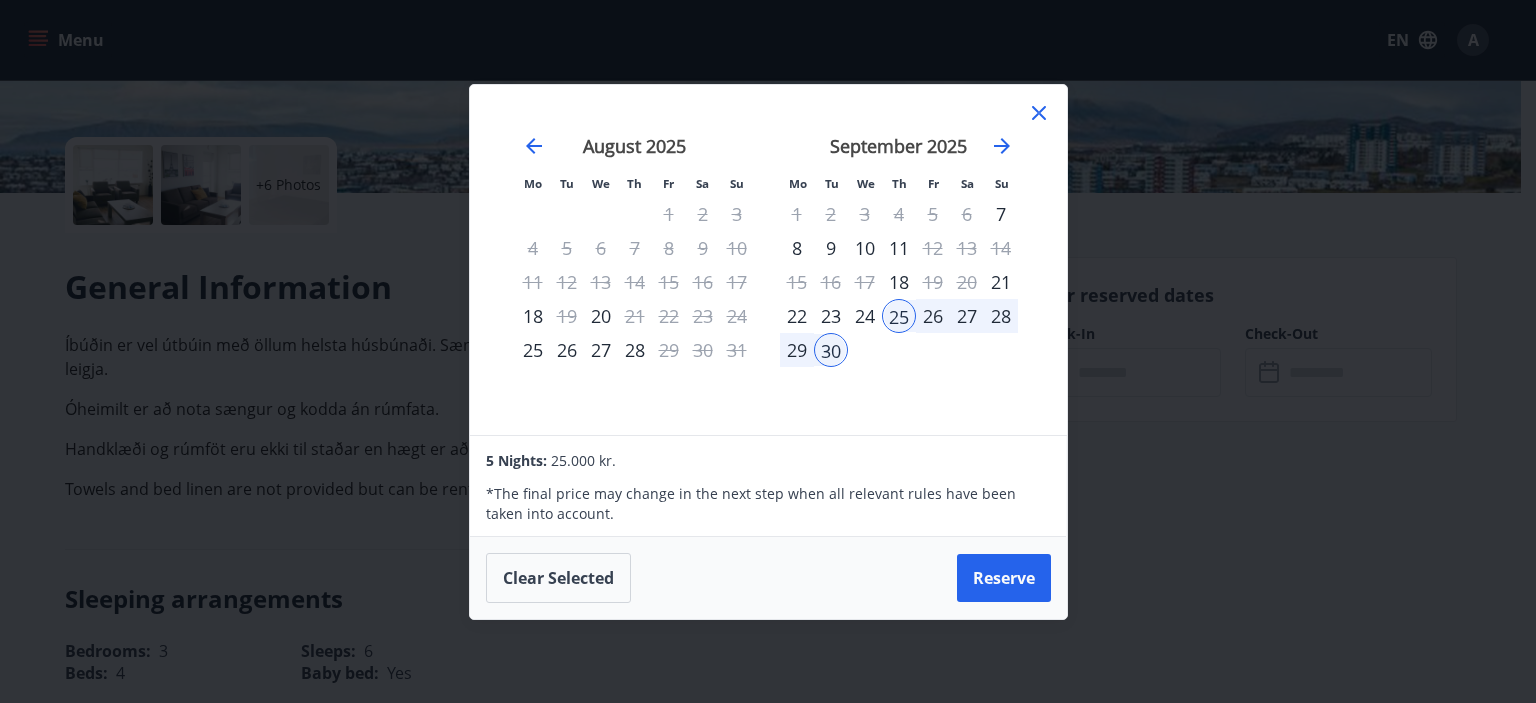 click on "28" at bounding box center [1001, 316] 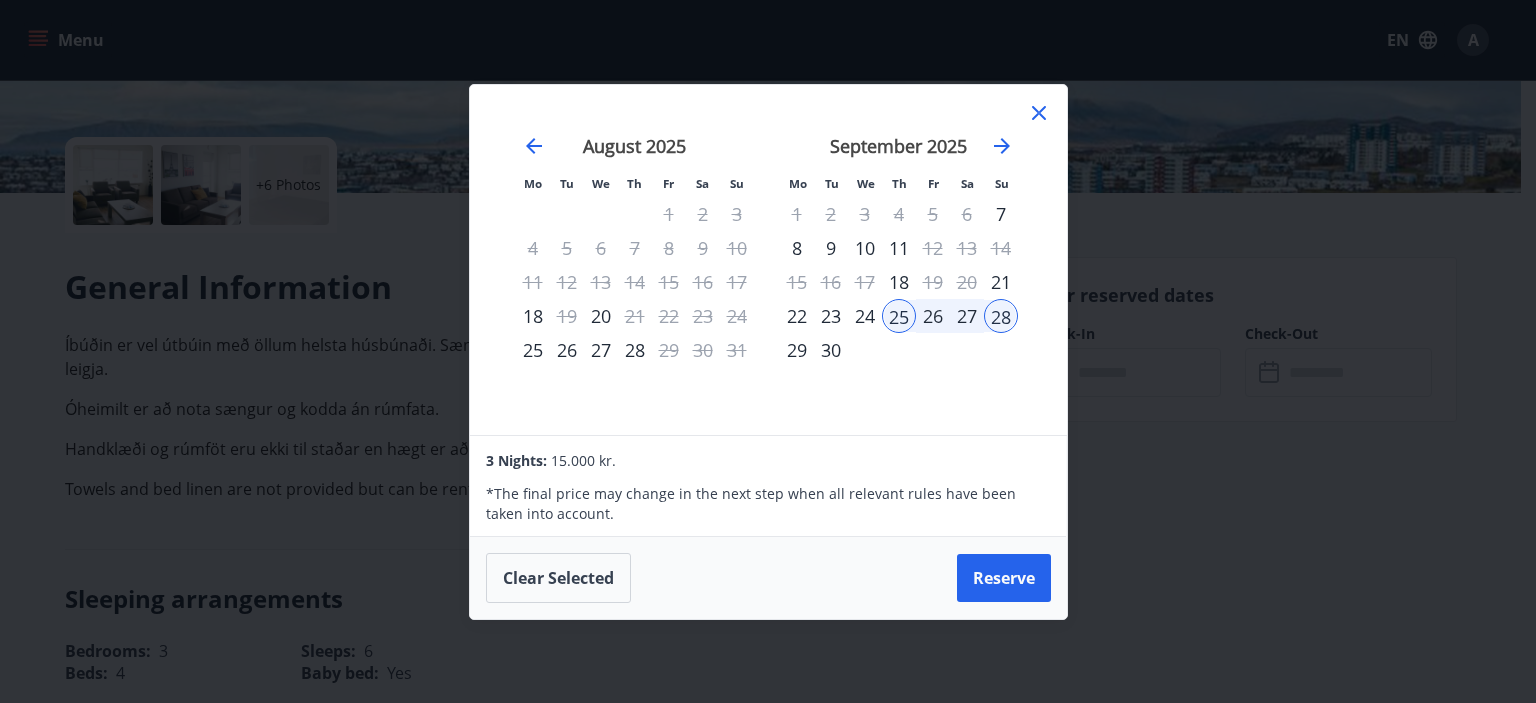 click on "27" at bounding box center (967, 316) 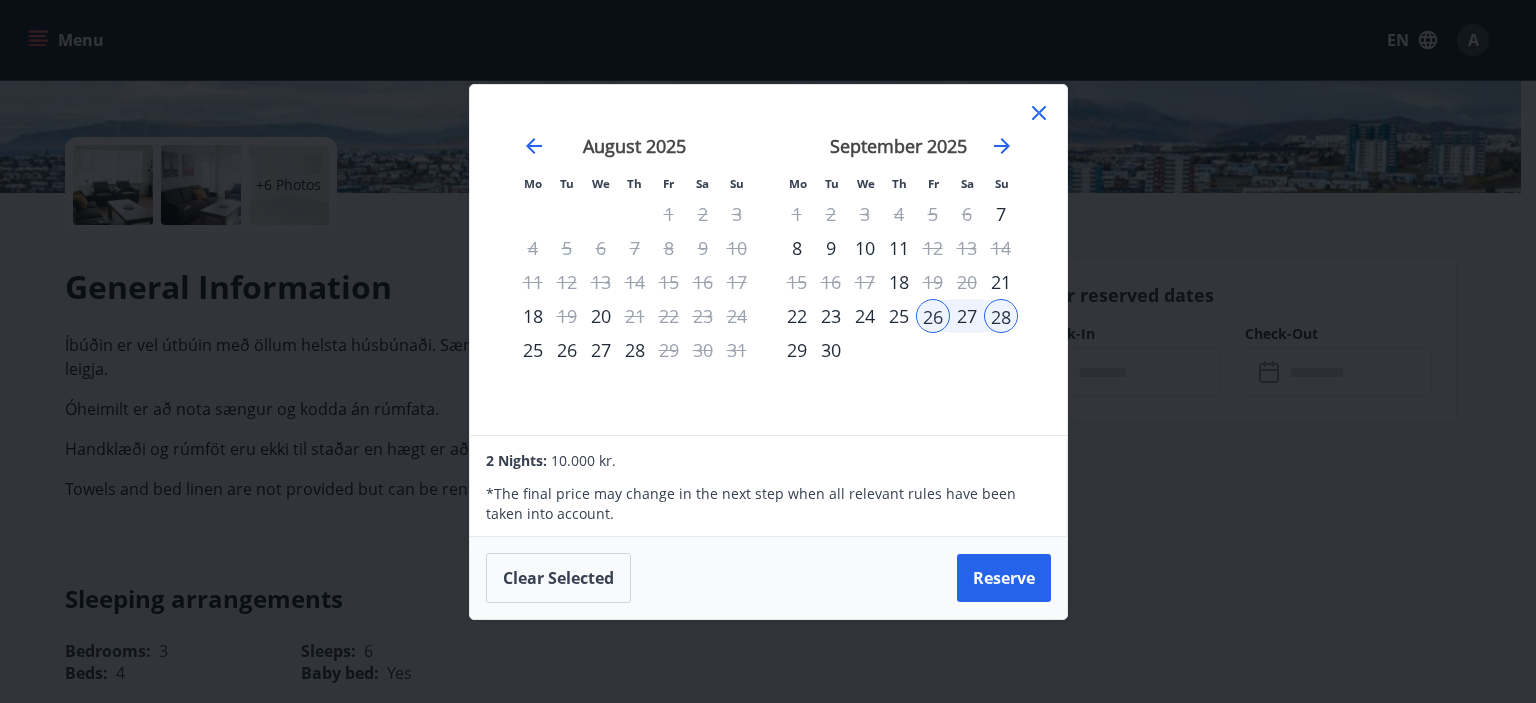 click on "25" at bounding box center (899, 316) 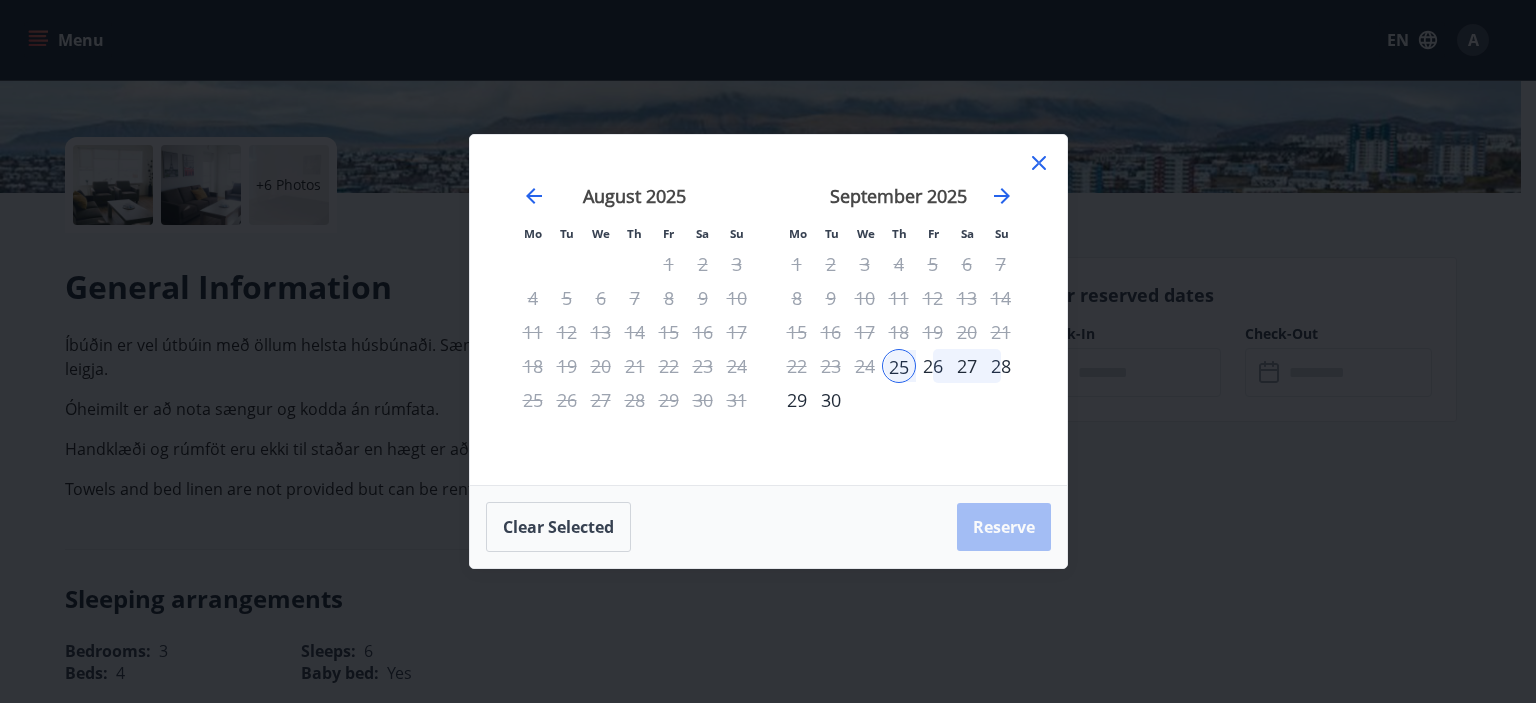 click on "27" at bounding box center (967, 366) 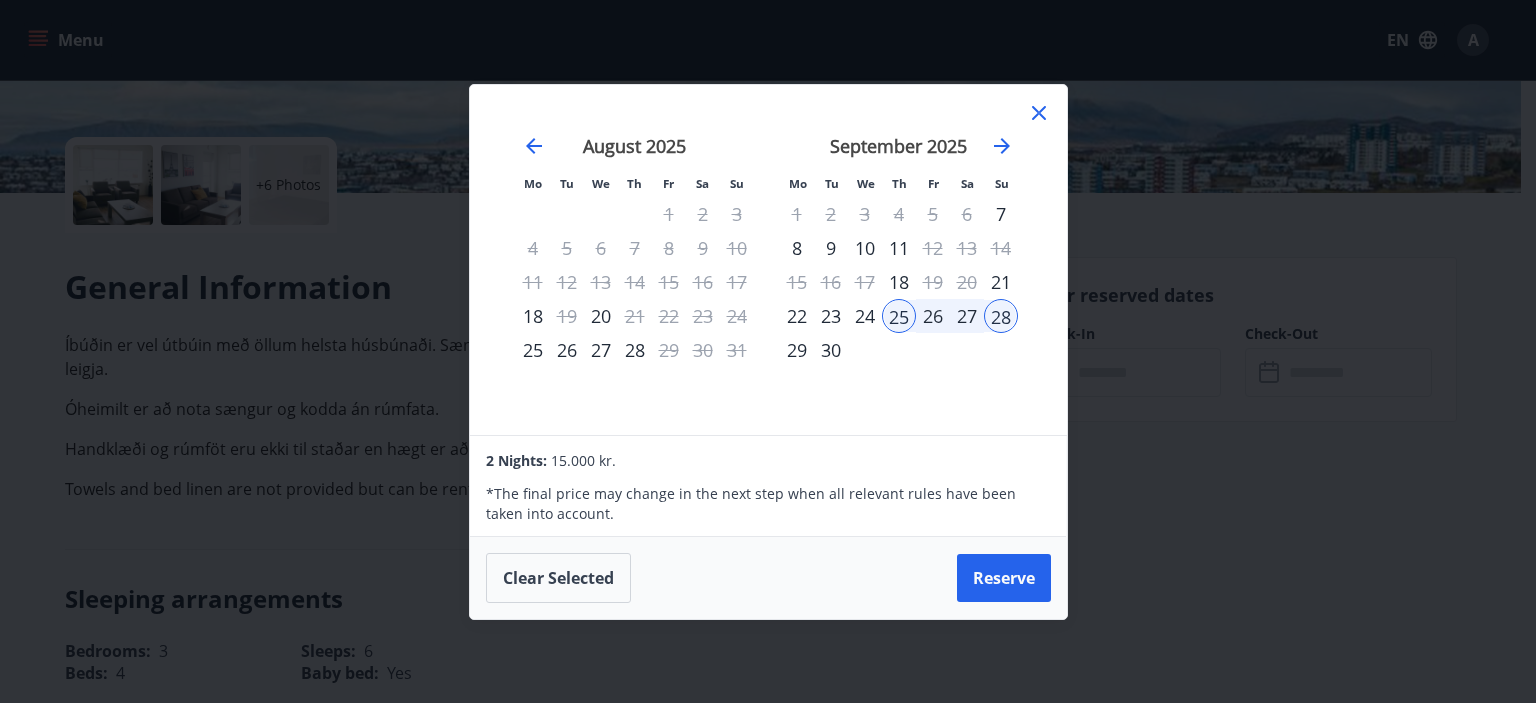 click on "25" at bounding box center [899, 316] 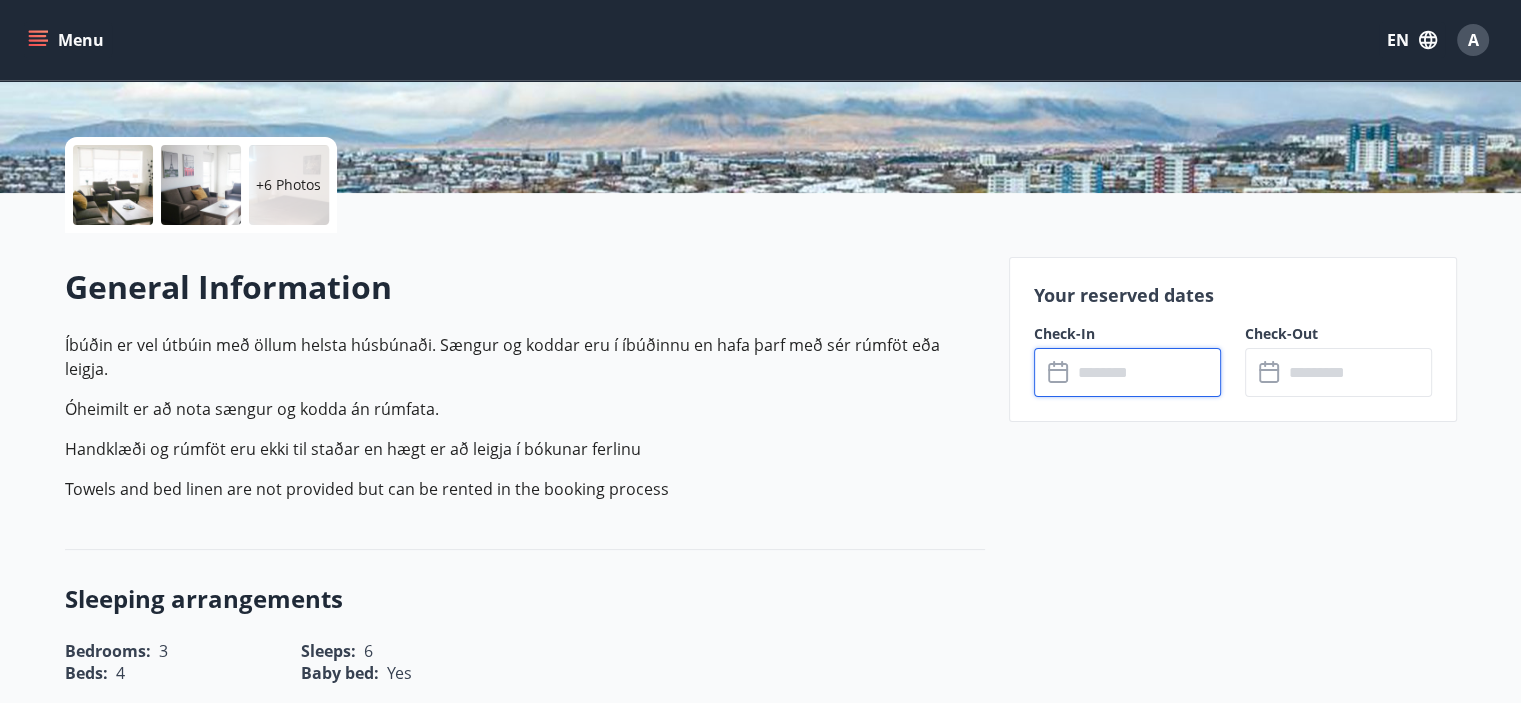 click at bounding box center [1146, 372] 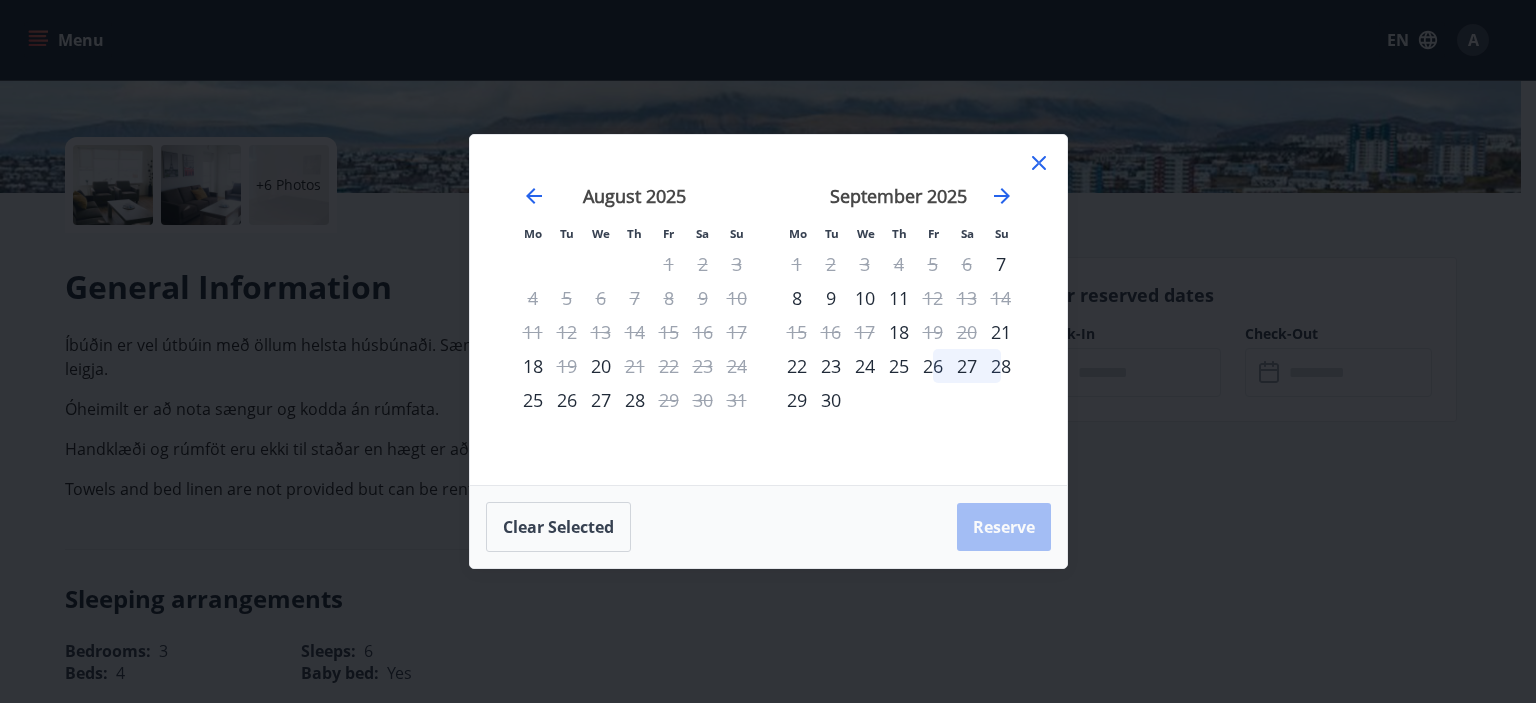 click on "25" at bounding box center [899, 366] 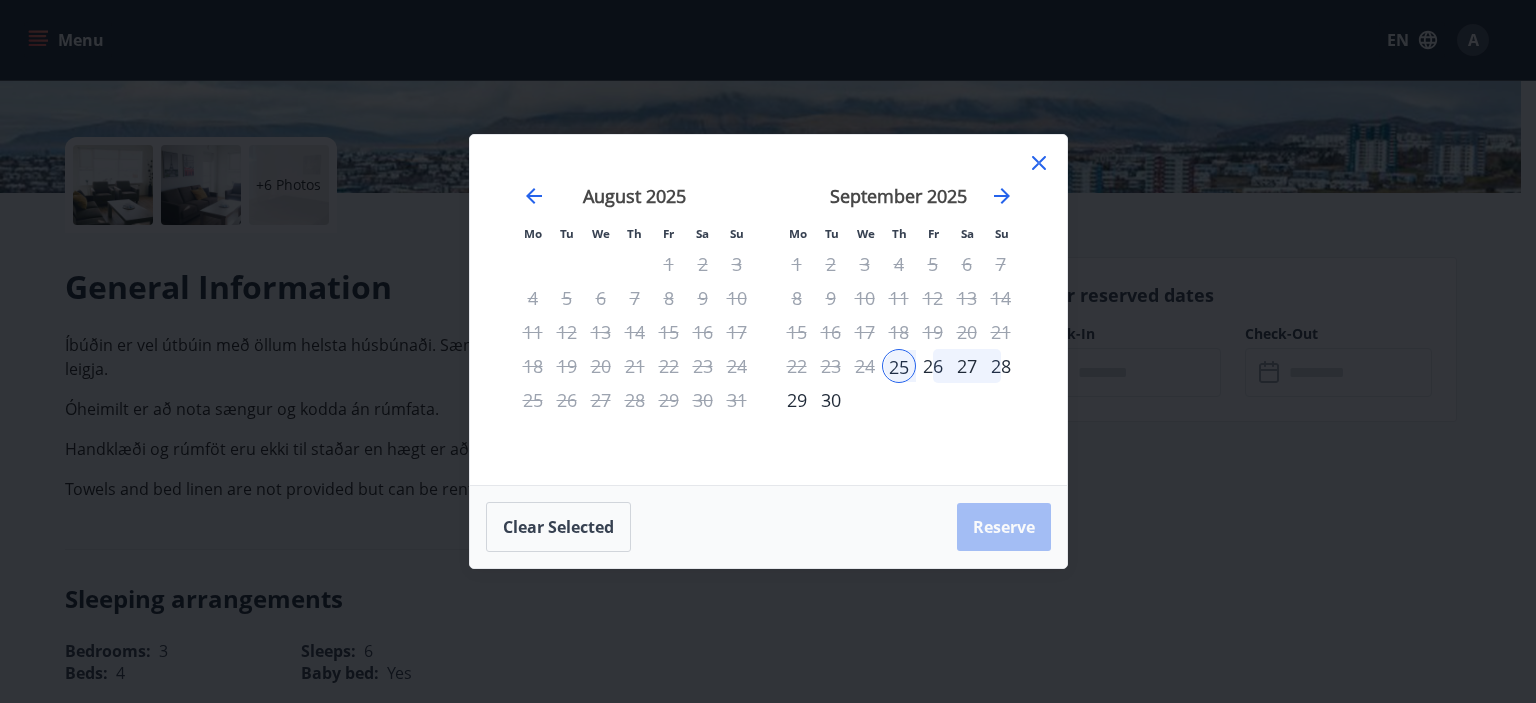 click on "28" at bounding box center [1001, 366] 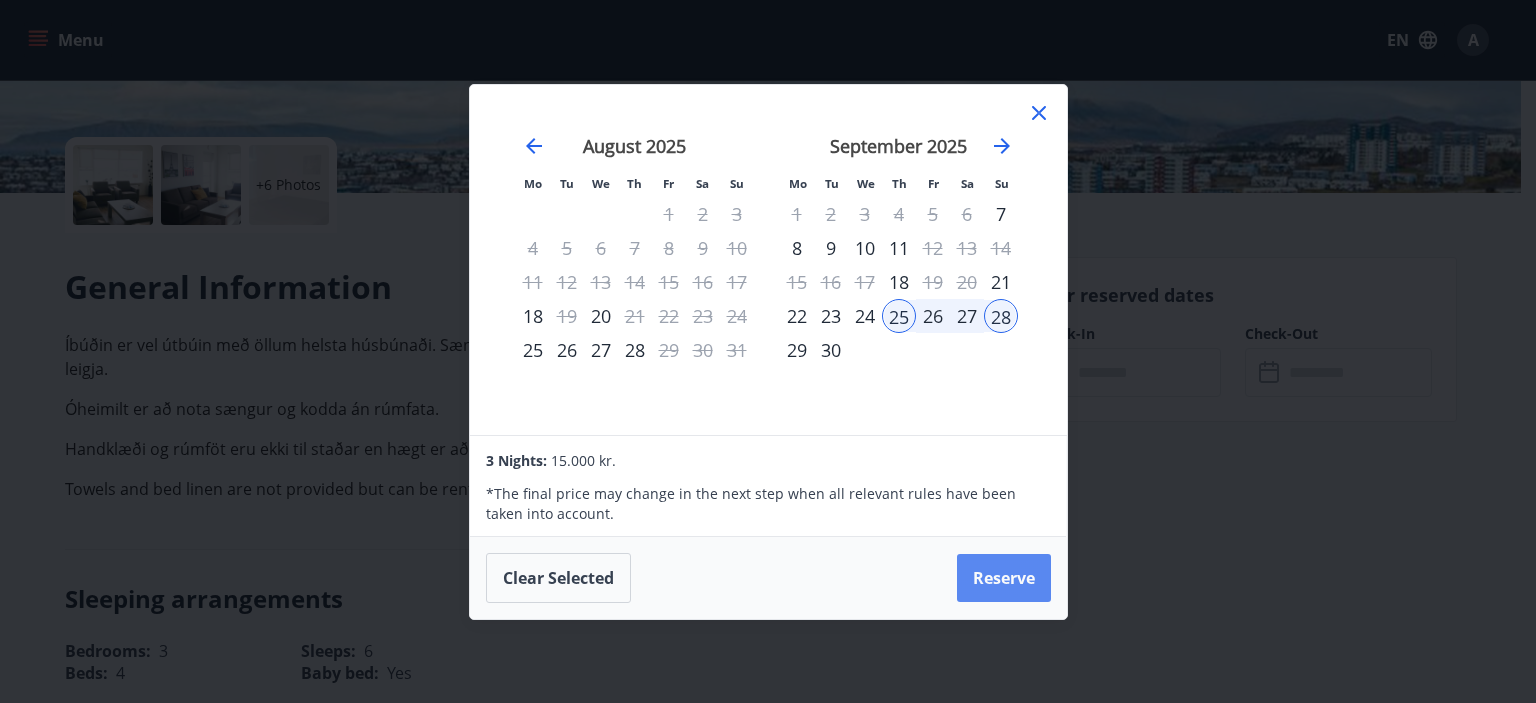 click on "Reserve" at bounding box center [1004, 578] 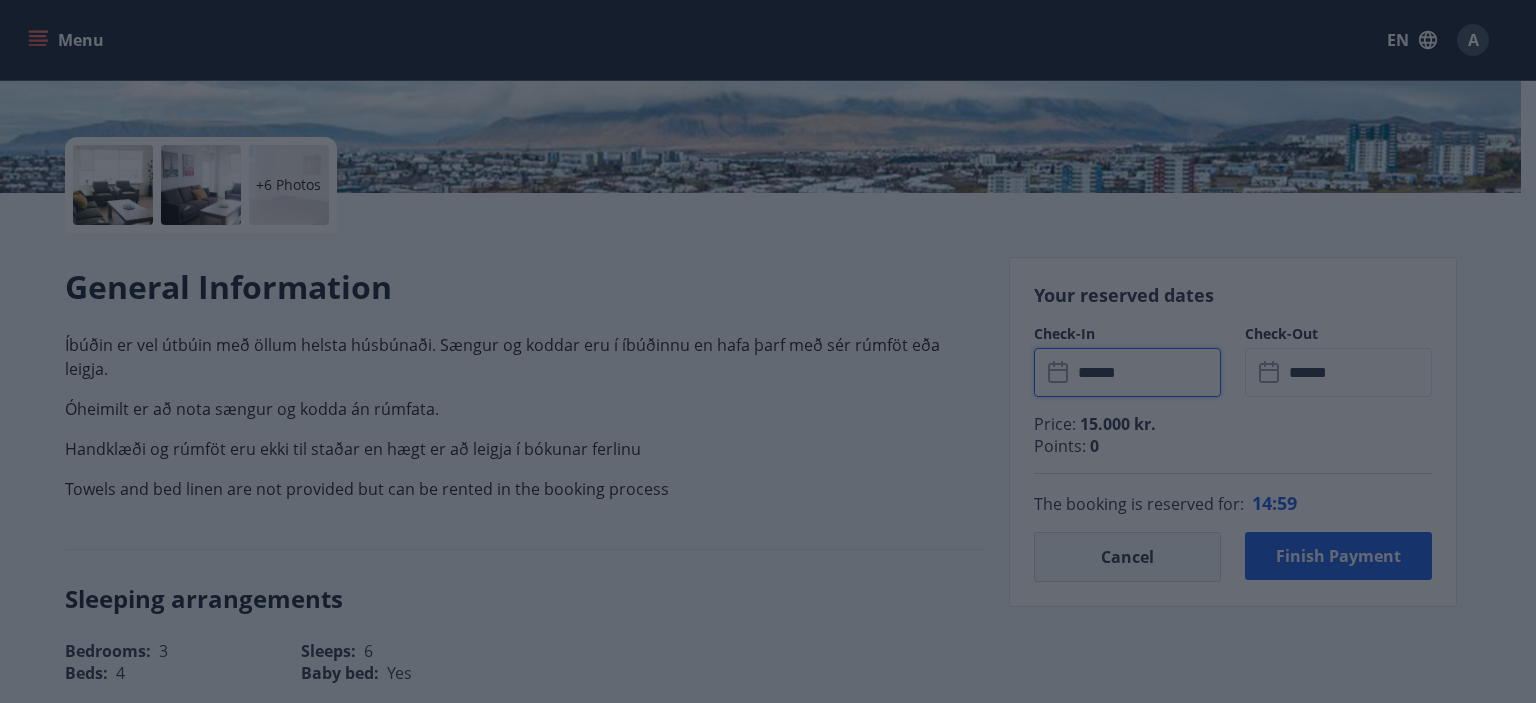 type on "******" 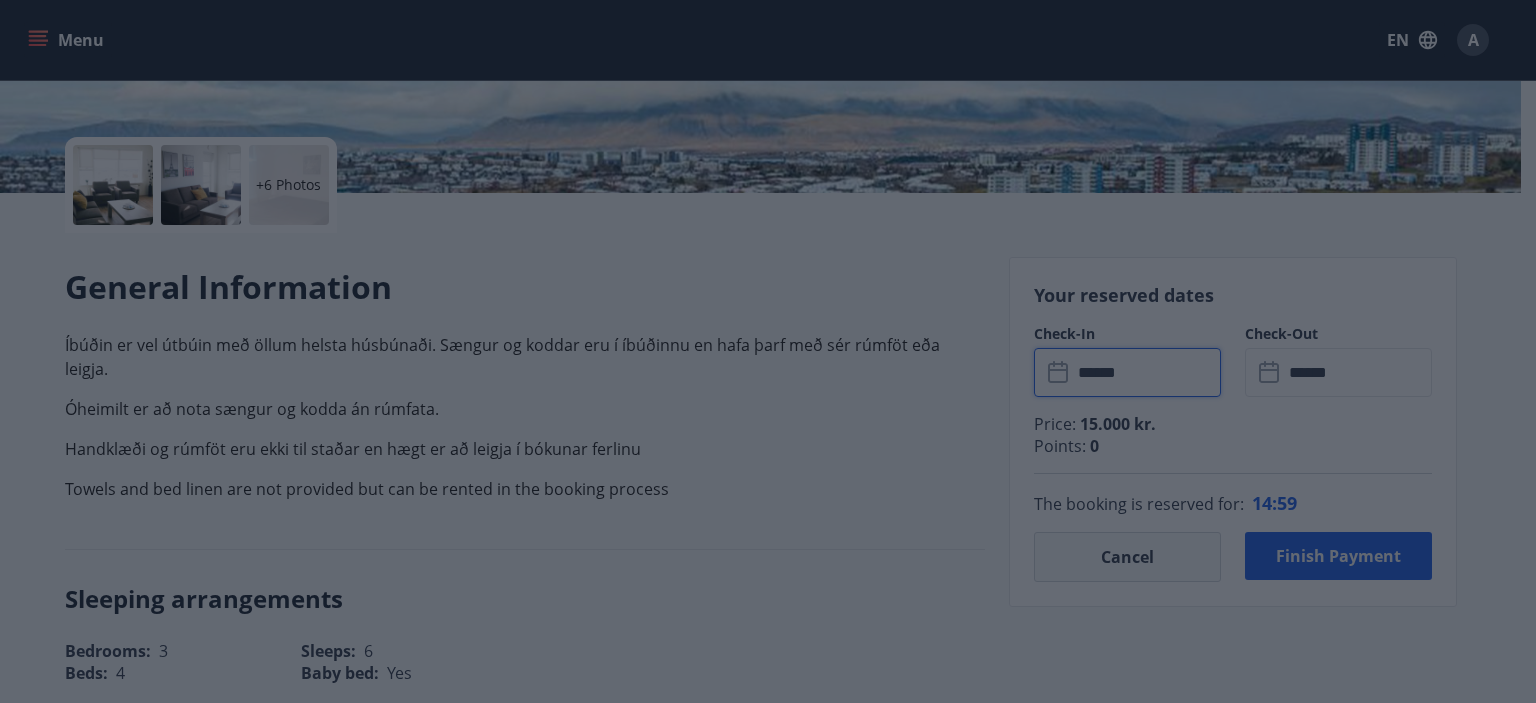 type on "******" 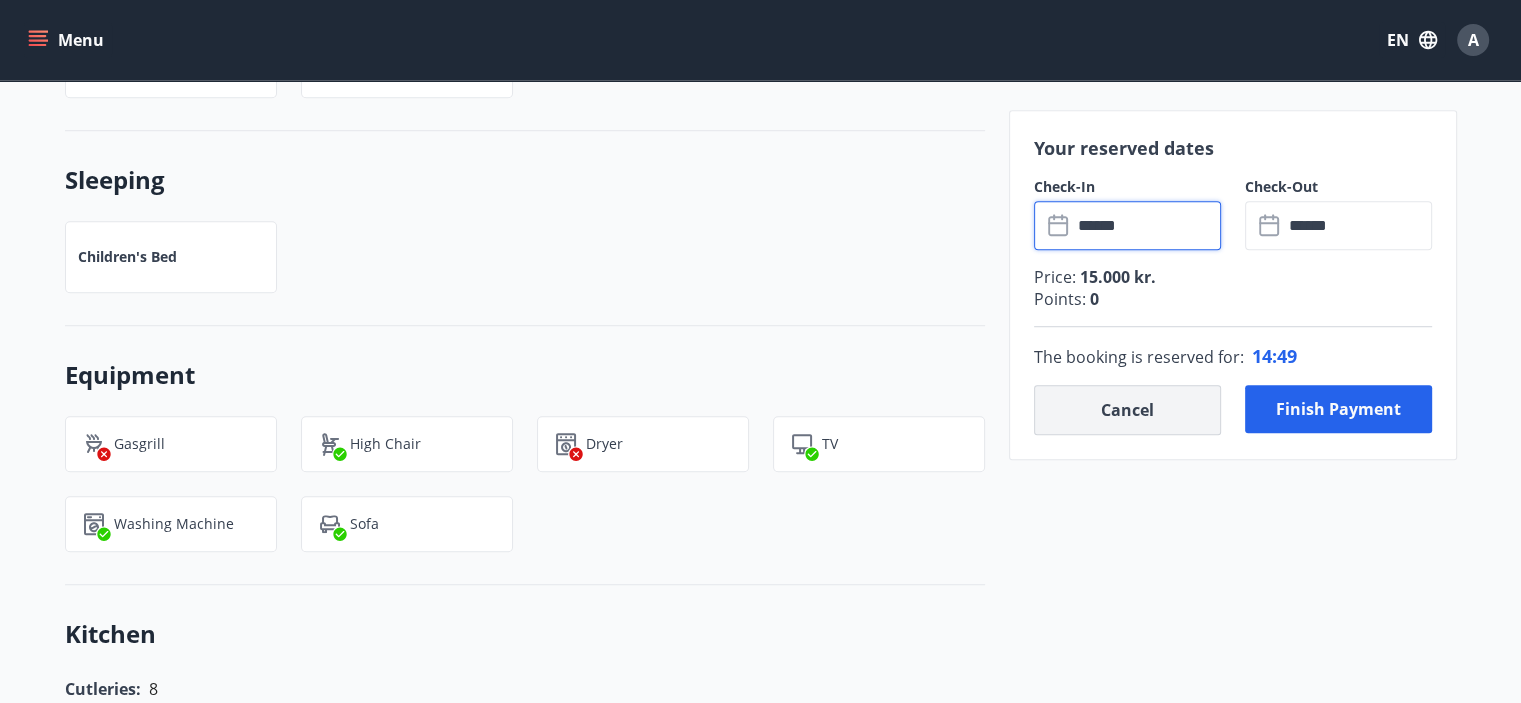 scroll, scrollTop: 1328, scrollLeft: 0, axis: vertical 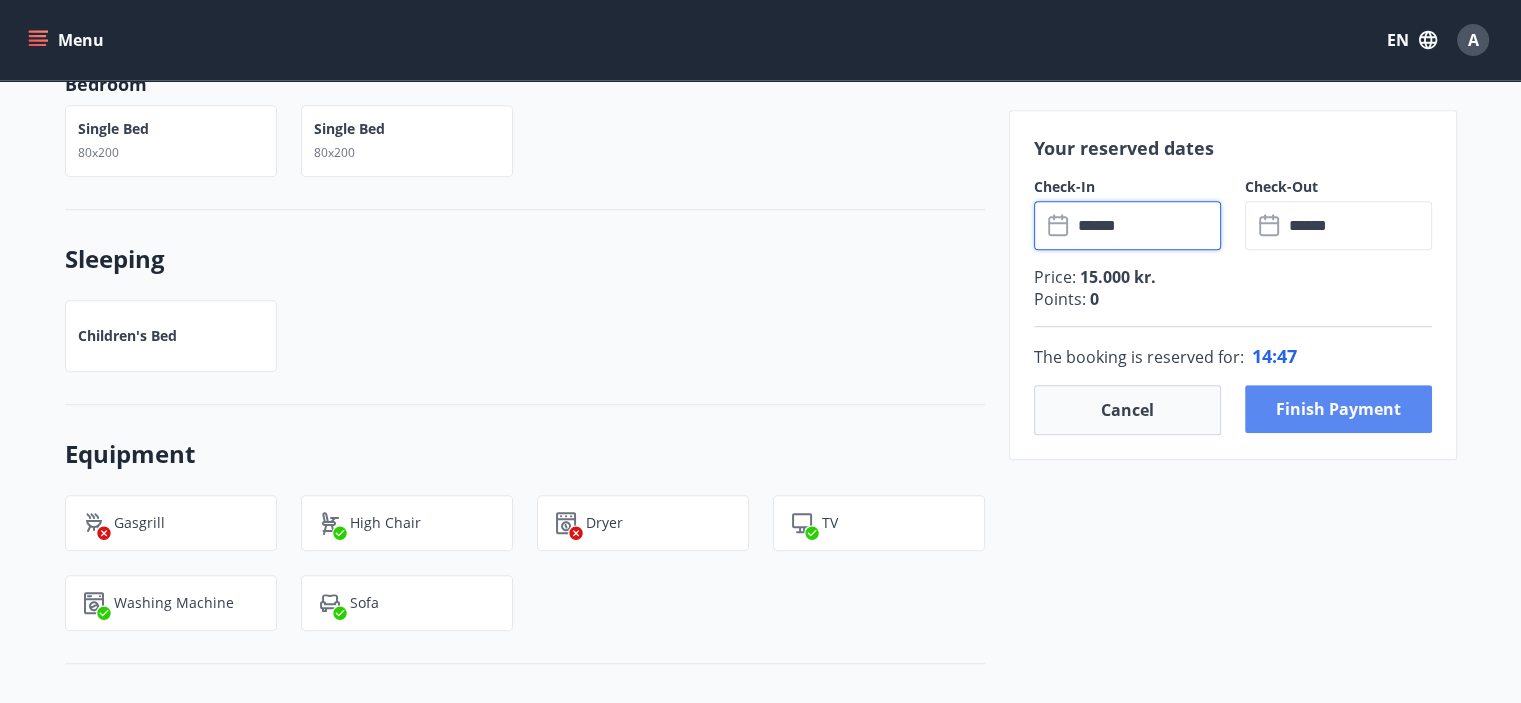 click on "Finish payment" at bounding box center (1338, 409) 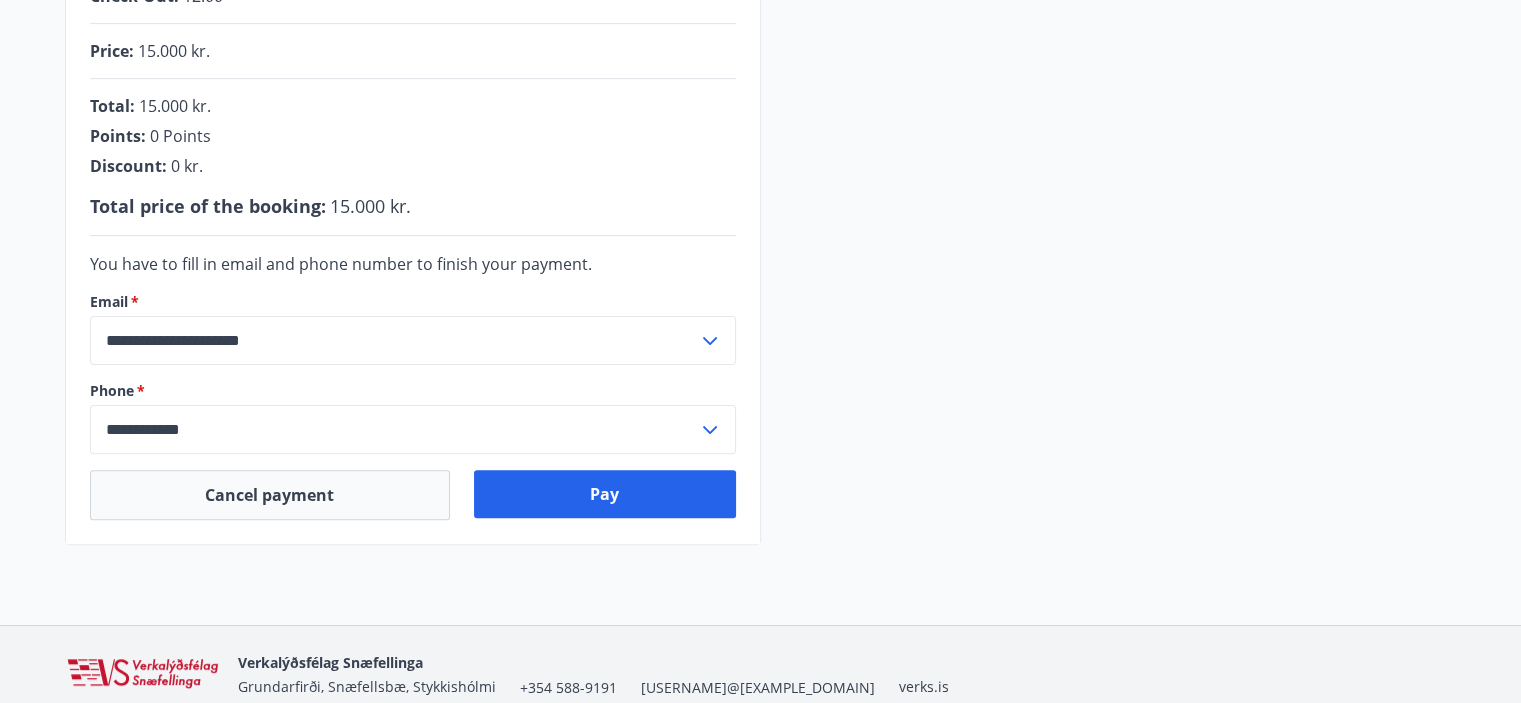 scroll, scrollTop: 508, scrollLeft: 0, axis: vertical 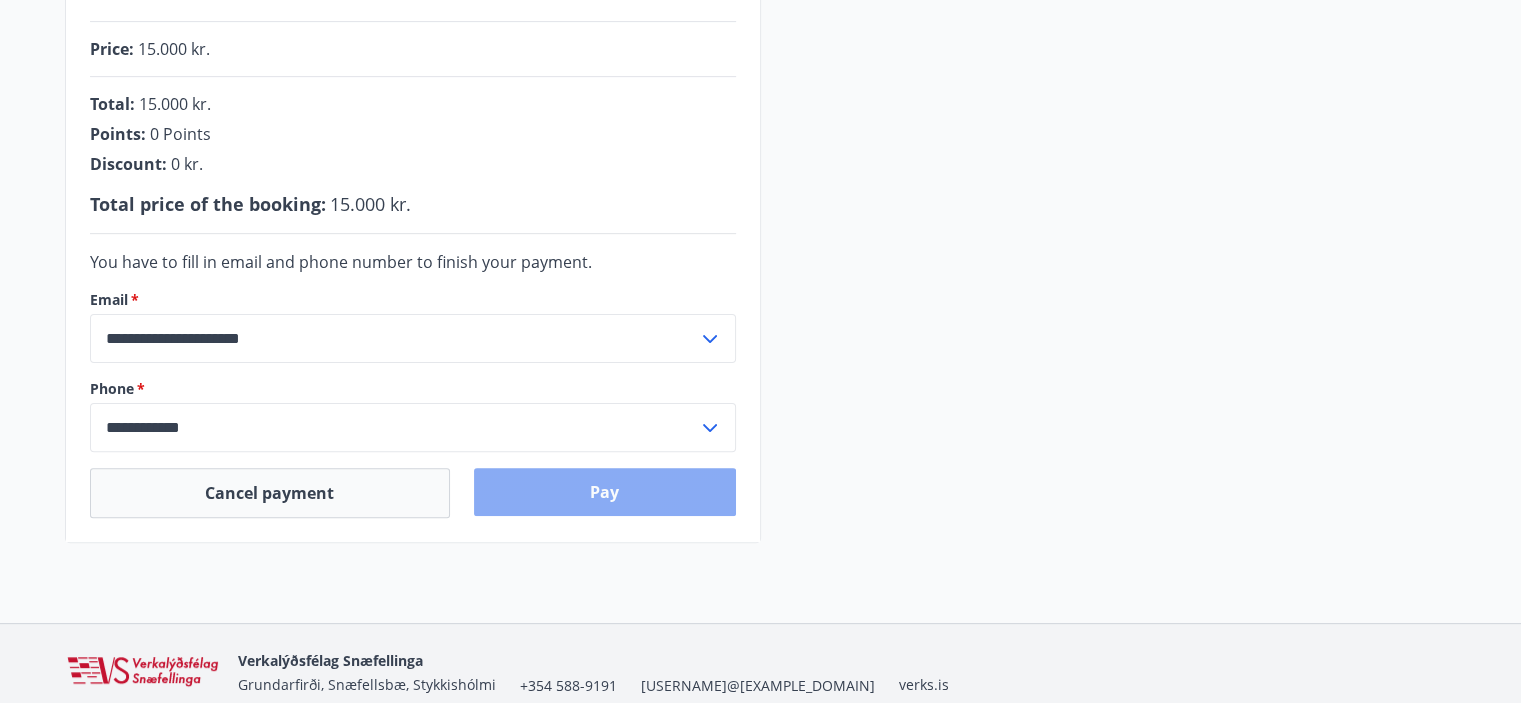 click on "Pay" at bounding box center (605, 492) 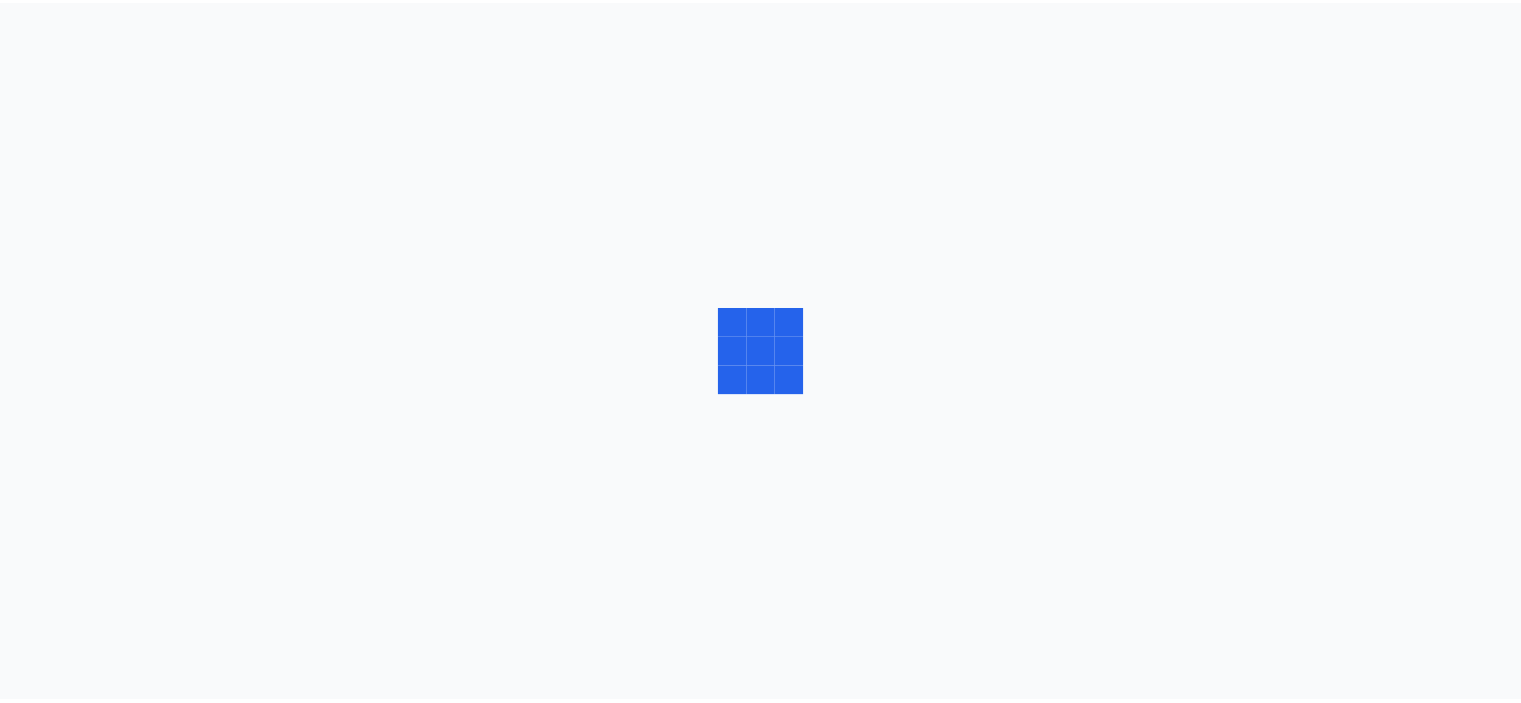 scroll, scrollTop: 0, scrollLeft: 0, axis: both 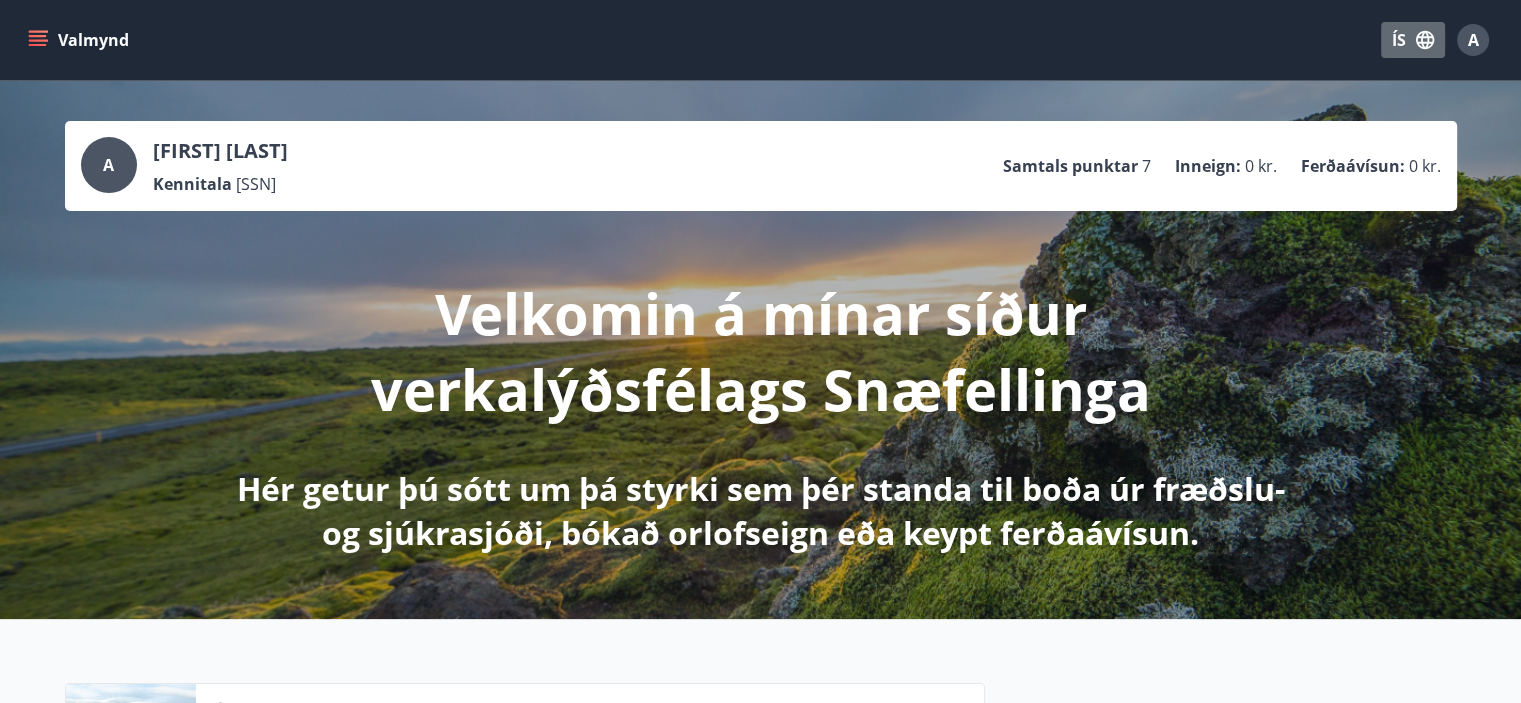 click on "ÍS" at bounding box center (1413, 40) 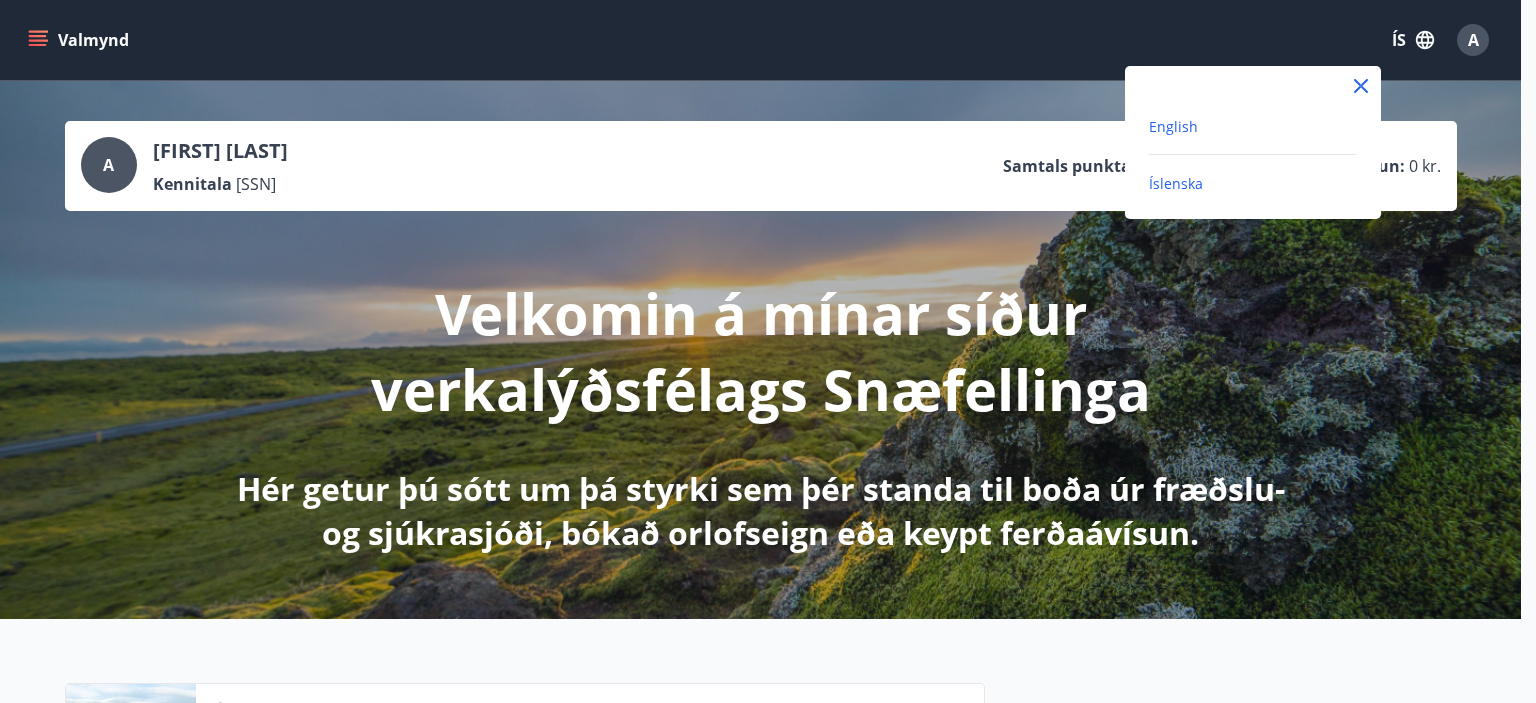 click on "English" at bounding box center (1173, 126) 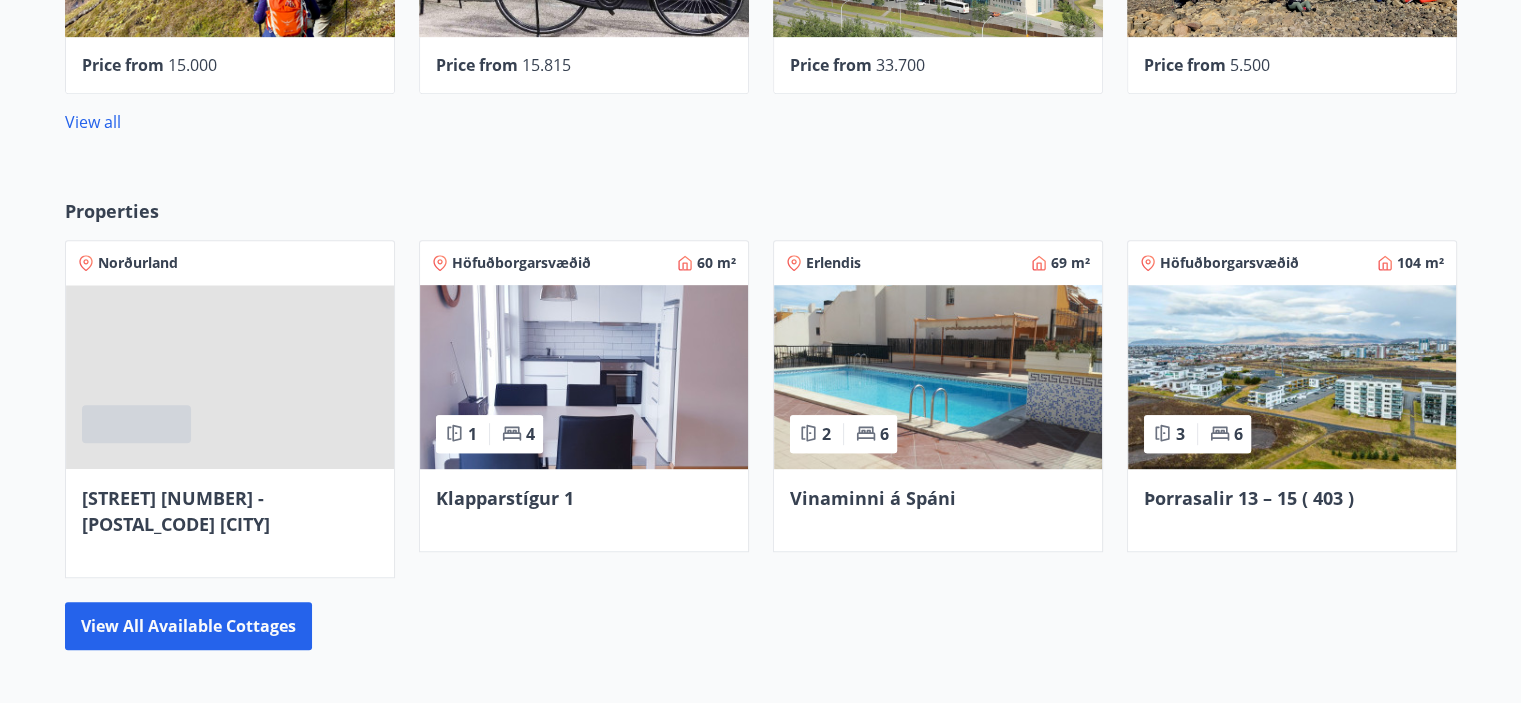 scroll, scrollTop: 992, scrollLeft: 0, axis: vertical 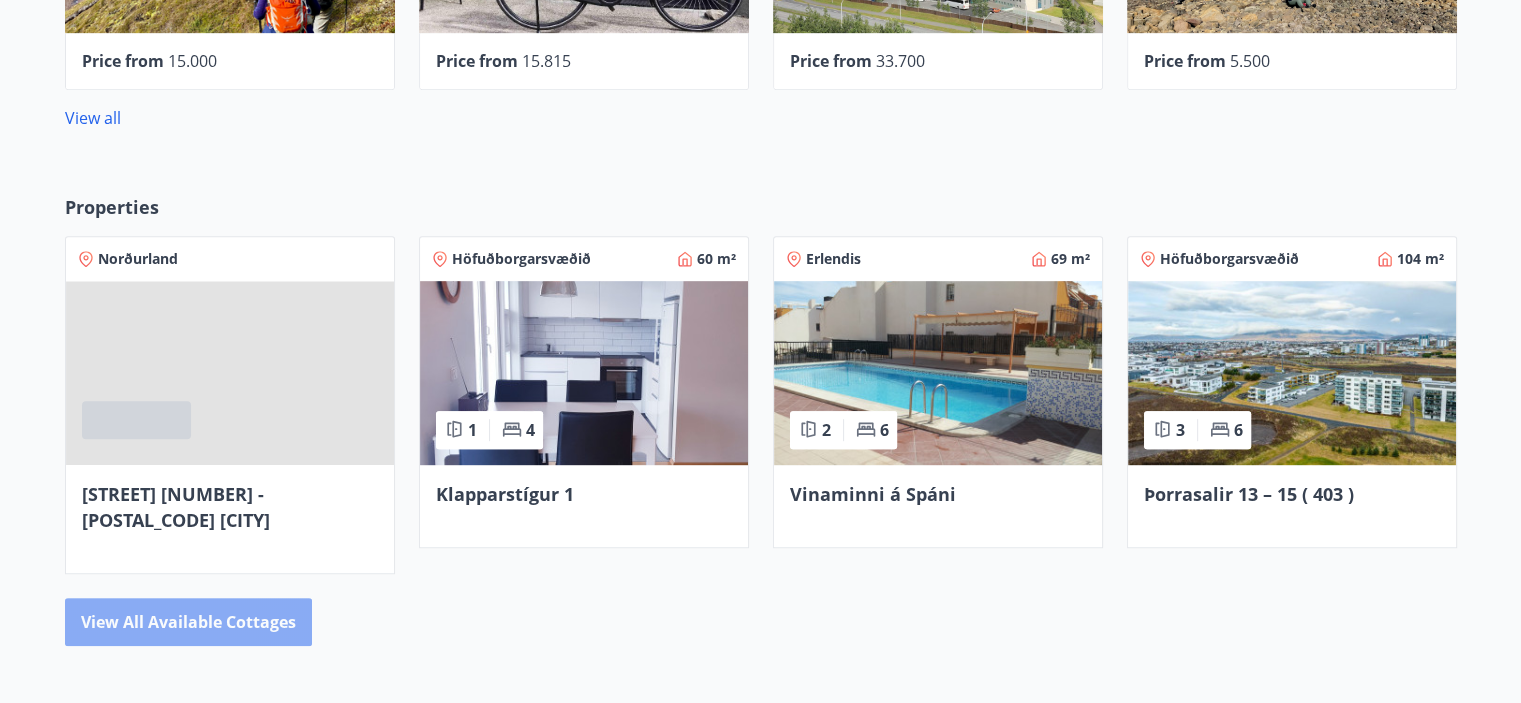 click on "View all available cottages" at bounding box center (188, 622) 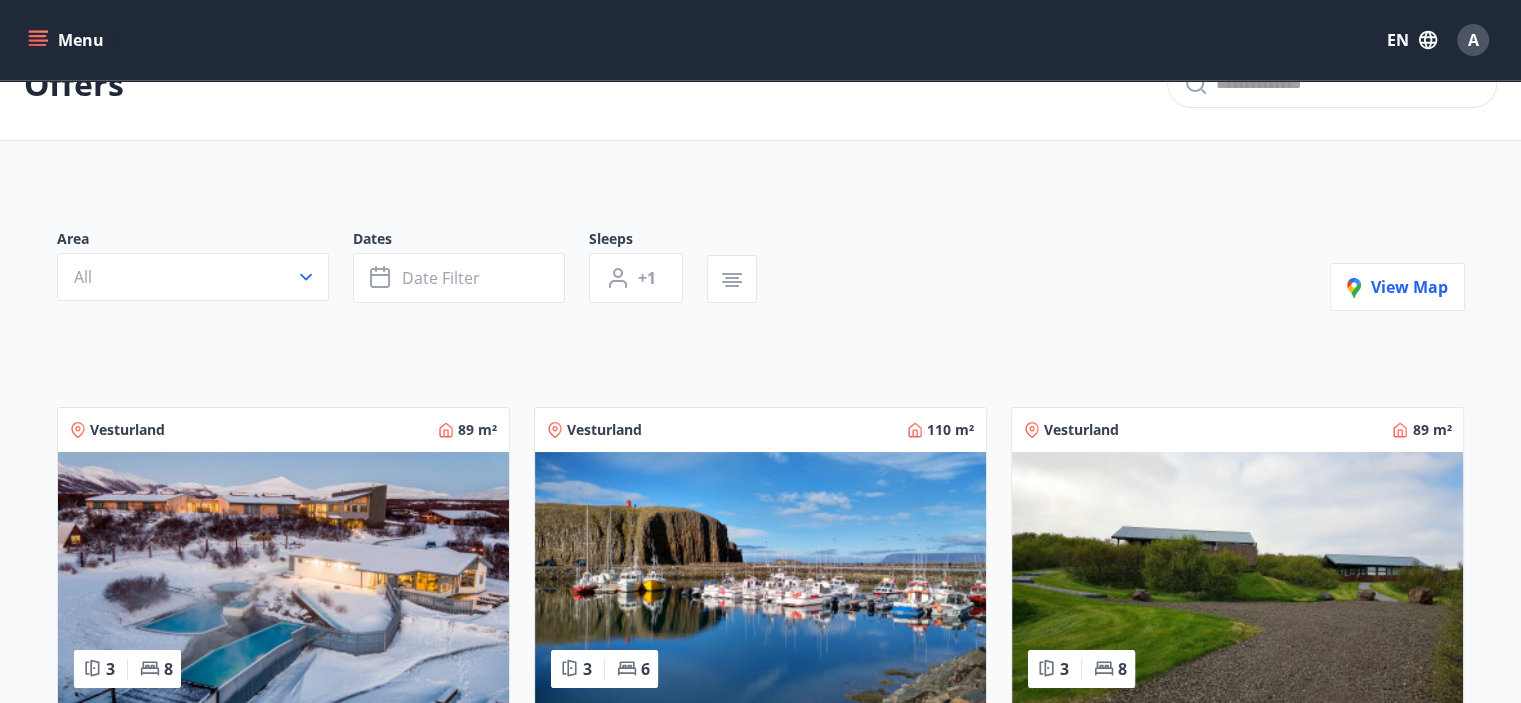 scroll, scrollTop: 32, scrollLeft: 0, axis: vertical 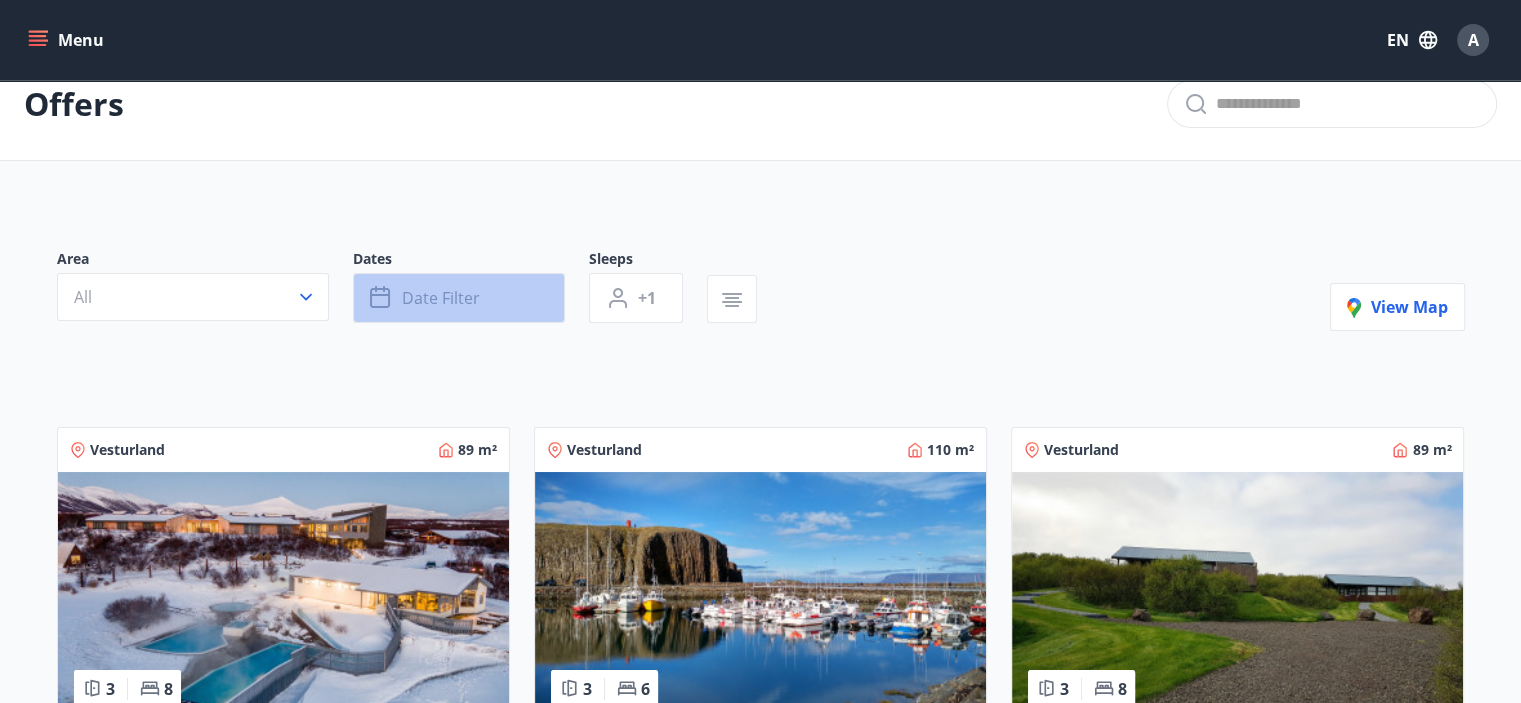 click on "Date filter" at bounding box center [459, 298] 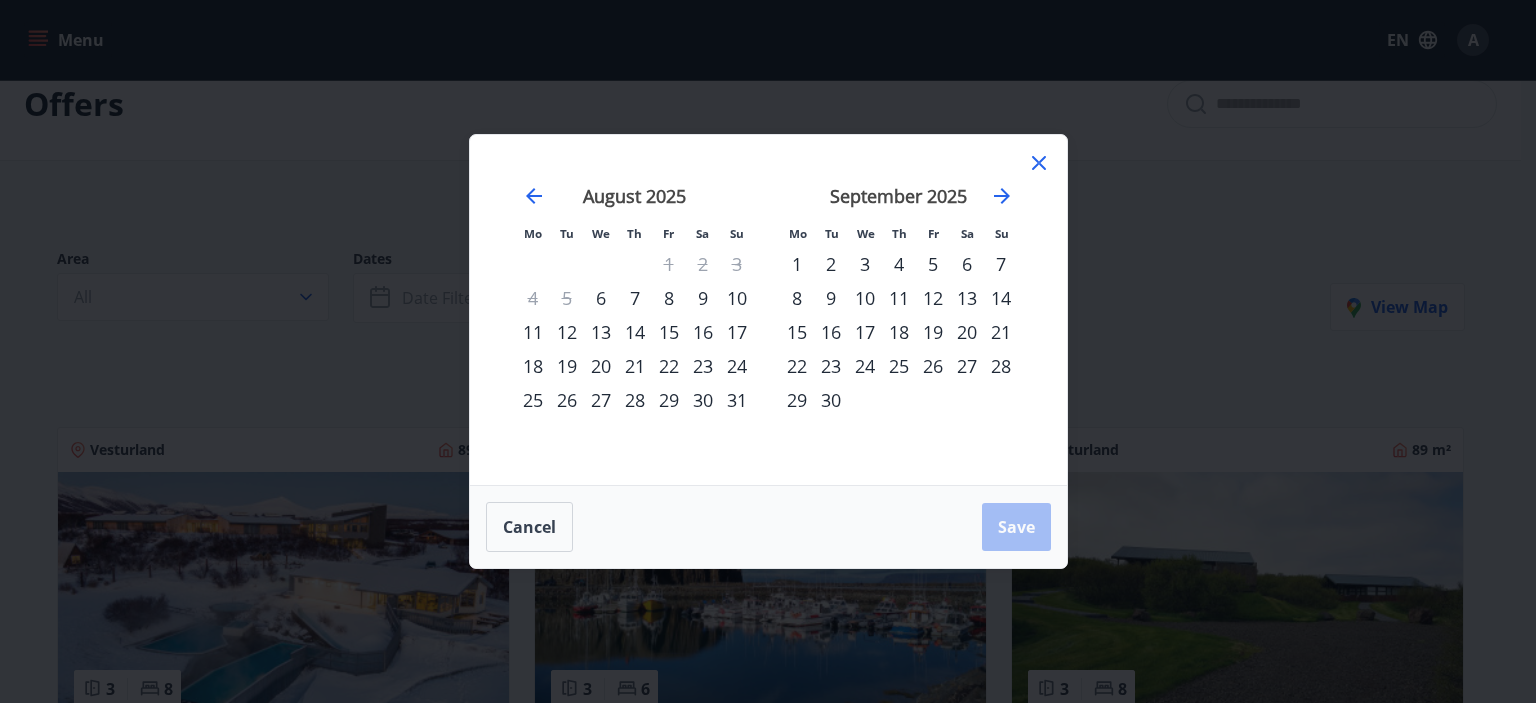 click on "22" at bounding box center [669, 366] 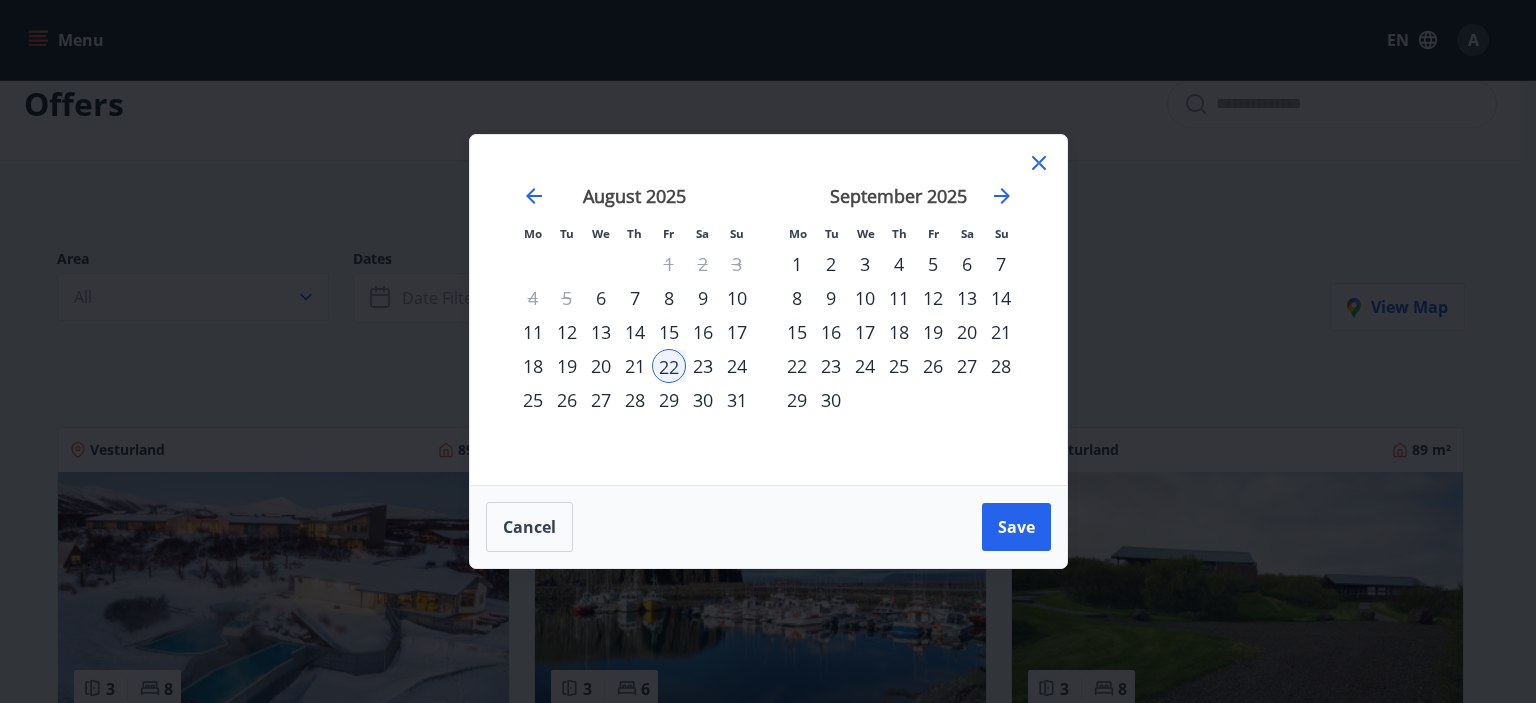 click on "24" at bounding box center [737, 366] 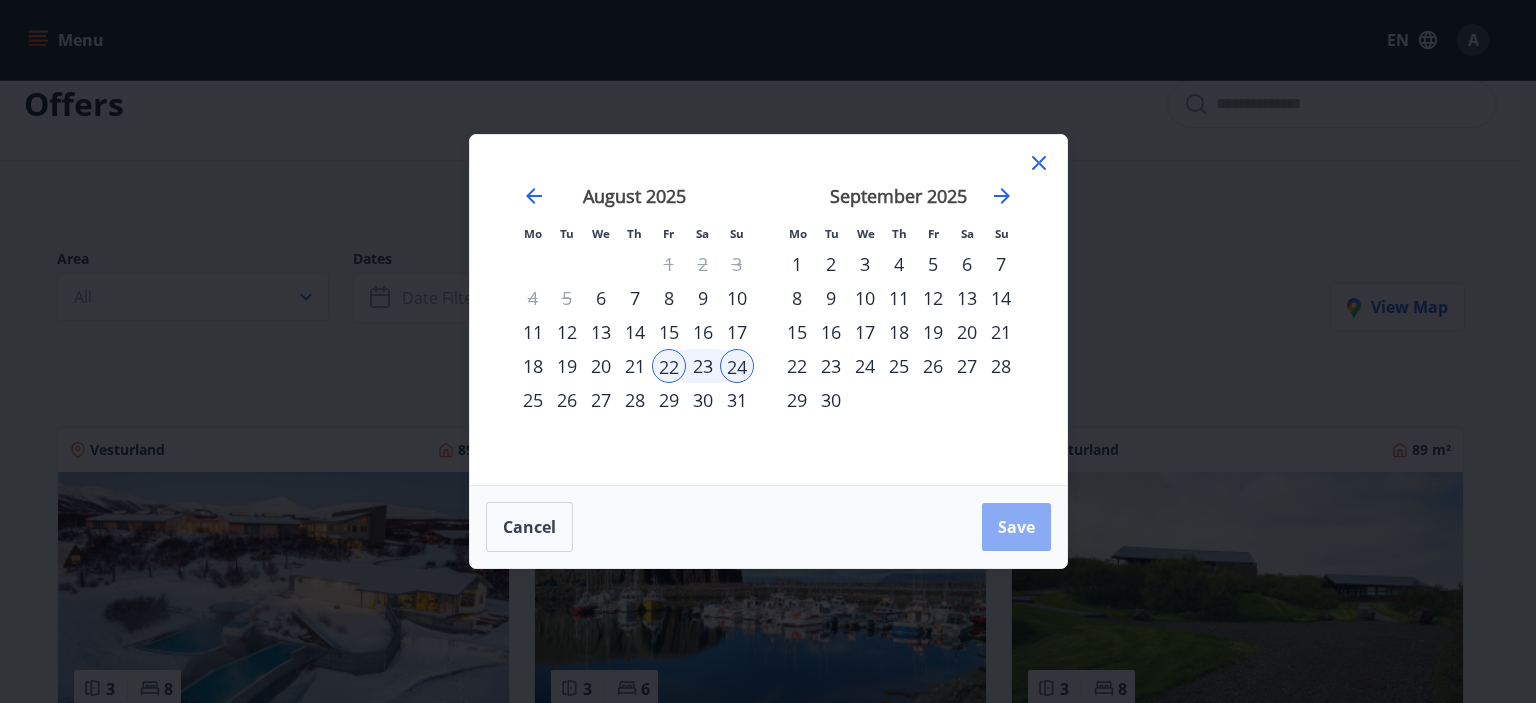 click on "Save" at bounding box center (1016, 527) 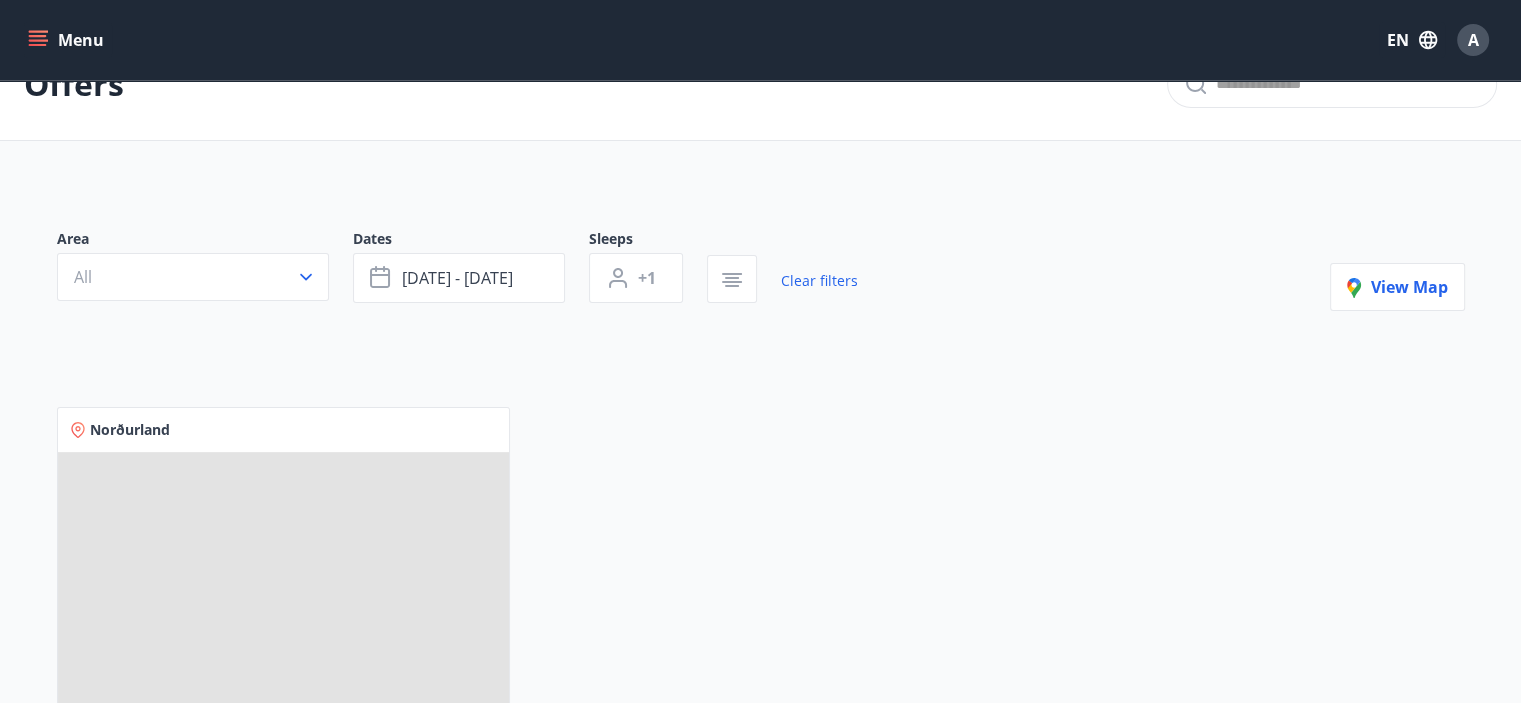 scroll, scrollTop: 0, scrollLeft: 0, axis: both 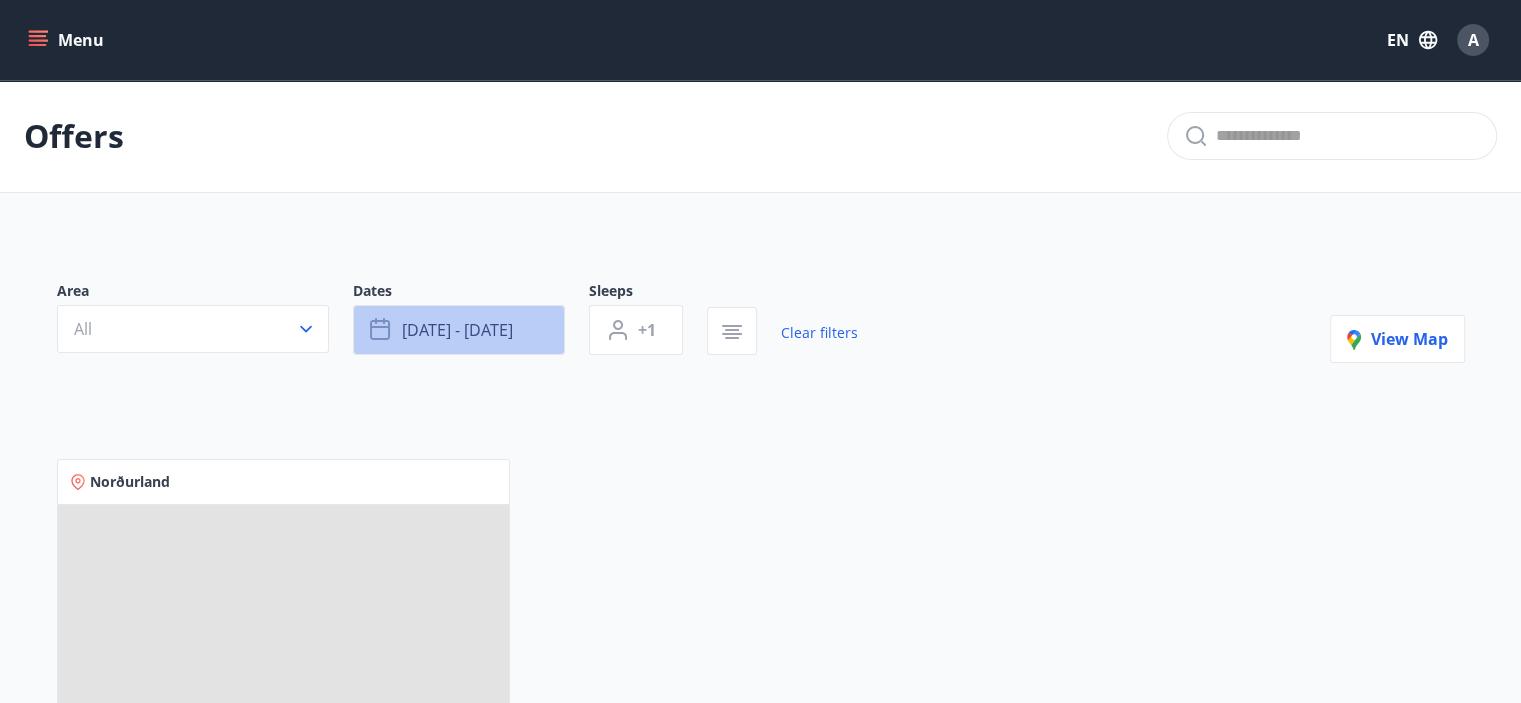 click on "Aug 22 - Aug 24" at bounding box center (457, 330) 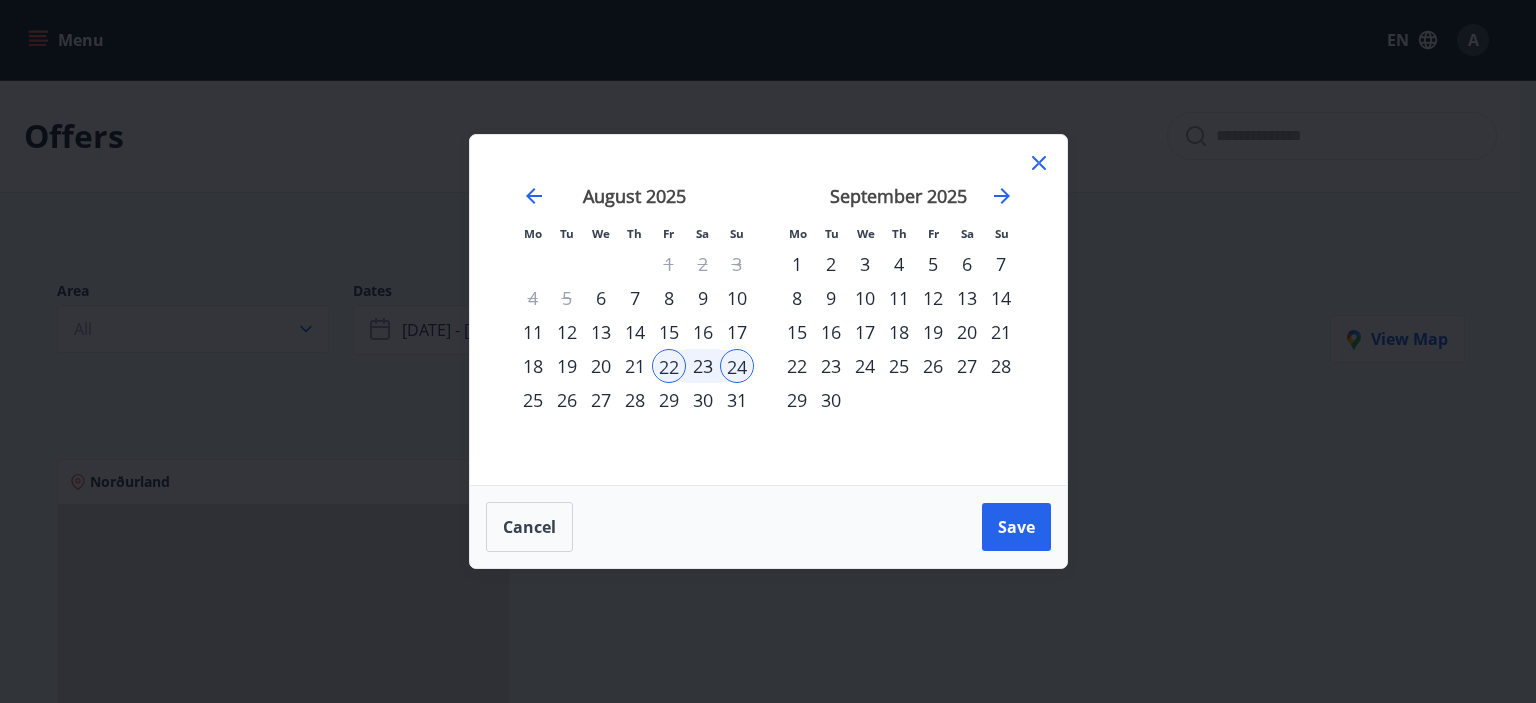 click on "22" at bounding box center [669, 366] 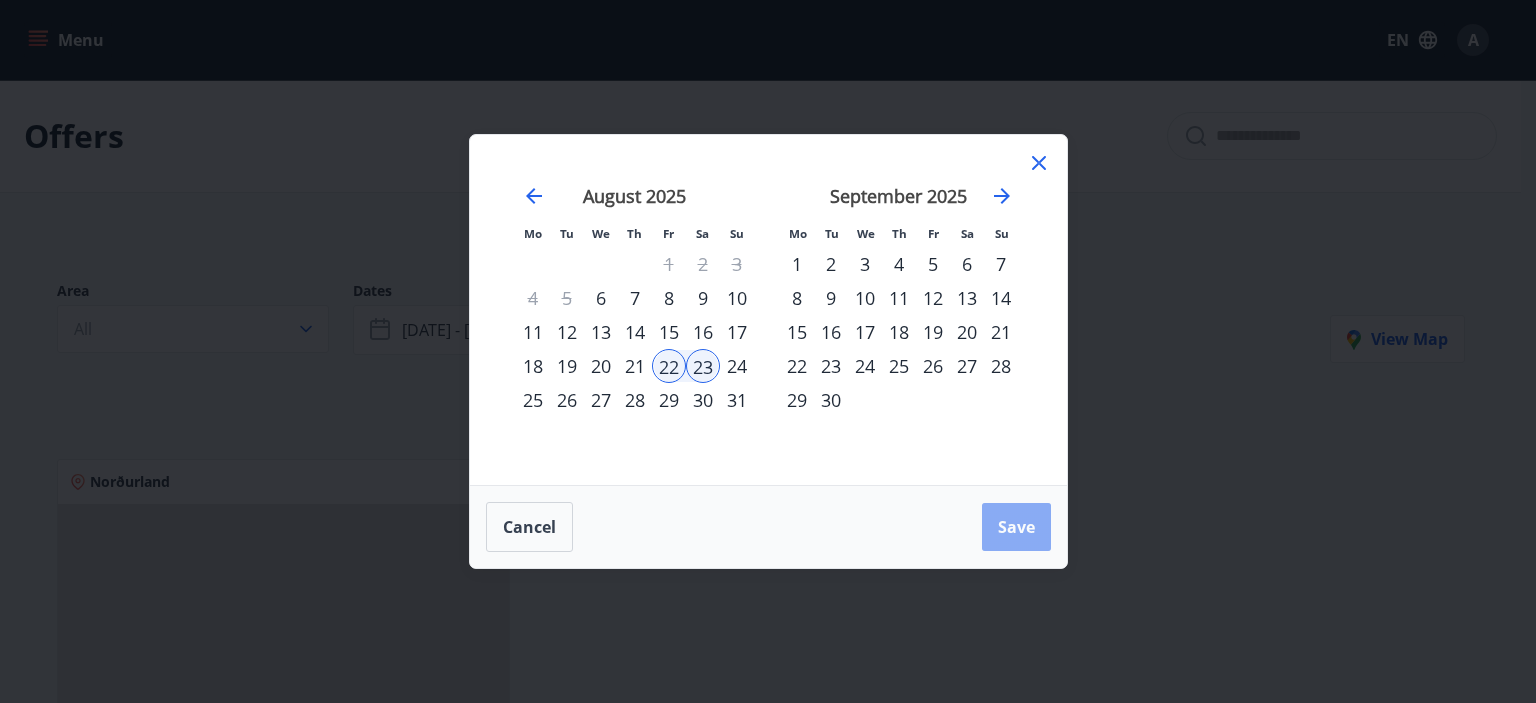 click on "Save" at bounding box center (1016, 527) 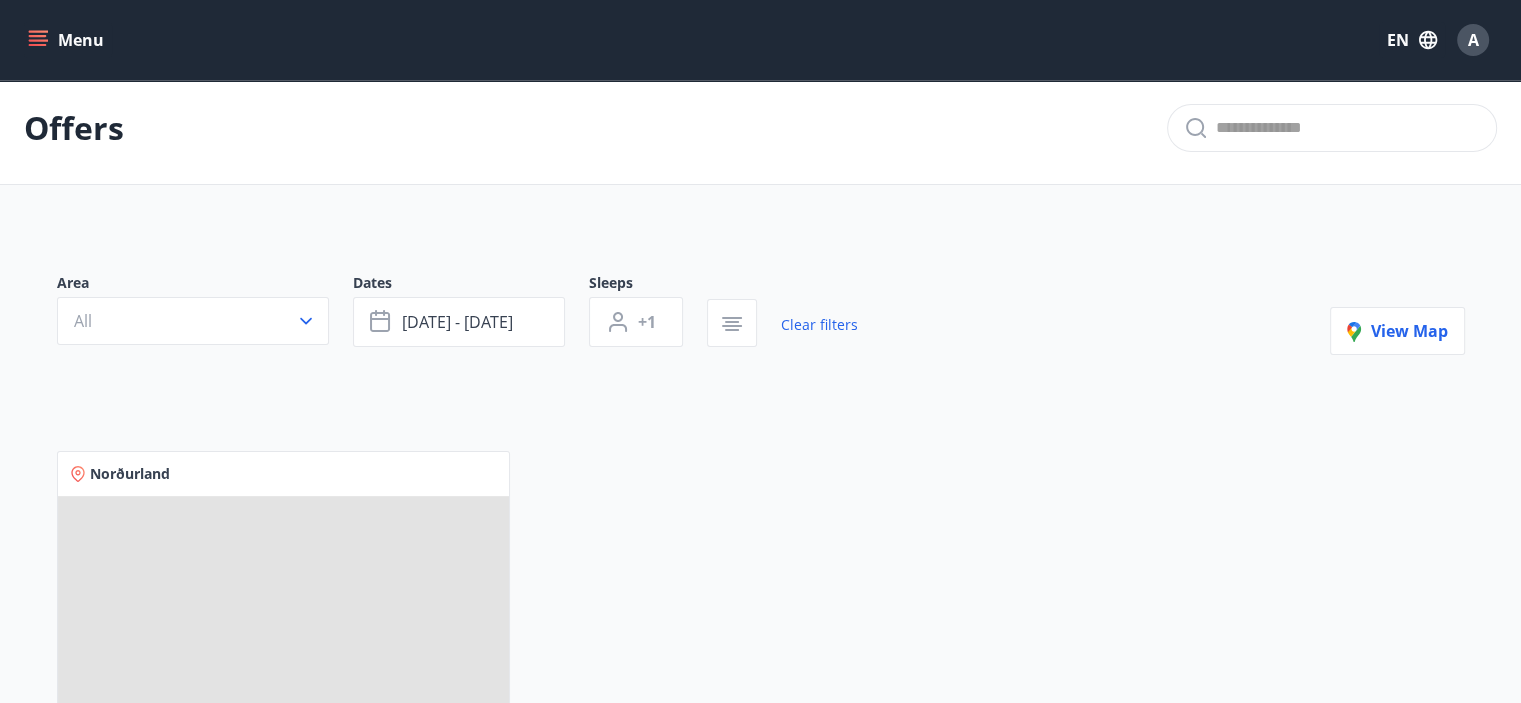 scroll, scrollTop: 12, scrollLeft: 0, axis: vertical 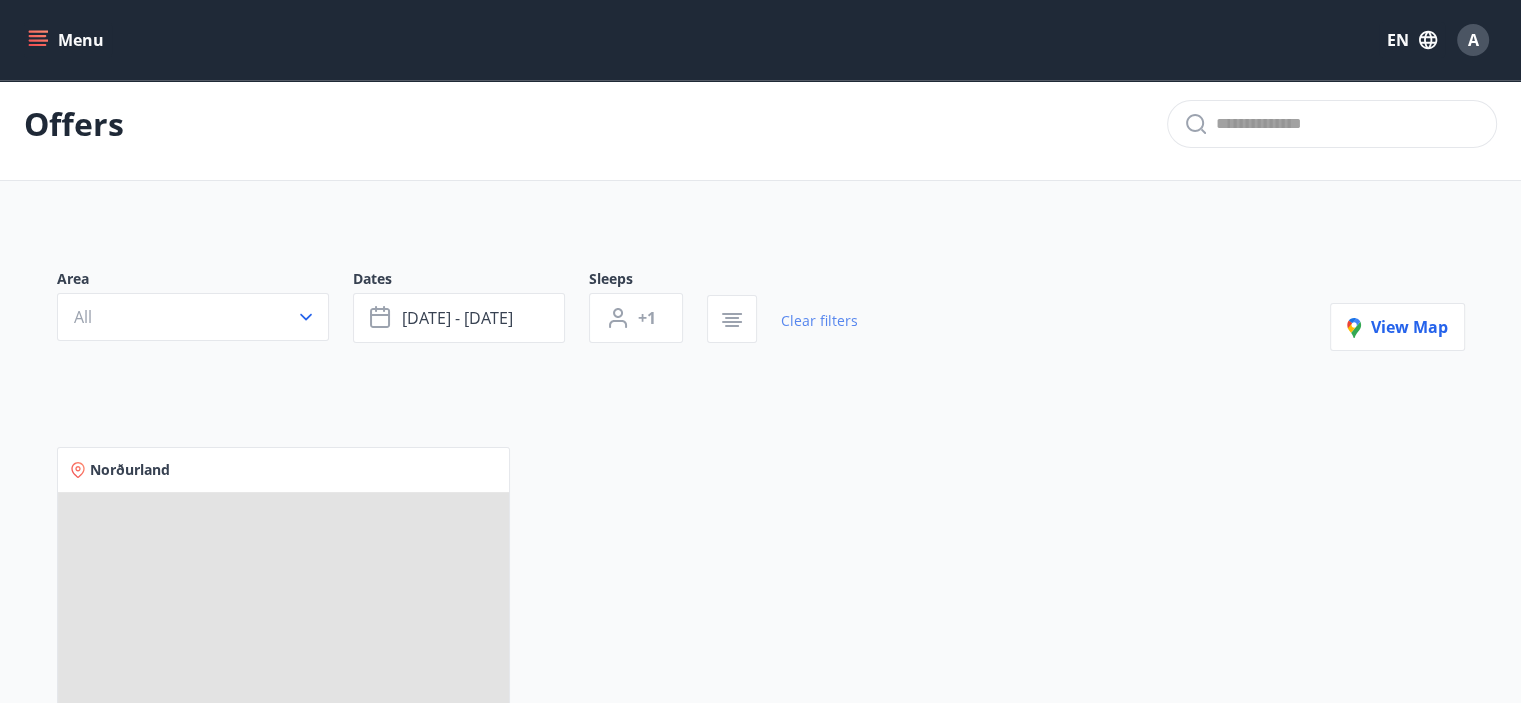 click on "Clear filters" at bounding box center (819, 321) 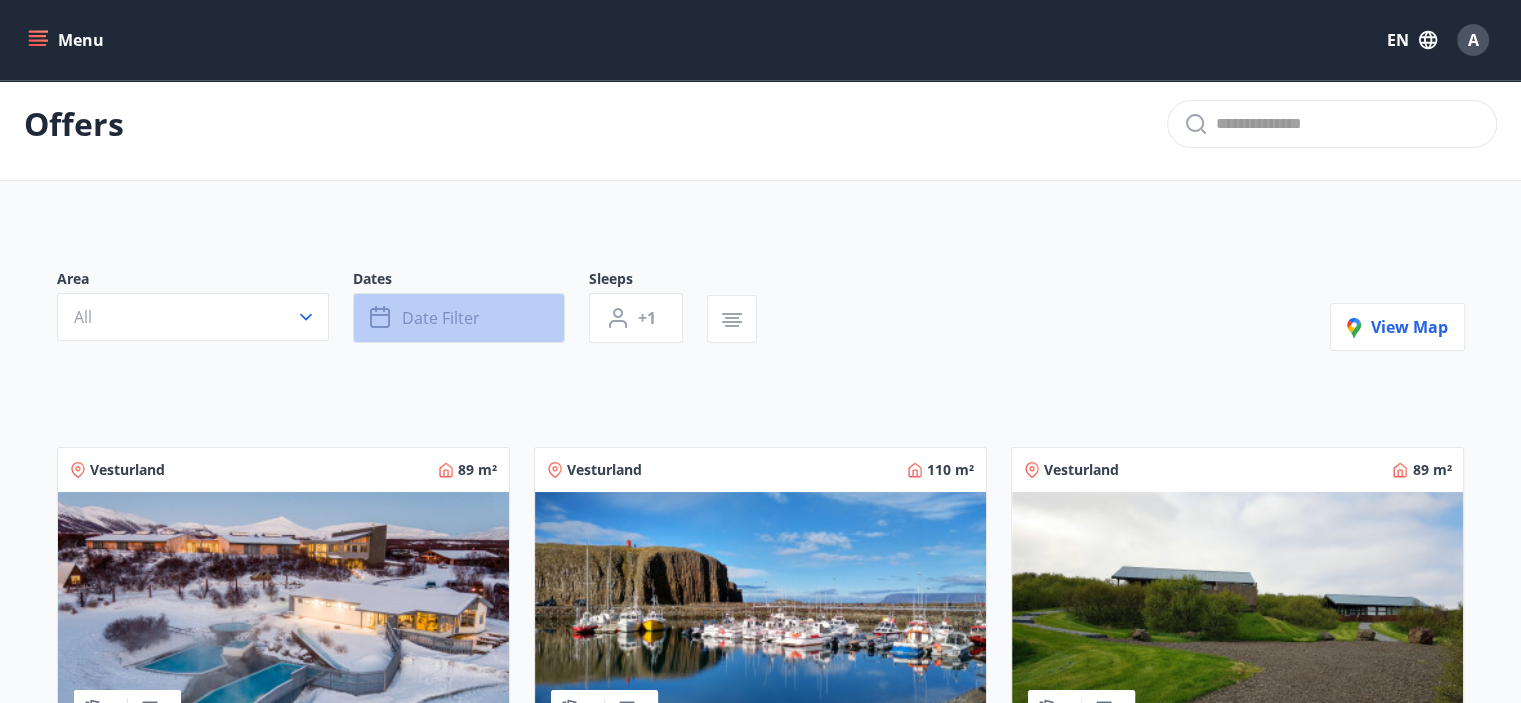 click on "Date filter" at bounding box center (459, 318) 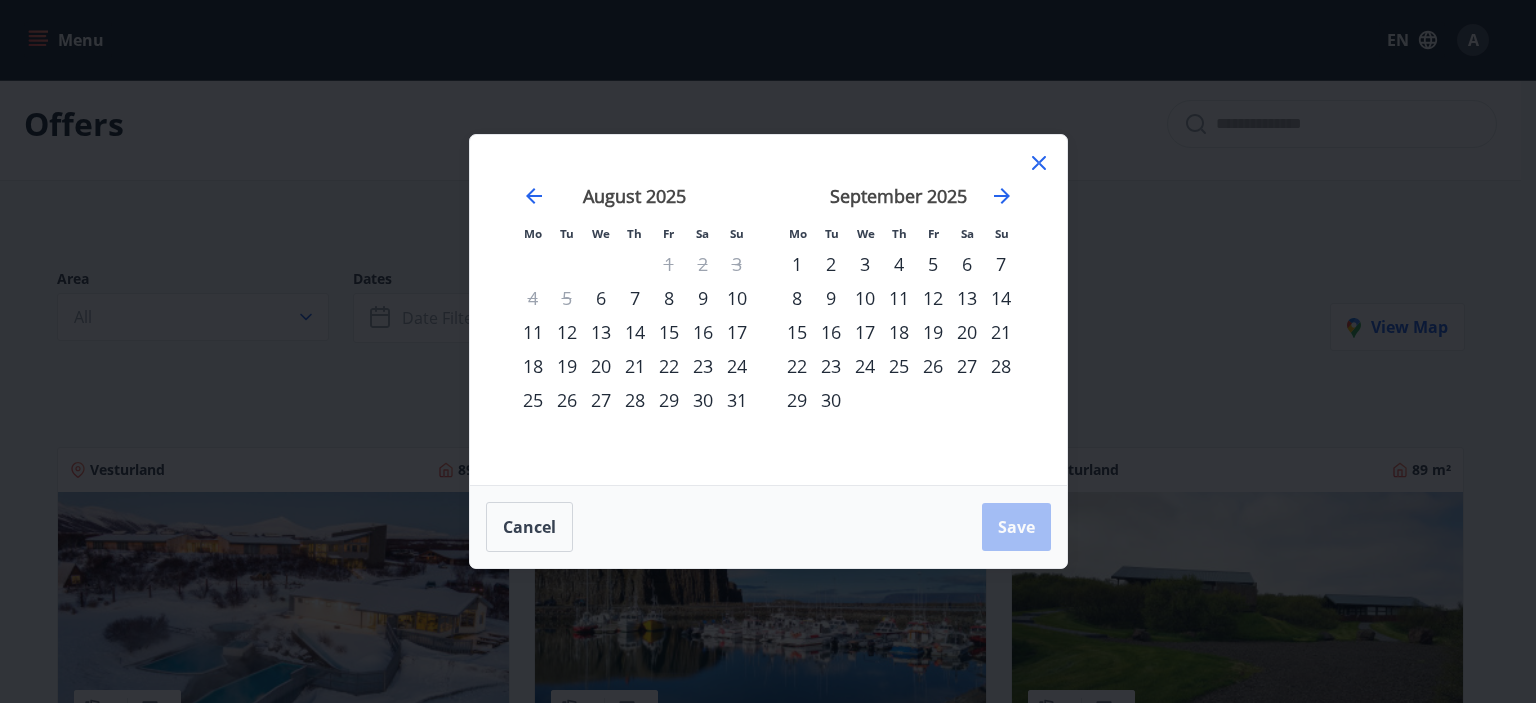 click on "22" at bounding box center [669, 366] 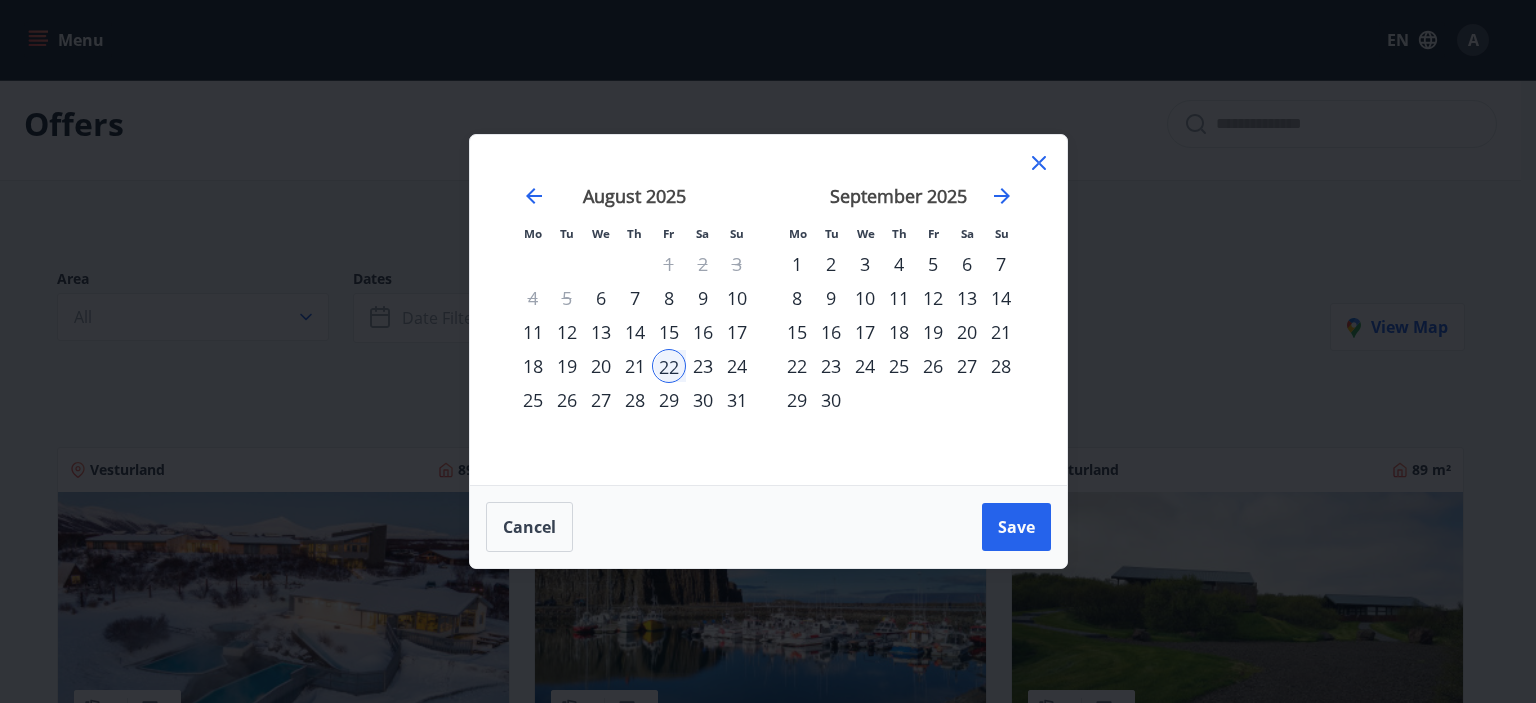 click on "23" at bounding box center (703, 366) 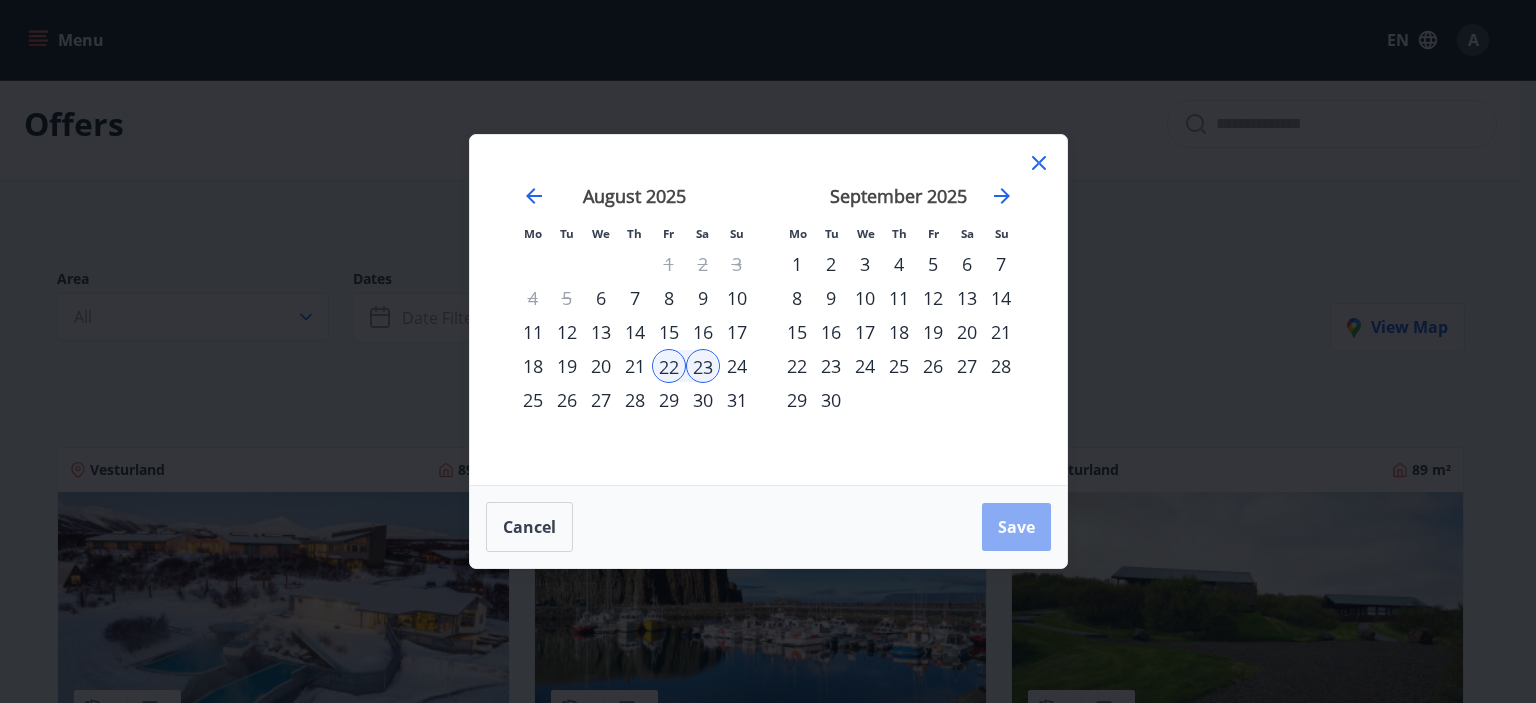 click on "Save" at bounding box center (1016, 527) 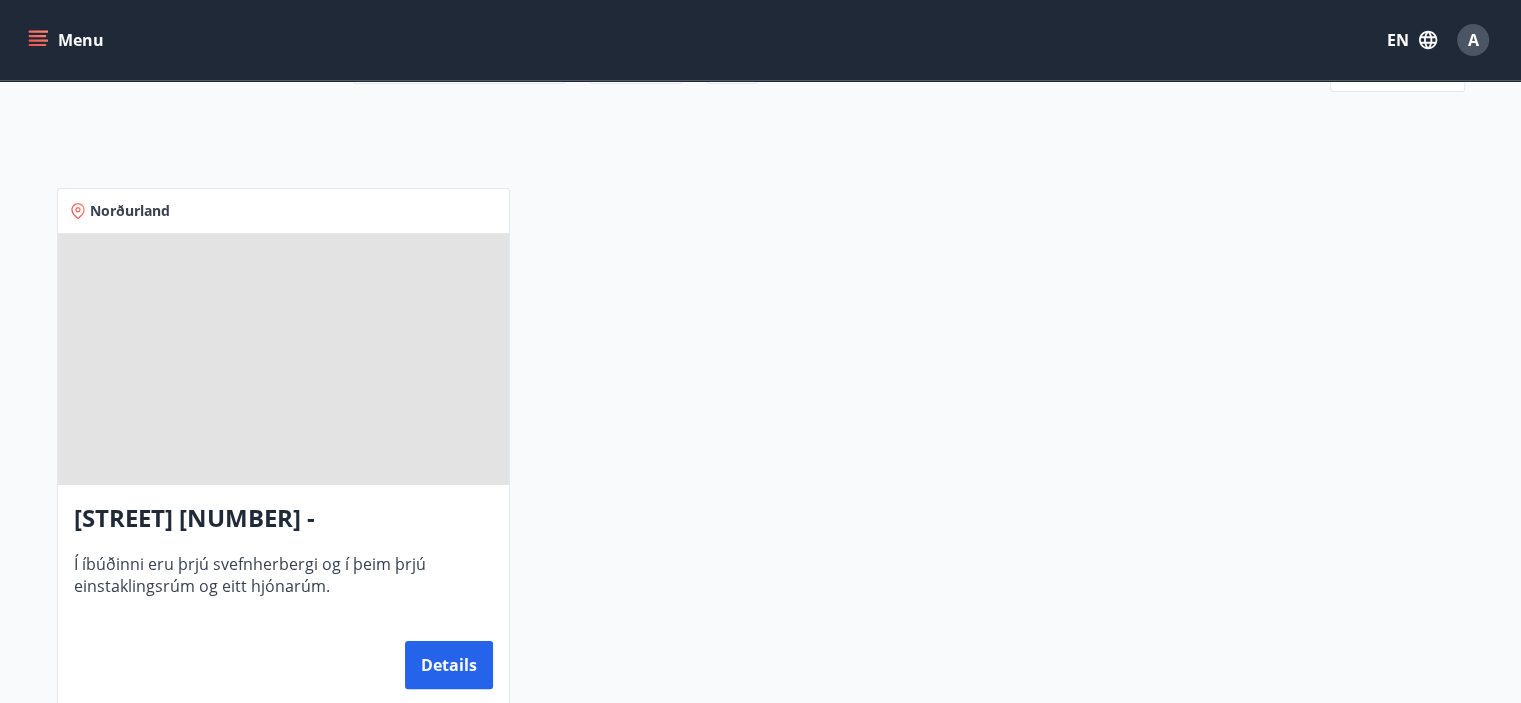 scroll, scrollTop: 0, scrollLeft: 0, axis: both 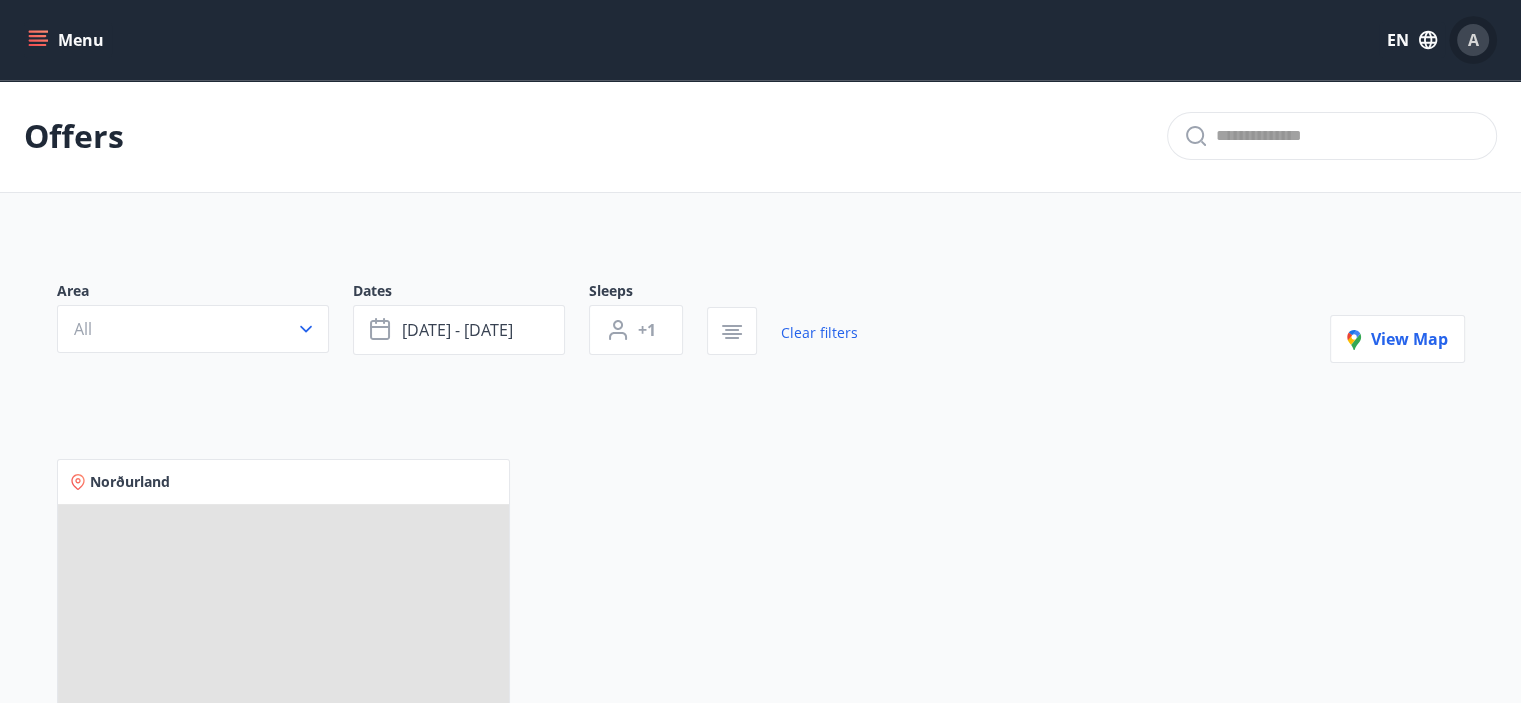 click on "A" at bounding box center [1473, 40] 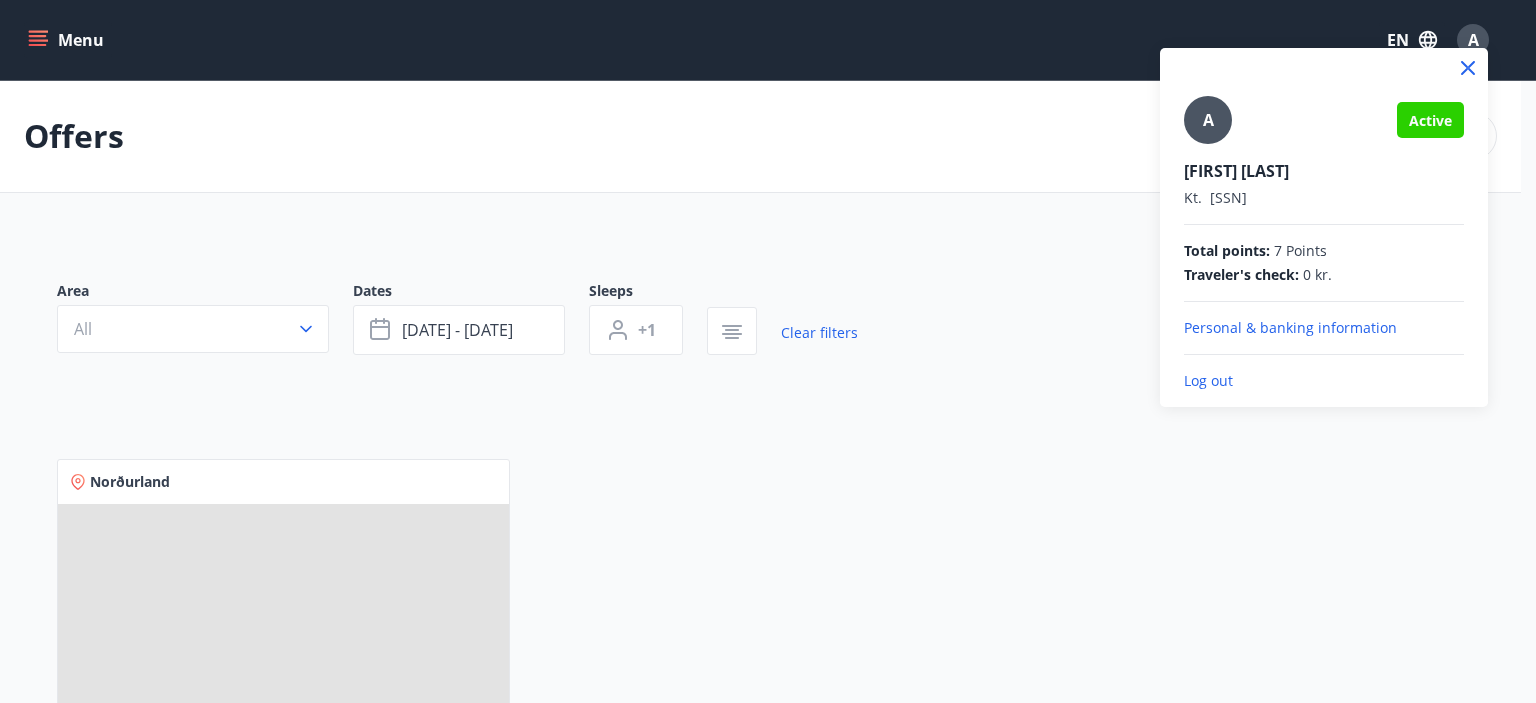 click at bounding box center [768, 351] 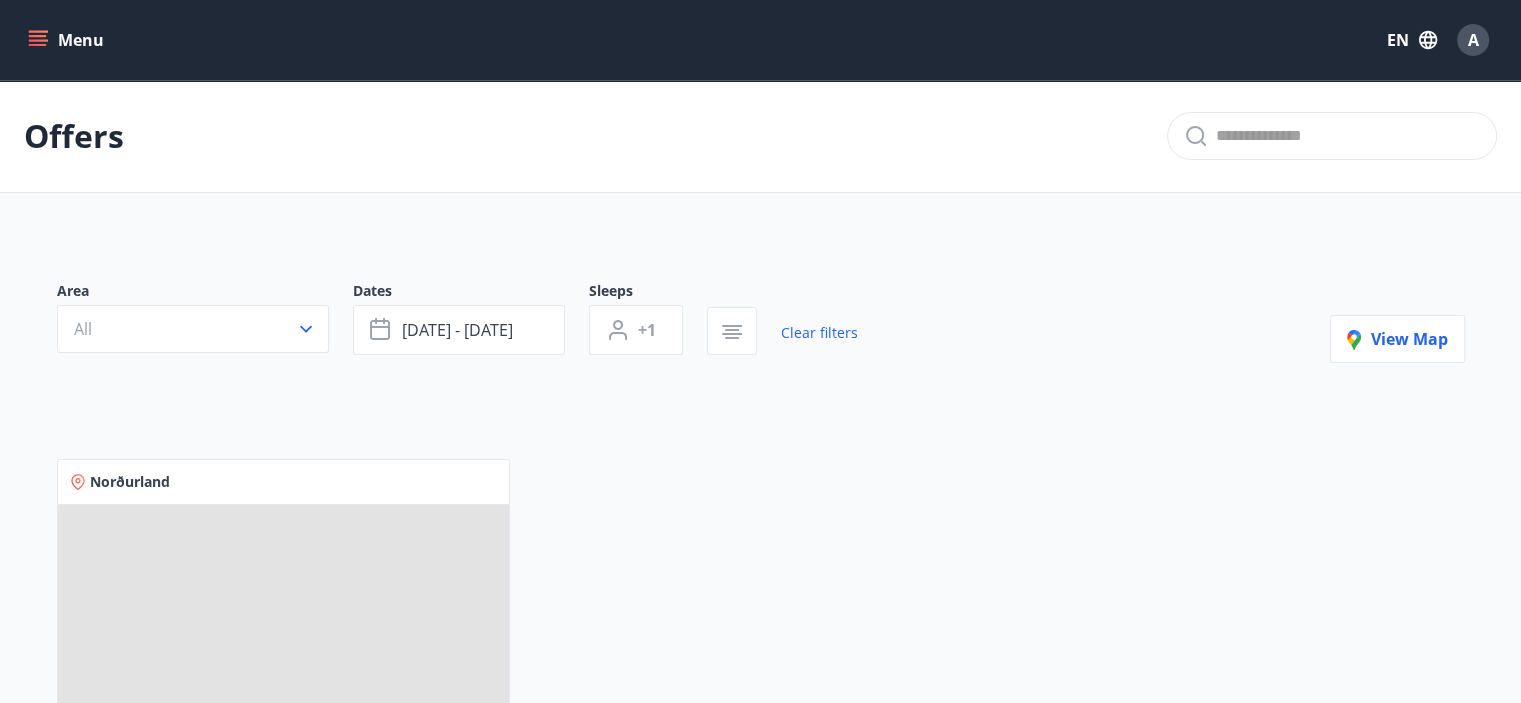click on "Menu EN A" at bounding box center (760, 40) 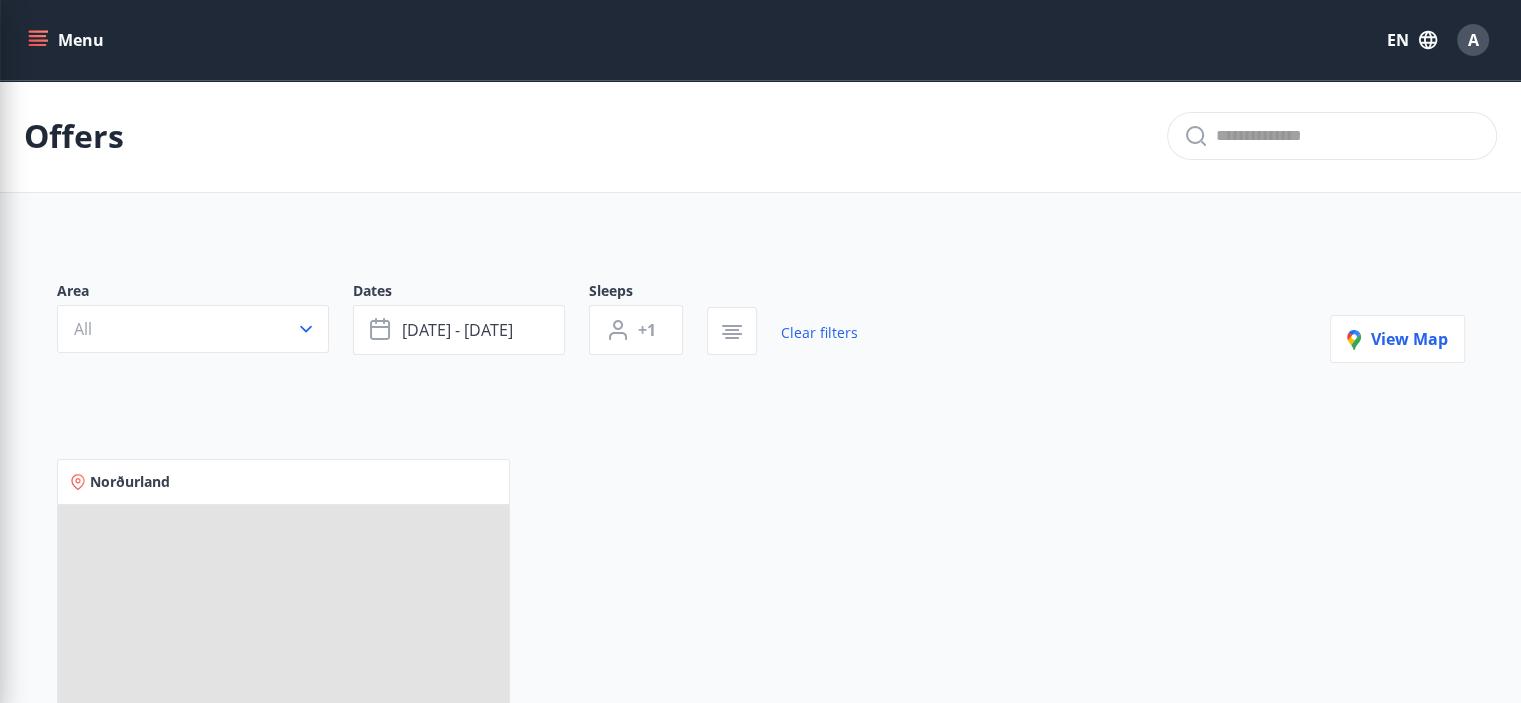click on "Area All Dates Aug 22 - Aug 23 Sleeps +1 Clear filters View map Norðurland Hraunholt 26 - 640 Húsavík Í íbúðinni eru þrjú svefnherbergi og í þeim þrjú einstaklingsrúm og eitt hjónarúm. Details" at bounding box center (761, 613) 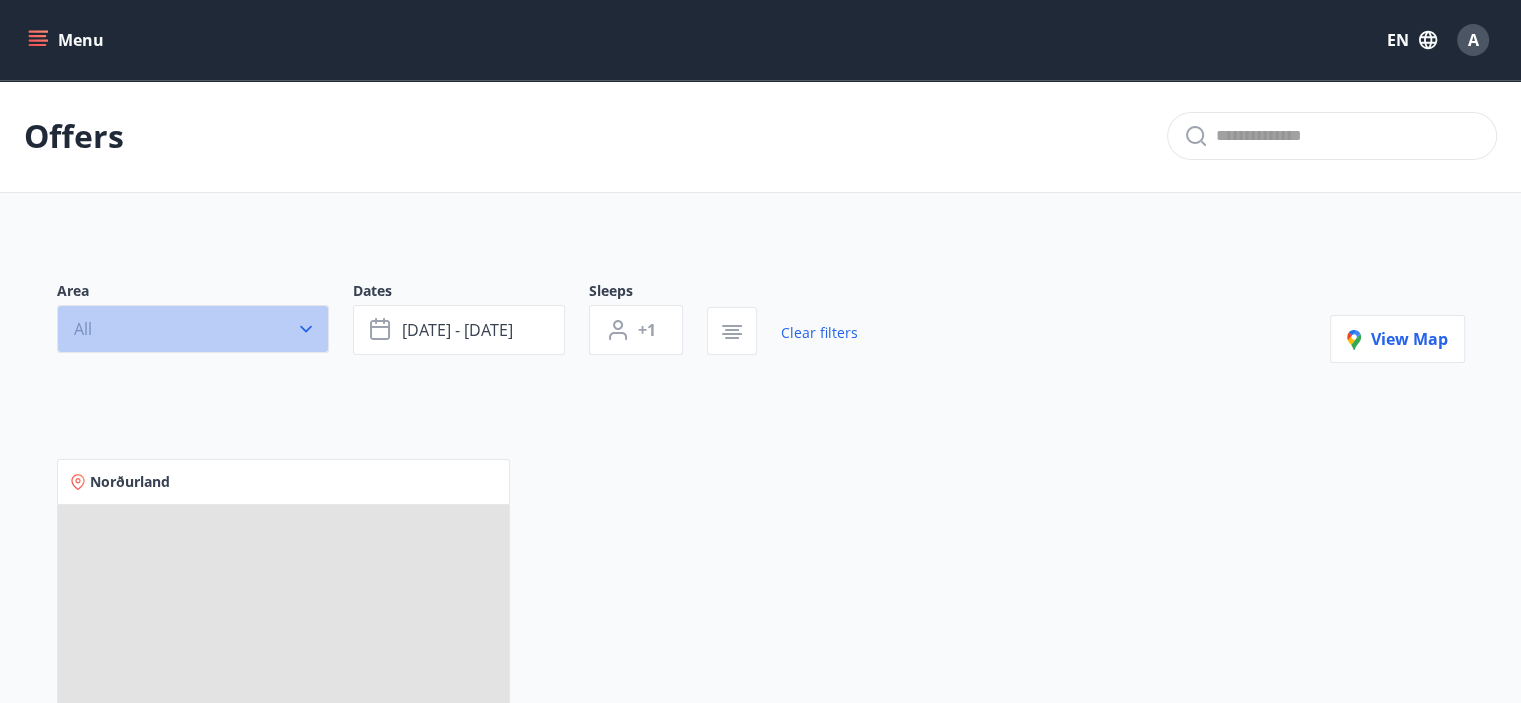 click on "All" at bounding box center [193, 329] 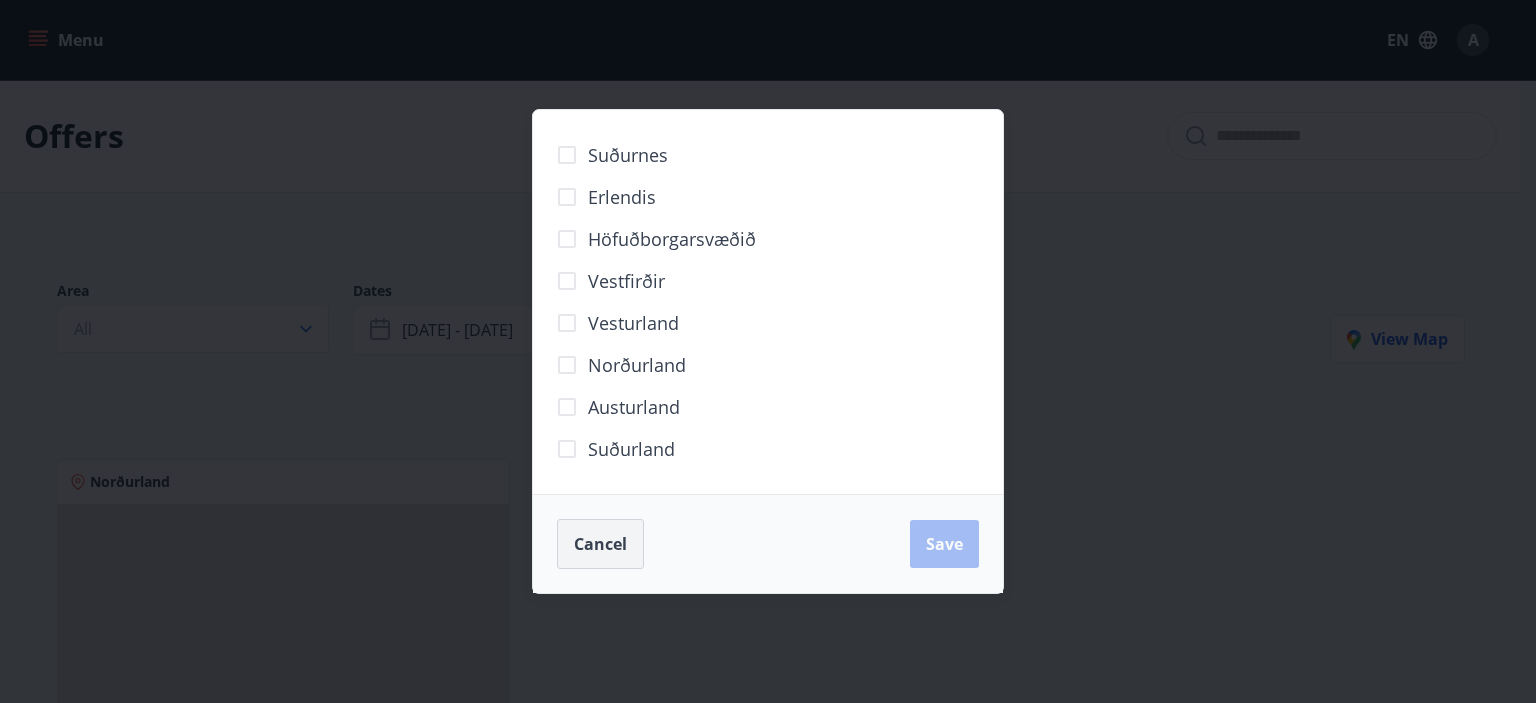 click on "Cancel" at bounding box center [600, 544] 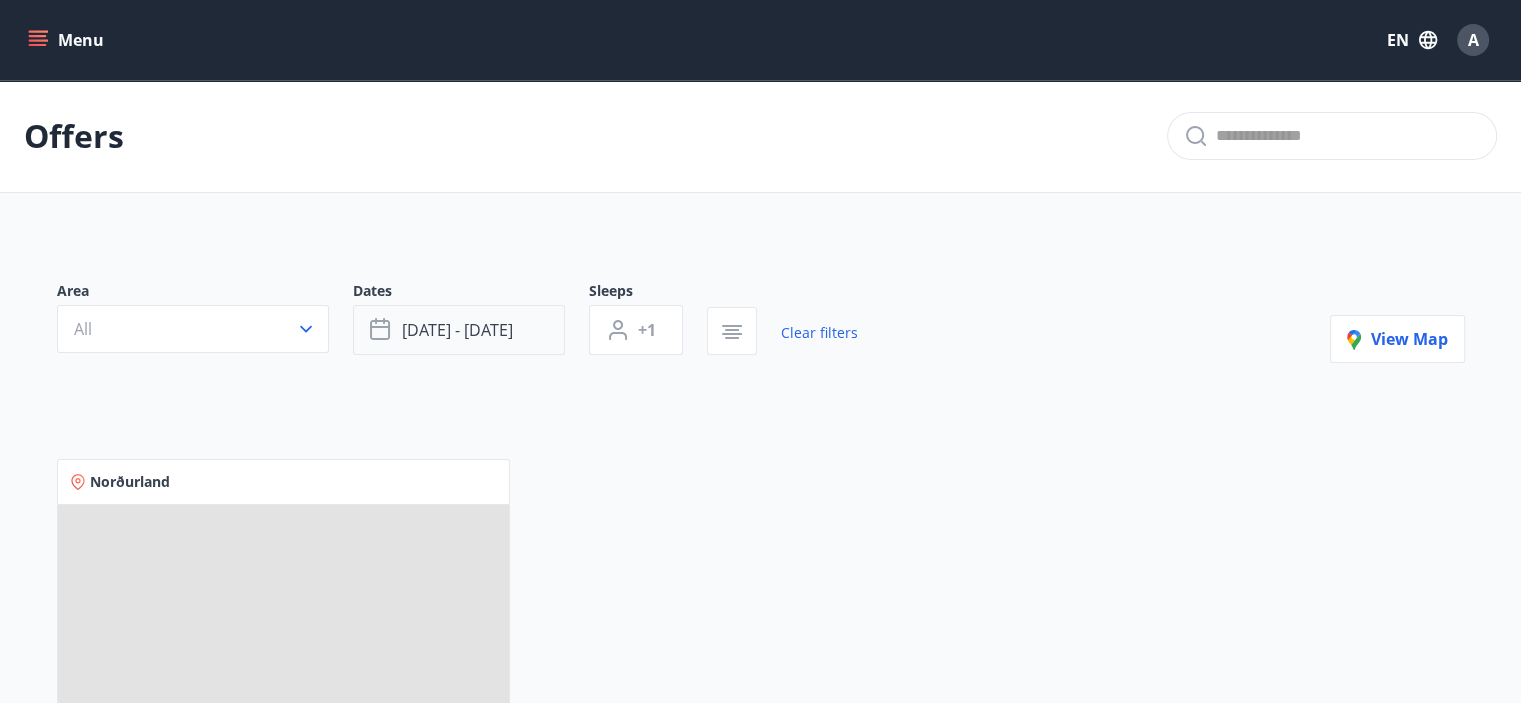 click on "Aug 22 - Aug 23" at bounding box center (457, 330) 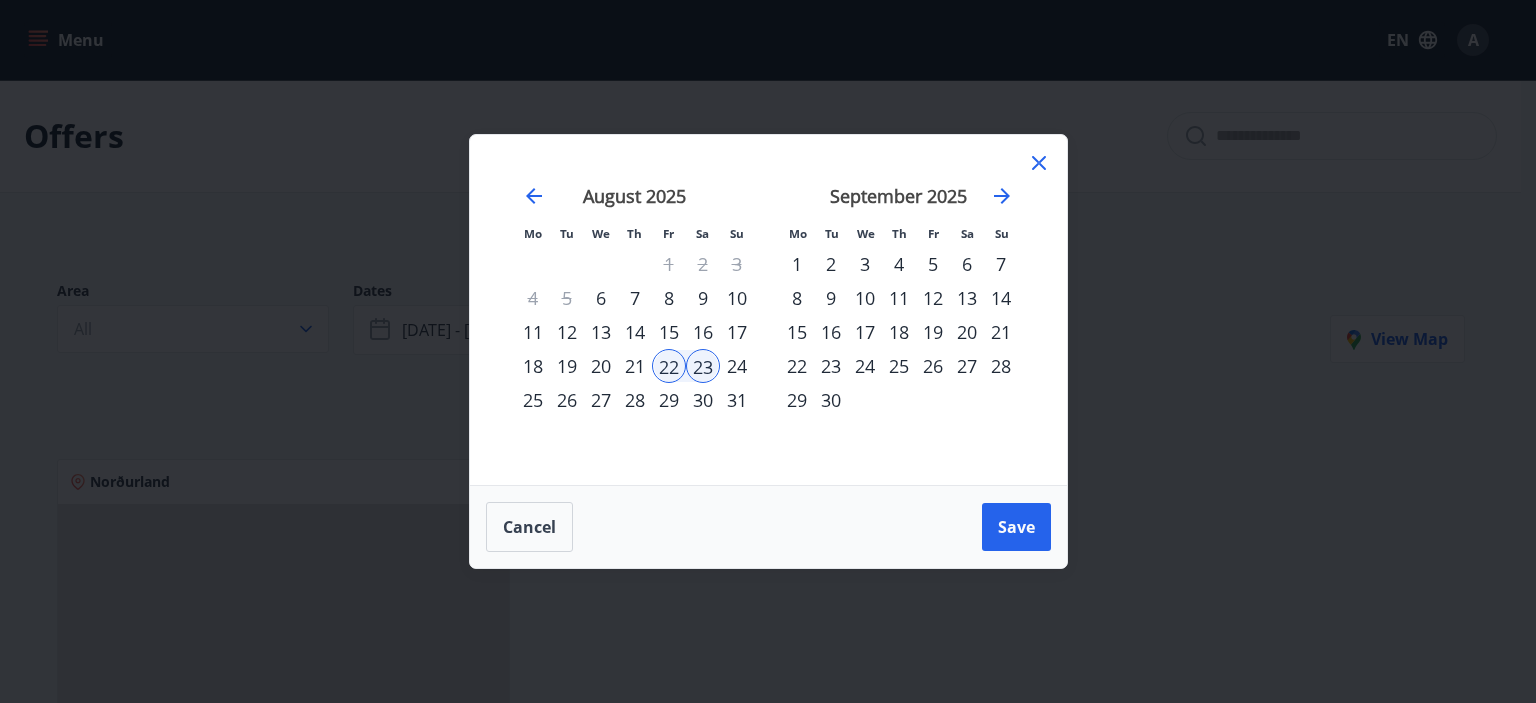 click 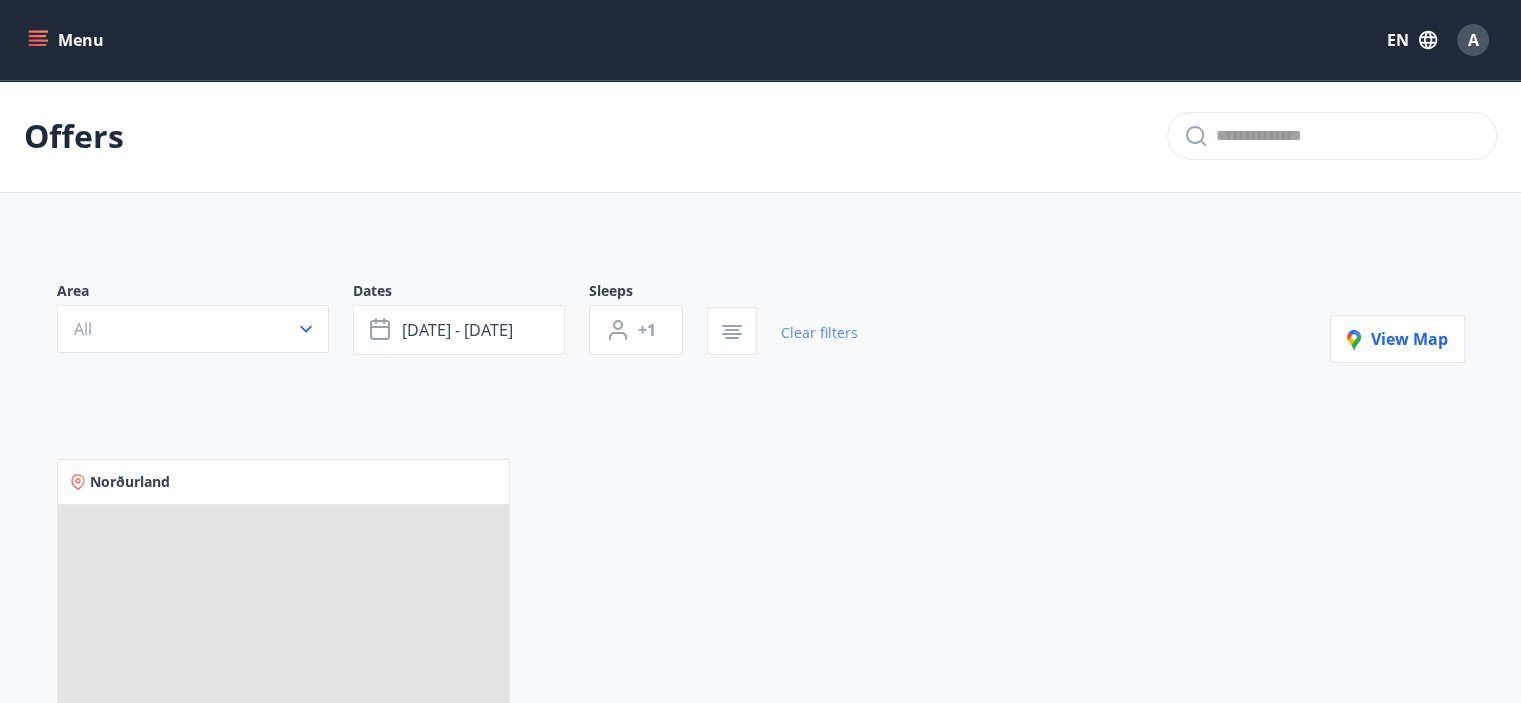 click on "Clear filters" at bounding box center (819, 333) 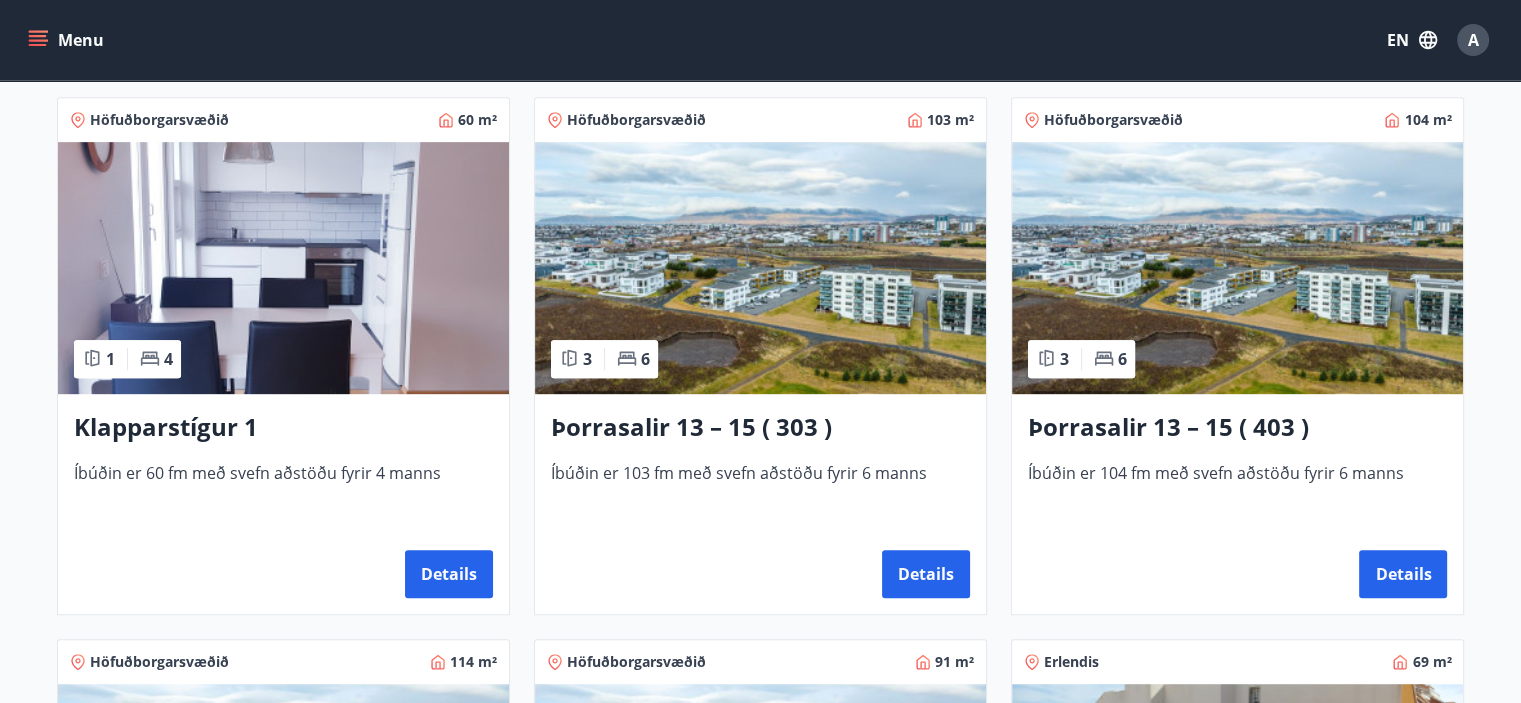 scroll, scrollTop: 899, scrollLeft: 0, axis: vertical 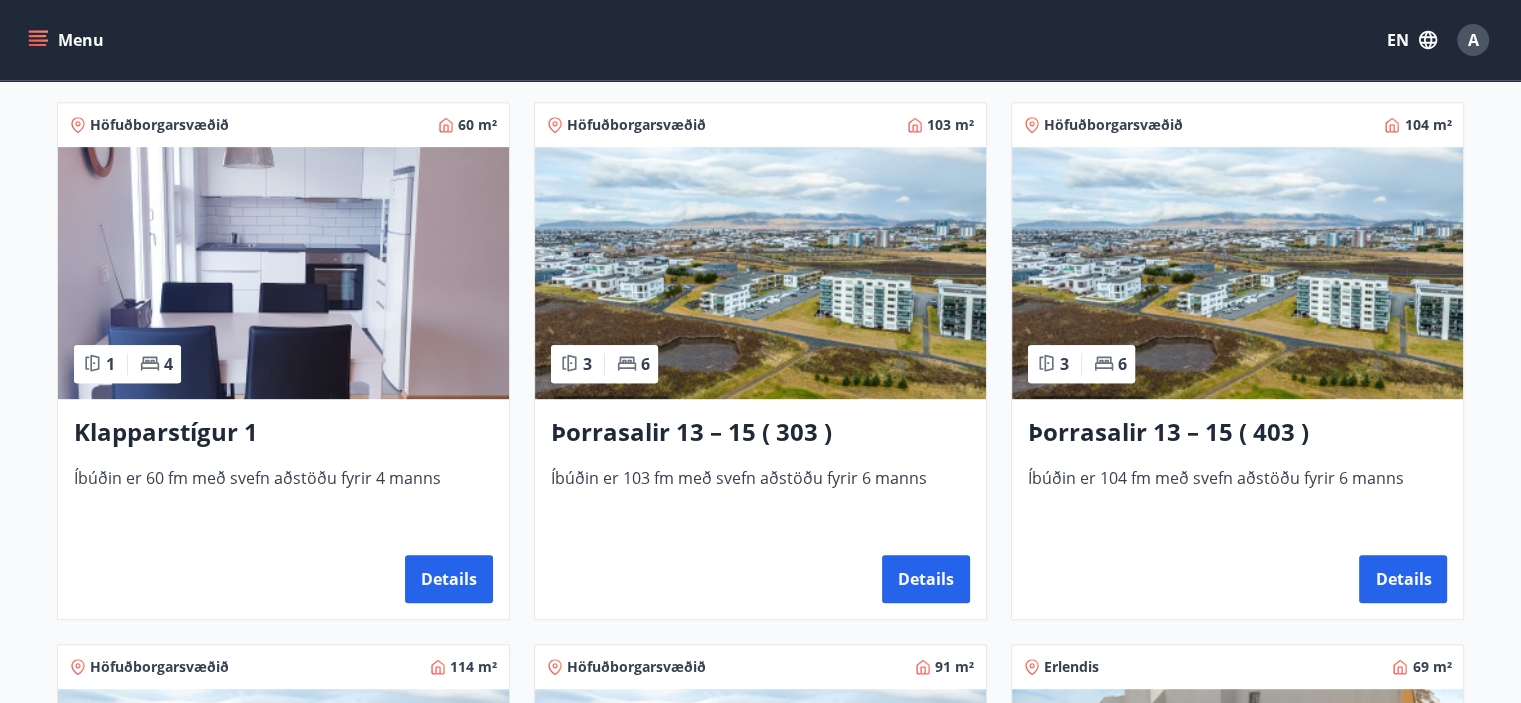 click on "Þorrasalir 13 – 15 ( 303 ) Íbúðin er 103 fm með svefn aðstöðu fyrir 6 manns Details" at bounding box center (760, 509) 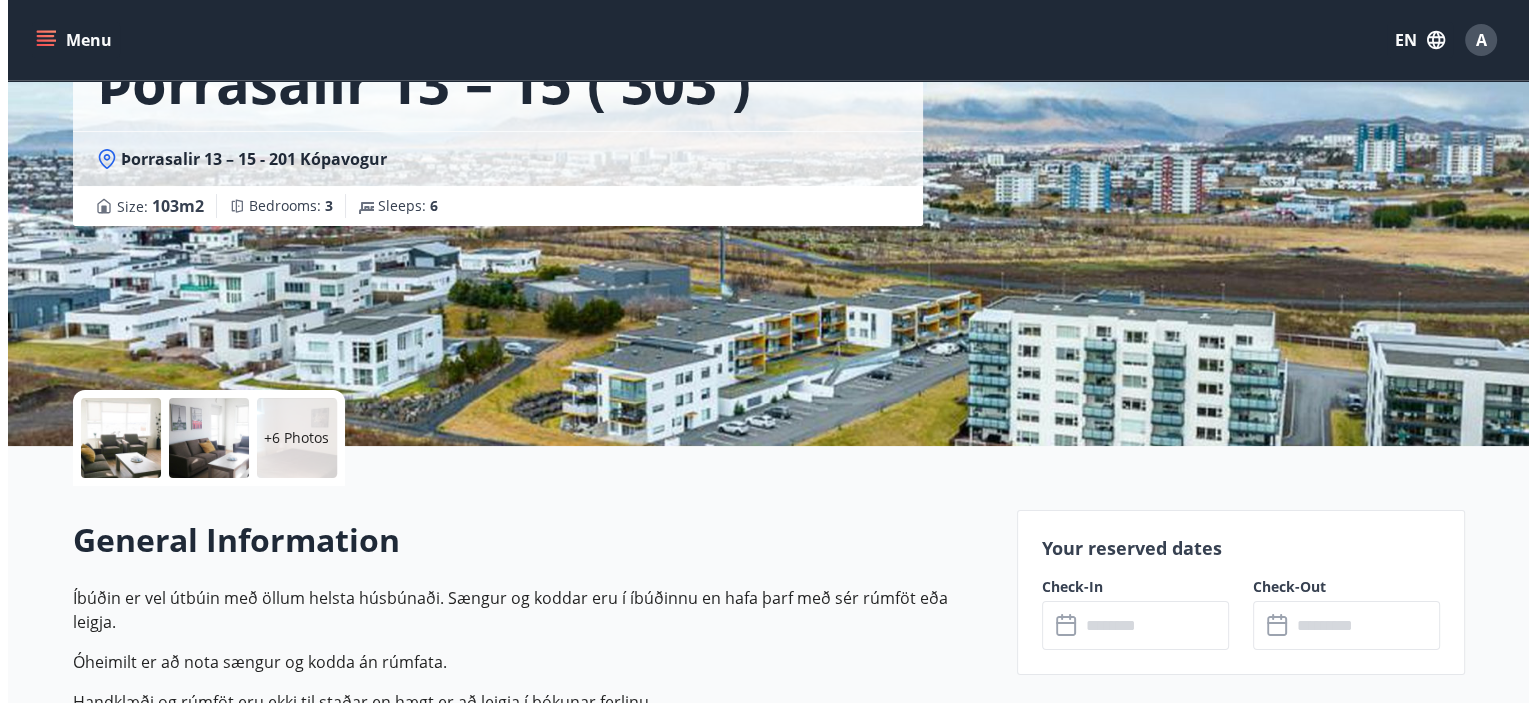 scroll, scrollTop: 155, scrollLeft: 0, axis: vertical 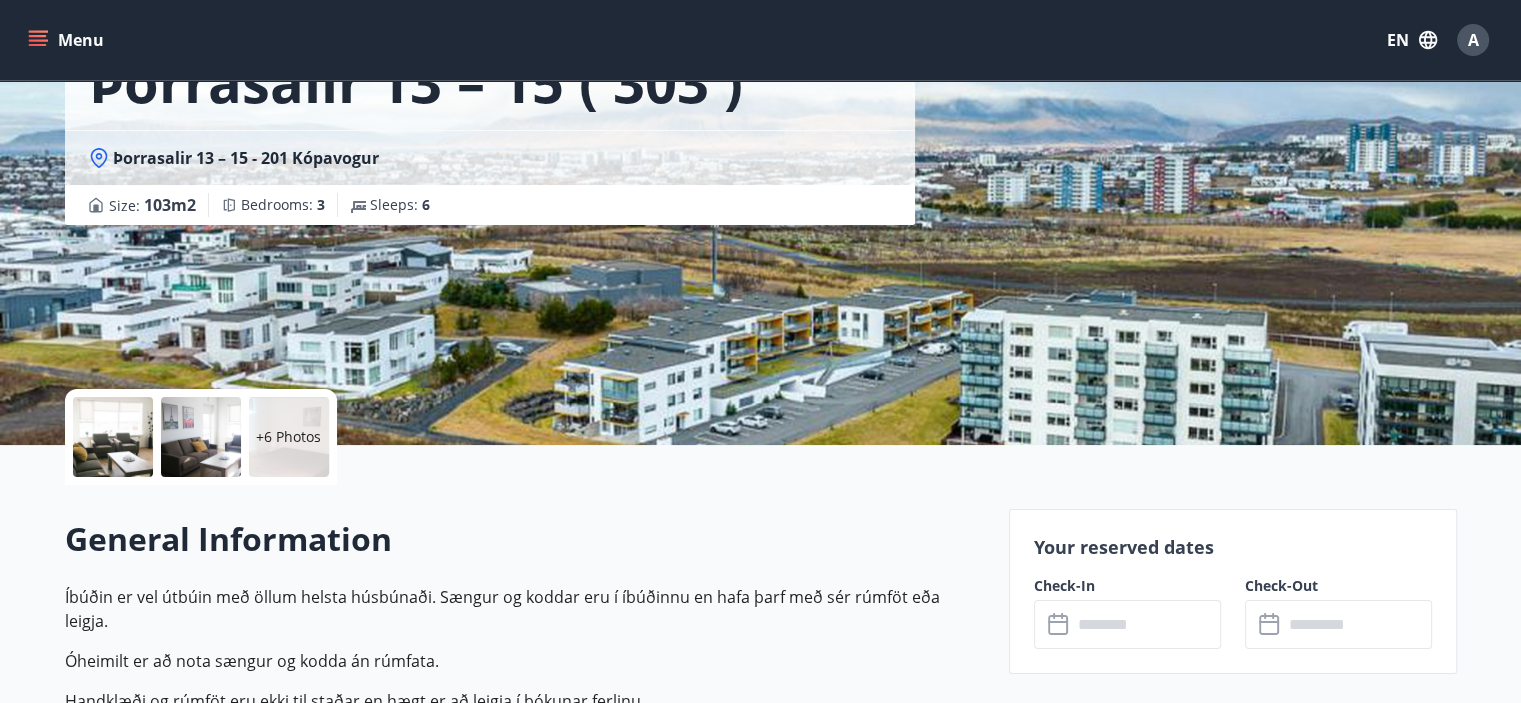 click at bounding box center (113, 437) 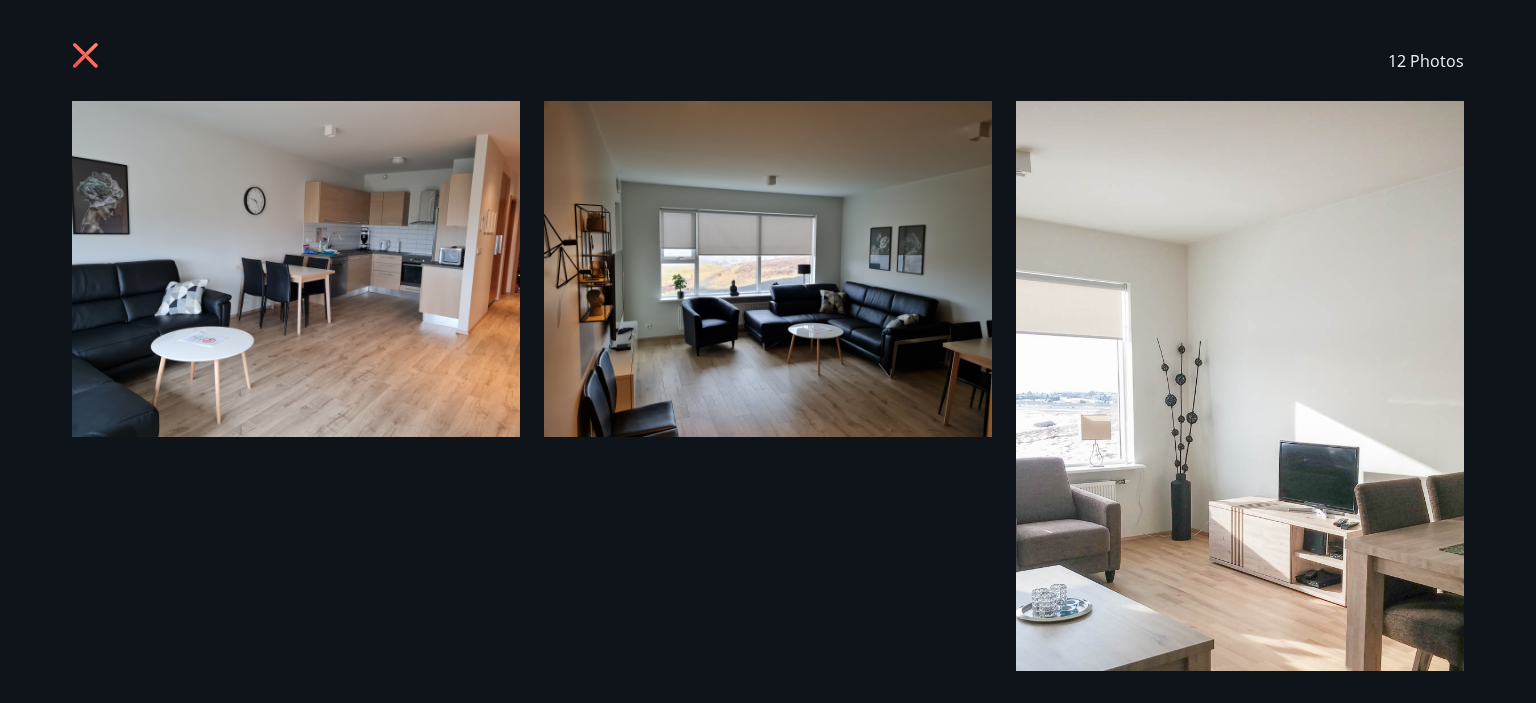 scroll, scrollTop: 10, scrollLeft: 0, axis: vertical 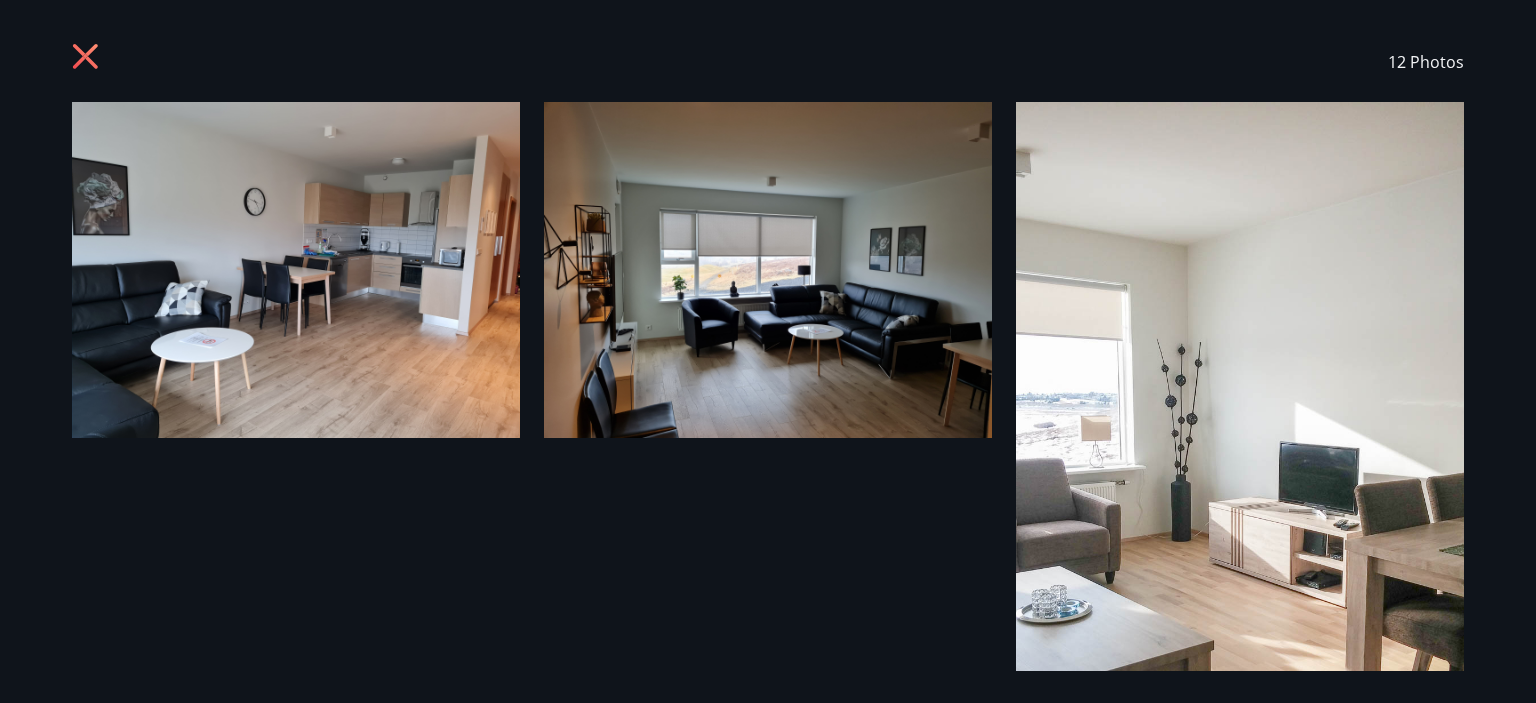 click at bounding box center (296, 270) 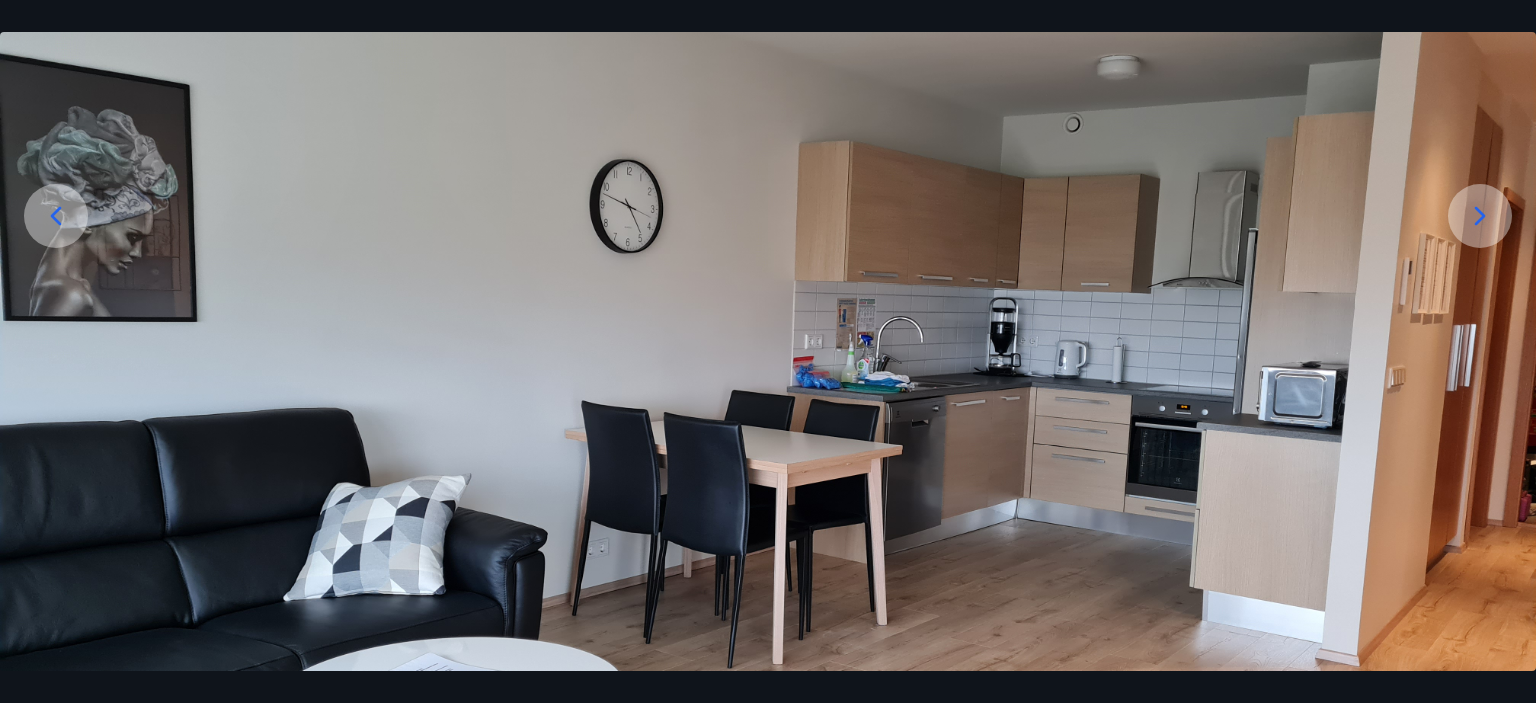 scroll, scrollTop: 190, scrollLeft: 0, axis: vertical 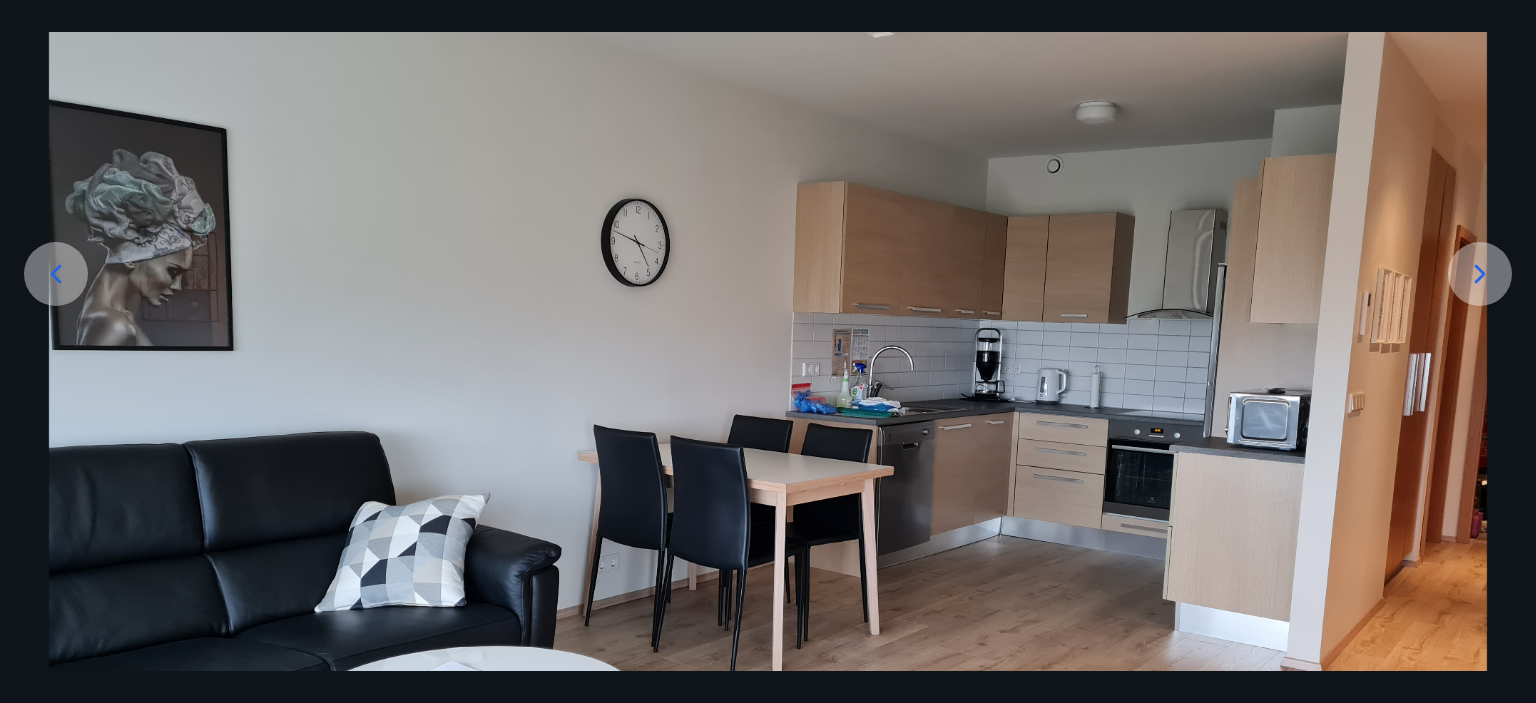 click 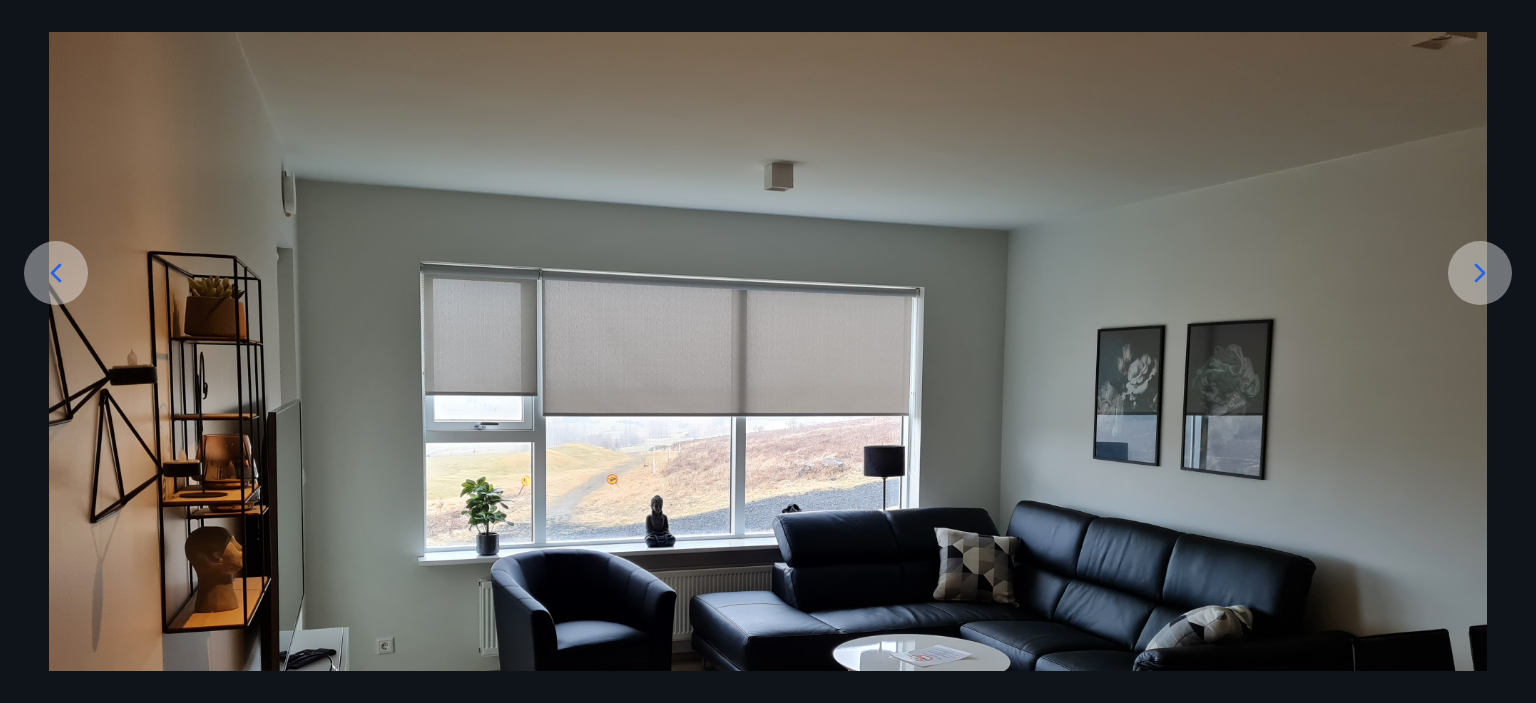 scroll, scrollTop: 184, scrollLeft: 0, axis: vertical 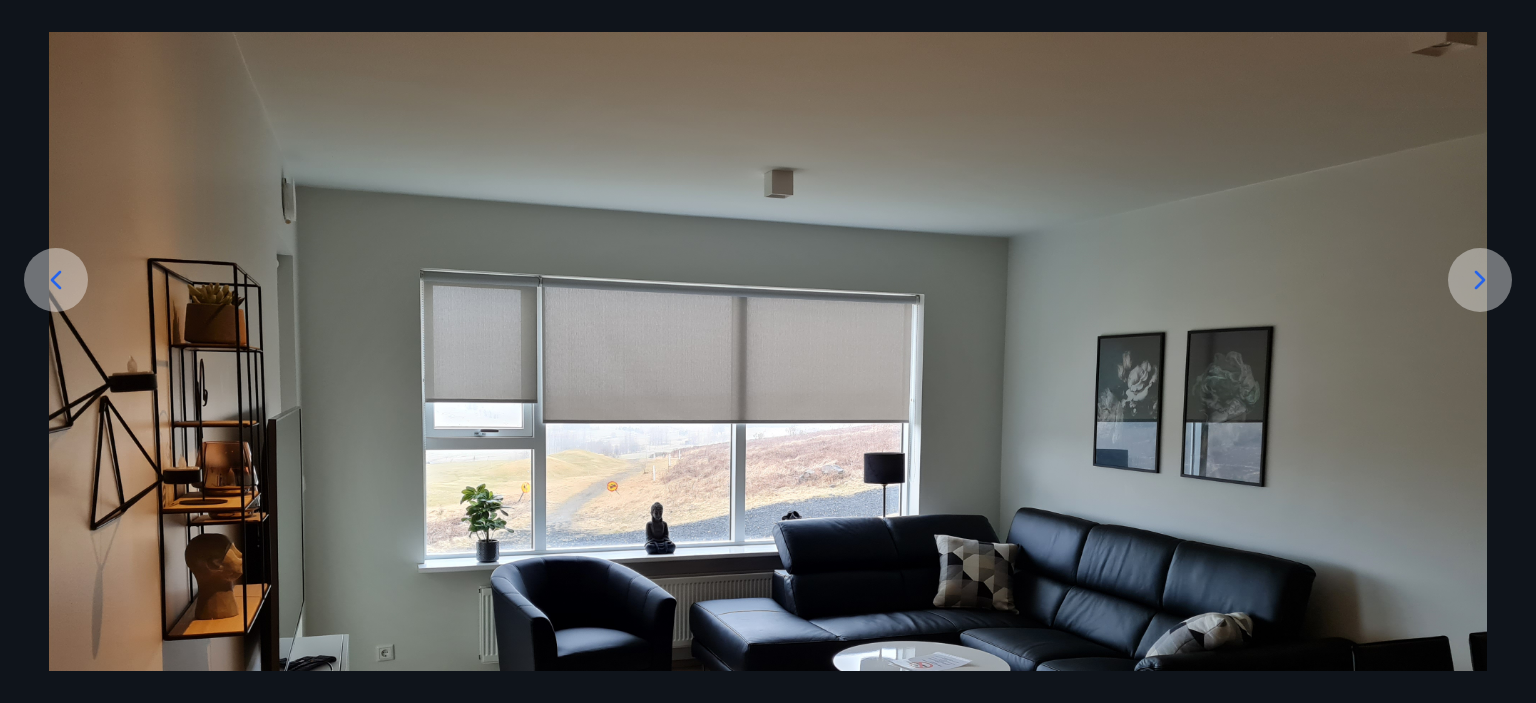 click 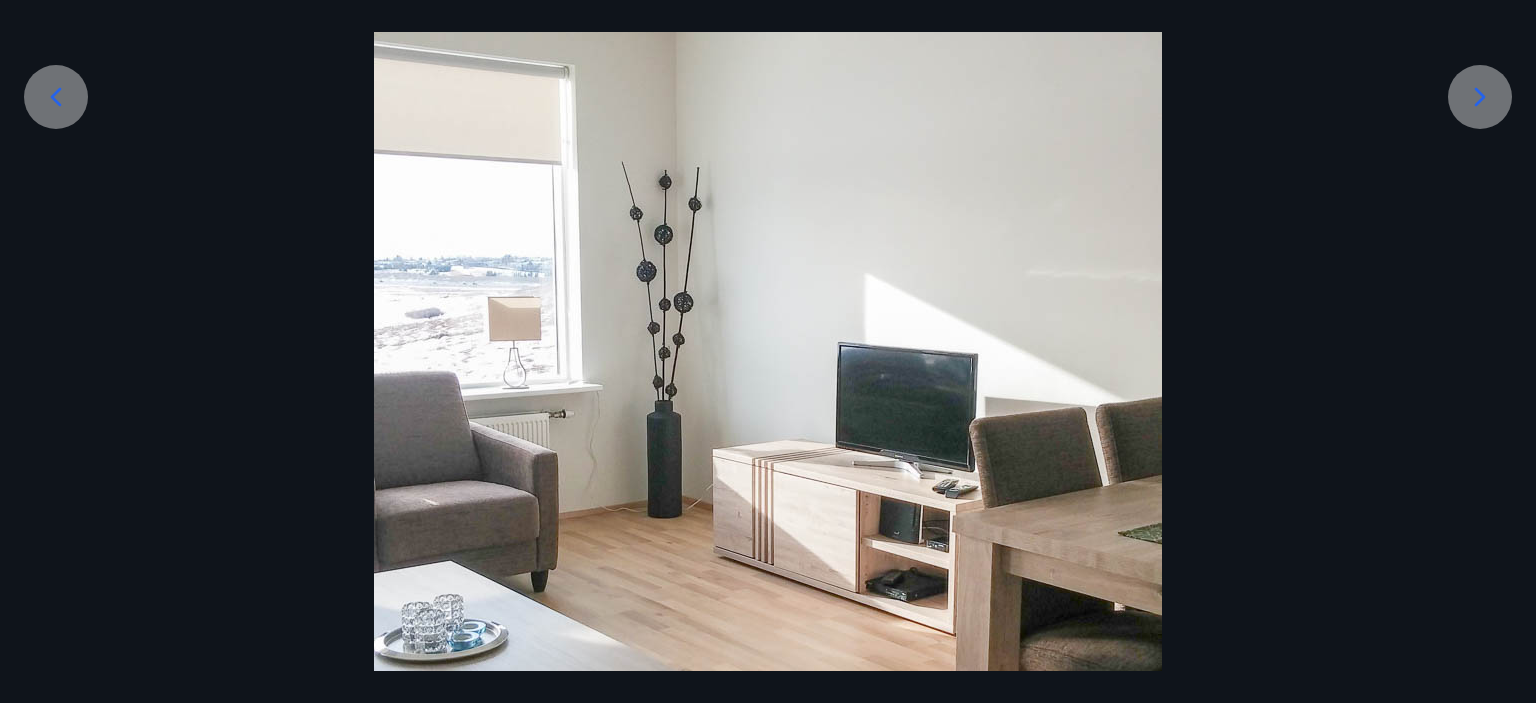 scroll, scrollTop: 371, scrollLeft: 0, axis: vertical 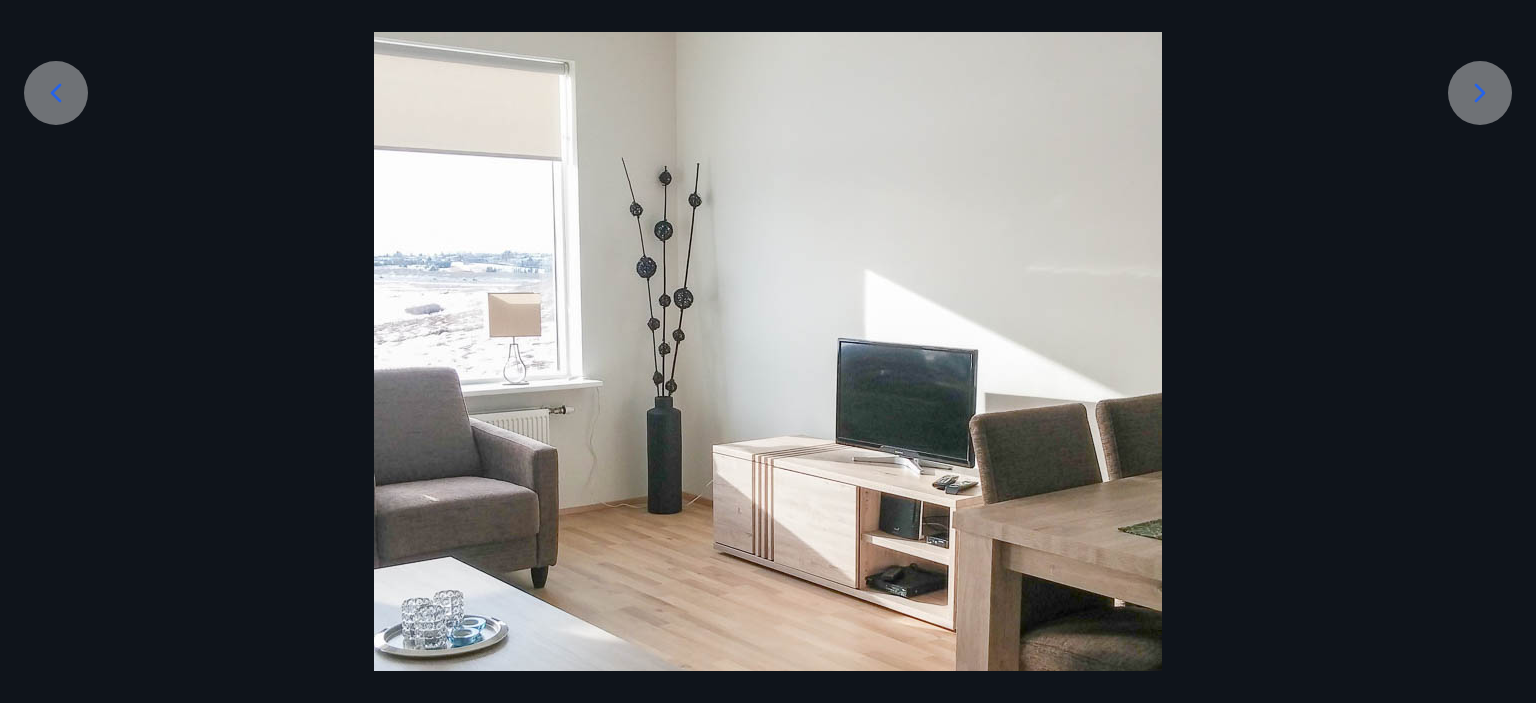 click 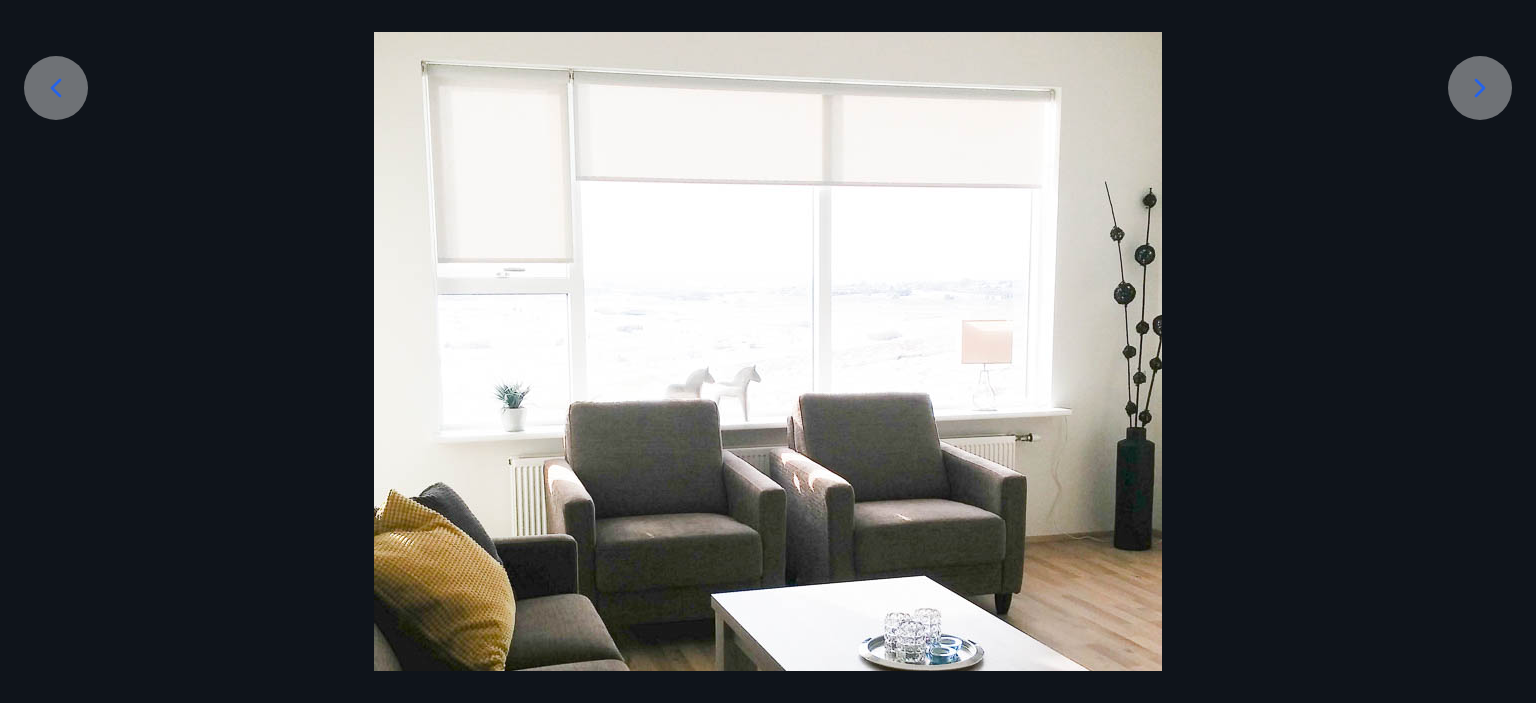 scroll, scrollTop: 376, scrollLeft: 0, axis: vertical 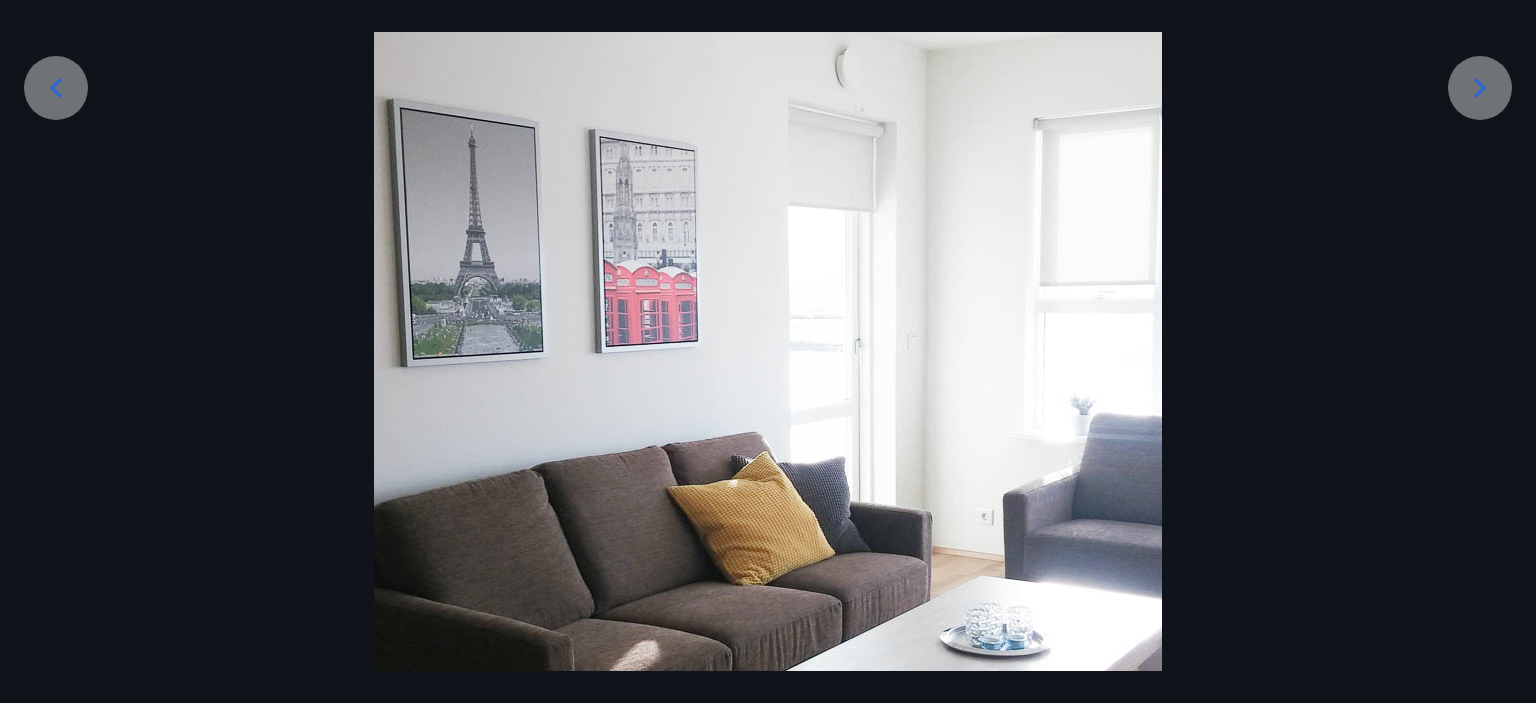 click at bounding box center (1480, 88) 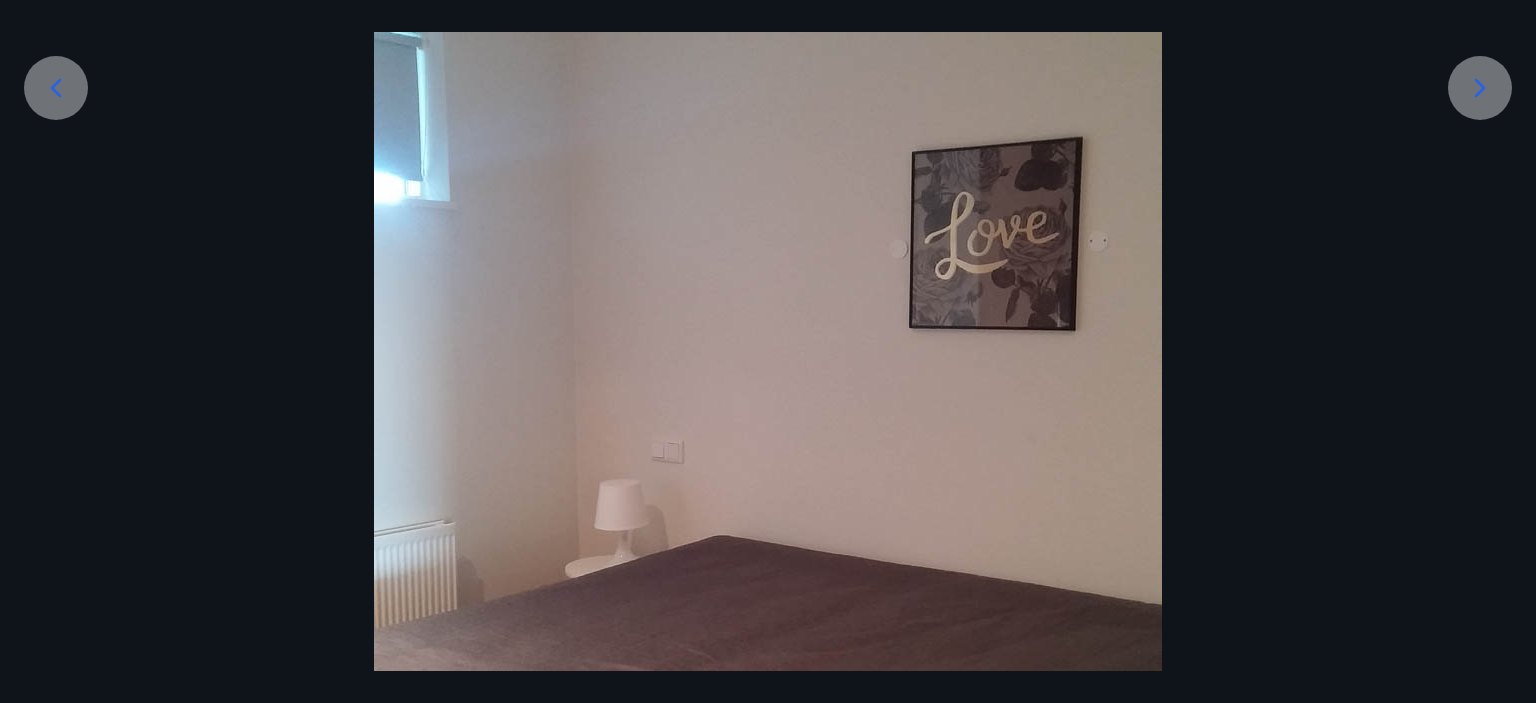 click at bounding box center [1480, 88] 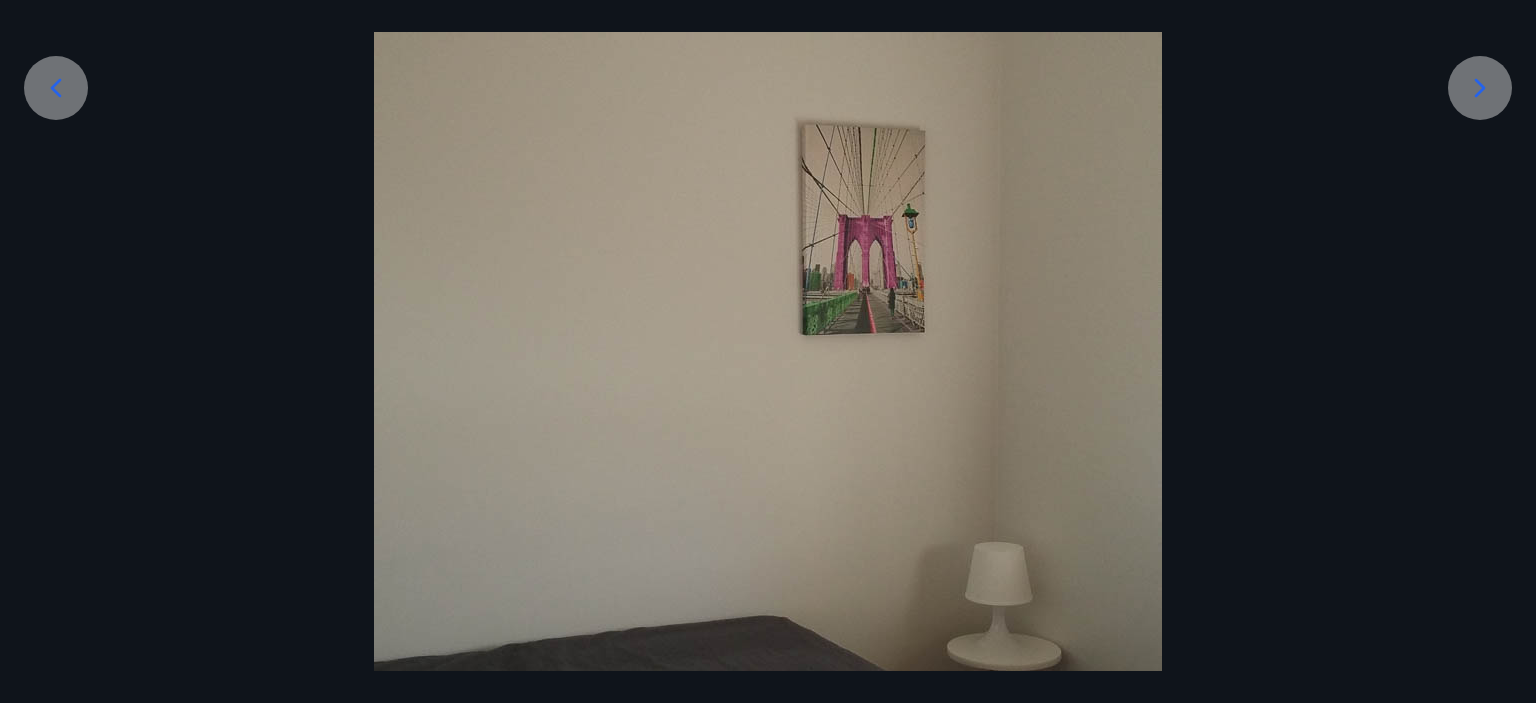 click at bounding box center [1480, 88] 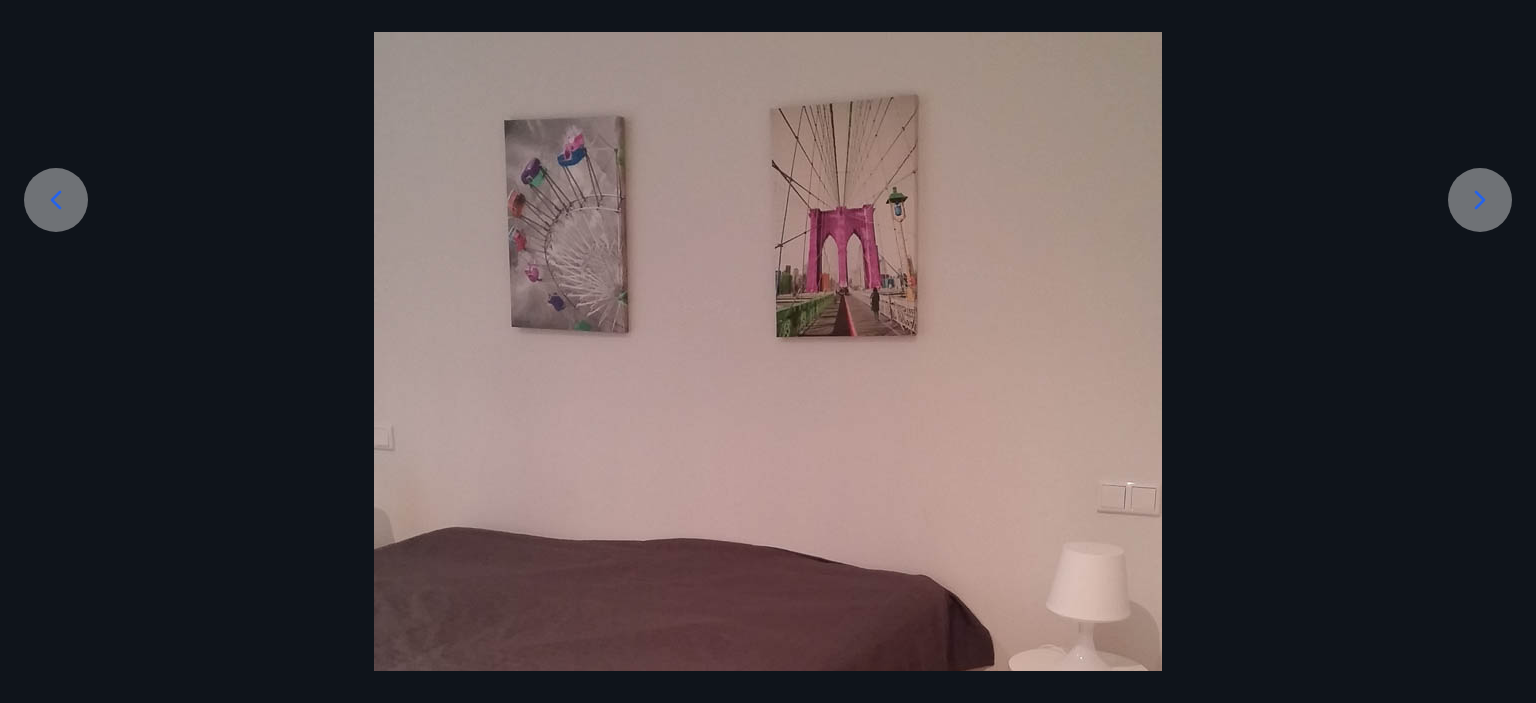 scroll, scrollTop: 212, scrollLeft: 0, axis: vertical 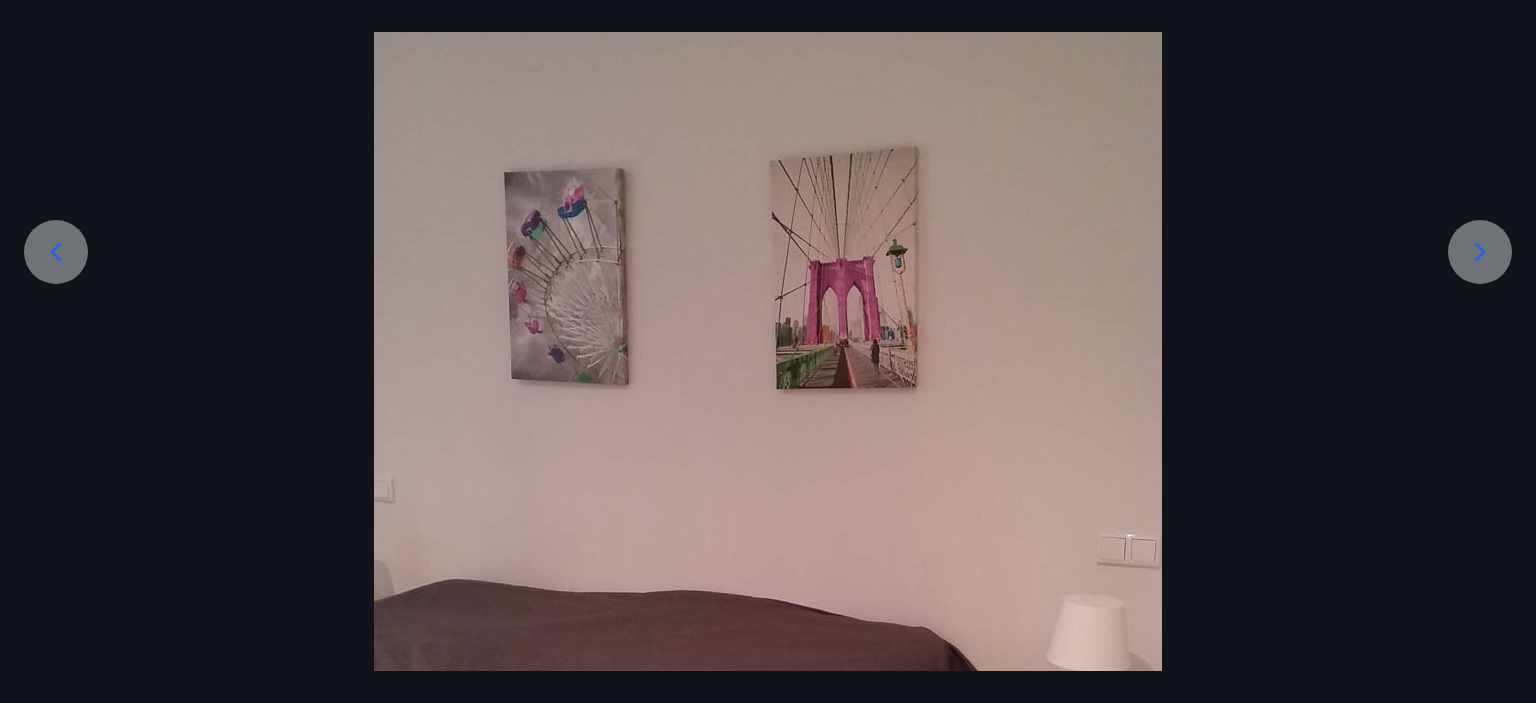 click 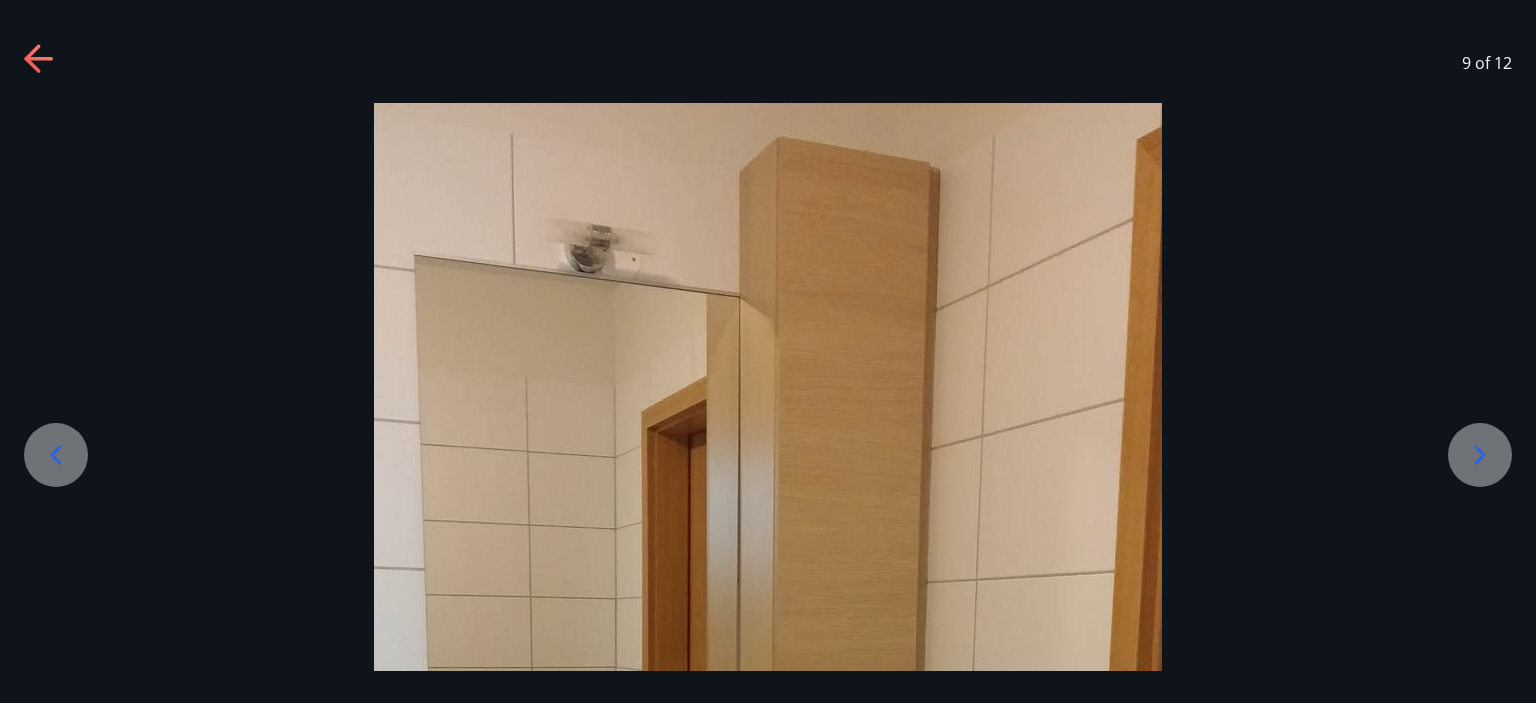 scroll, scrollTop: 0, scrollLeft: 0, axis: both 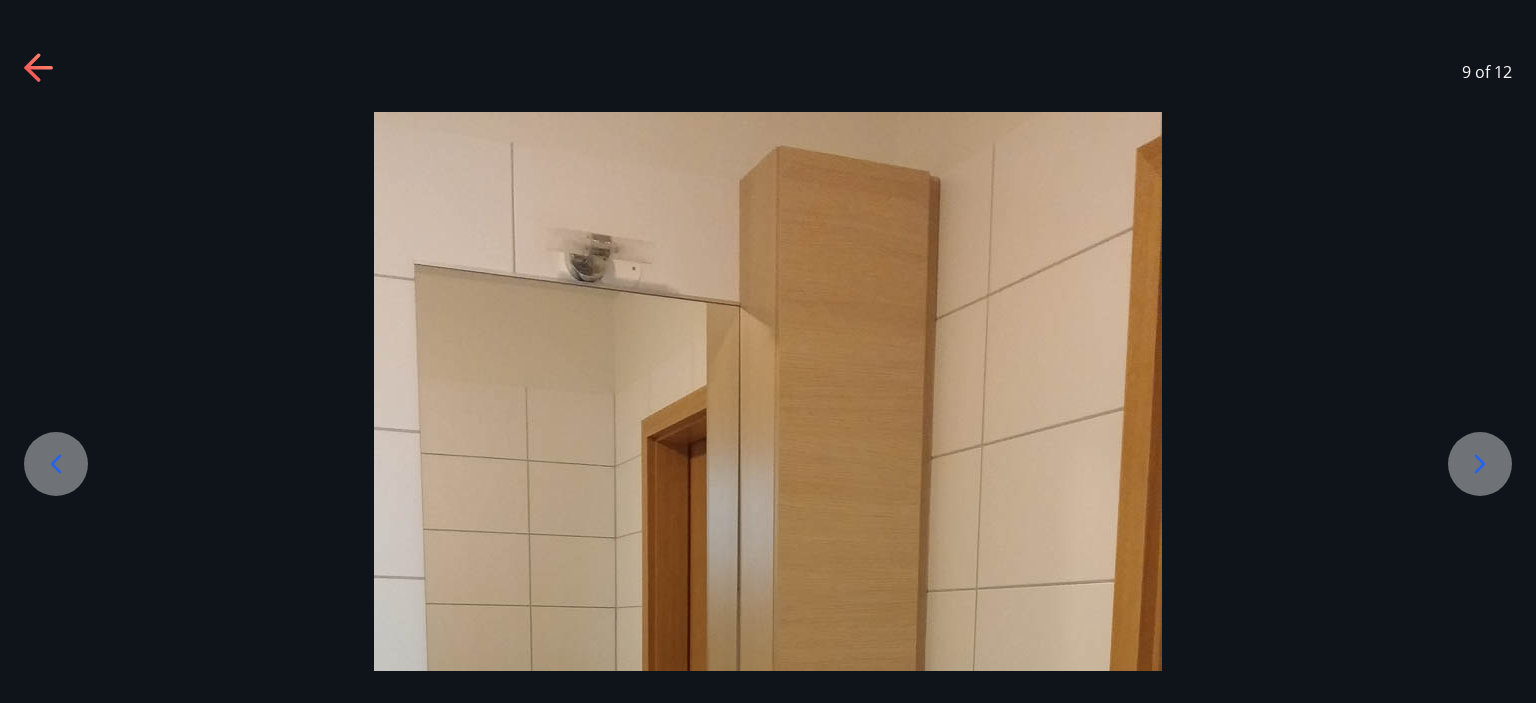 click at bounding box center [1480, 464] 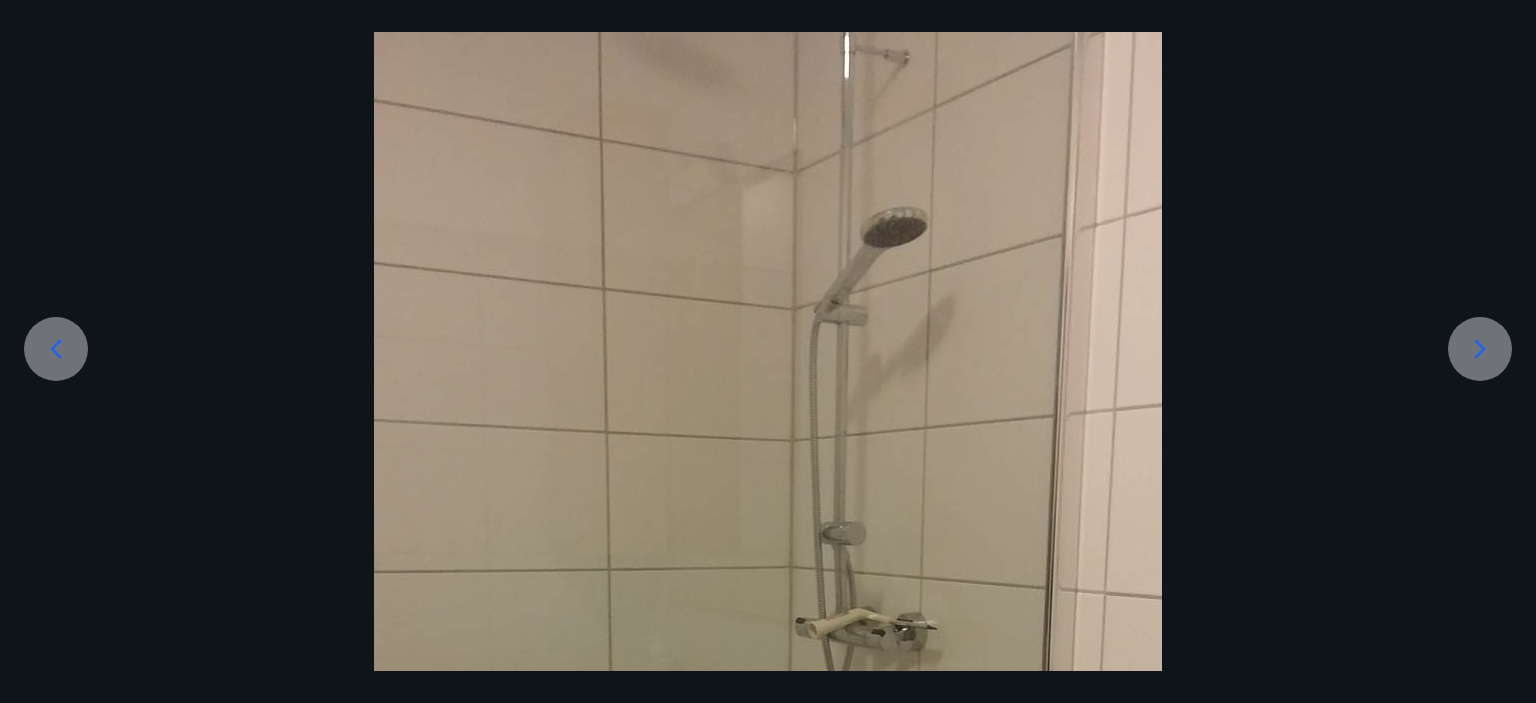 scroll, scrollTop: 0, scrollLeft: 0, axis: both 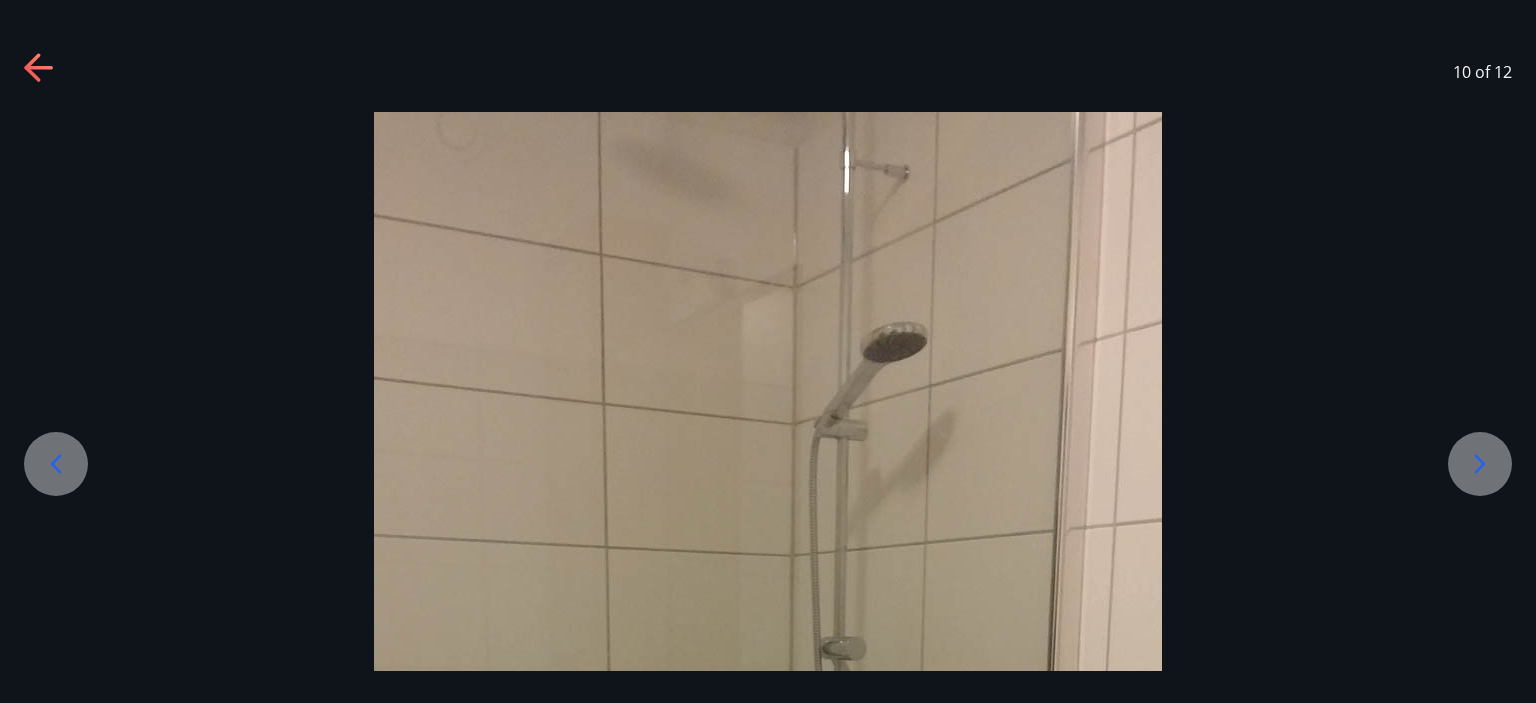 click 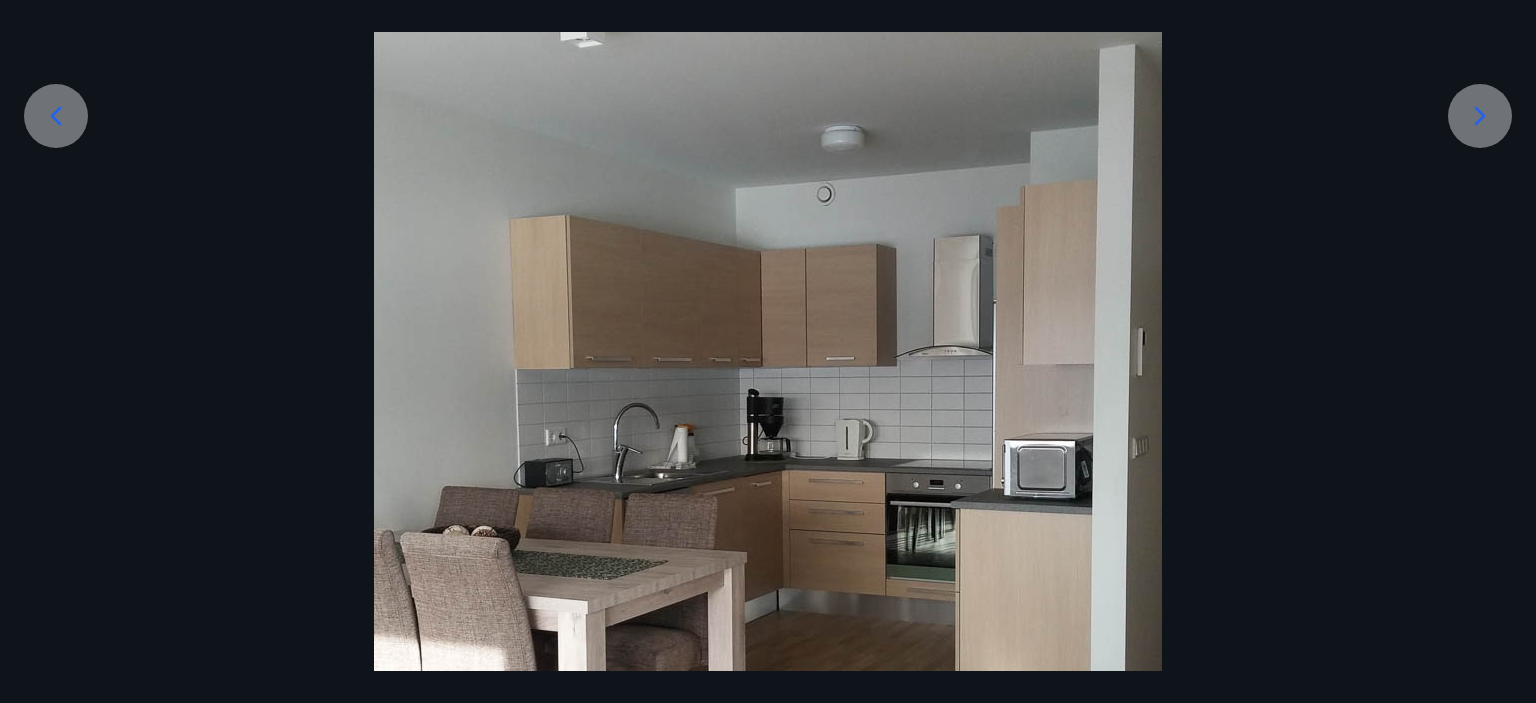 scroll, scrollTop: 319, scrollLeft: 0, axis: vertical 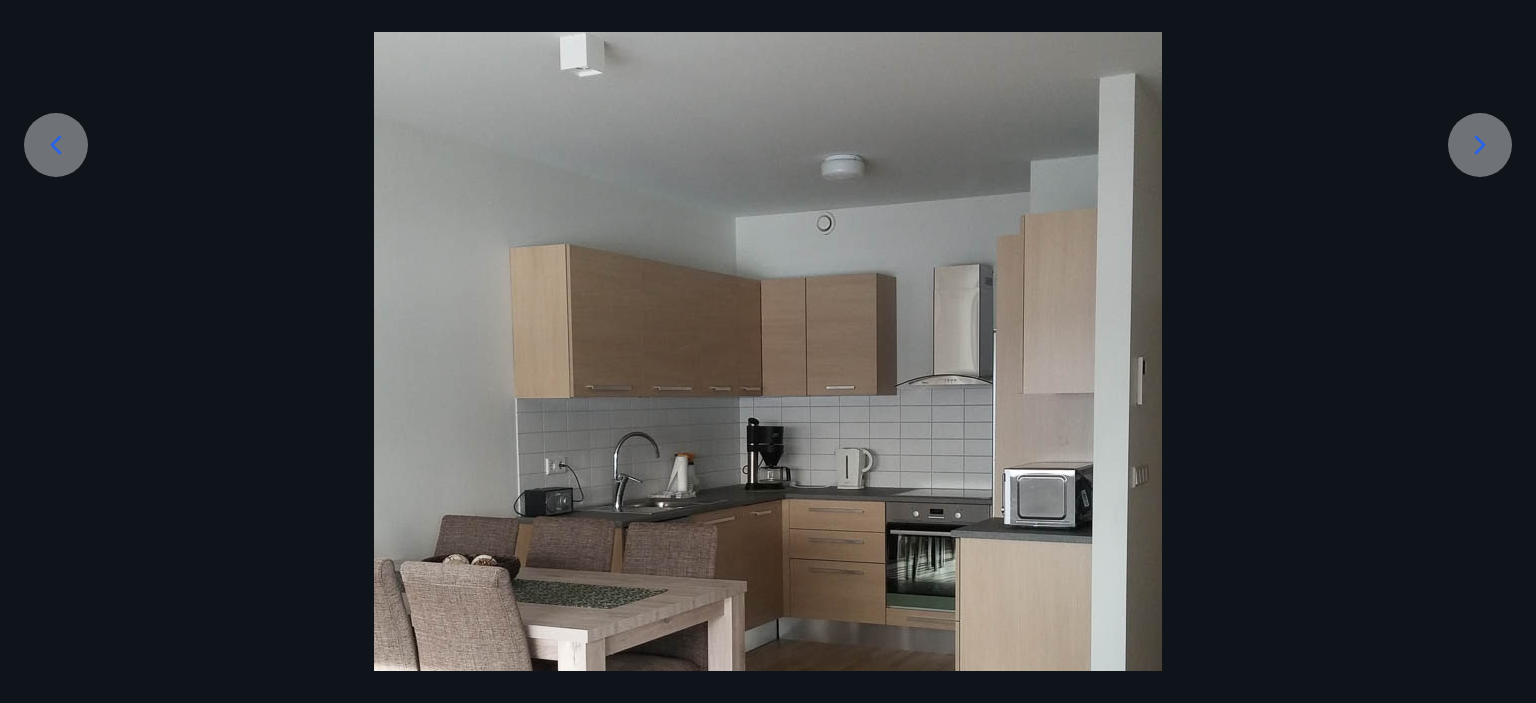 click 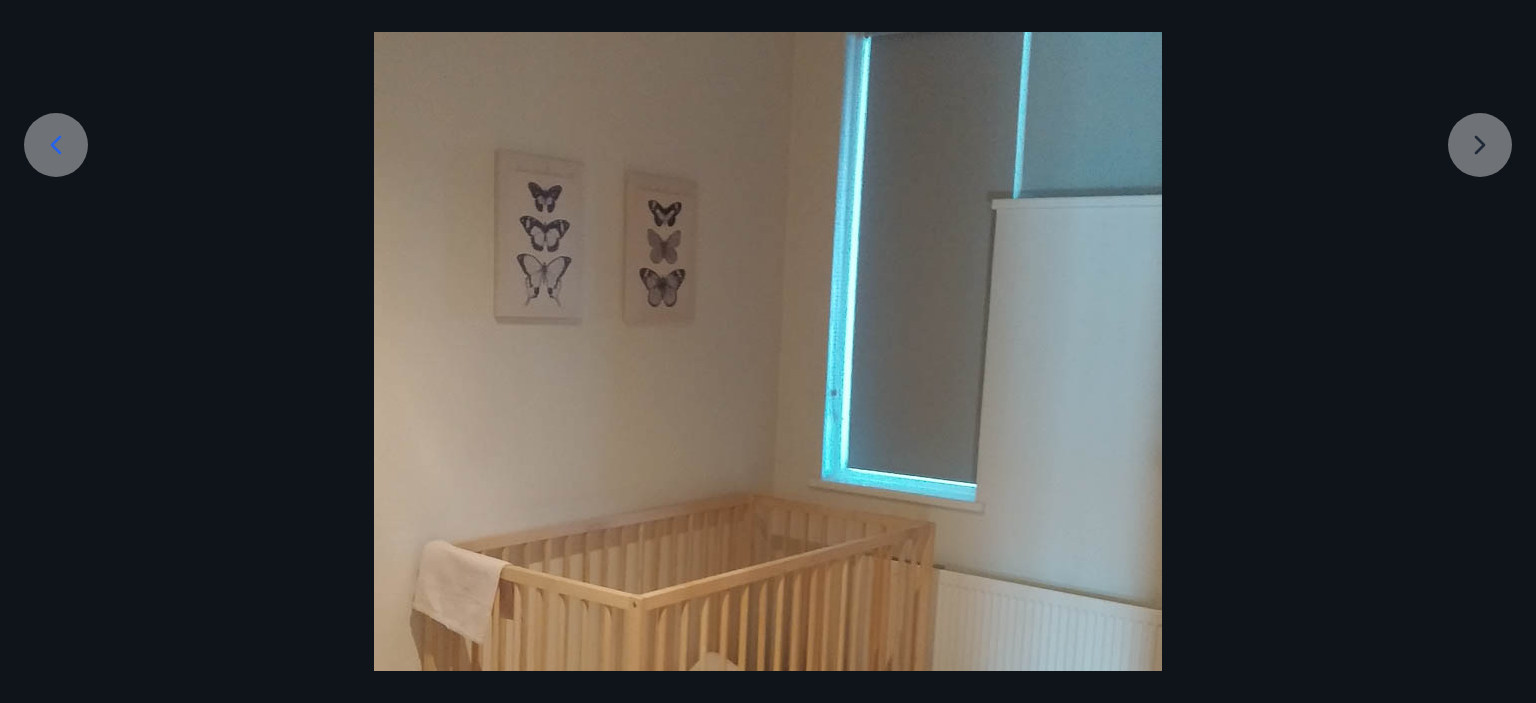 click 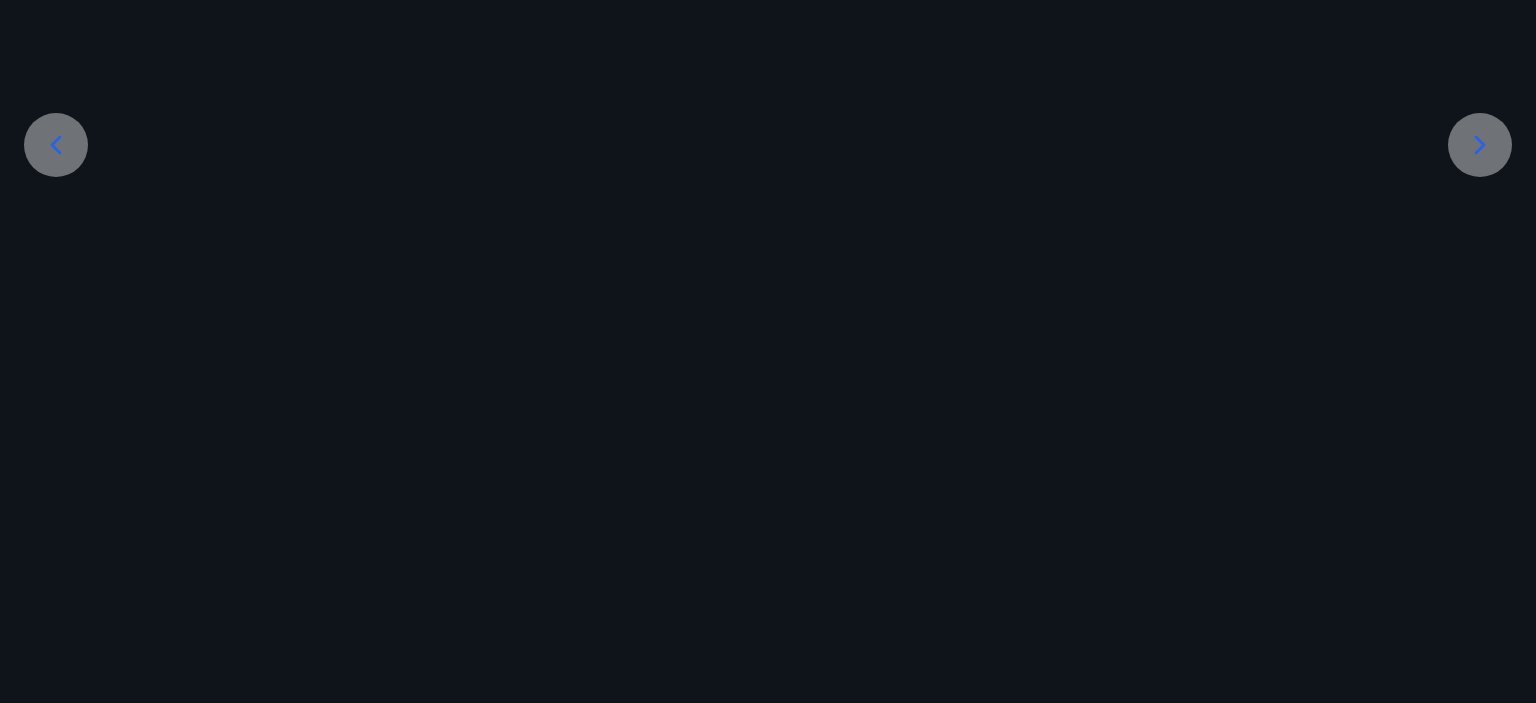 click 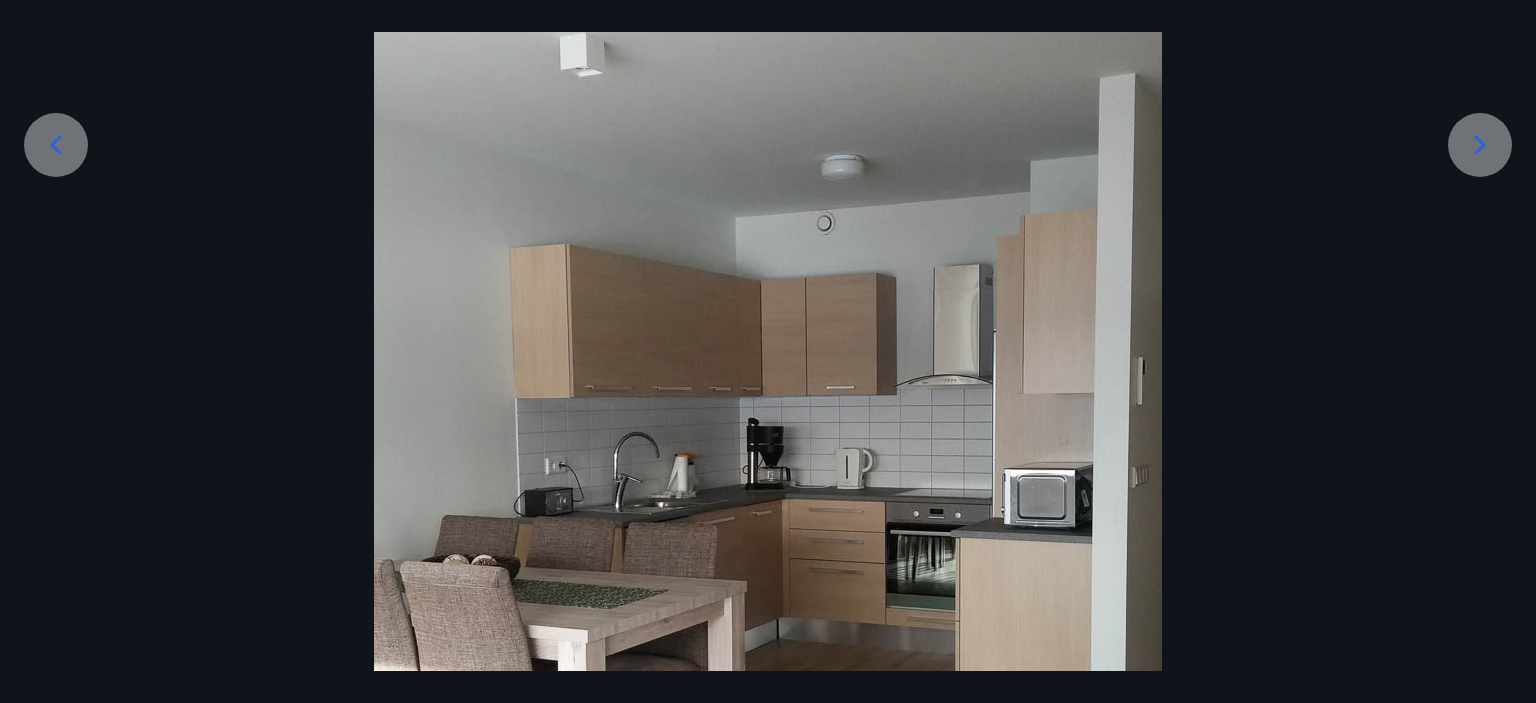 click 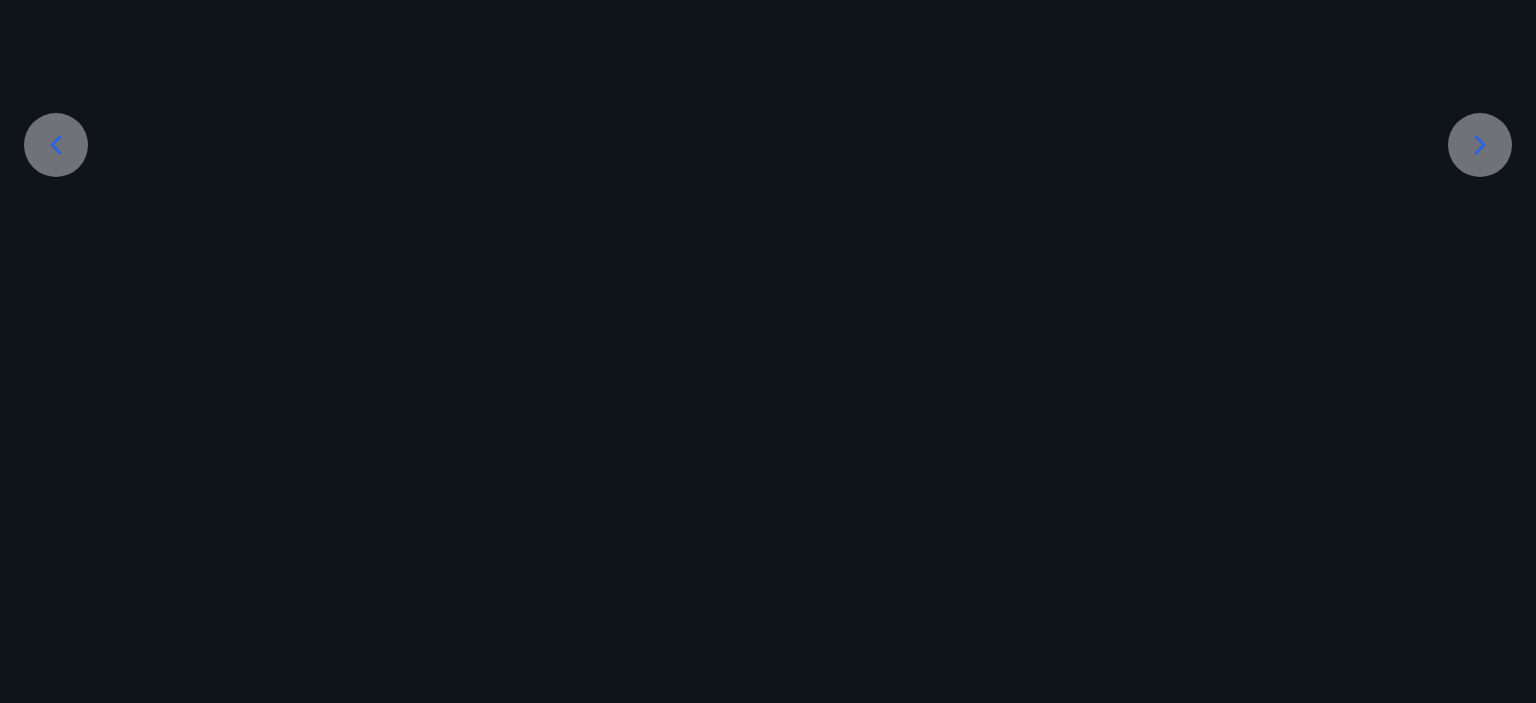 click 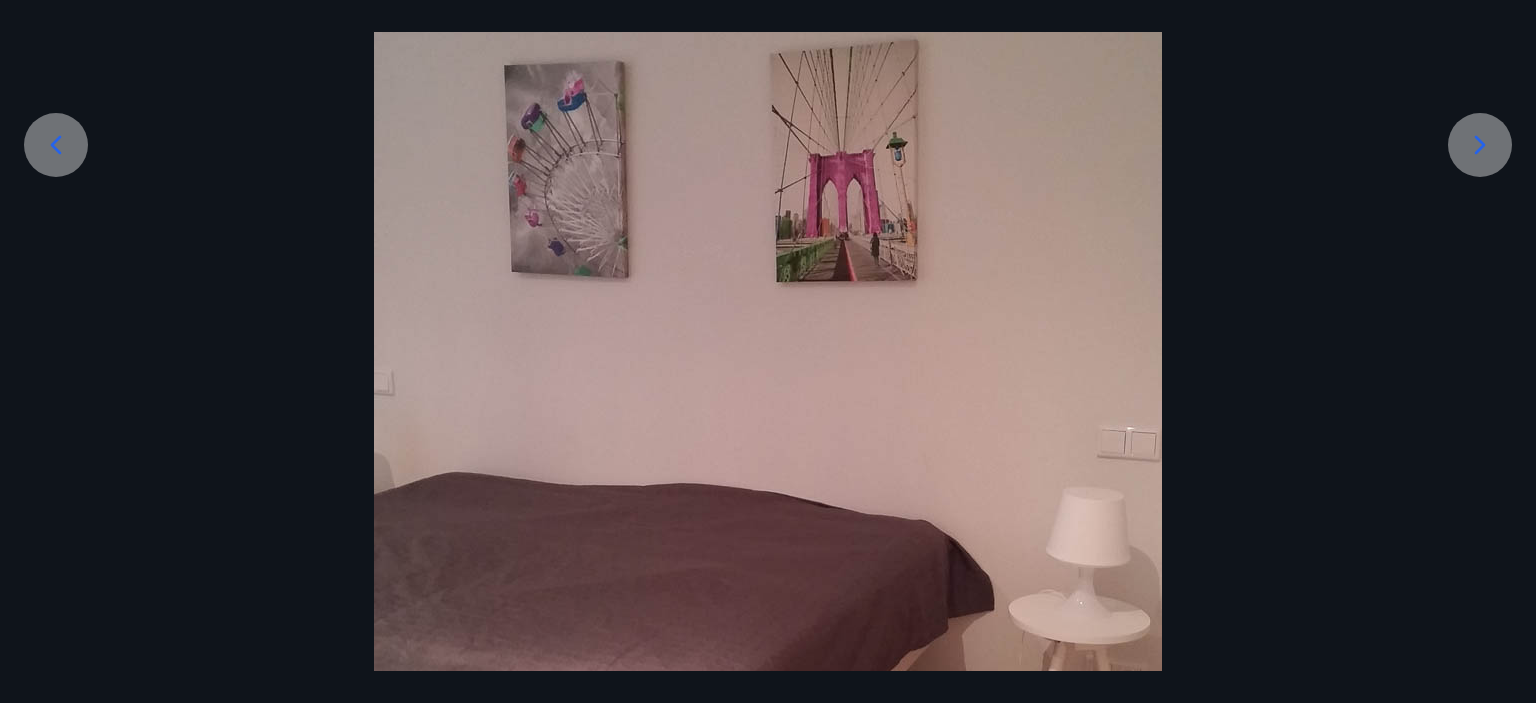 click 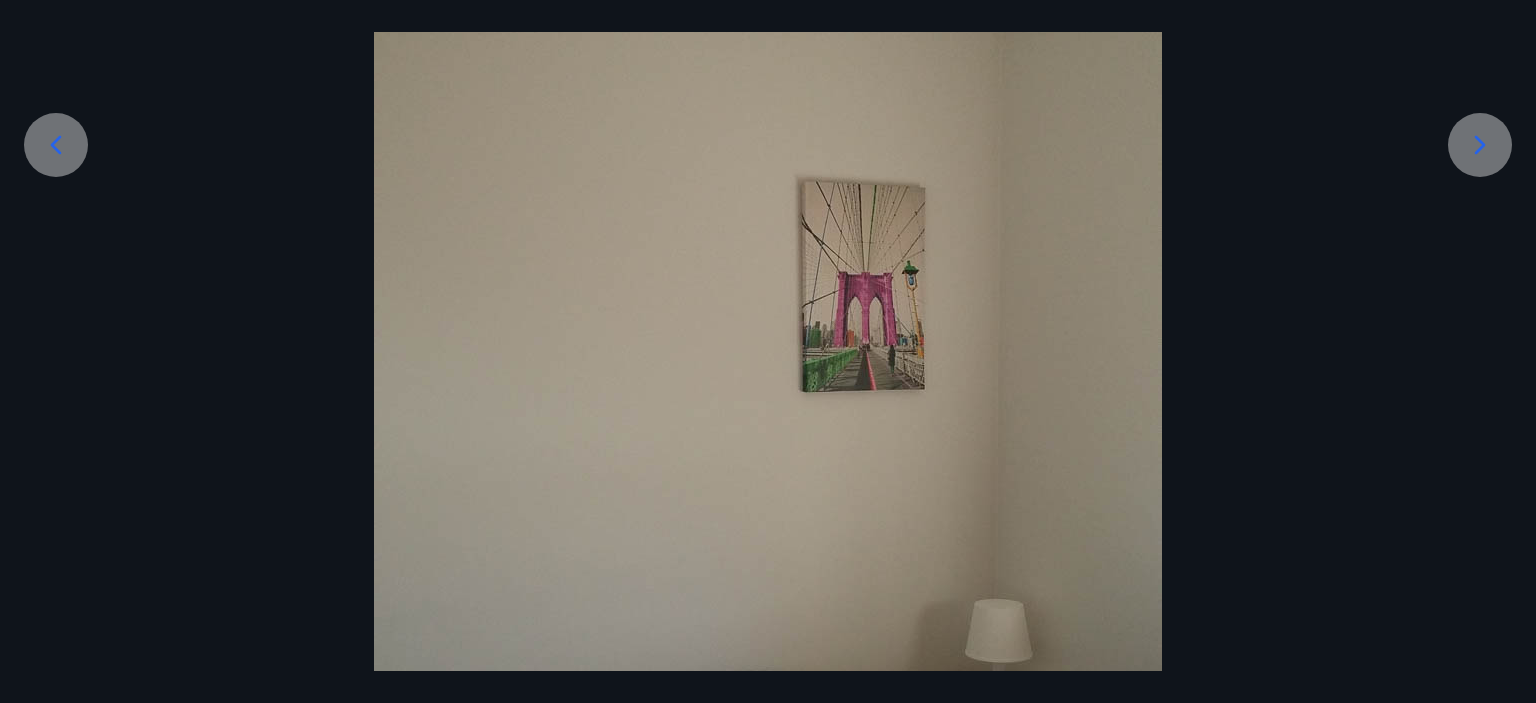 drag, startPoint x: 68, startPoint y: 141, endPoint x: 40, endPoint y: 159, distance: 33.286633 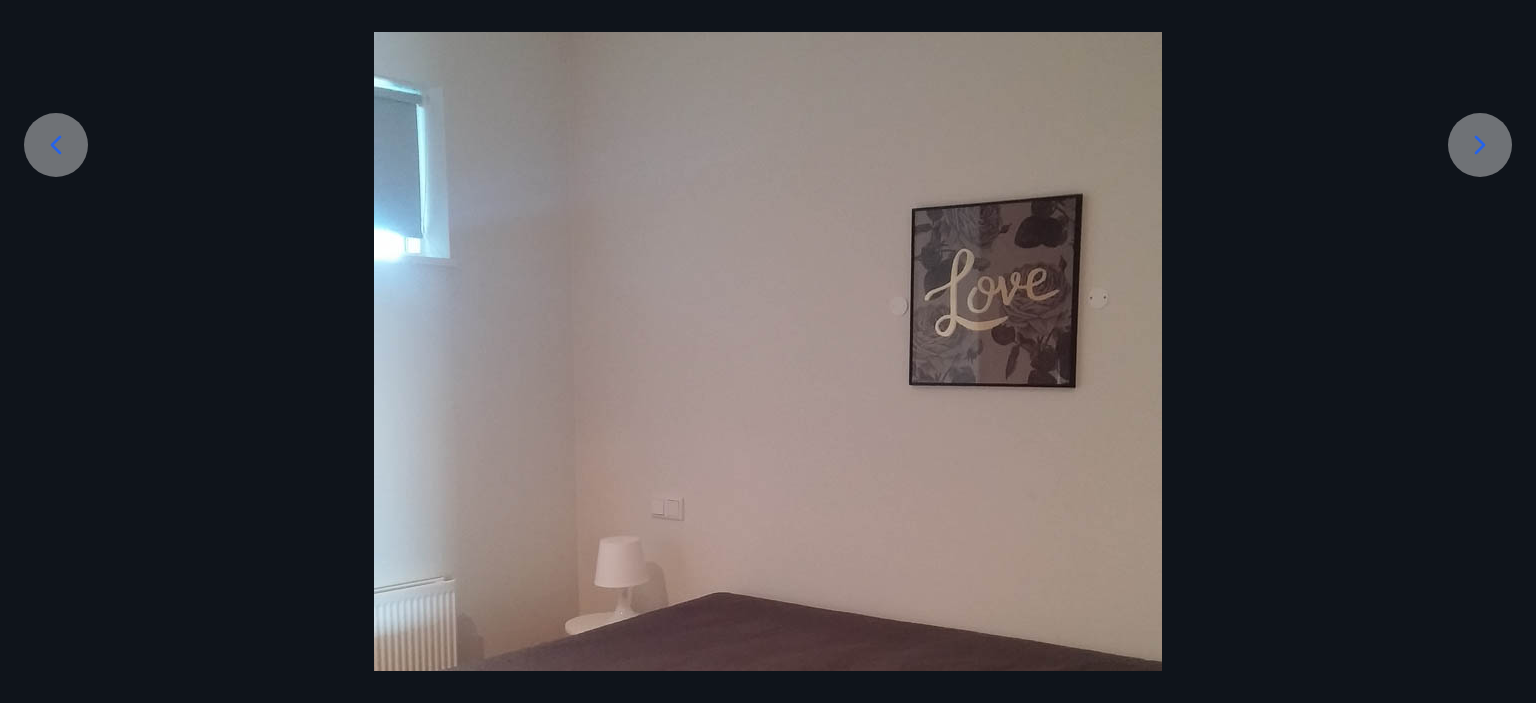 click 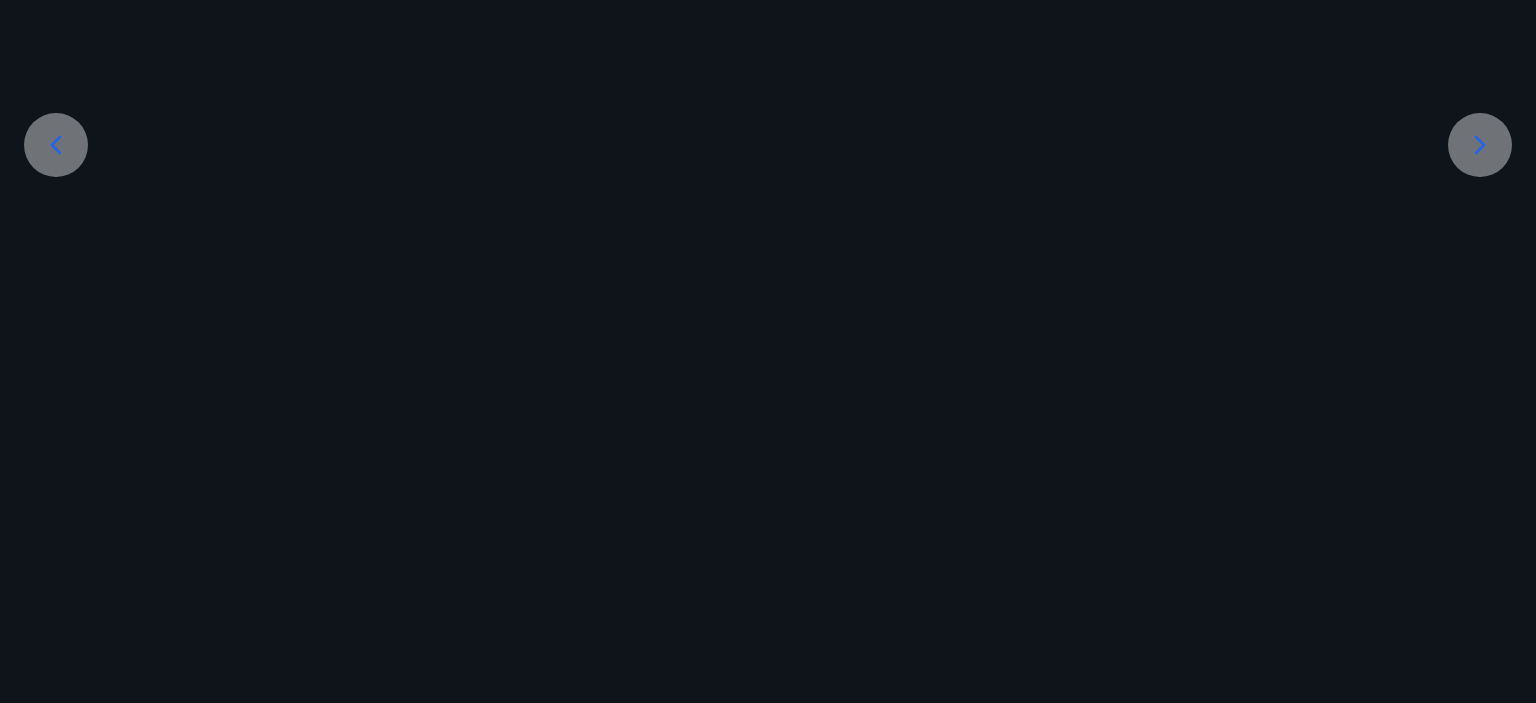 click 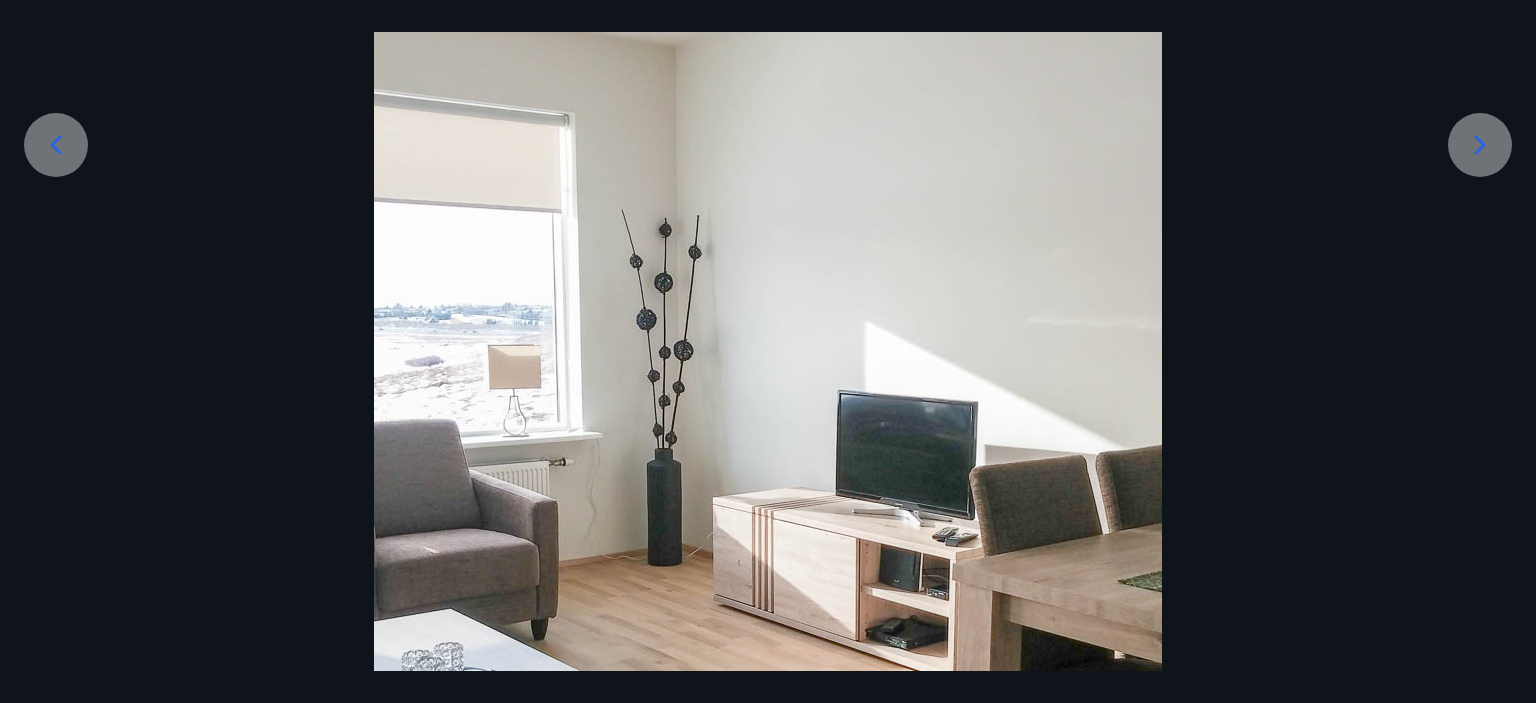 click at bounding box center [1480, 145] 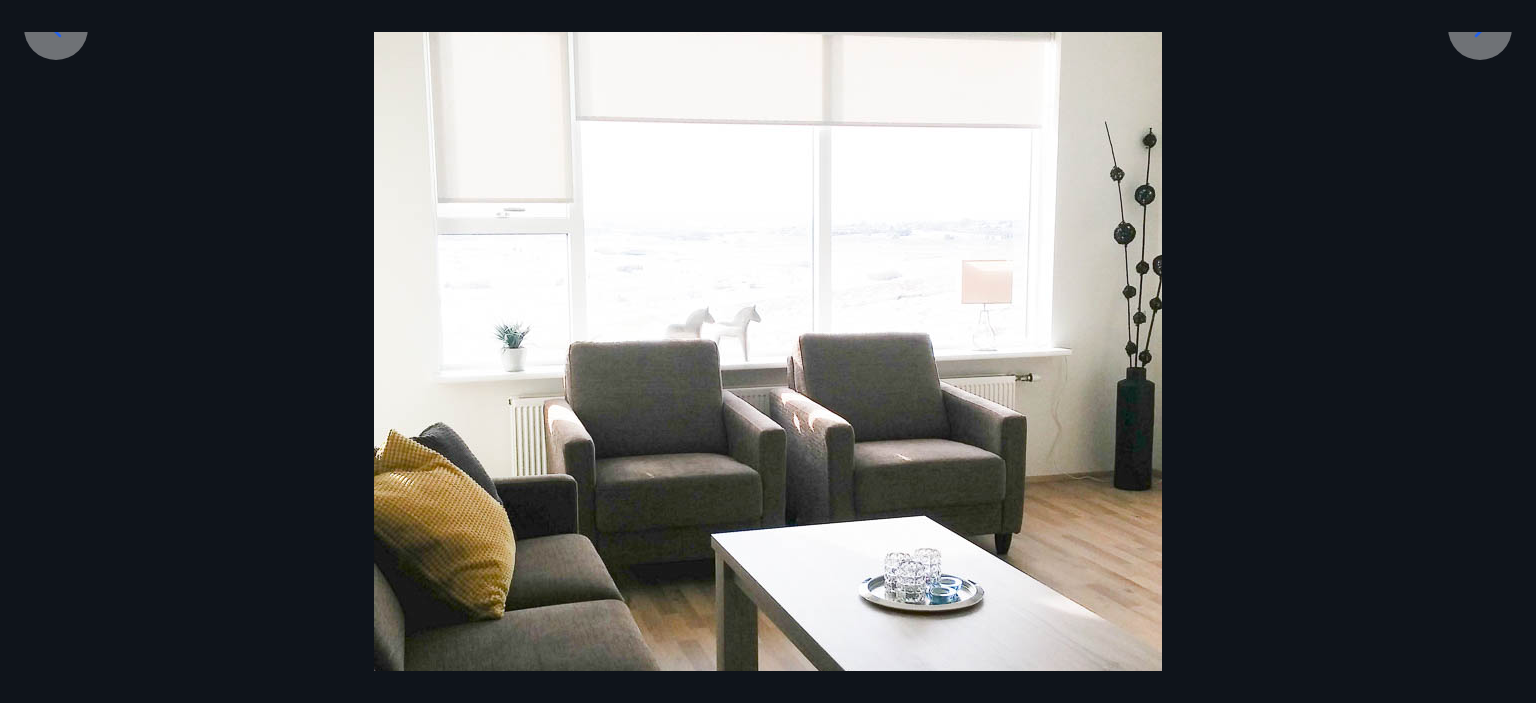 scroll, scrollTop: 431, scrollLeft: 0, axis: vertical 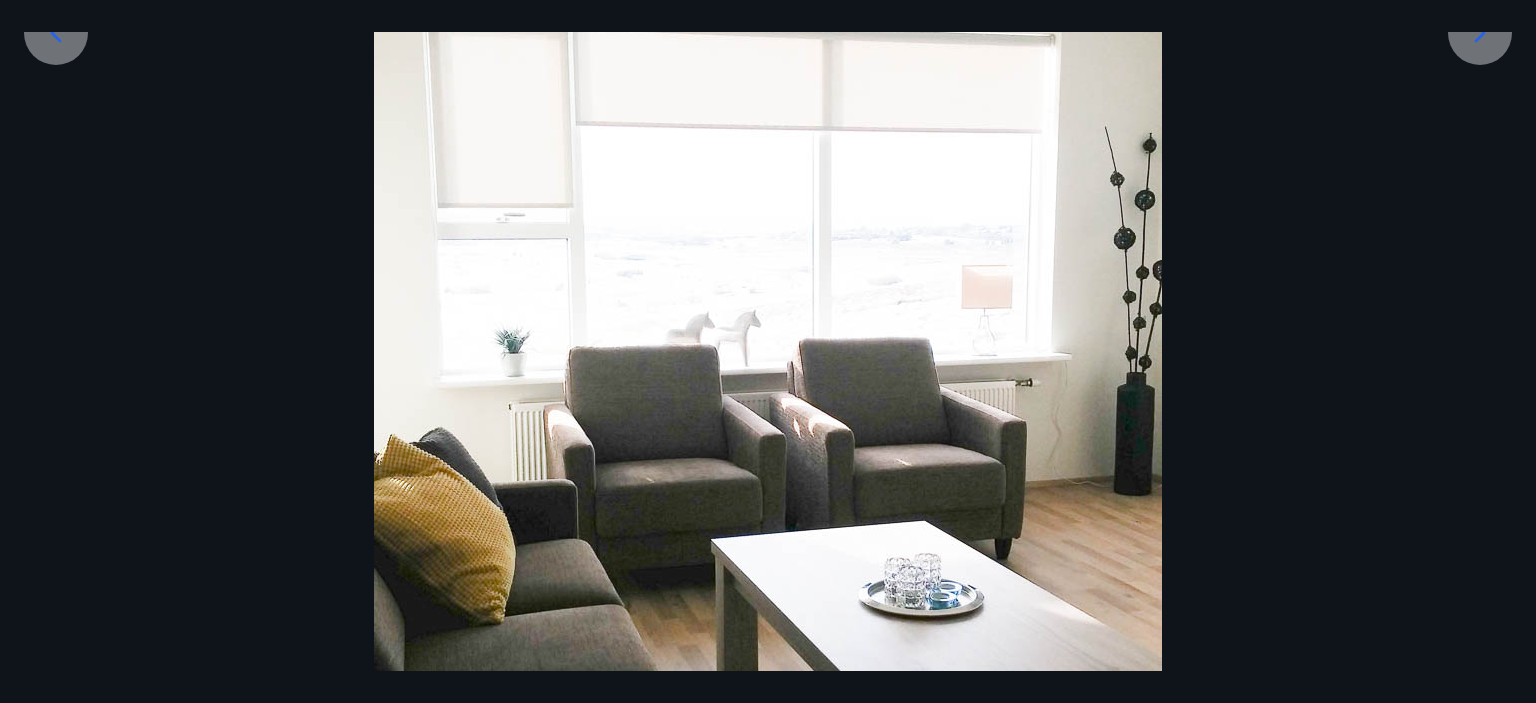 click 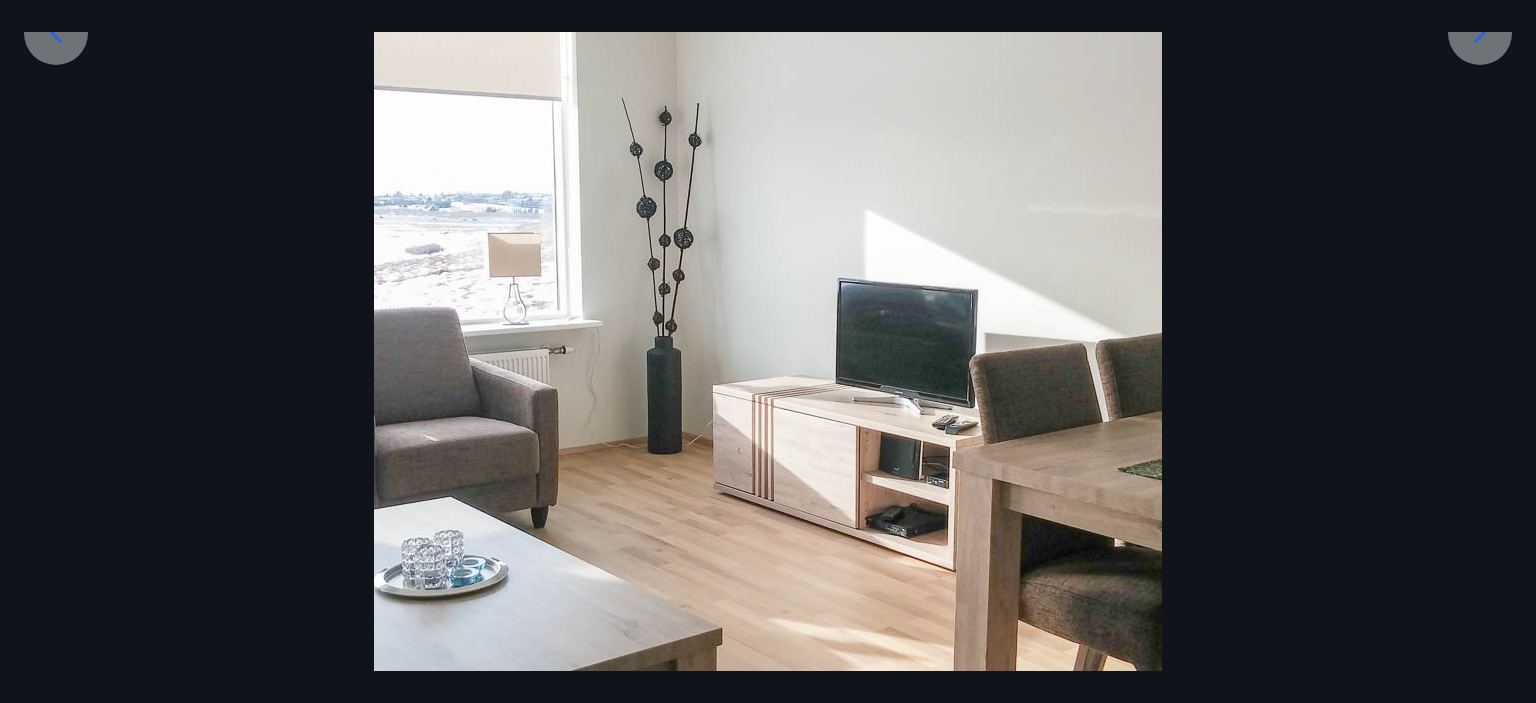 click 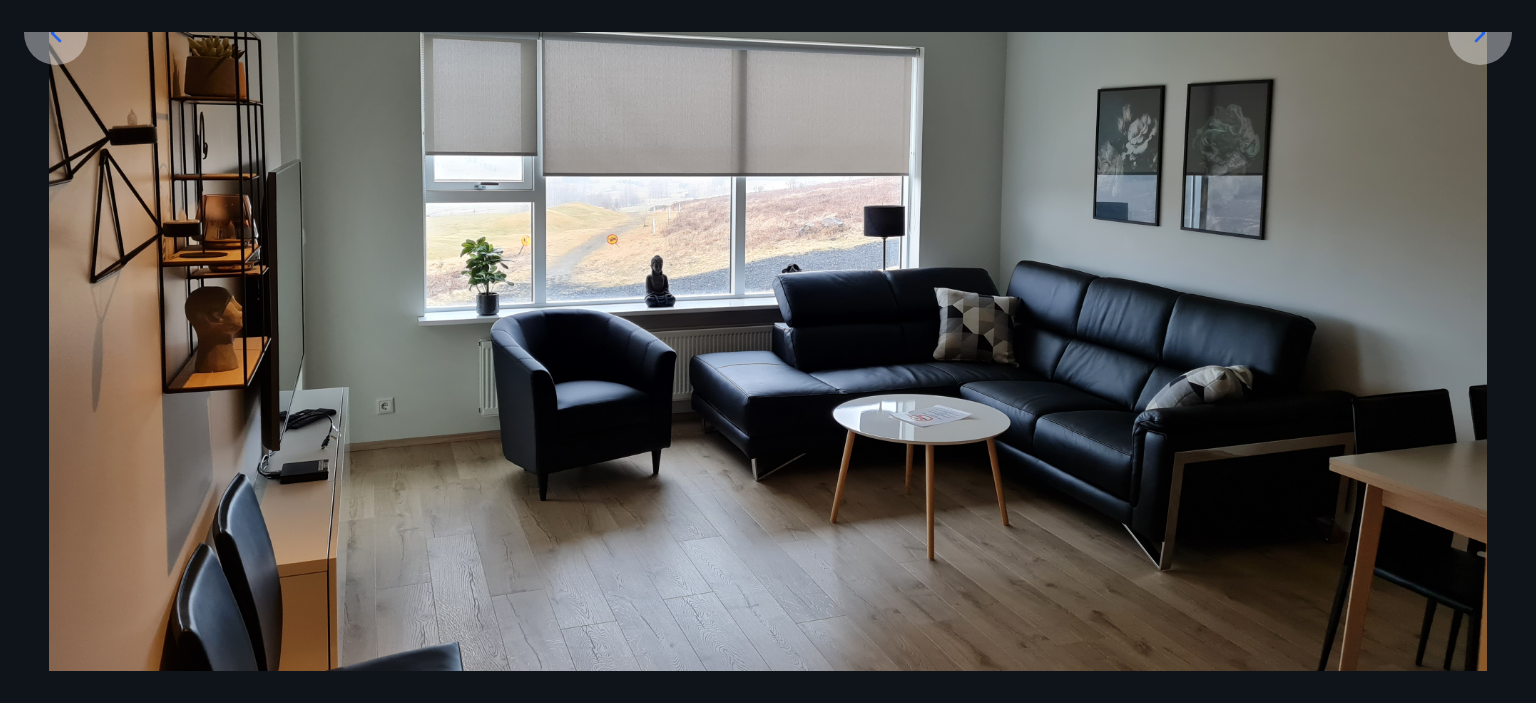 scroll, scrollTop: 312, scrollLeft: 0, axis: vertical 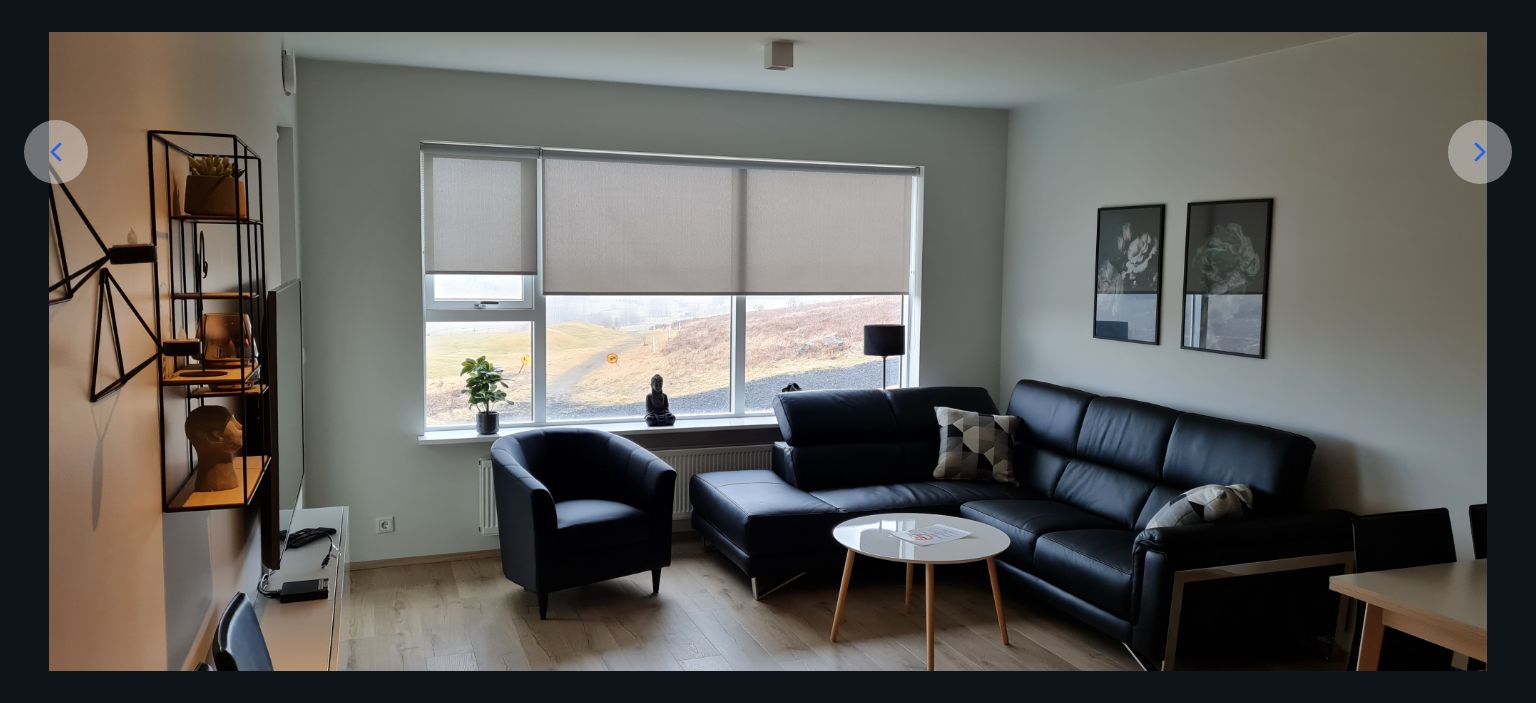 click 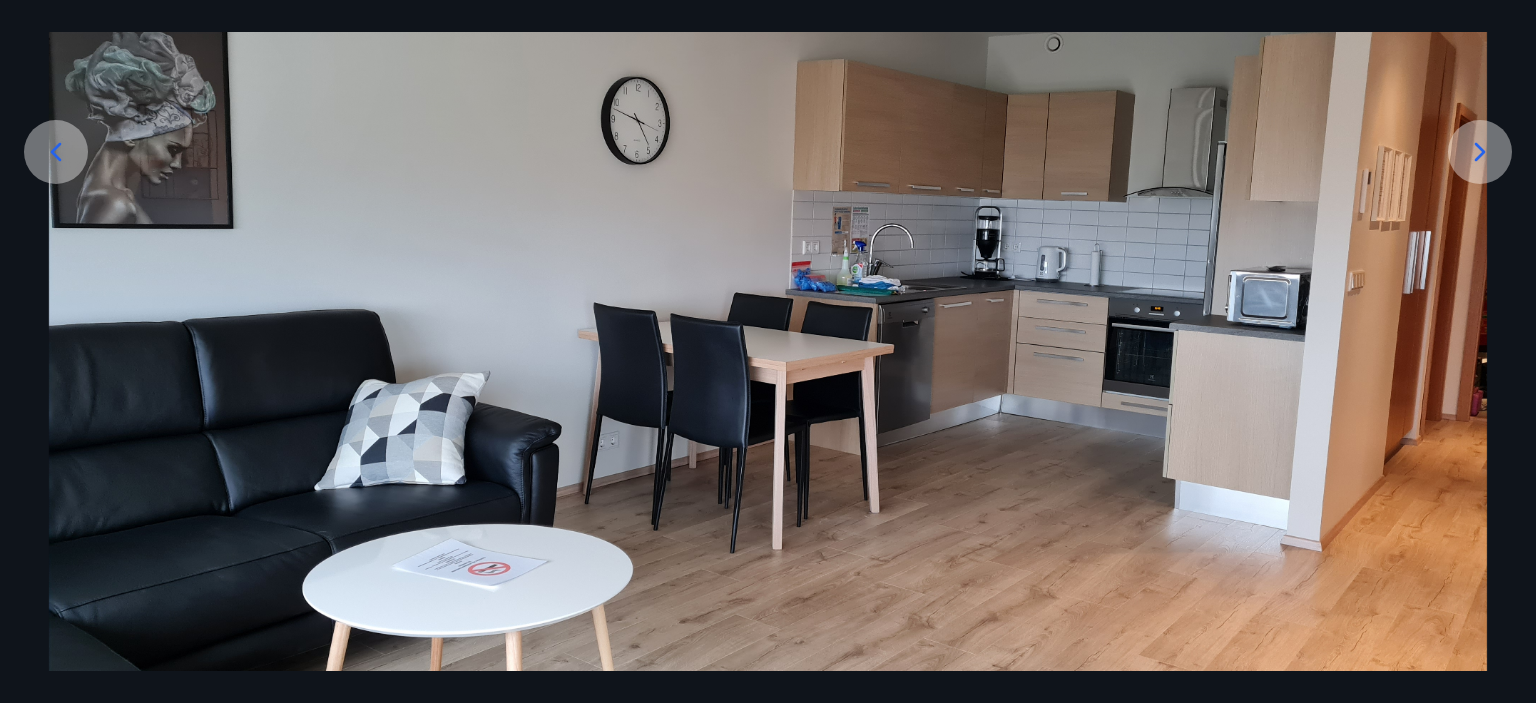 click 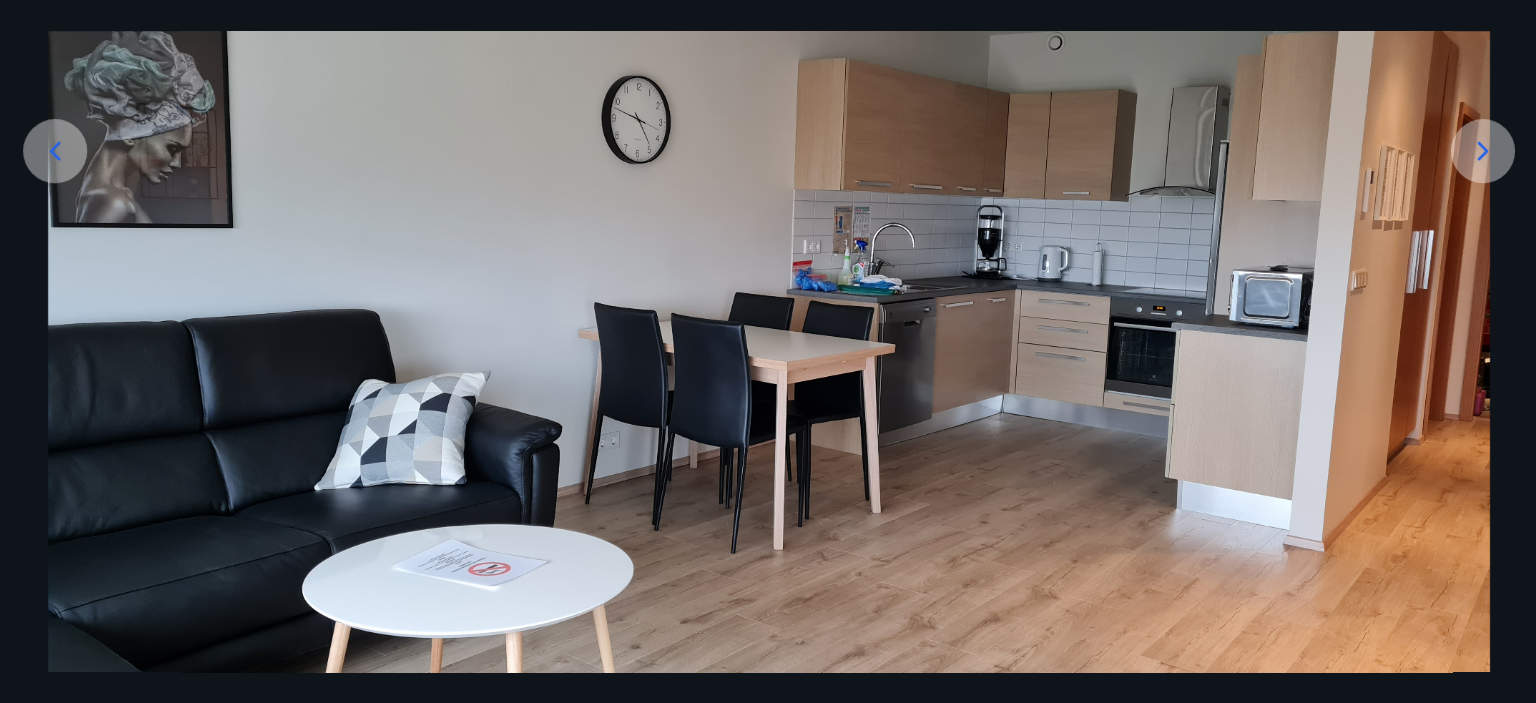 scroll, scrollTop: 155, scrollLeft: 0, axis: vertical 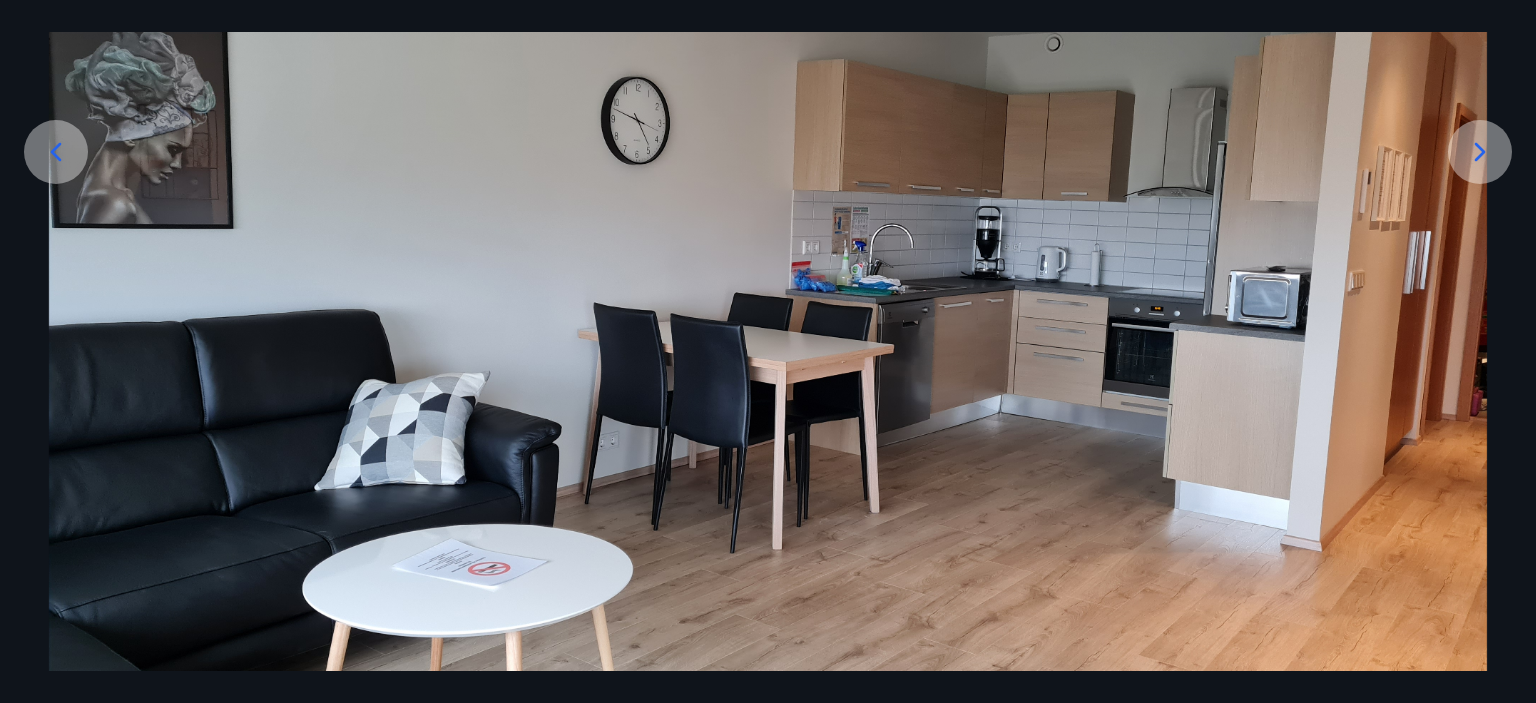 click 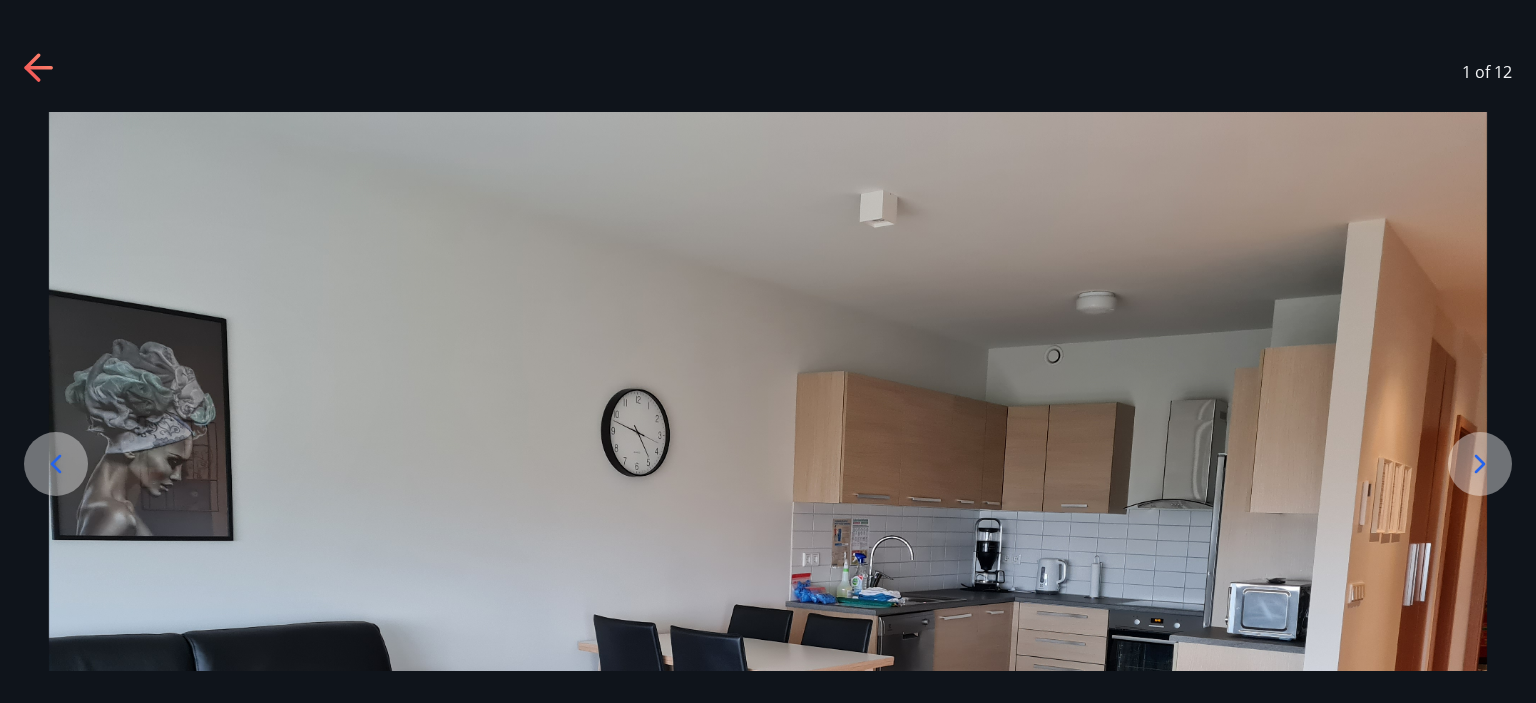 click 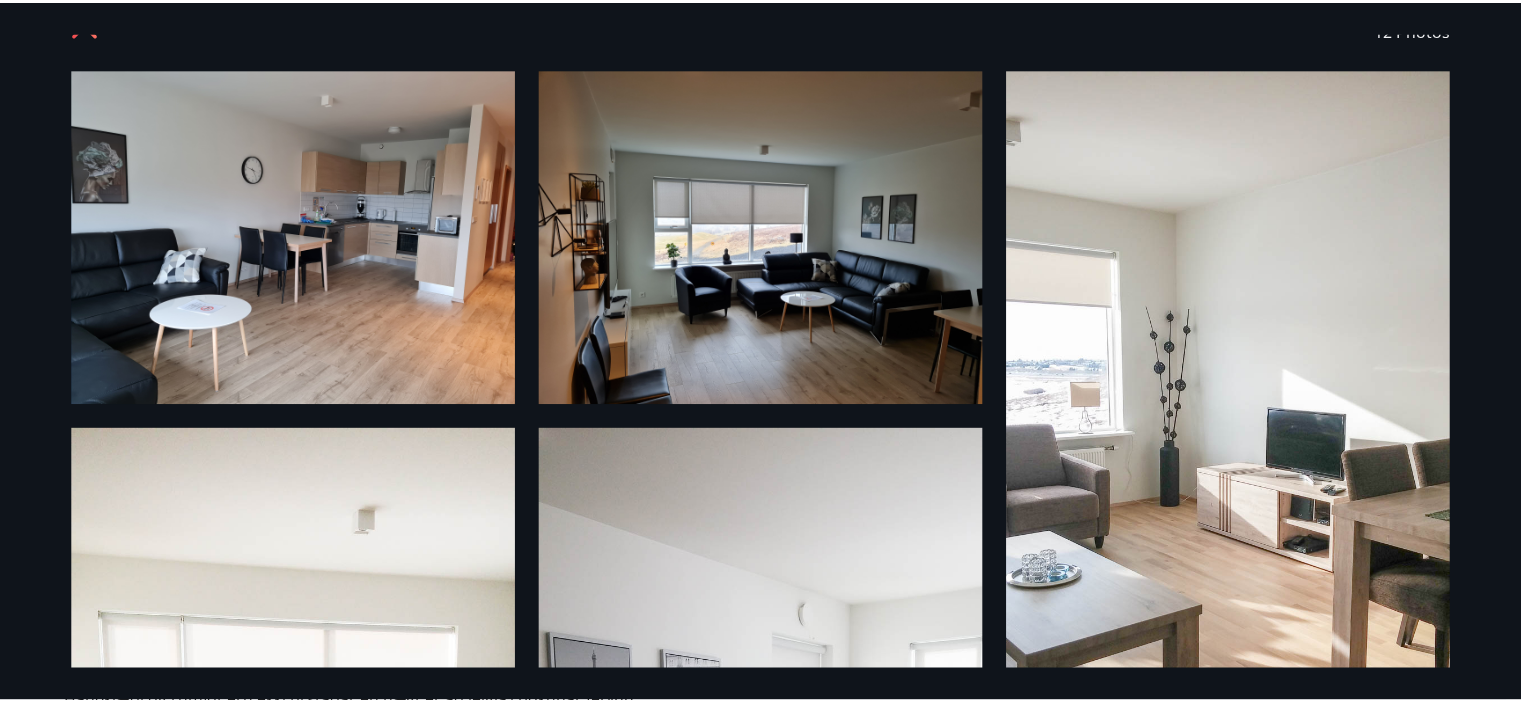 scroll, scrollTop: 0, scrollLeft: 0, axis: both 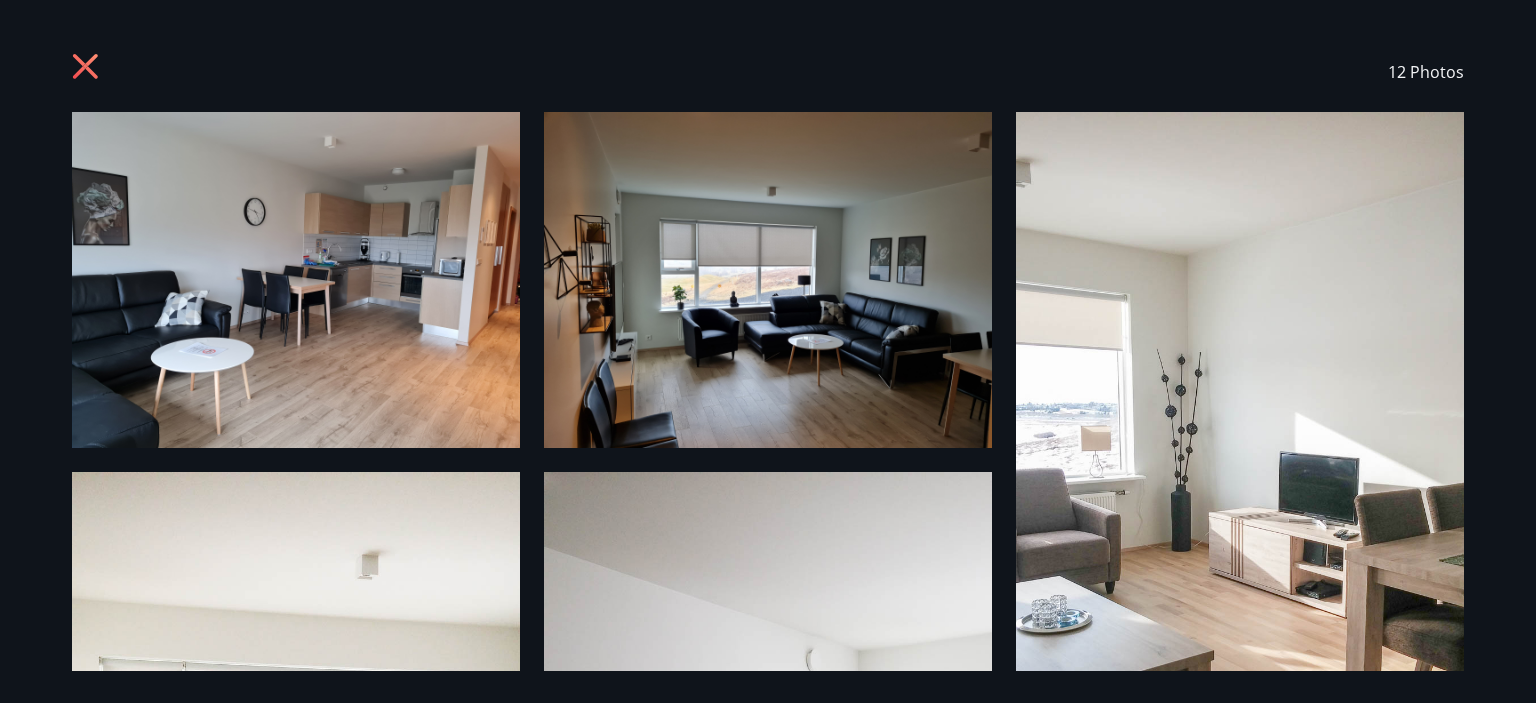 click 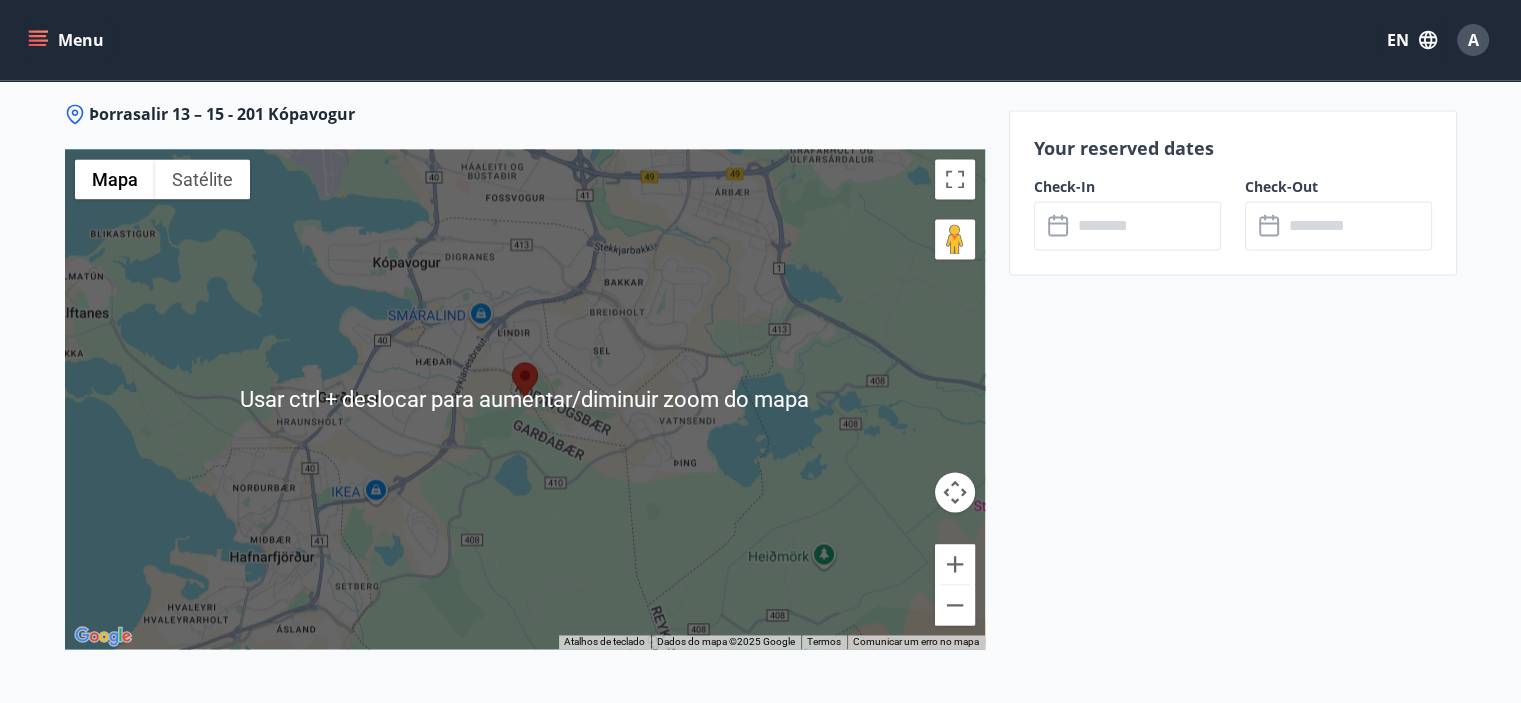scroll, scrollTop: 2832, scrollLeft: 0, axis: vertical 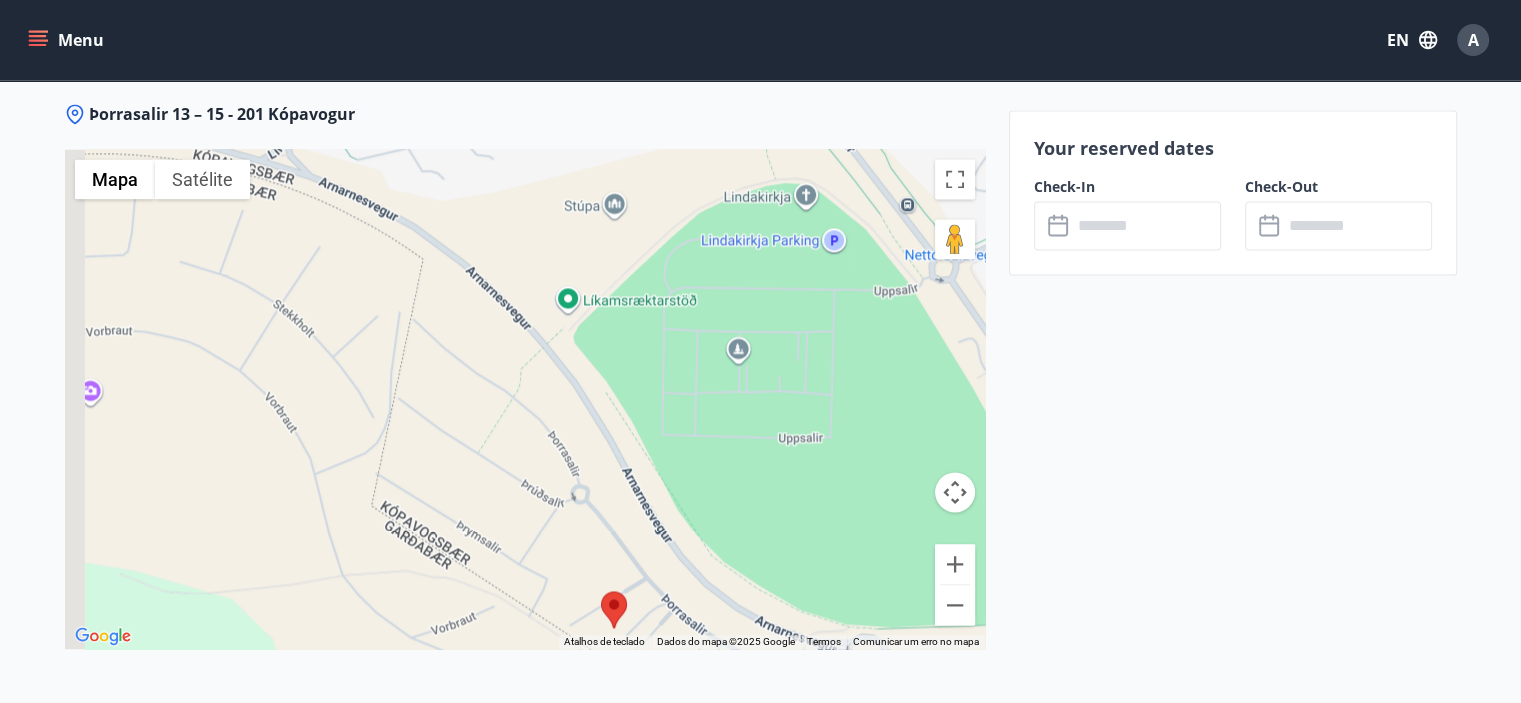drag, startPoint x: 539, startPoint y: 527, endPoint x: 629, endPoint y: 558, distance: 95.189285 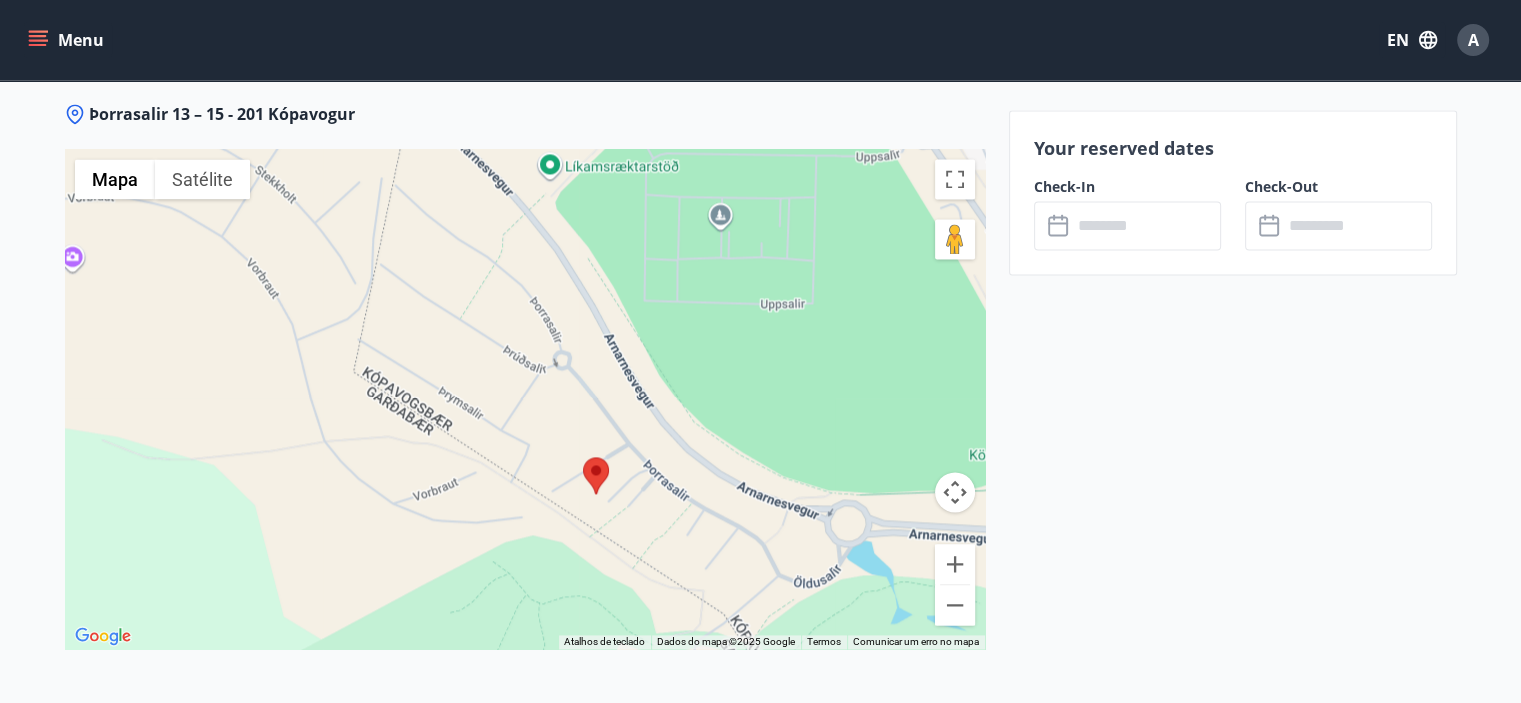 drag, startPoint x: 629, startPoint y: 558, endPoint x: 600, endPoint y: 400, distance: 160.63934 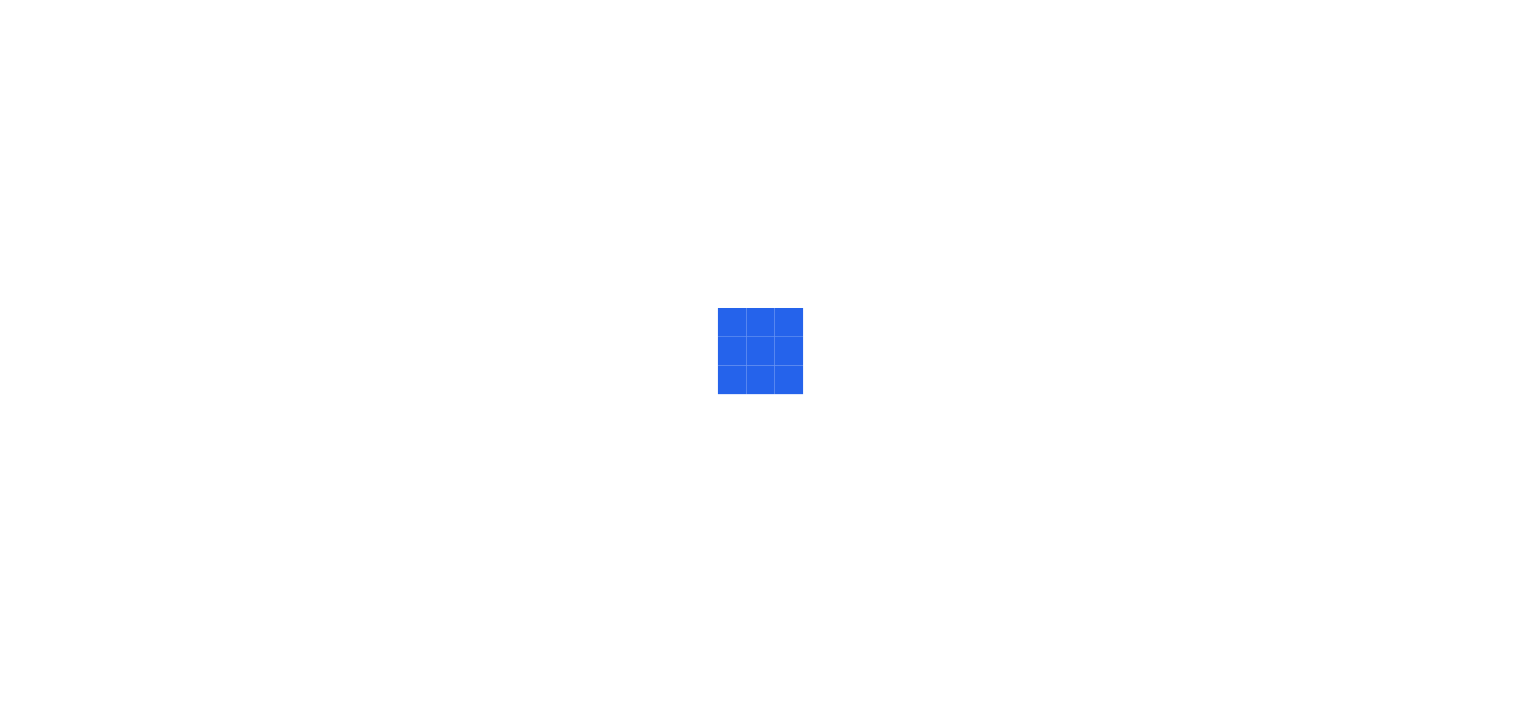 scroll, scrollTop: 0, scrollLeft: 0, axis: both 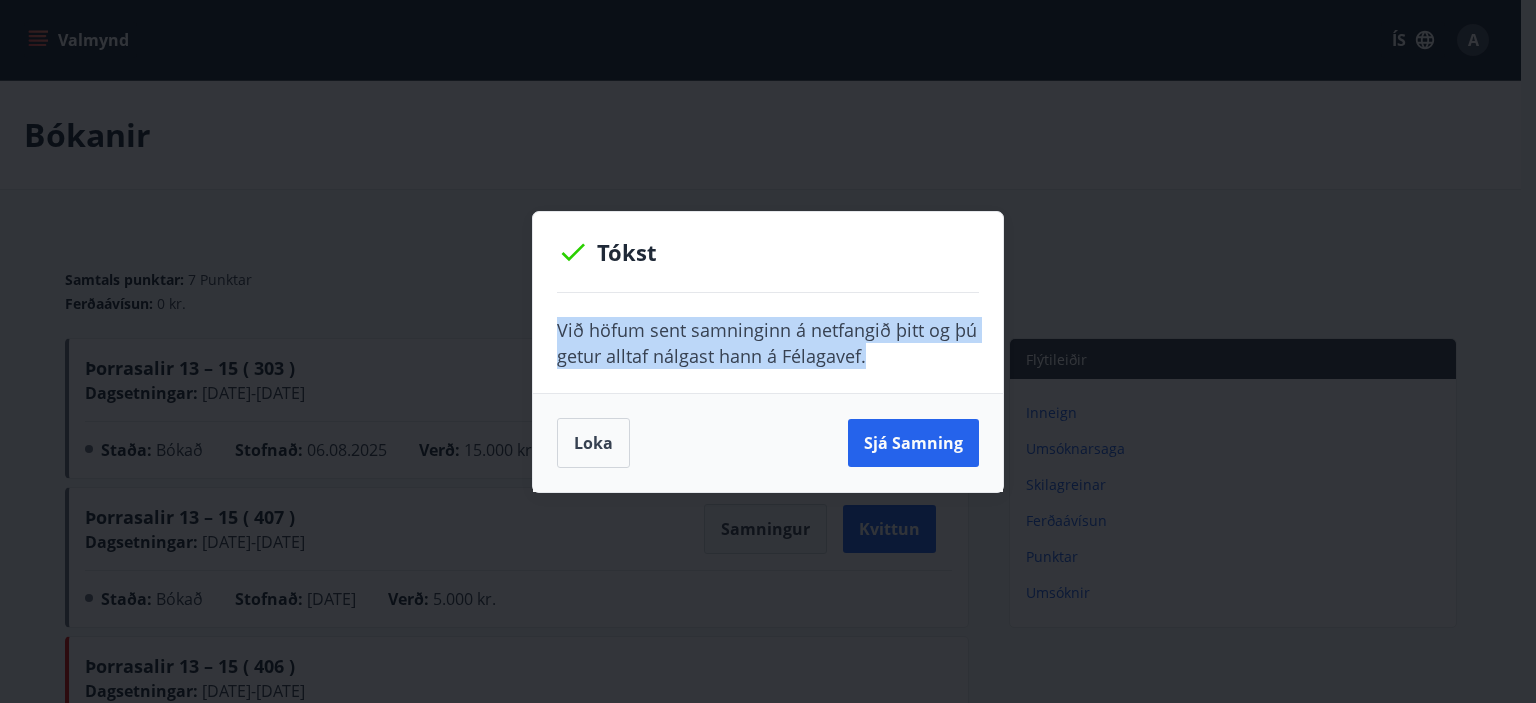 drag, startPoint x: 557, startPoint y: 327, endPoint x: 879, endPoint y: 356, distance: 323.30325 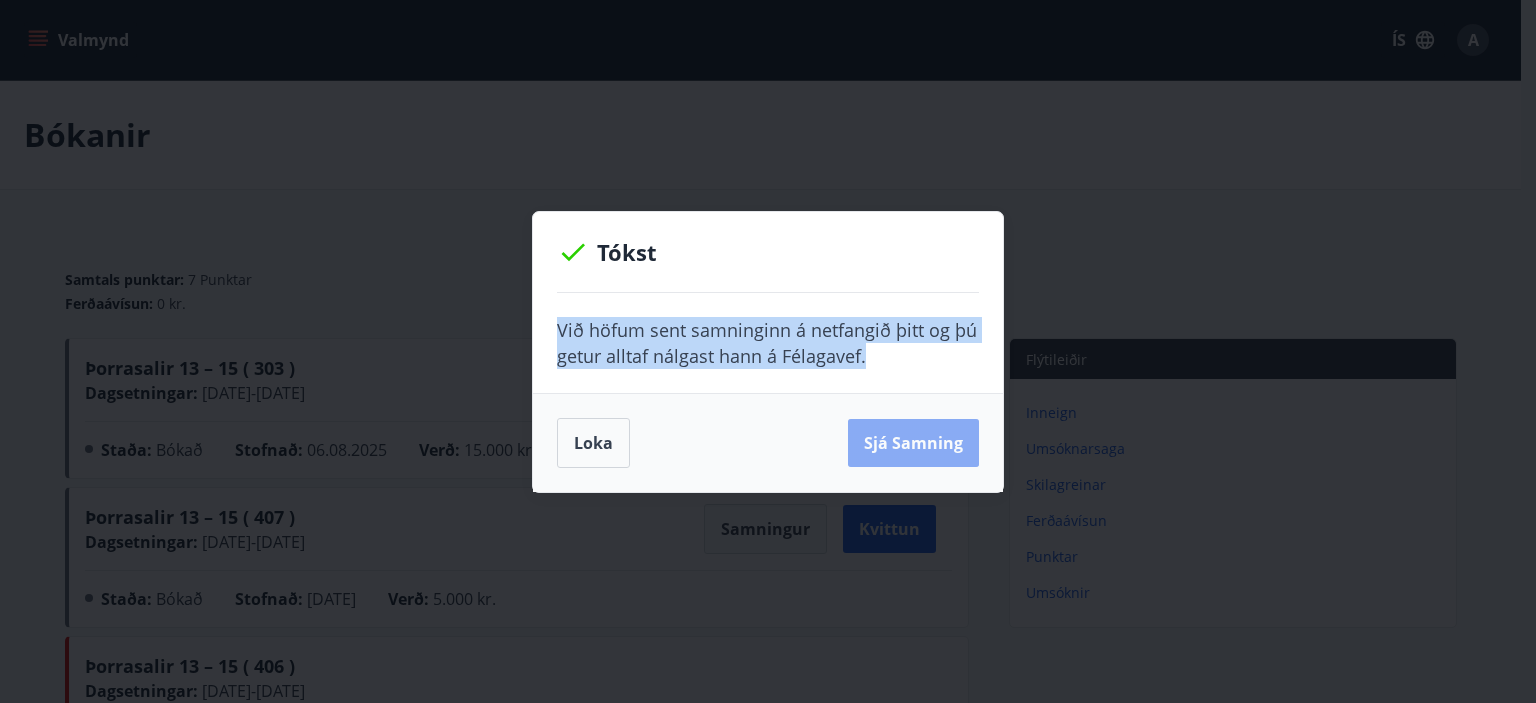 click on "Sjá samning" at bounding box center (913, 443) 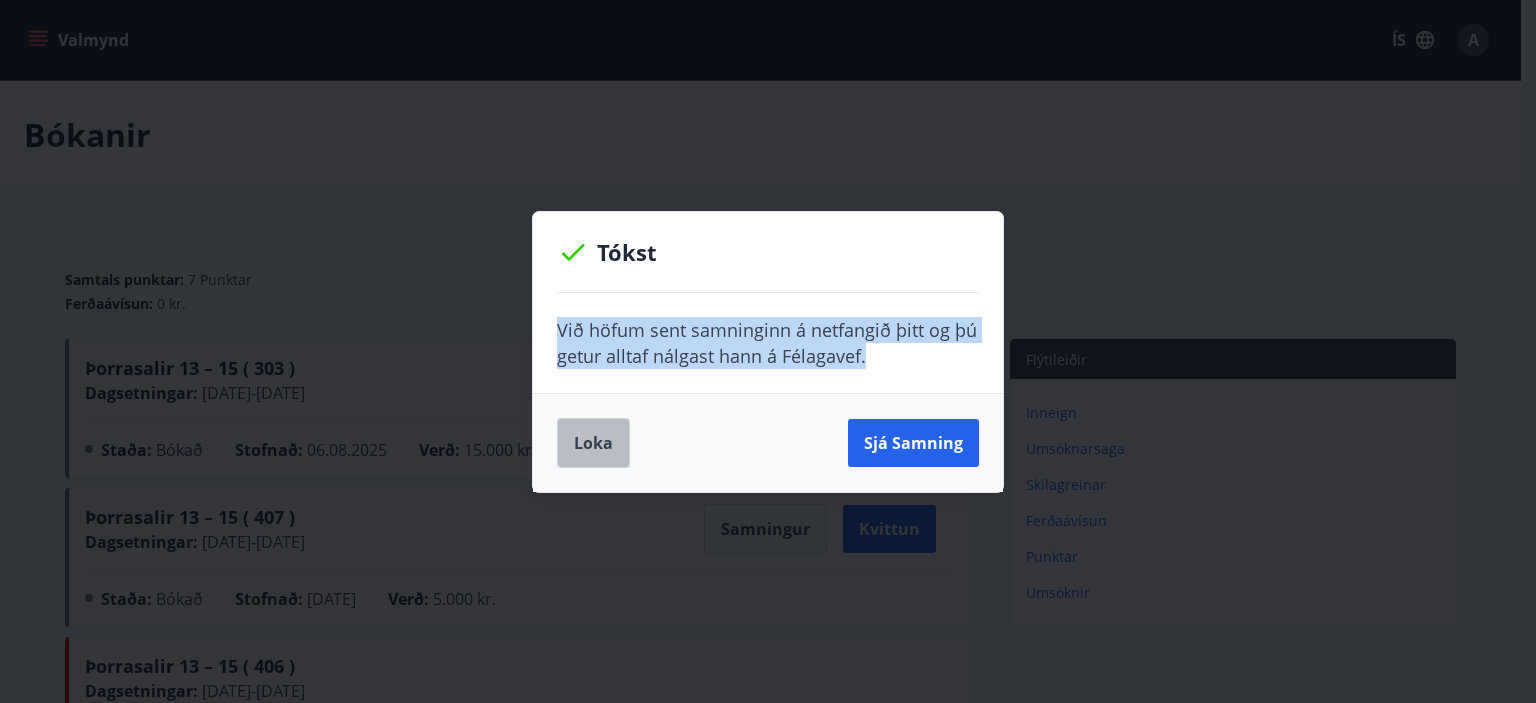 click on "Loka" at bounding box center (593, 443) 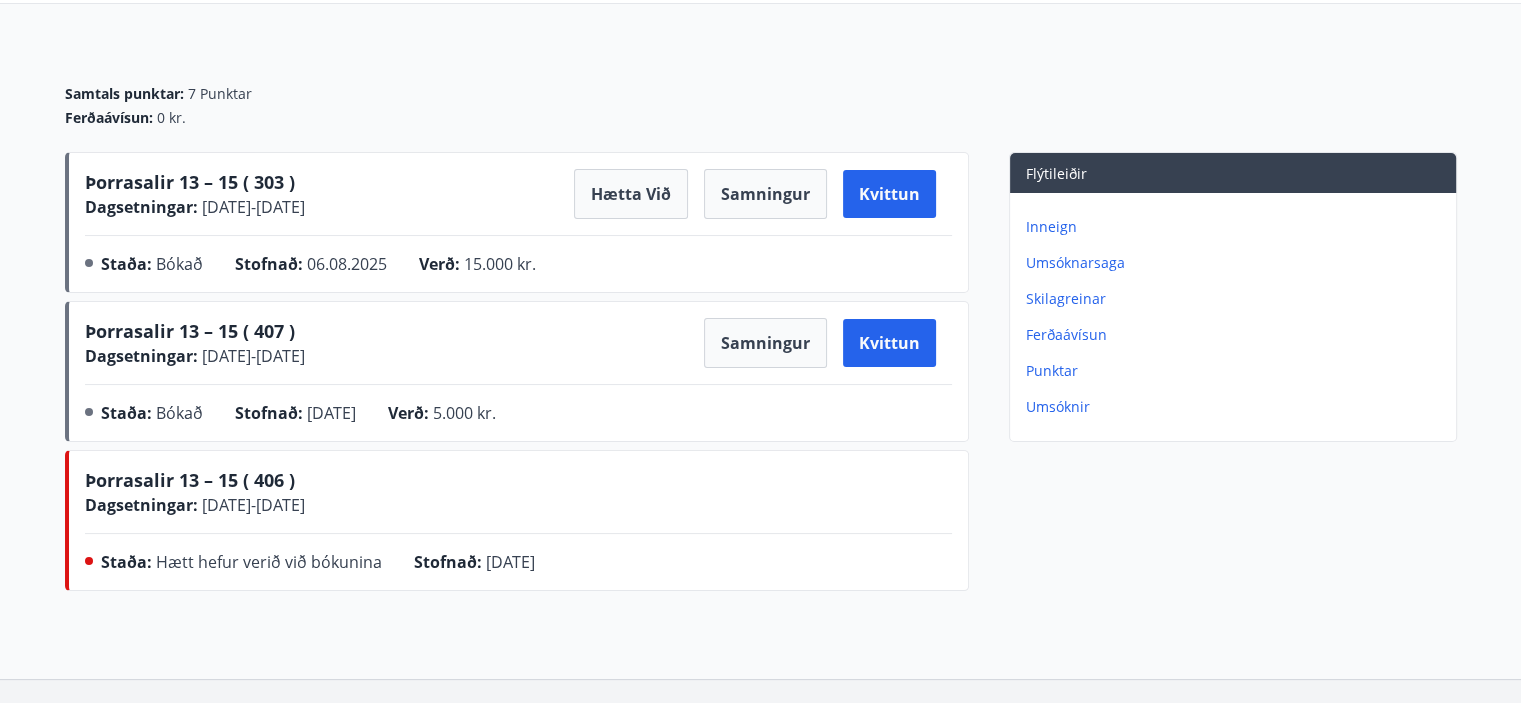 scroll, scrollTop: 187, scrollLeft: 0, axis: vertical 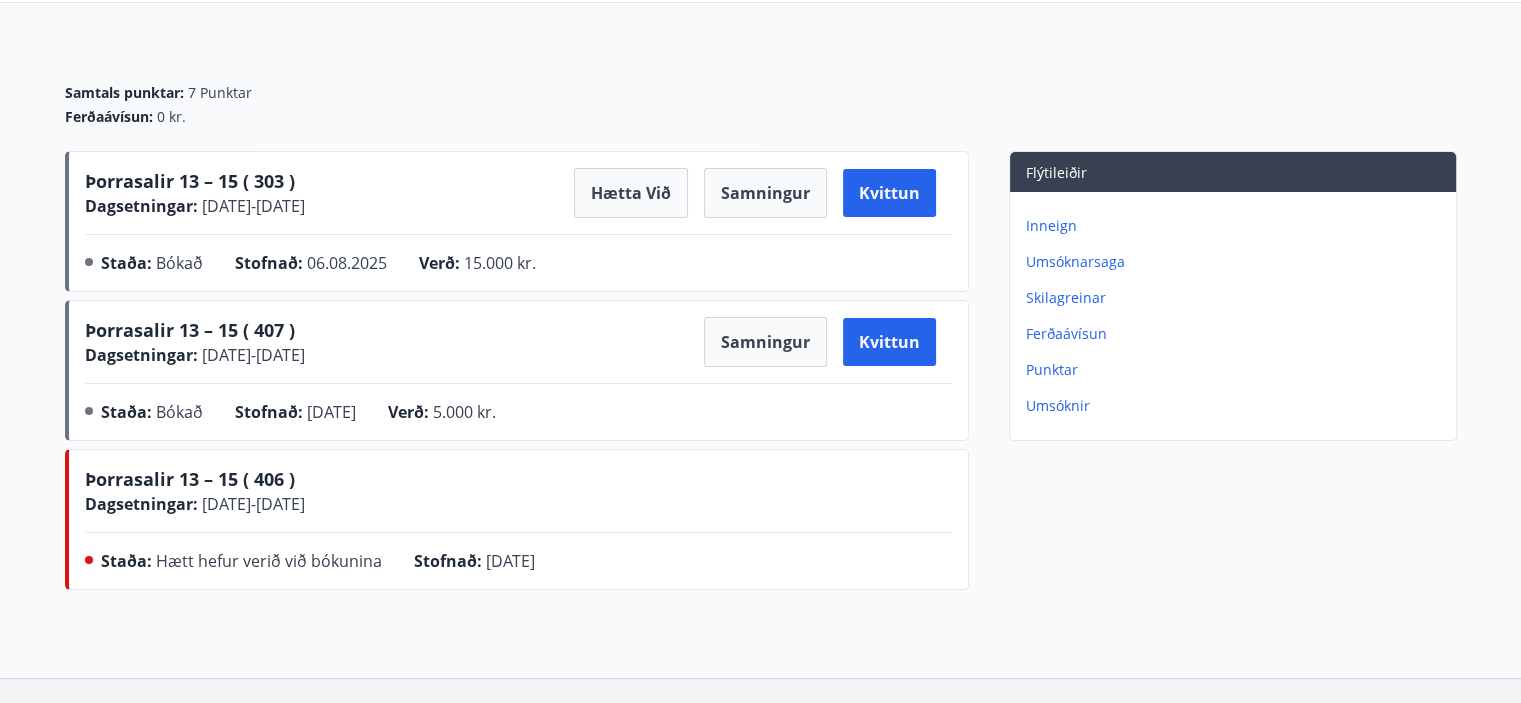 drag, startPoint x: 565, startPoint y: 567, endPoint x: 56, endPoint y: 467, distance: 518.73016 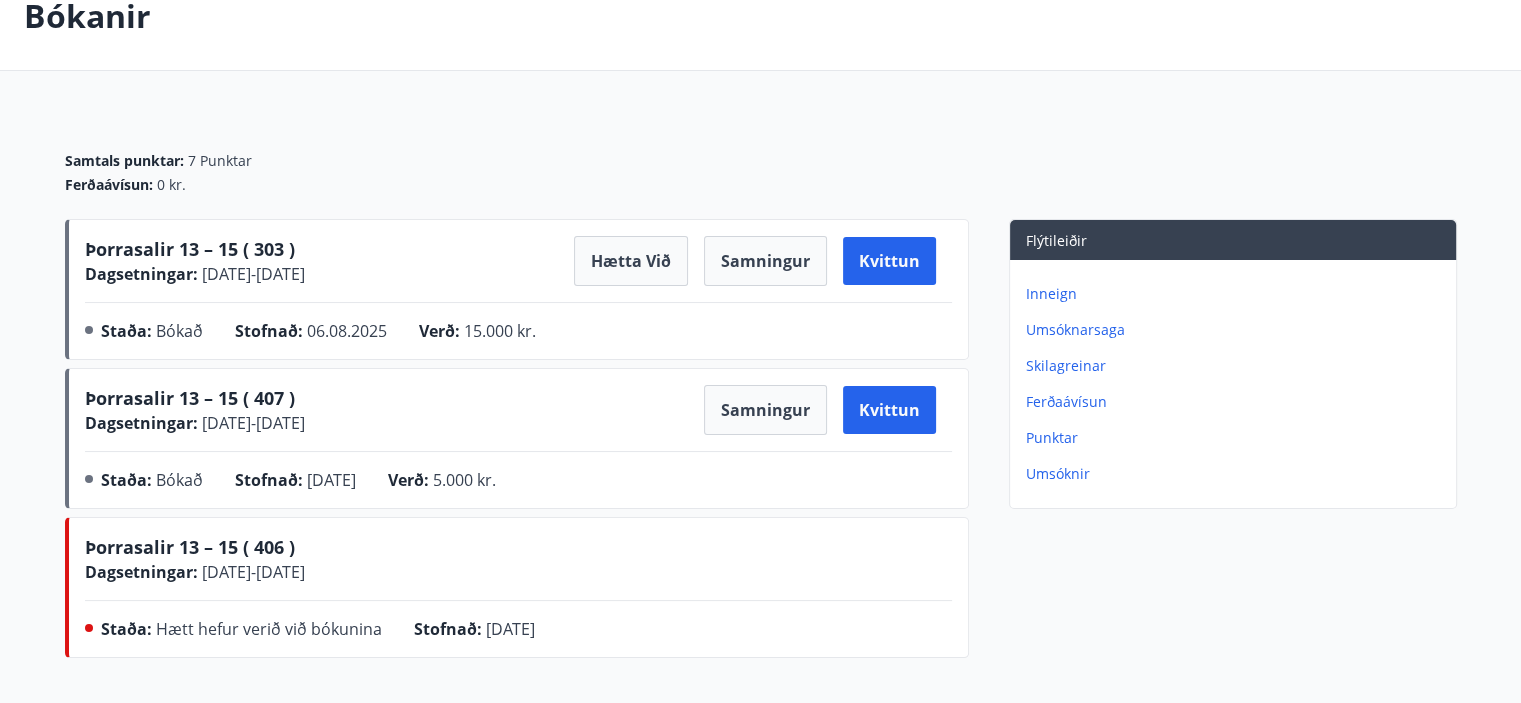 scroll, scrollTop: 116, scrollLeft: 0, axis: vertical 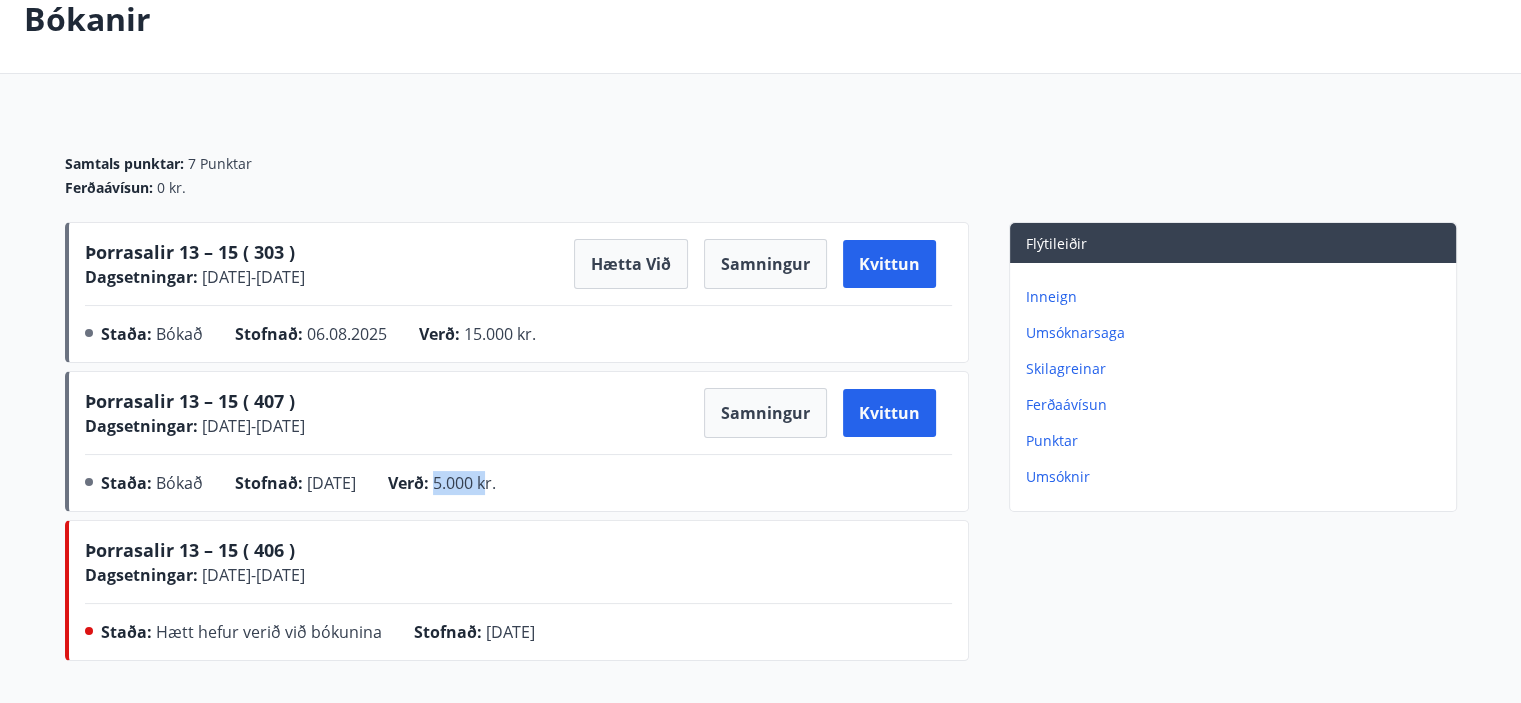 drag, startPoint x: 460, startPoint y: 482, endPoint x: 514, endPoint y: 488, distance: 54.33231 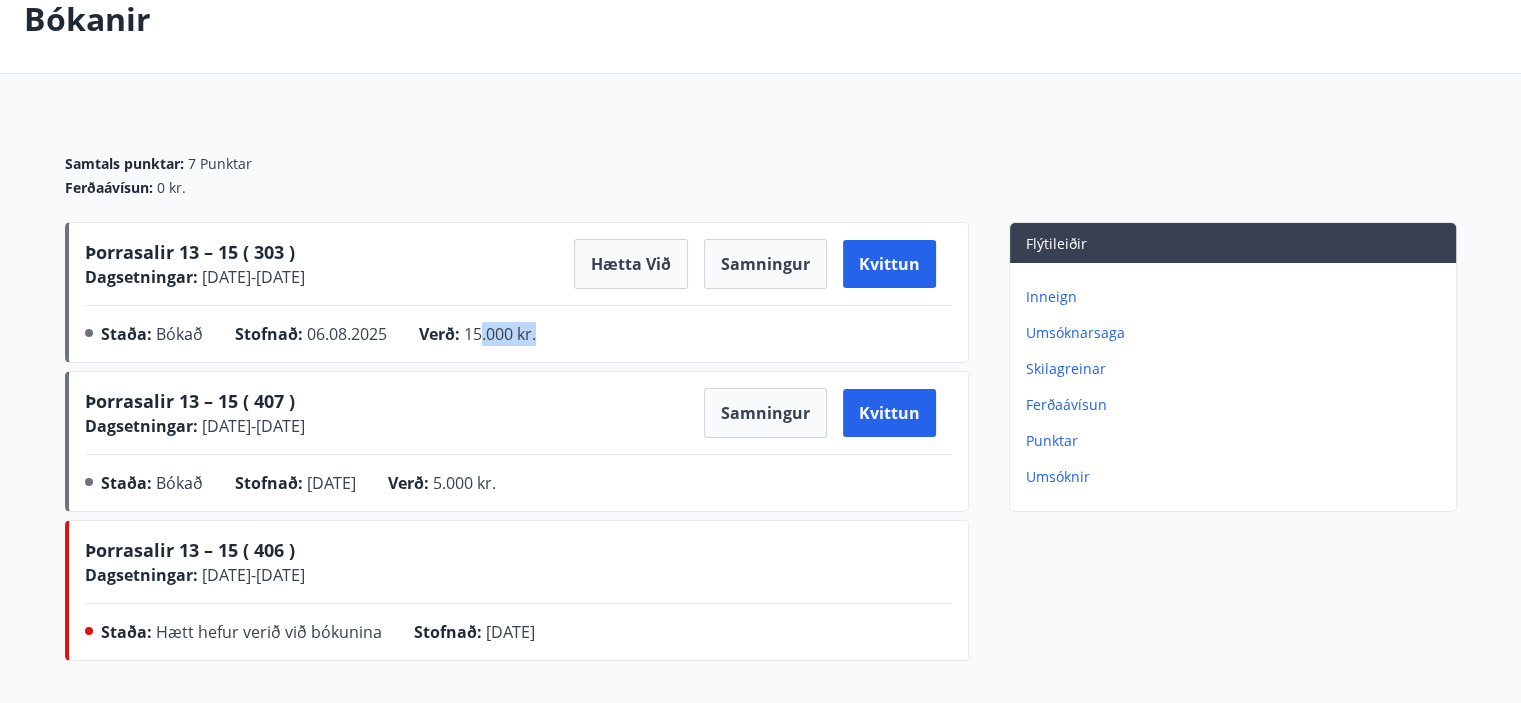 drag, startPoint x: 479, startPoint y: 332, endPoint x: 556, endPoint y: 331, distance: 77.00649 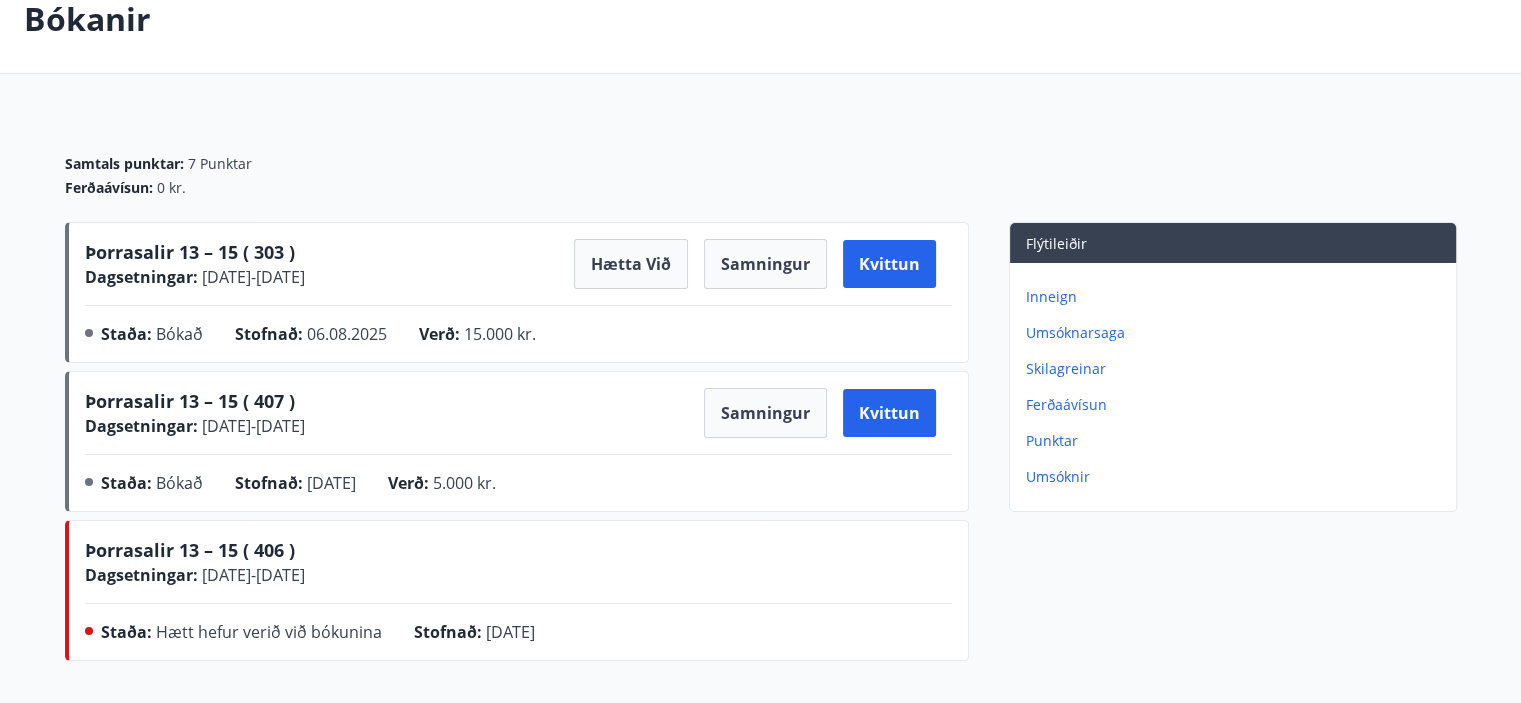 click on "Samtals punktar : 7   Punktar Ferðaávísun : 0 kr." at bounding box center [761, 168] 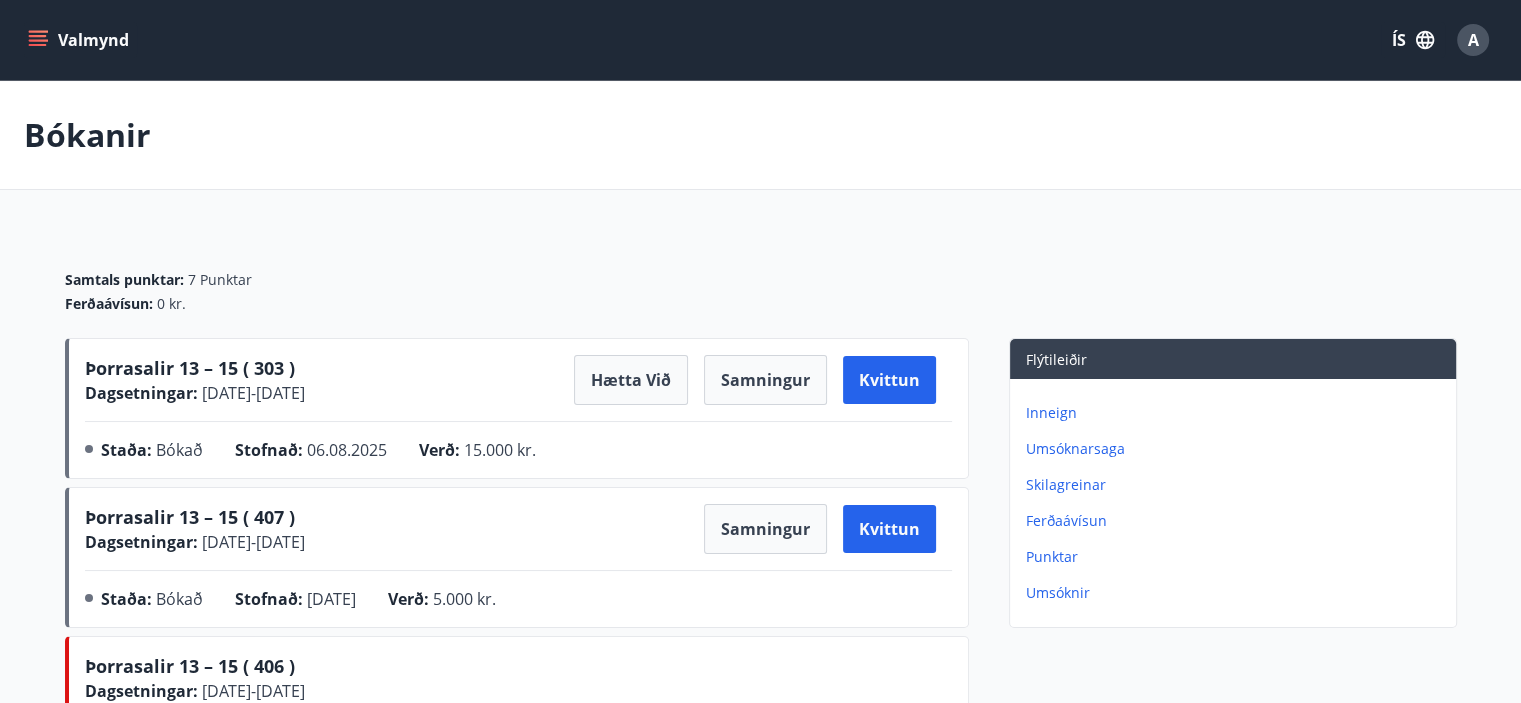 click on "Valmynd" at bounding box center (80, 40) 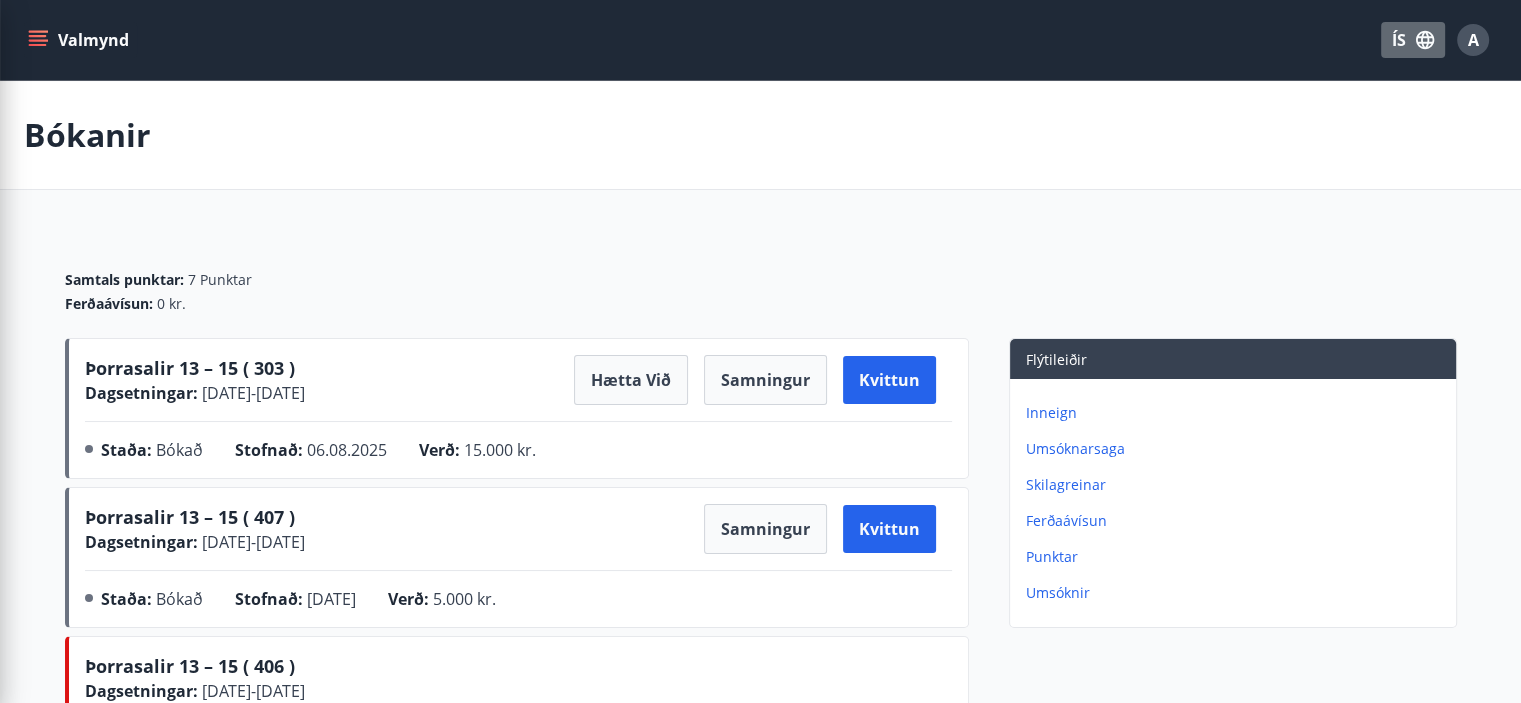 click 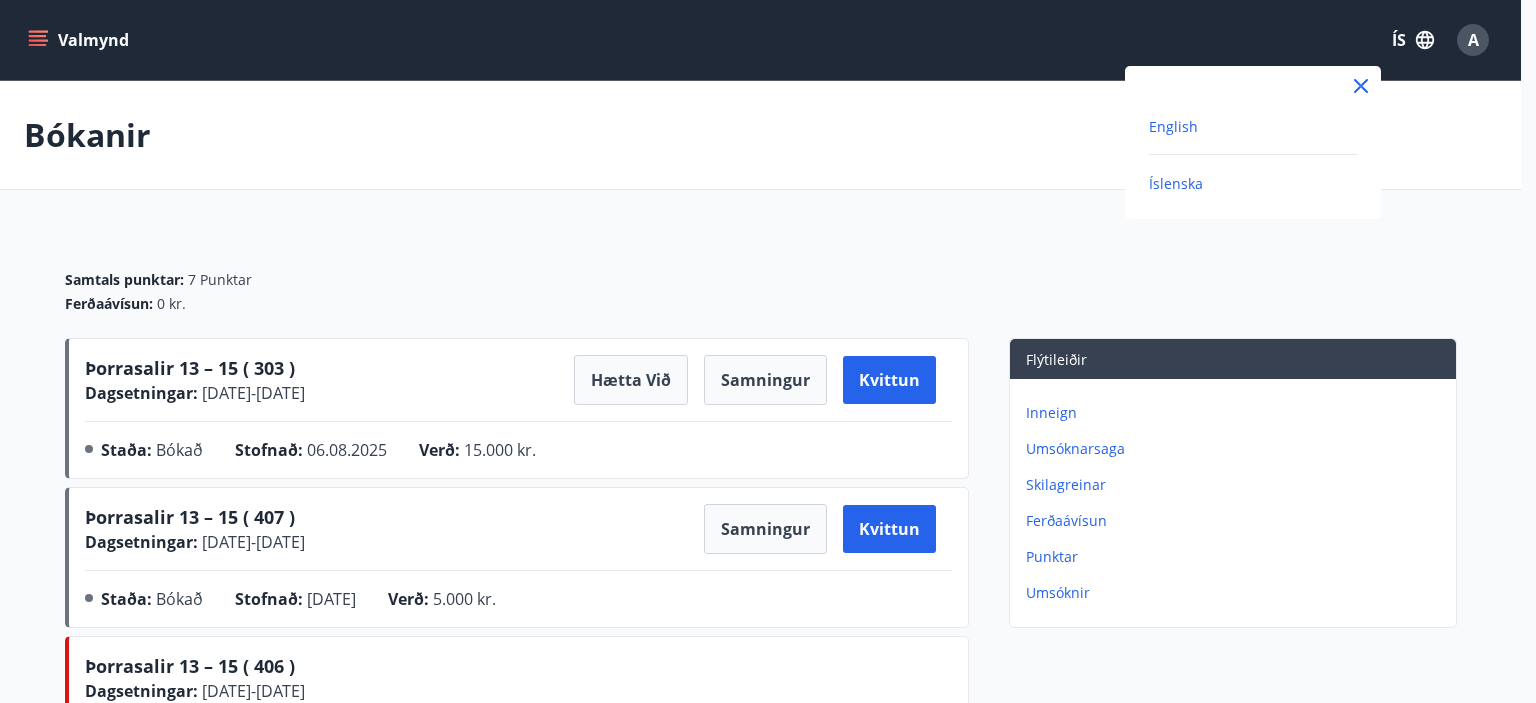 click on "English" at bounding box center [1173, 126] 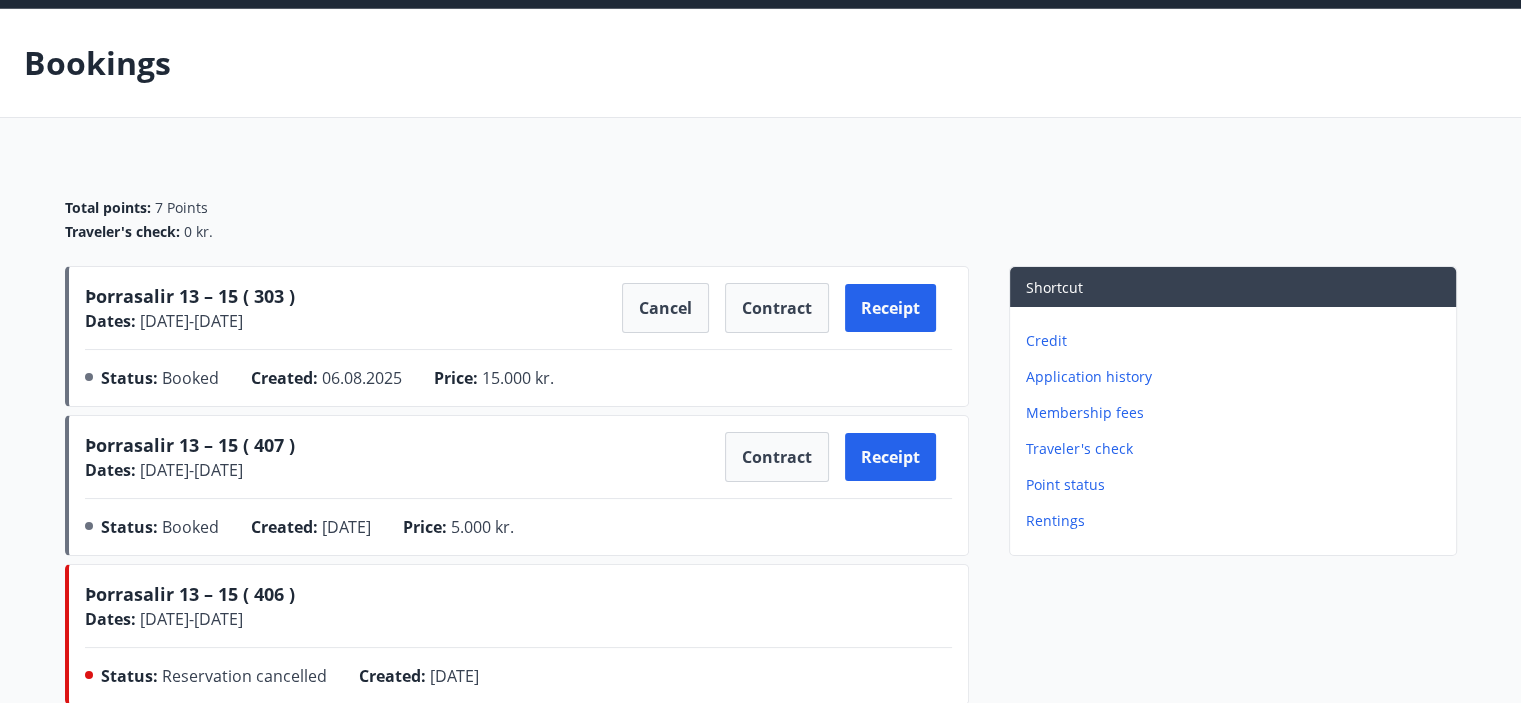 scroll, scrollTop: 0, scrollLeft: 0, axis: both 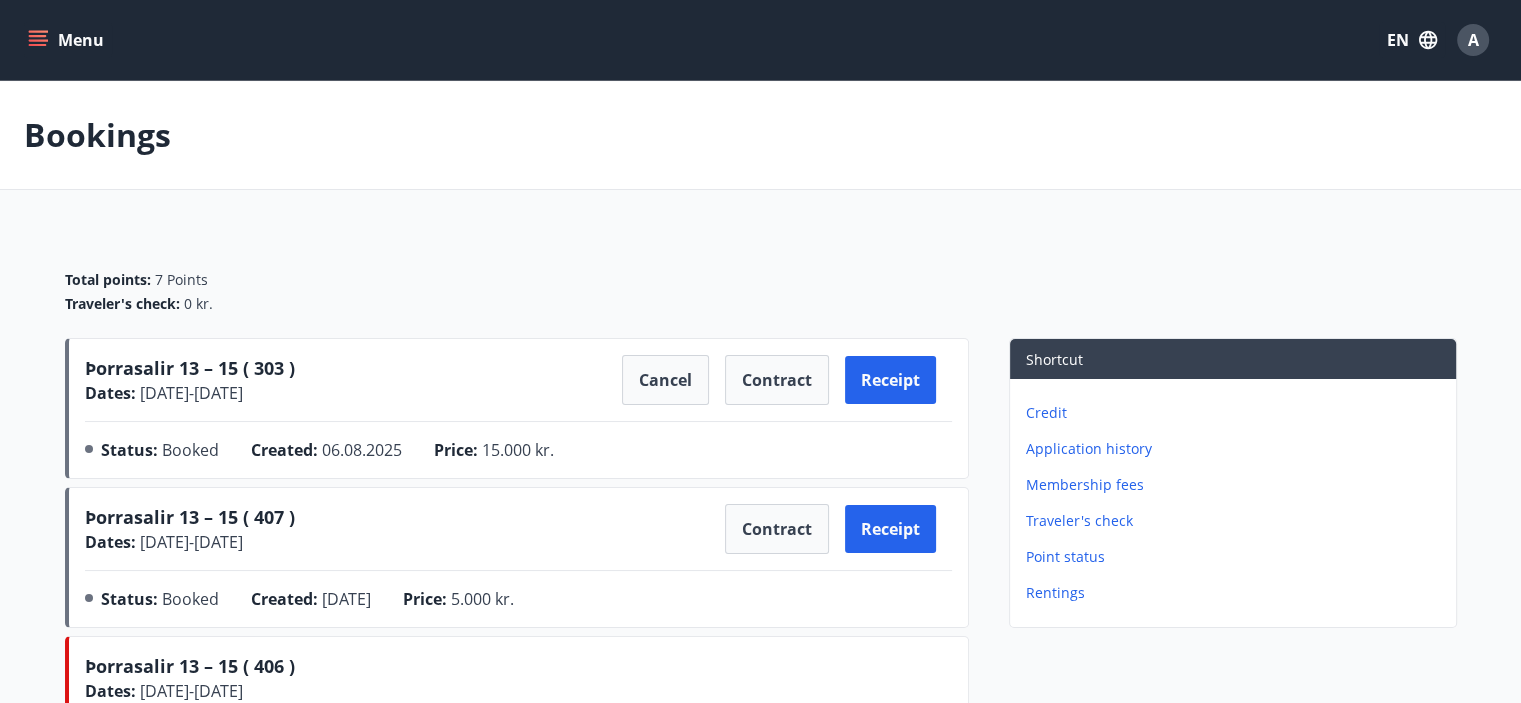 click 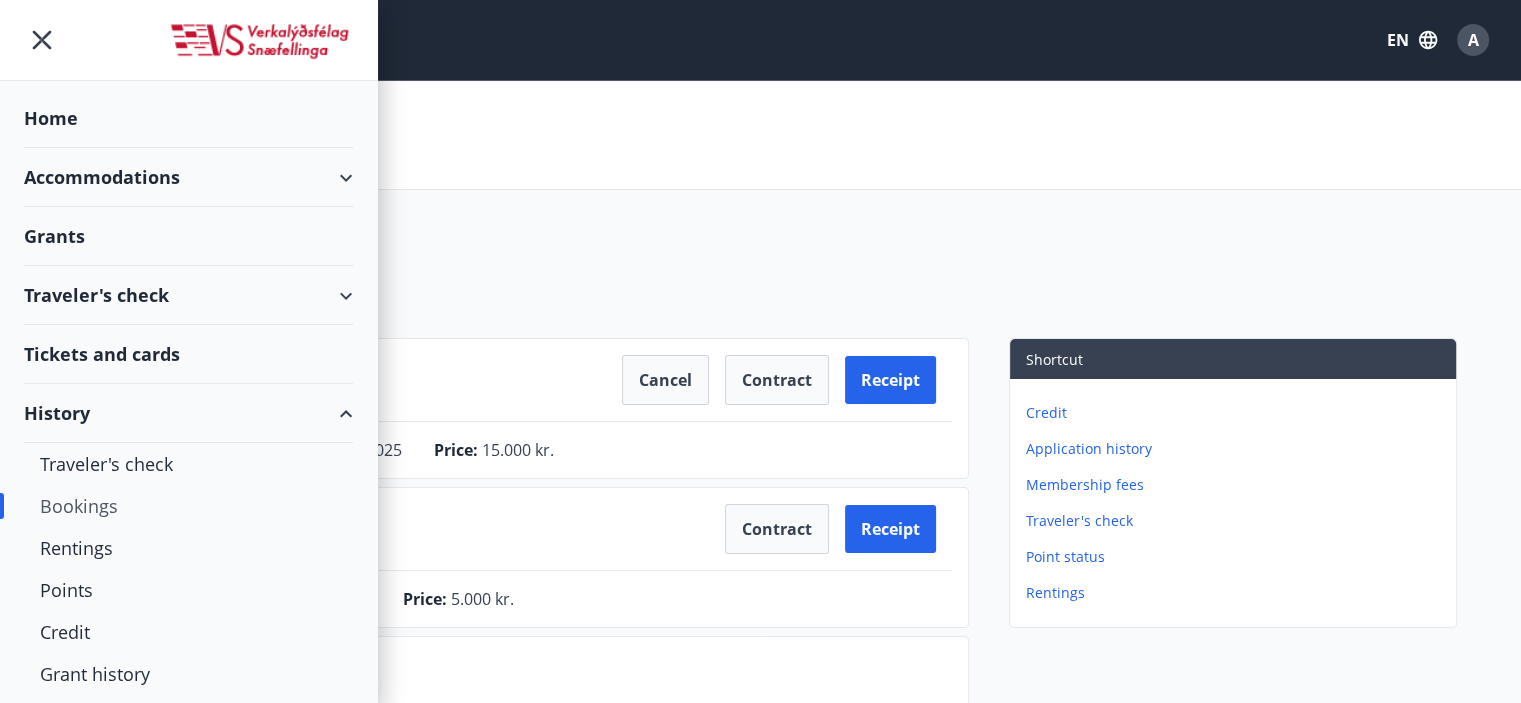 click on "Accommodations" at bounding box center [188, 177] 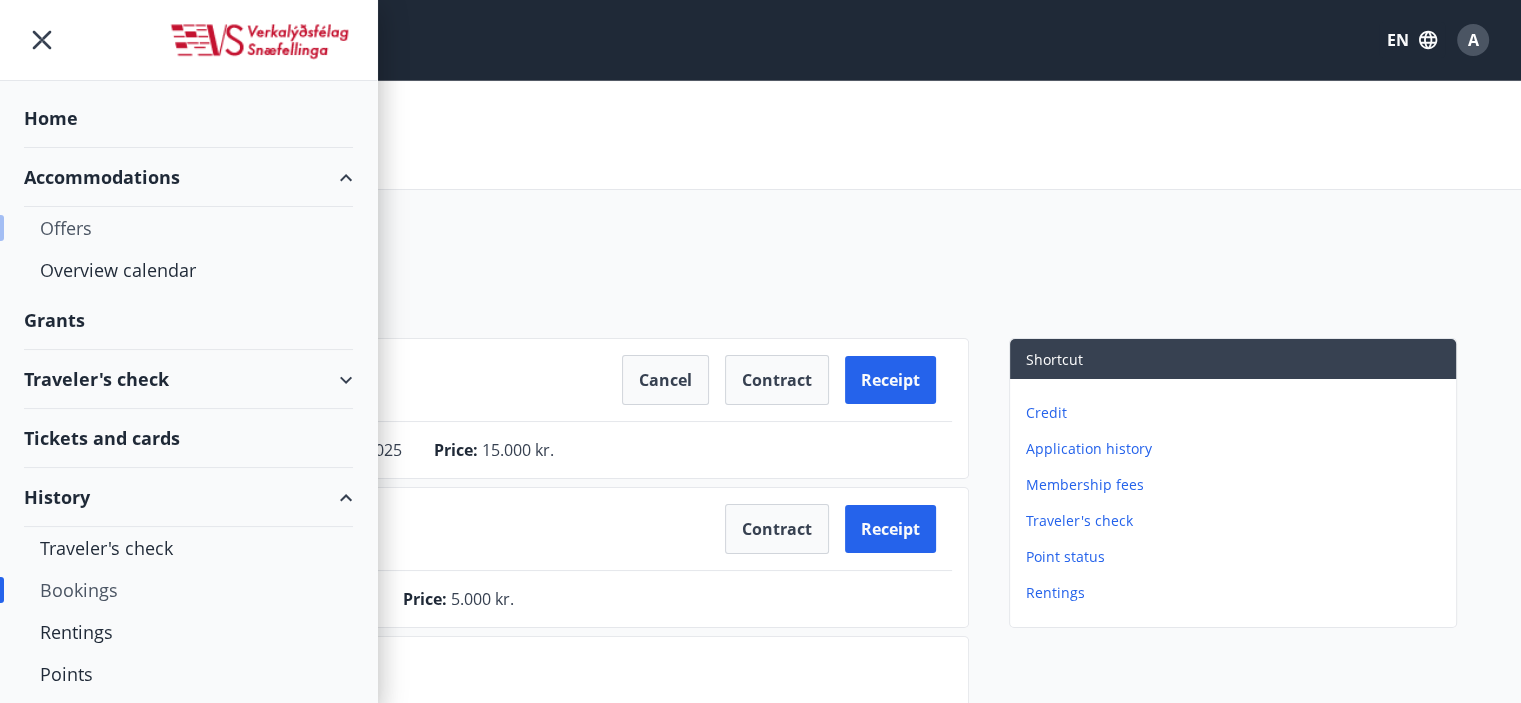 click on "Offers" at bounding box center [188, 228] 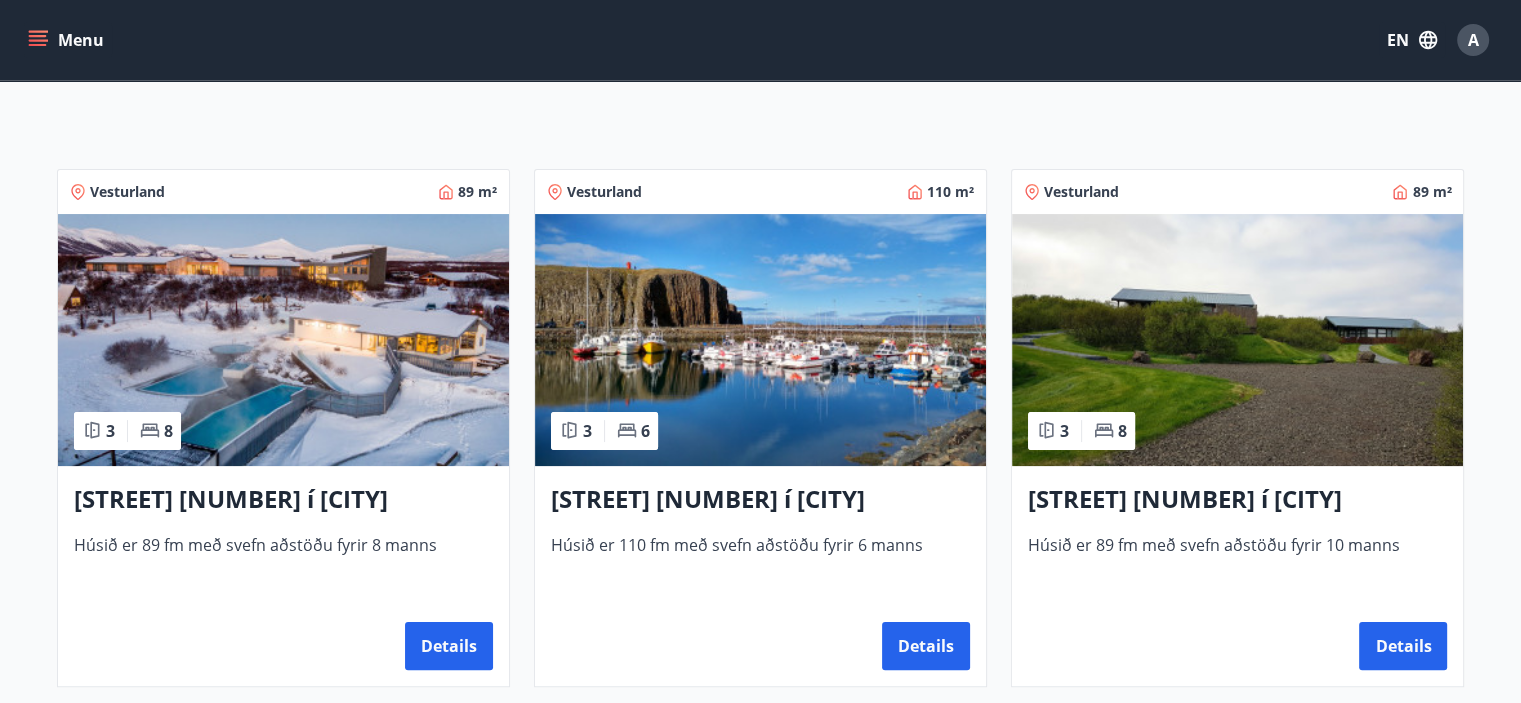 scroll, scrollTop: 292, scrollLeft: 0, axis: vertical 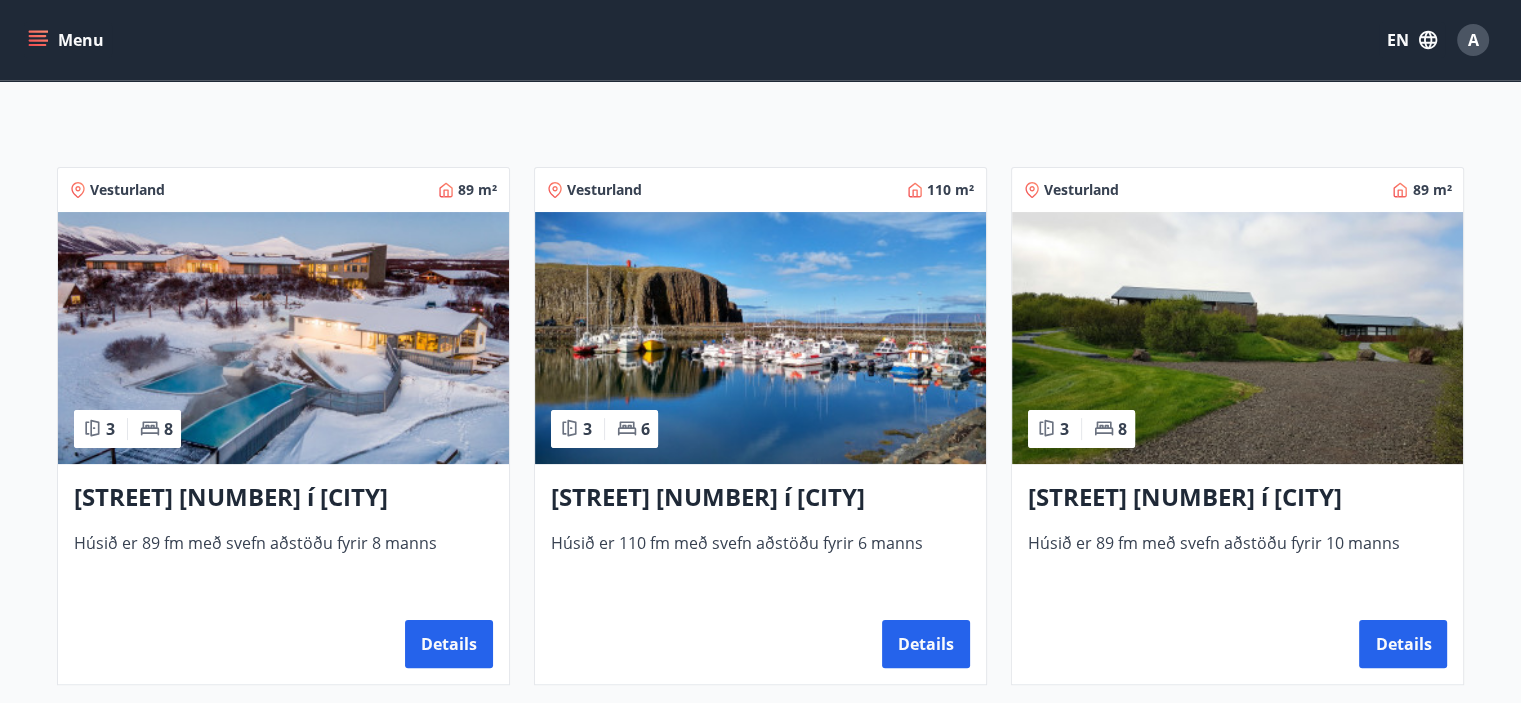 click on "[STREET] [NUMBER] í [CITY] Húsið er 89 fm með svefn aðstöðu fyrir 8 manns Details" at bounding box center (283, 574) 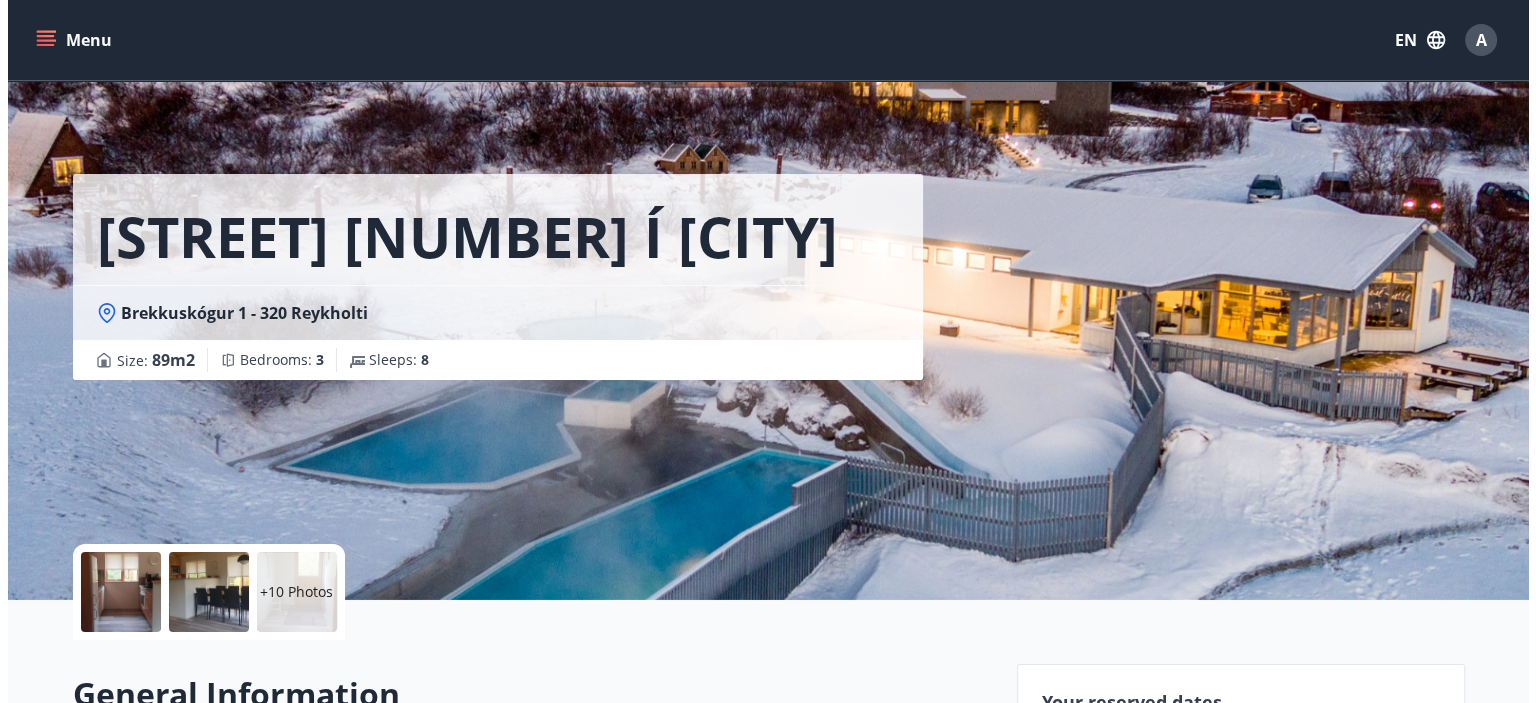 scroll, scrollTop: 120, scrollLeft: 0, axis: vertical 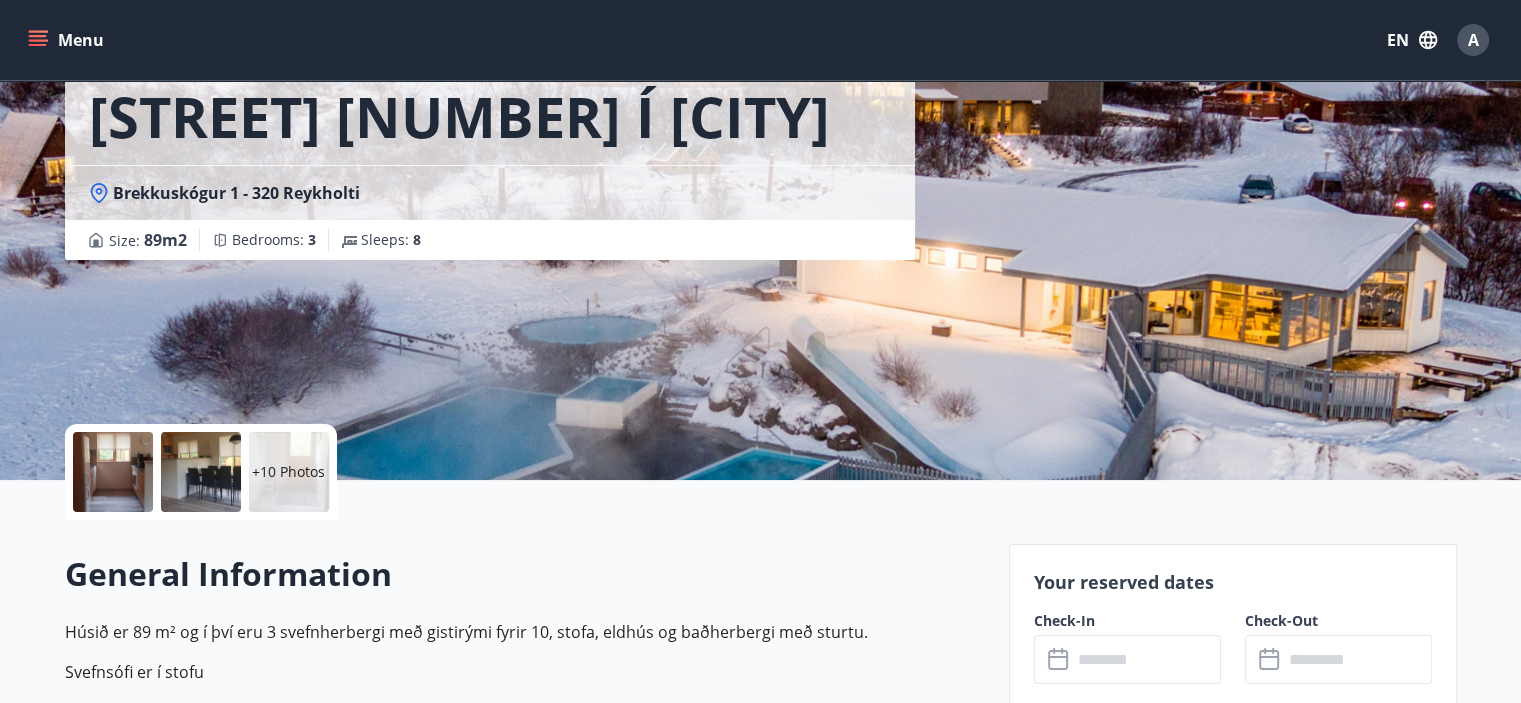 click at bounding box center [113, 472] 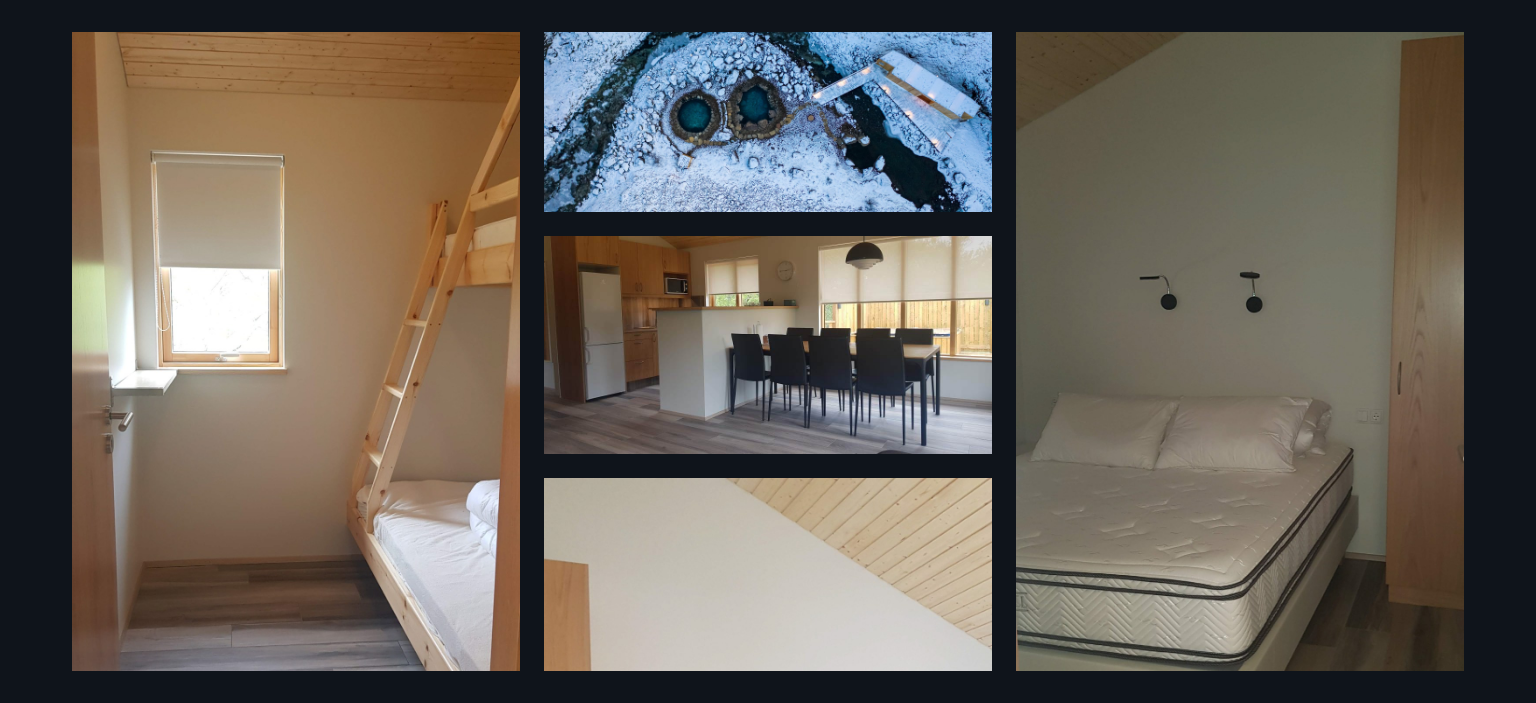 scroll, scrollTop: 168, scrollLeft: 0, axis: vertical 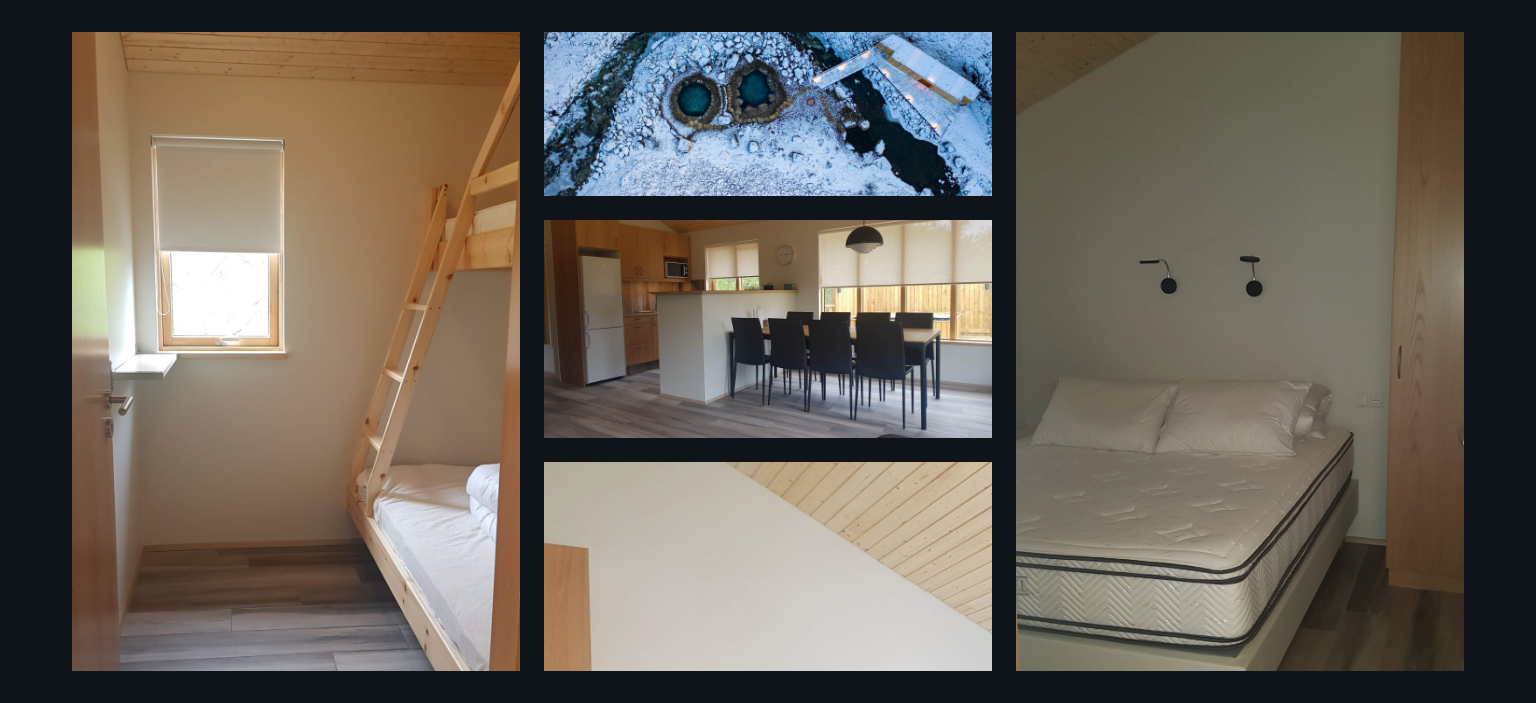 click at bounding box center [768, 329] 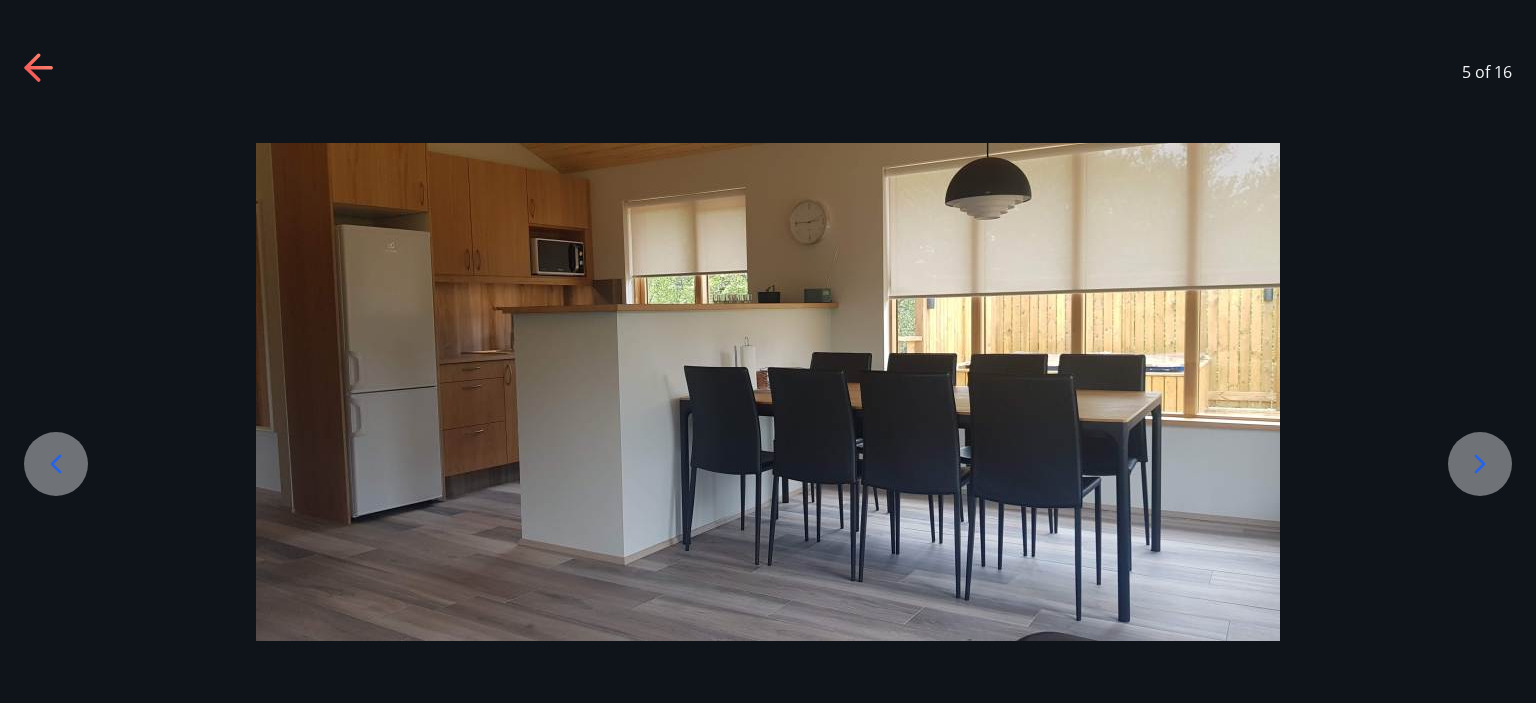 click 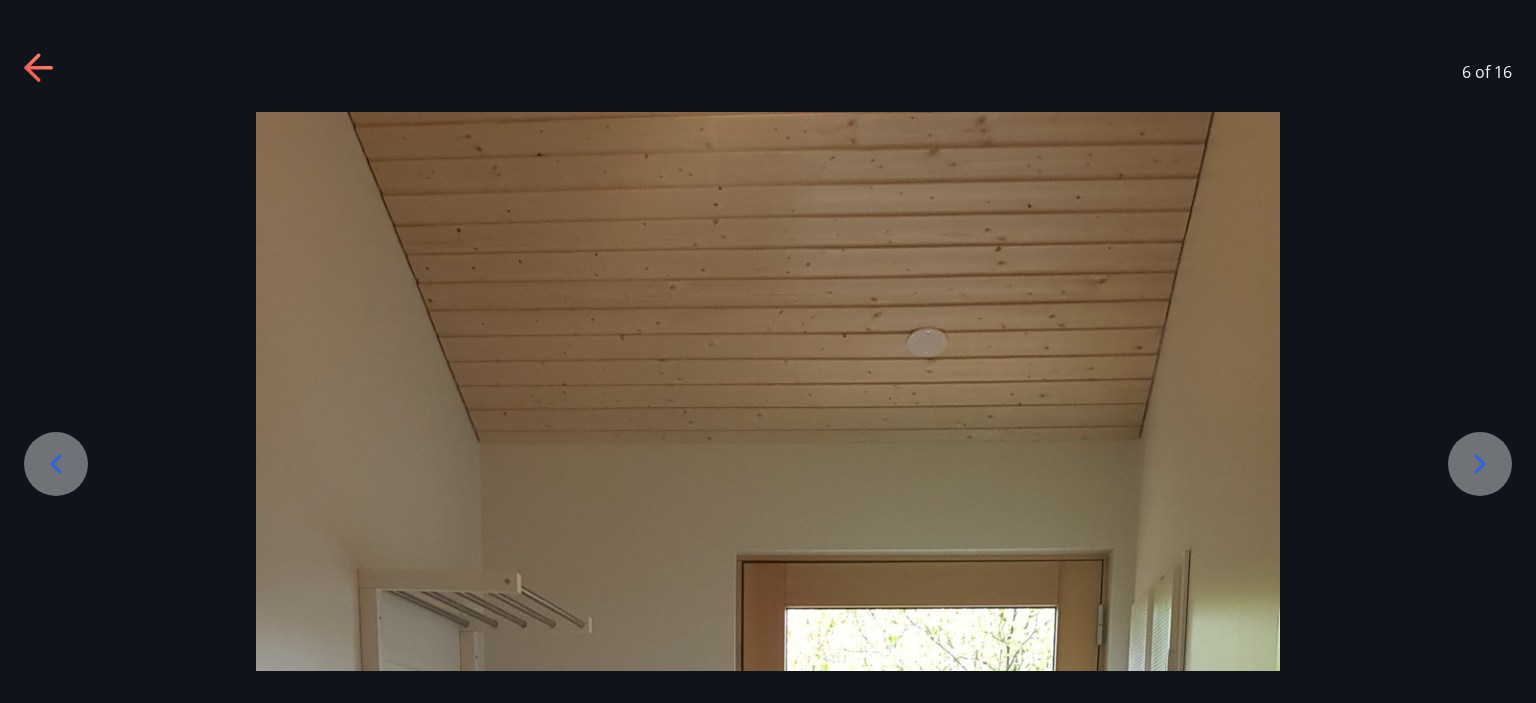 click 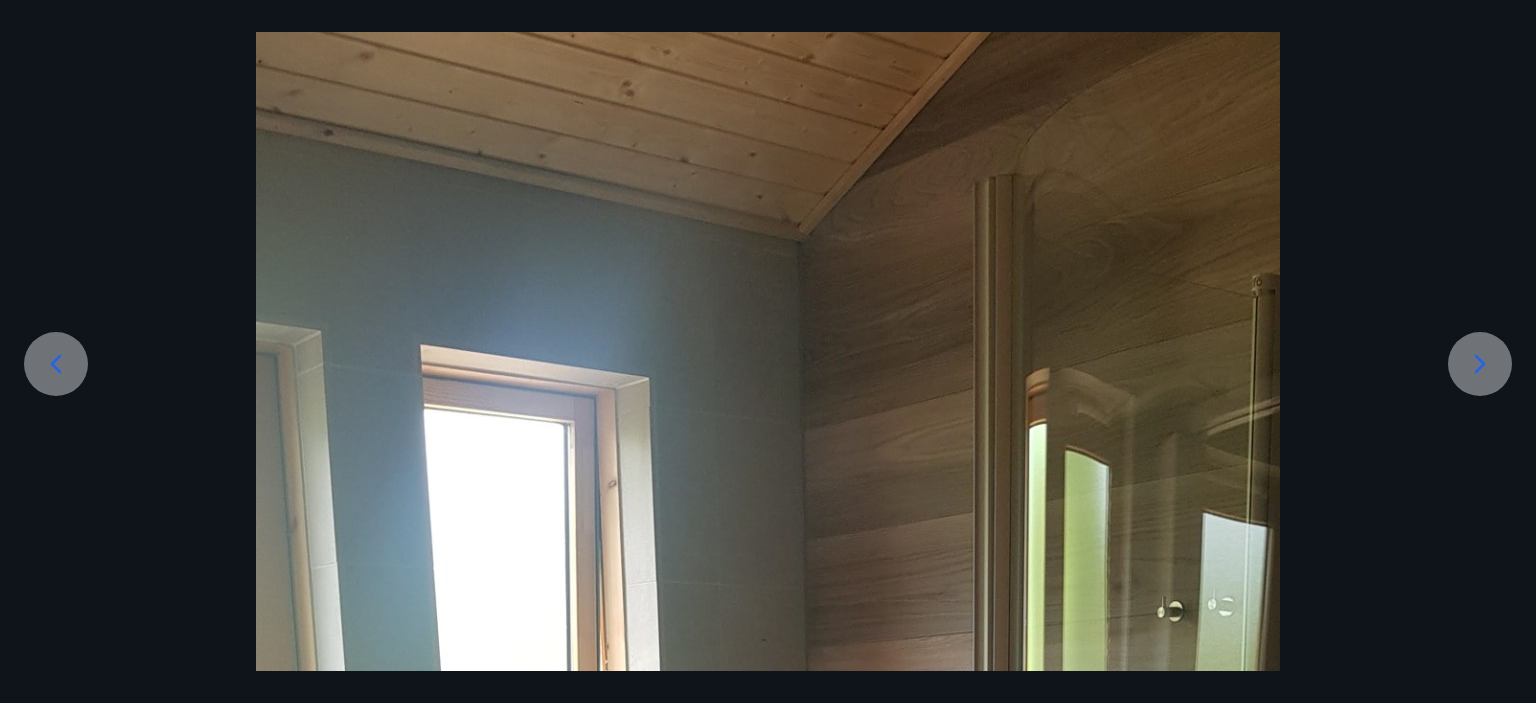 scroll, scrollTop: 79, scrollLeft: 0, axis: vertical 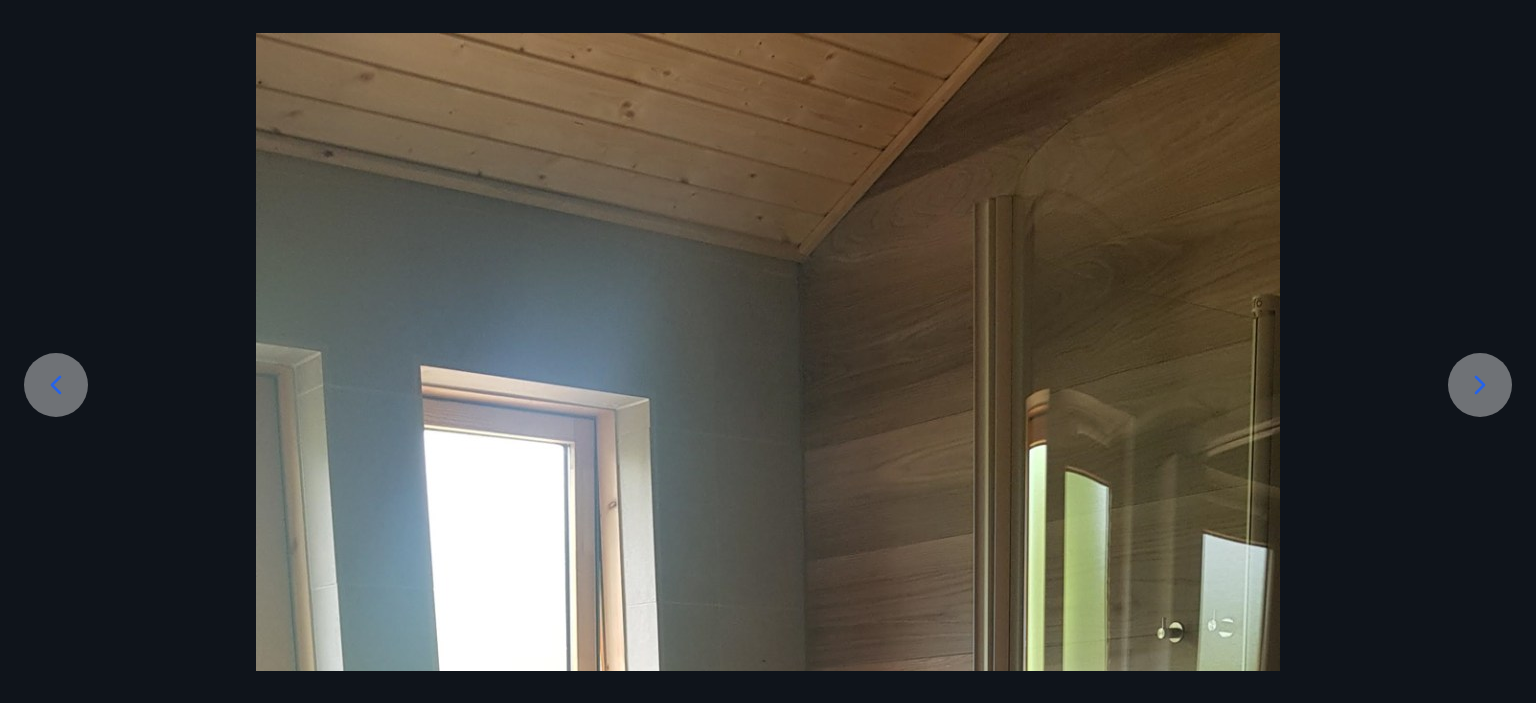 click 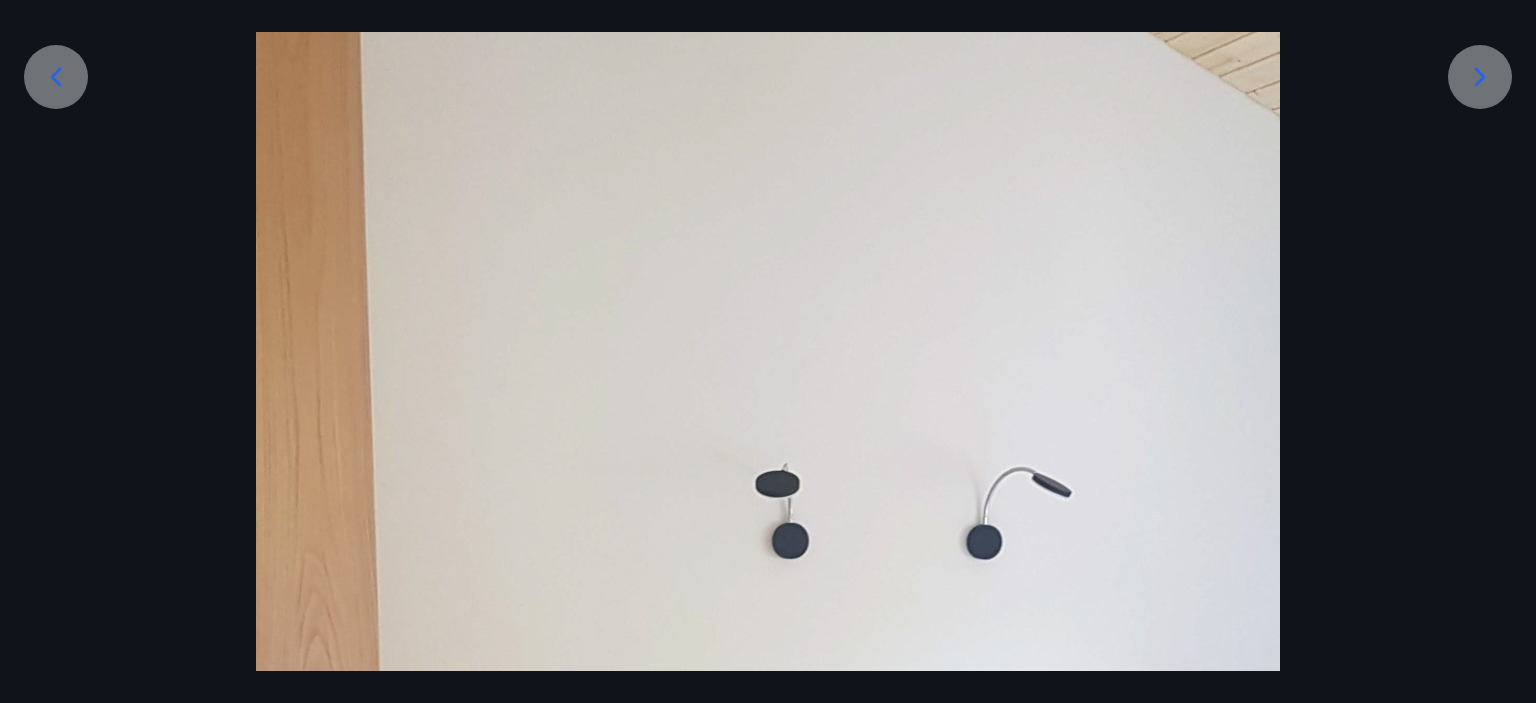 scroll, scrollTop: 175, scrollLeft: 0, axis: vertical 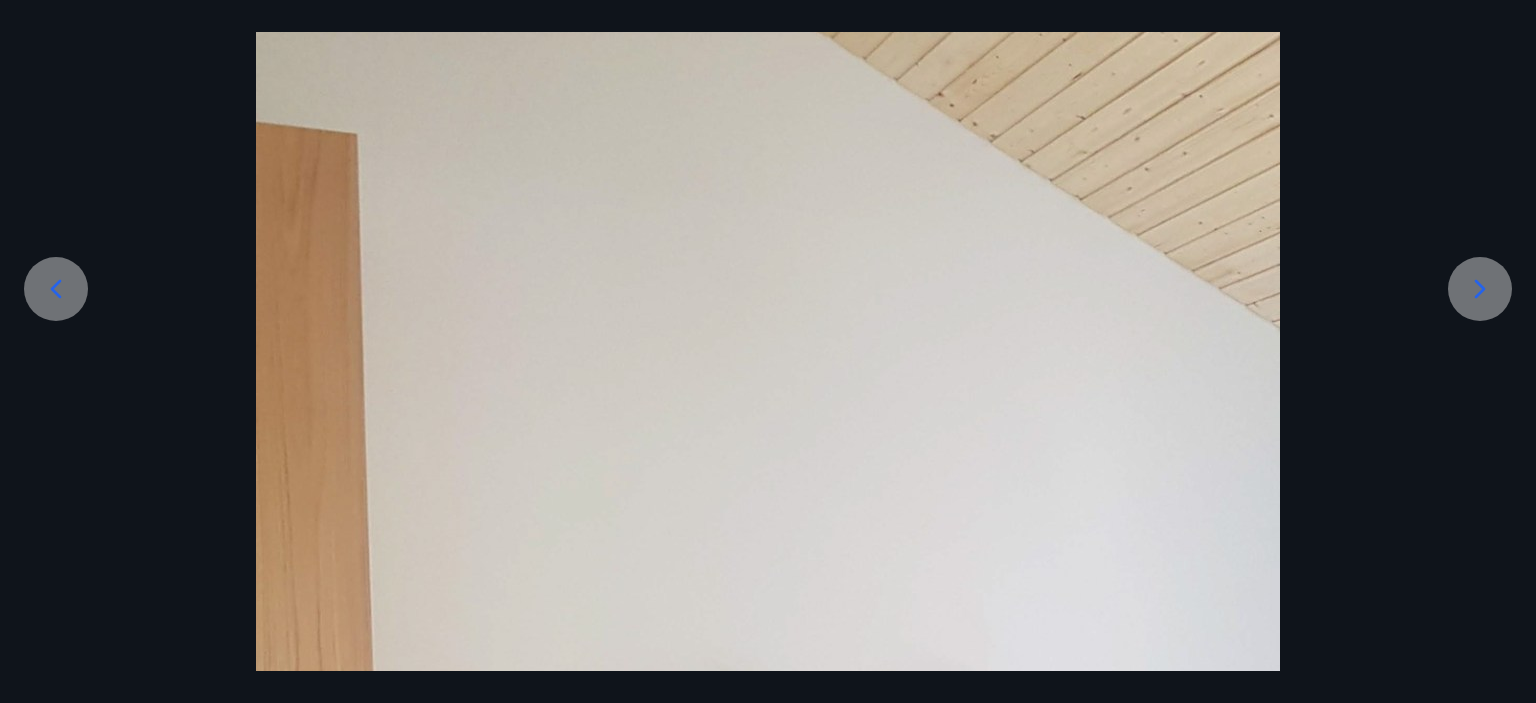 click at bounding box center [1480, 289] 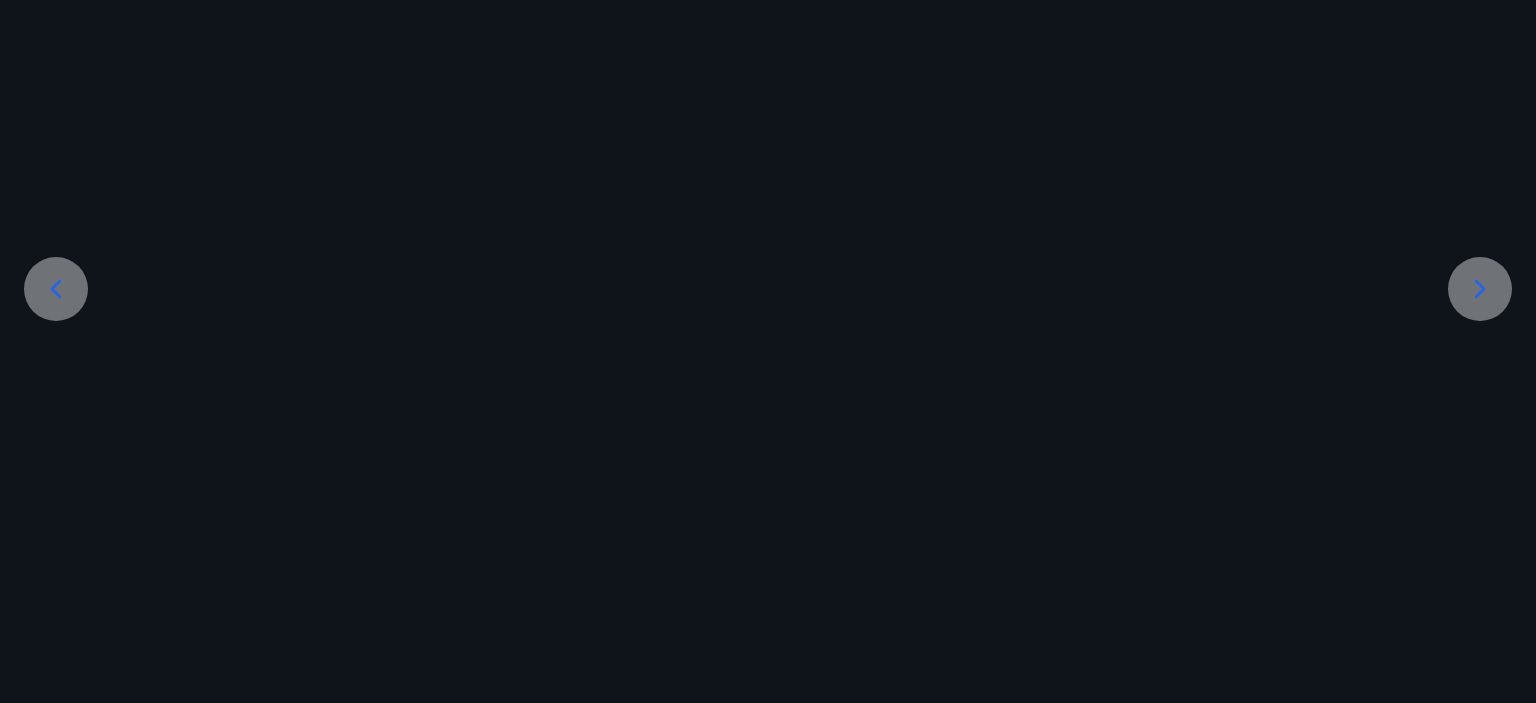 scroll, scrollTop: 0, scrollLeft: 0, axis: both 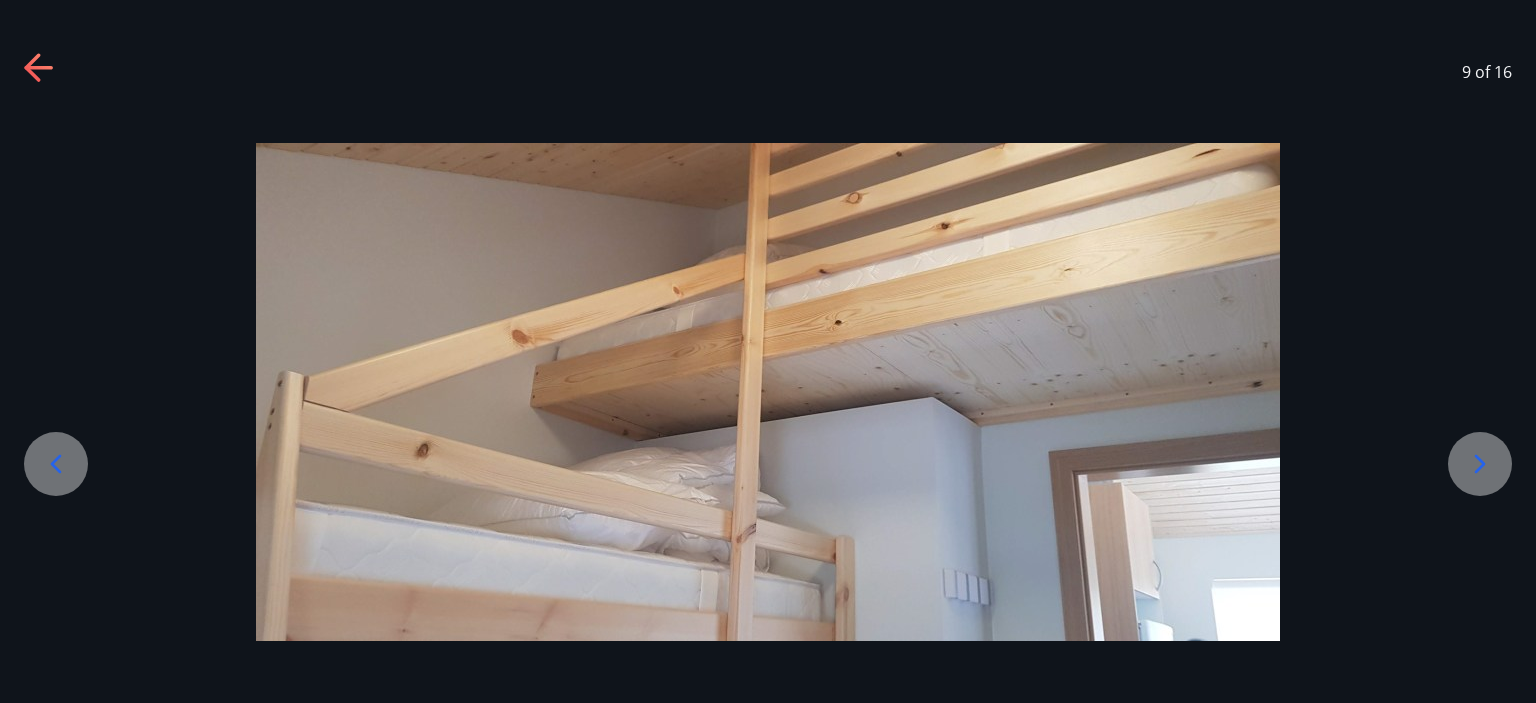 click at bounding box center [768, 392] 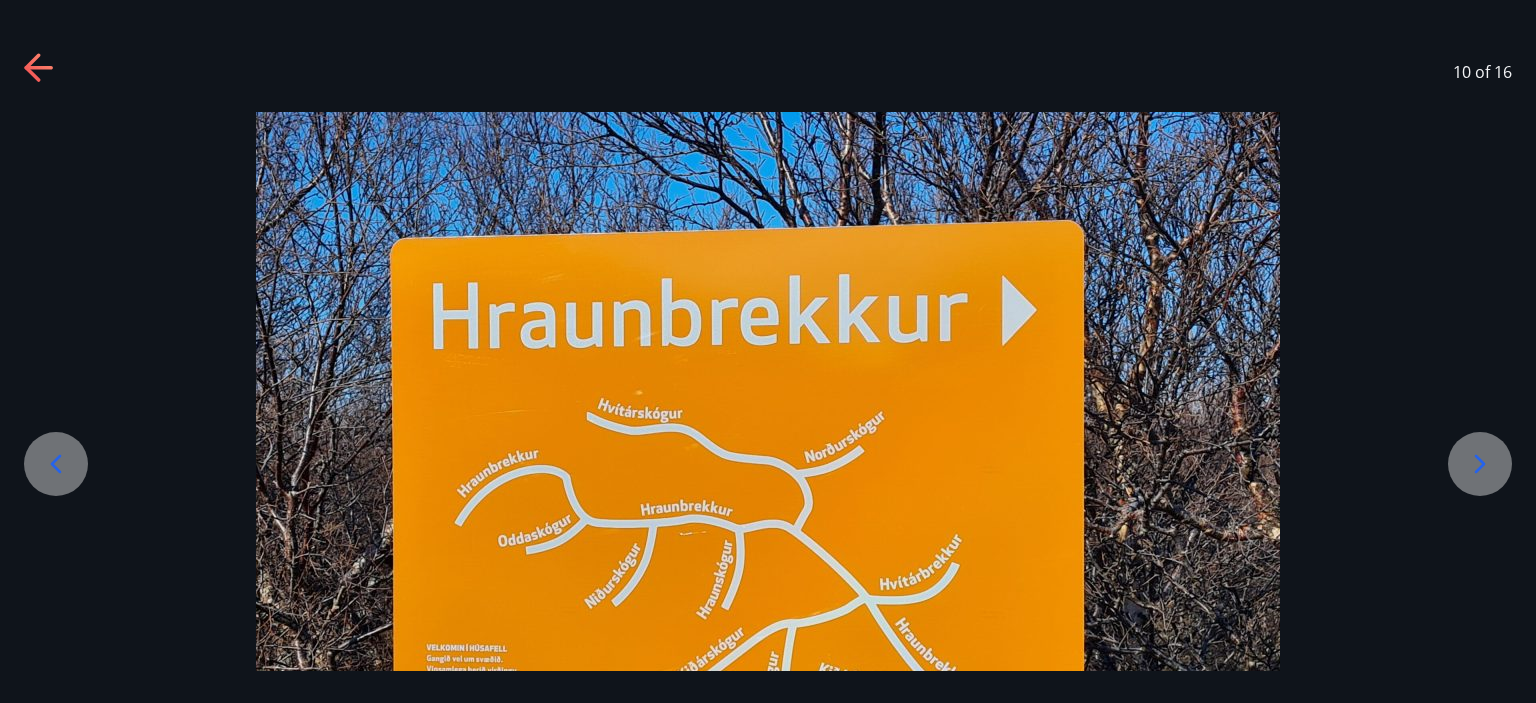 scroll, scrollTop: 208, scrollLeft: 0, axis: vertical 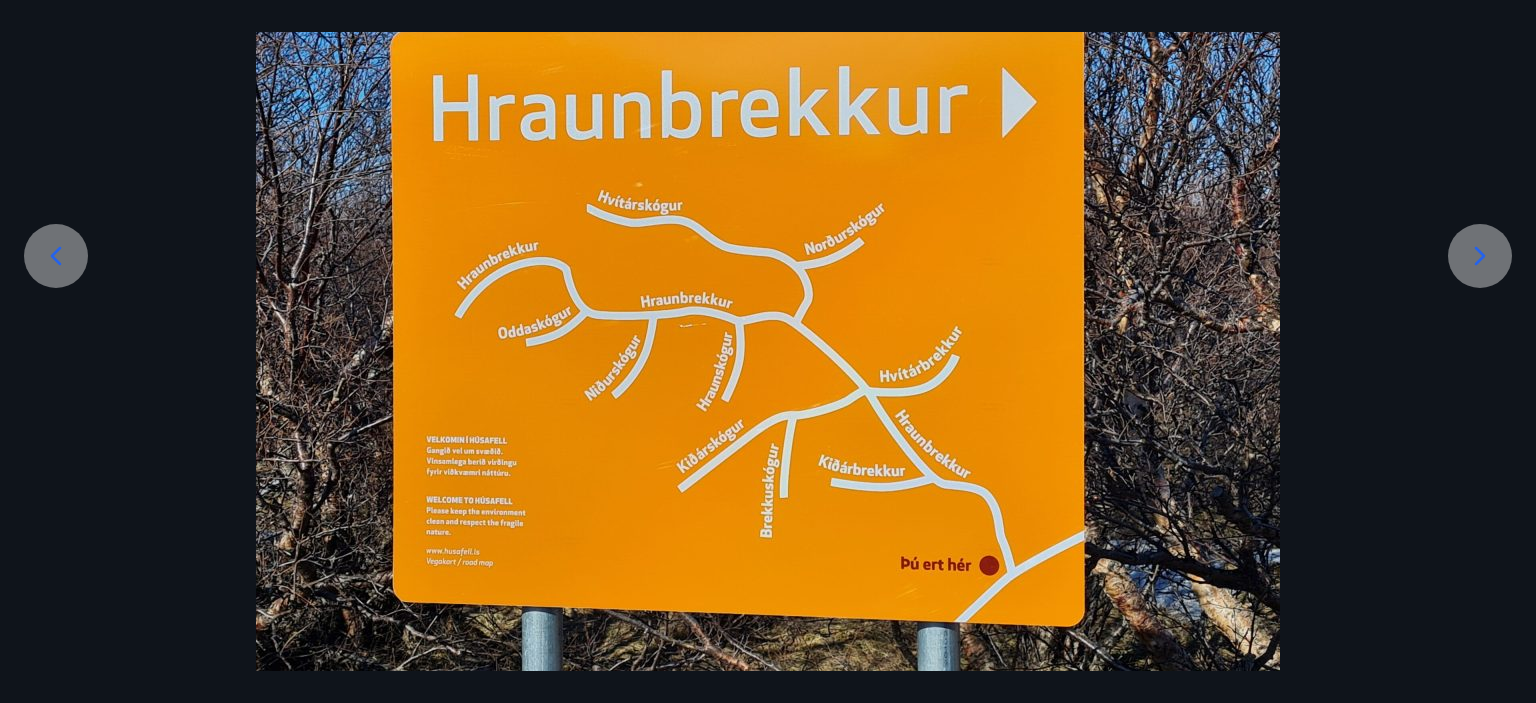 click 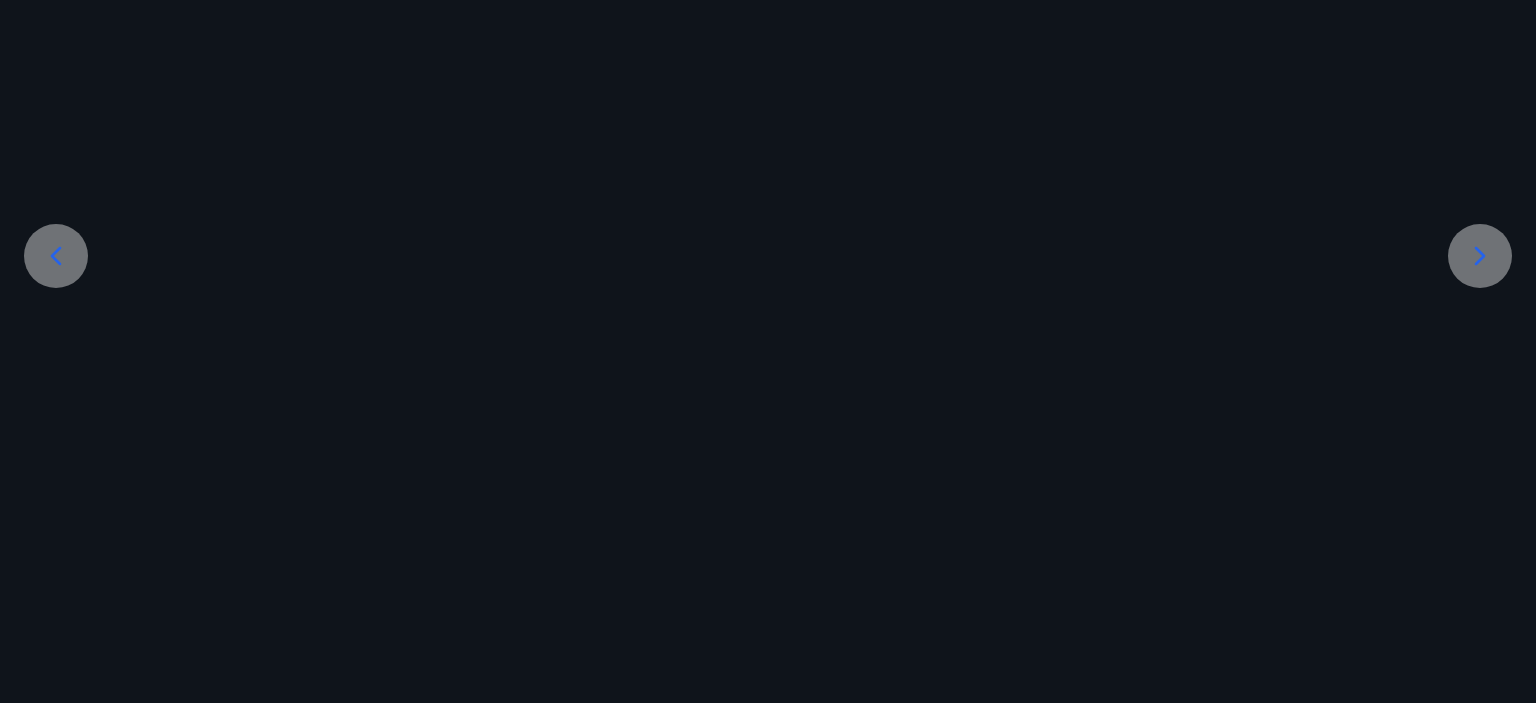 scroll, scrollTop: 0, scrollLeft: 0, axis: both 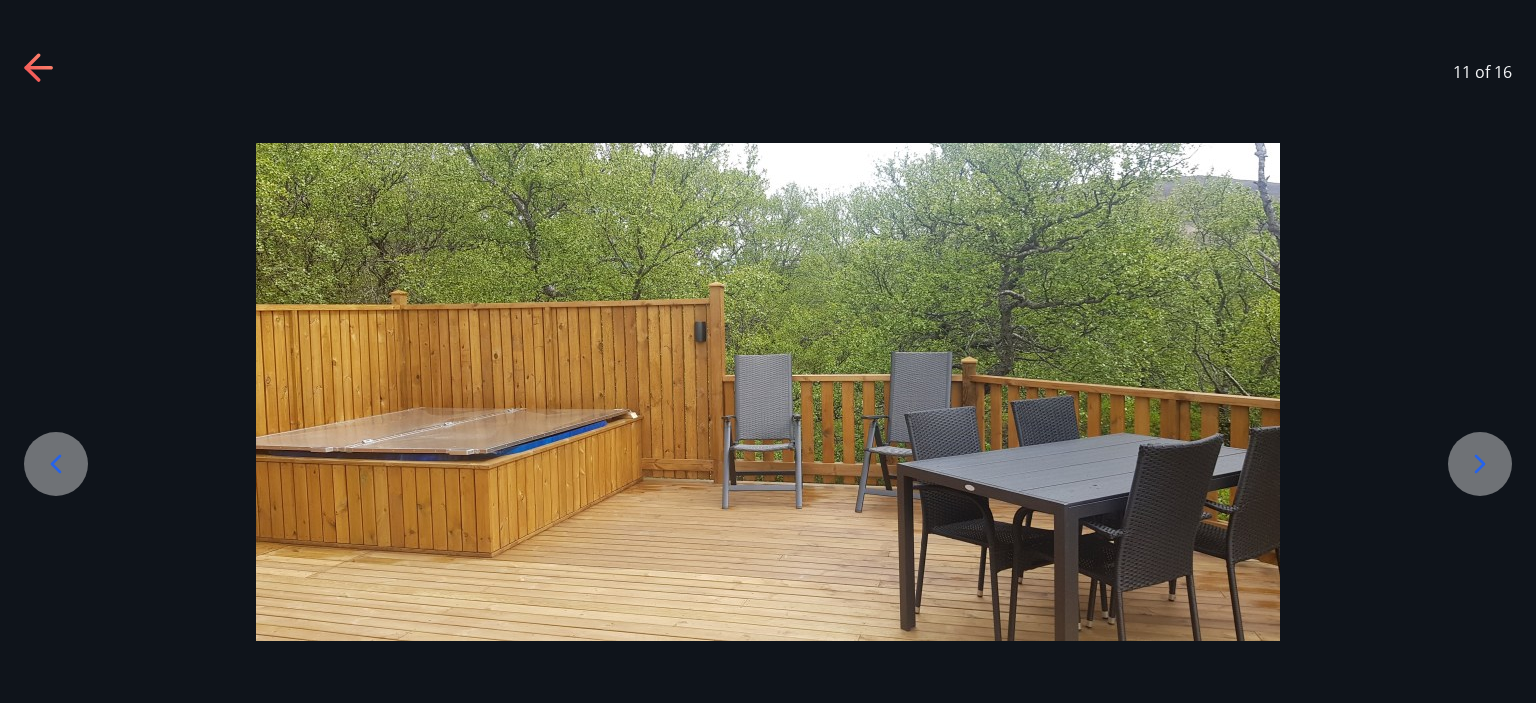 click 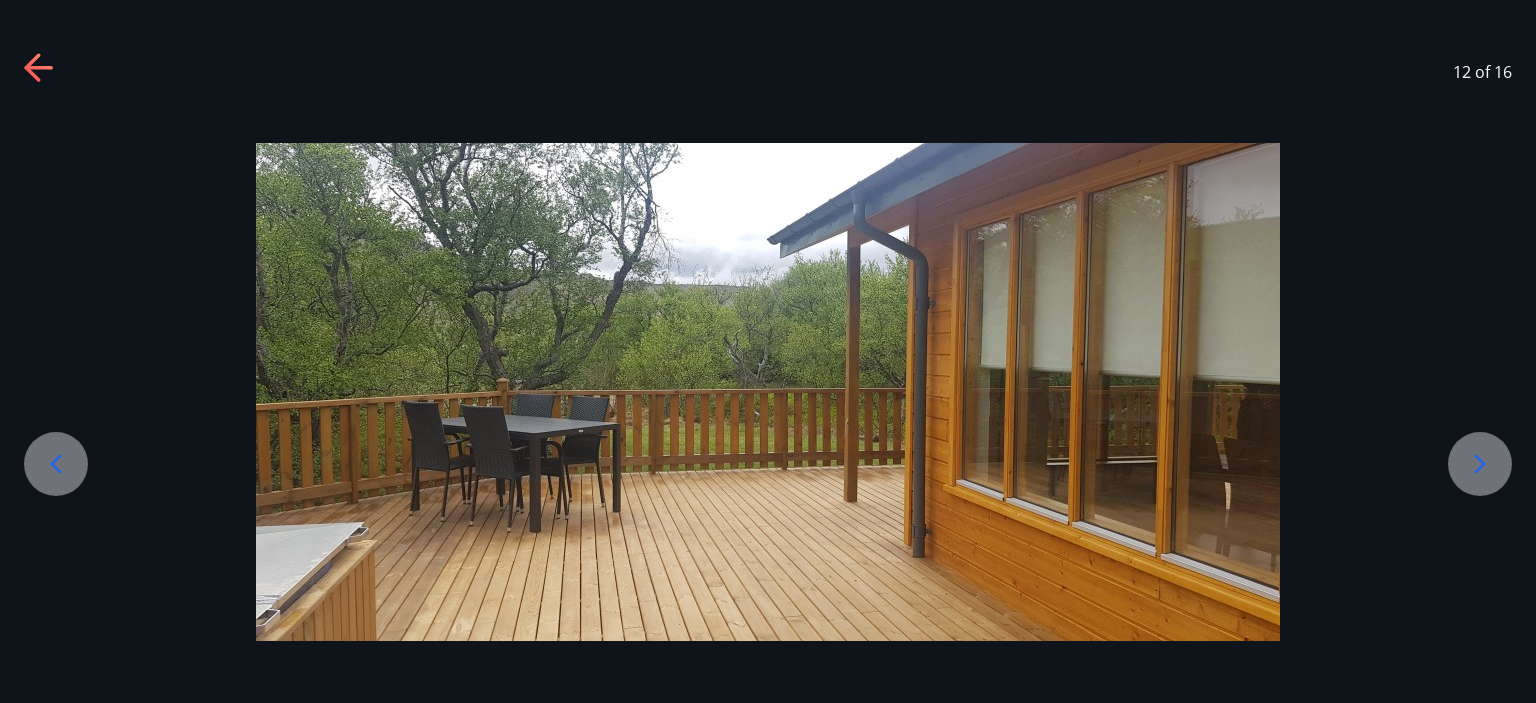 click 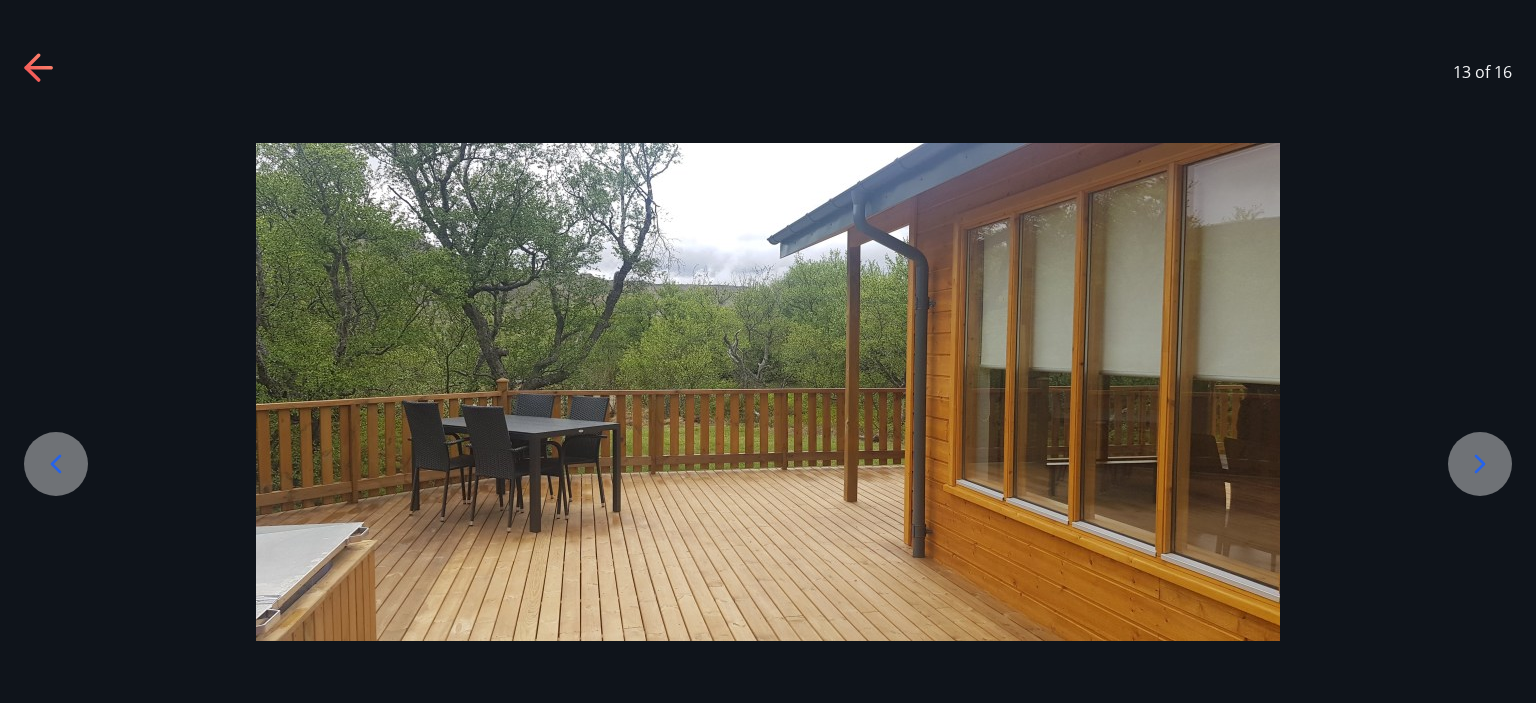 click 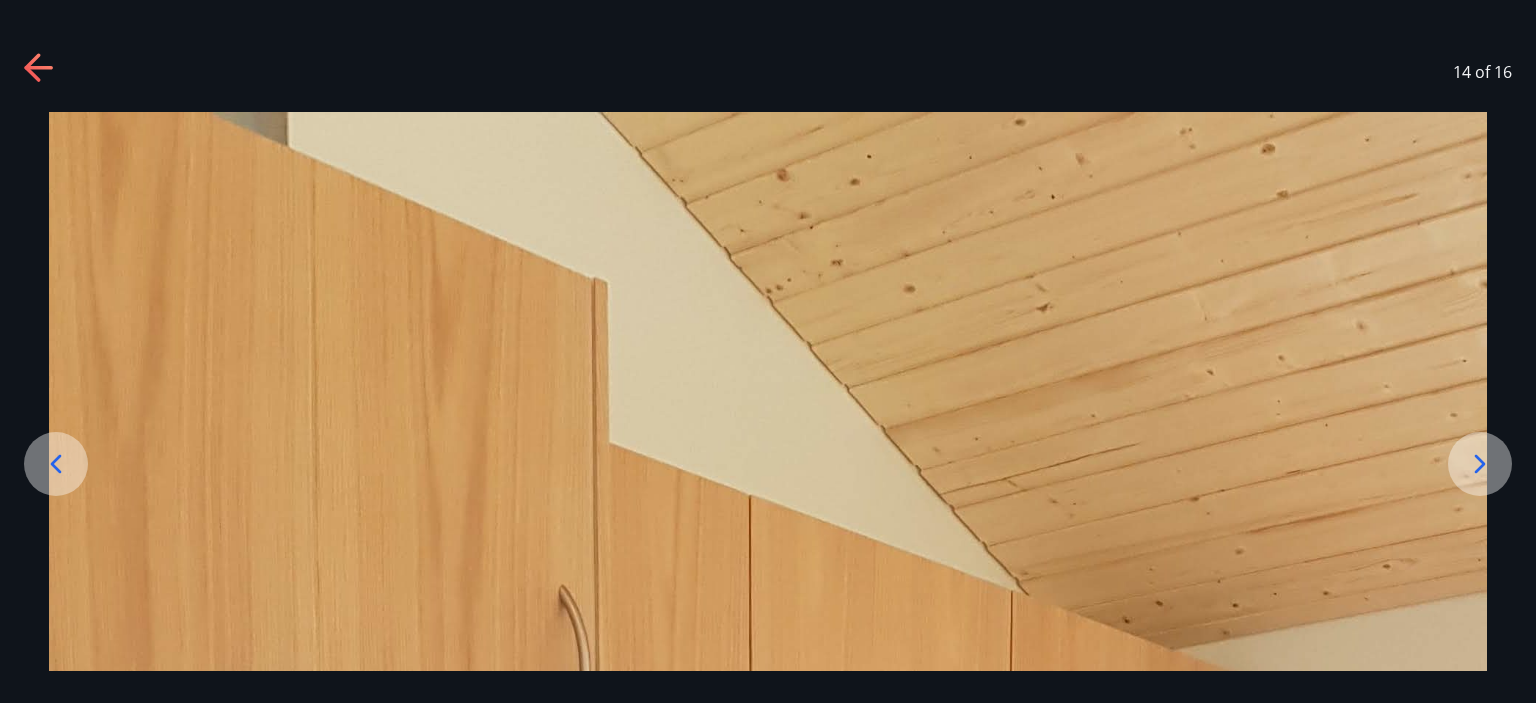 click 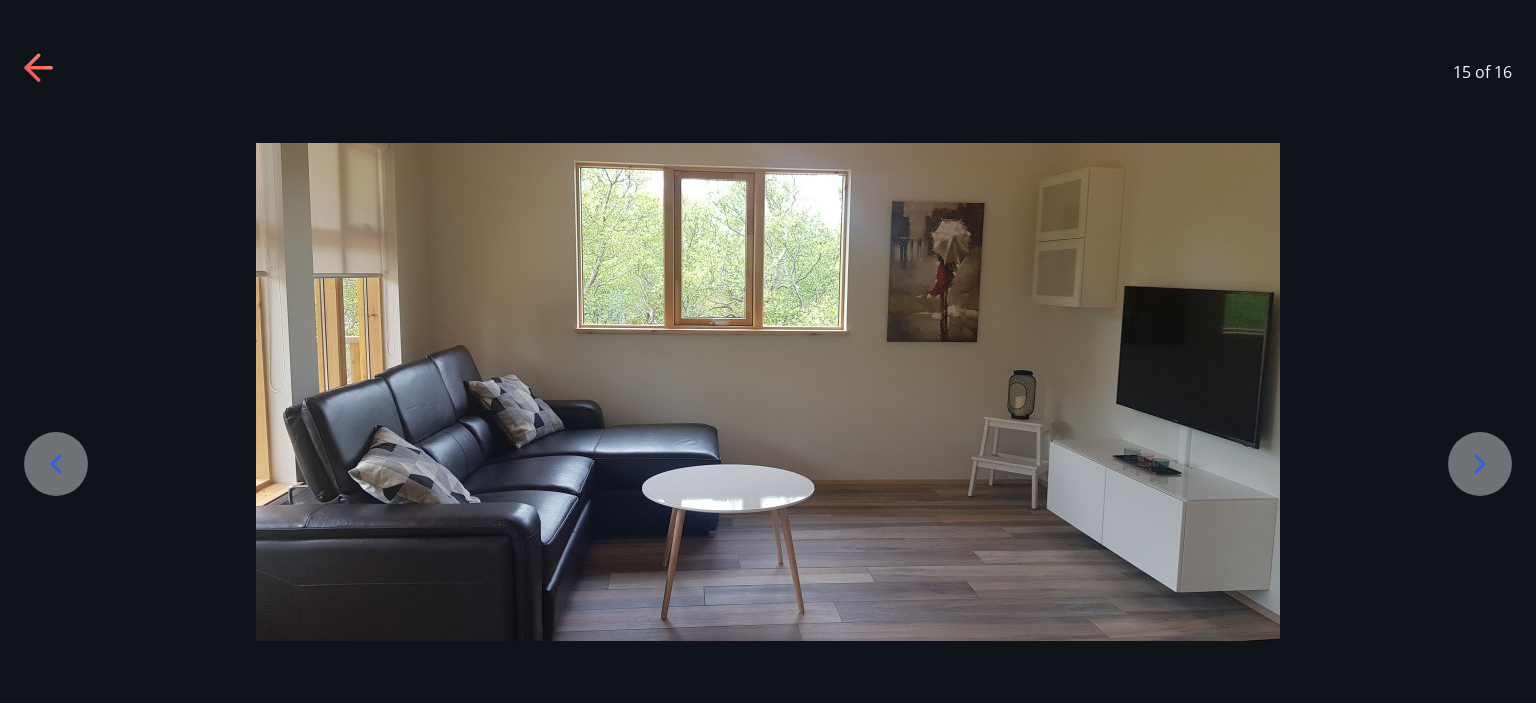 click at bounding box center [56, 464] 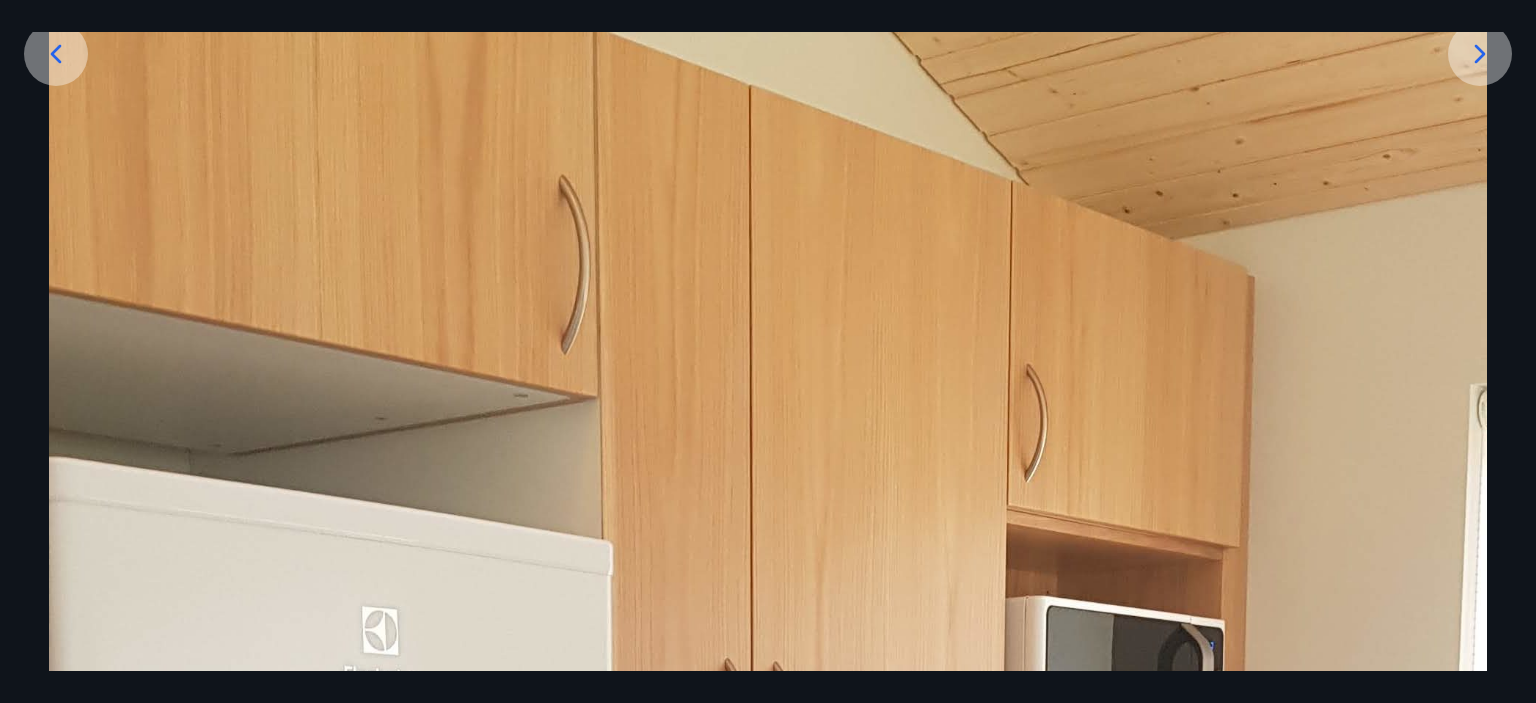 scroll, scrollTop: 0, scrollLeft: 0, axis: both 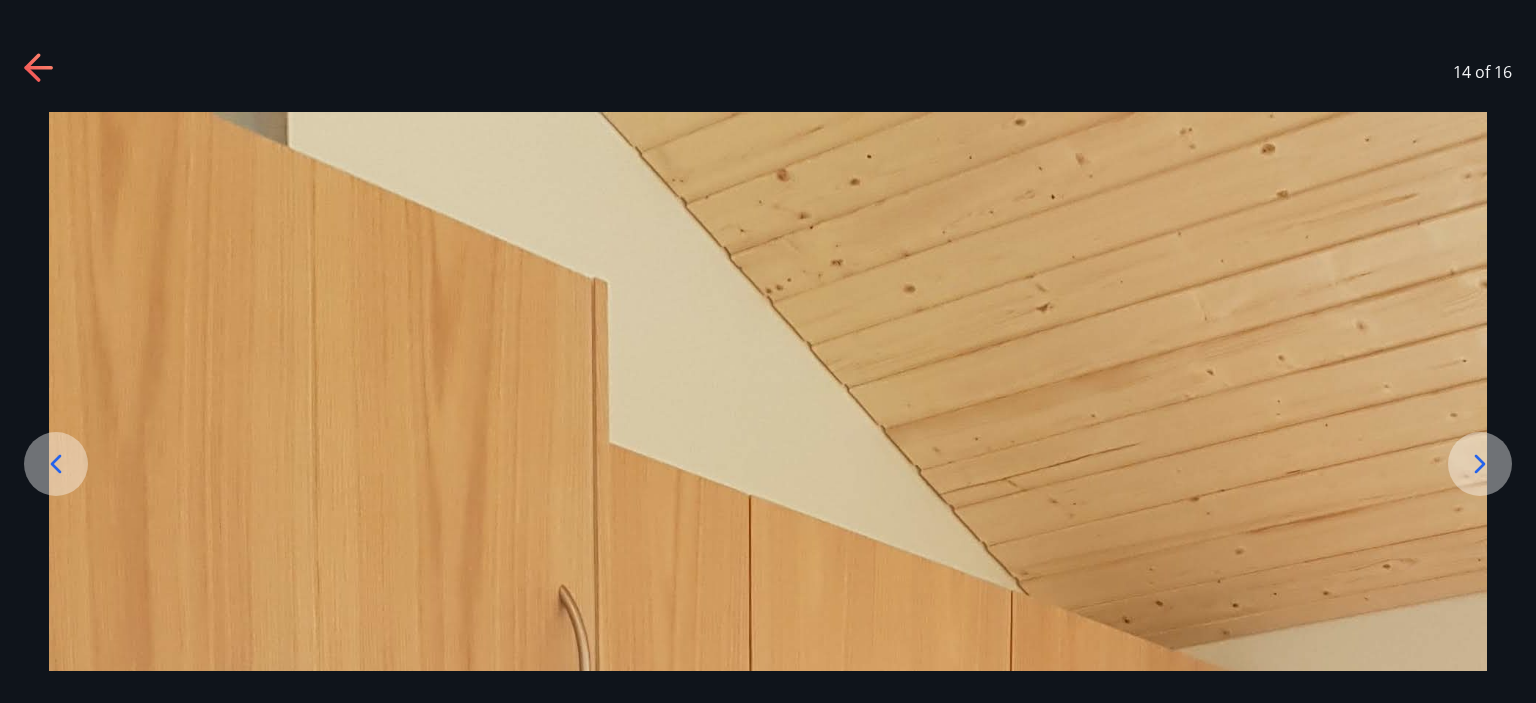 click 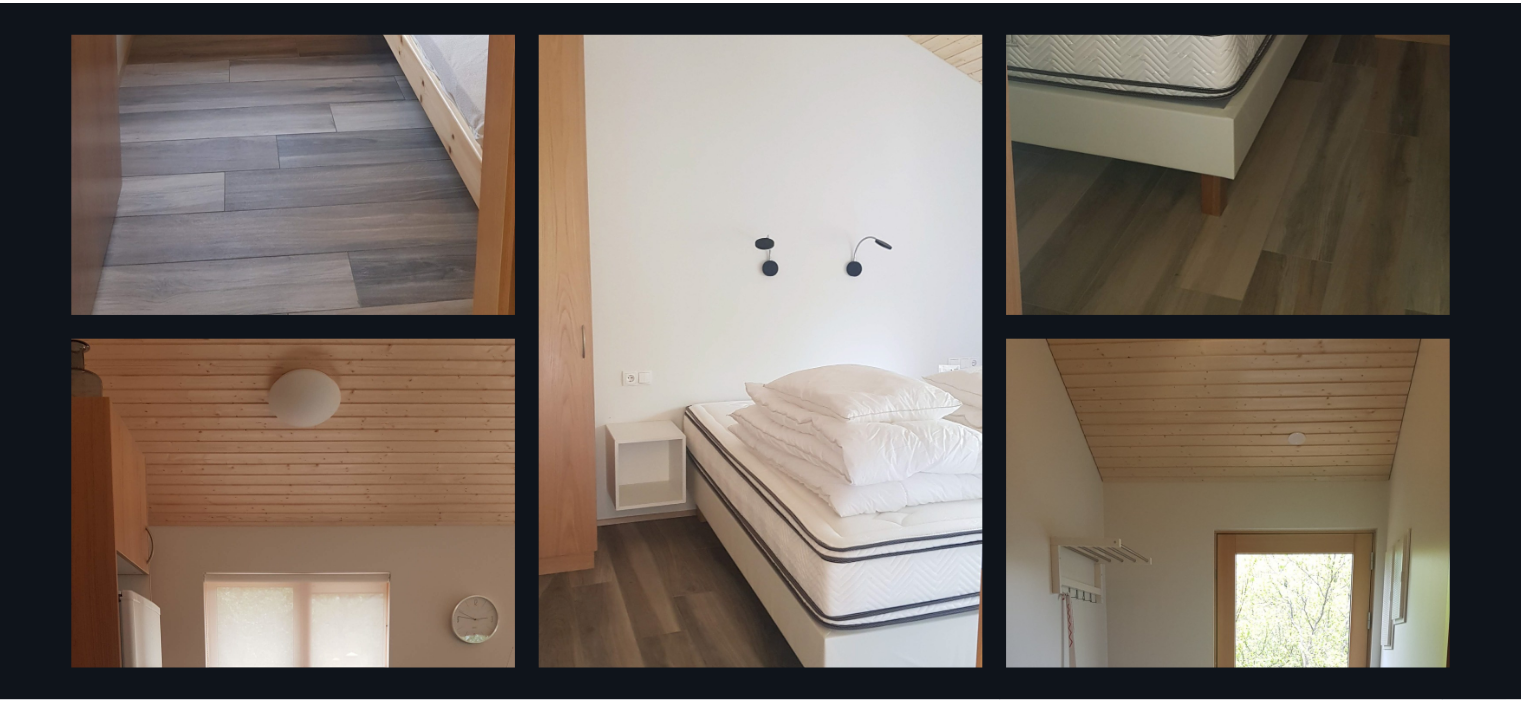 scroll, scrollTop: 0, scrollLeft: 0, axis: both 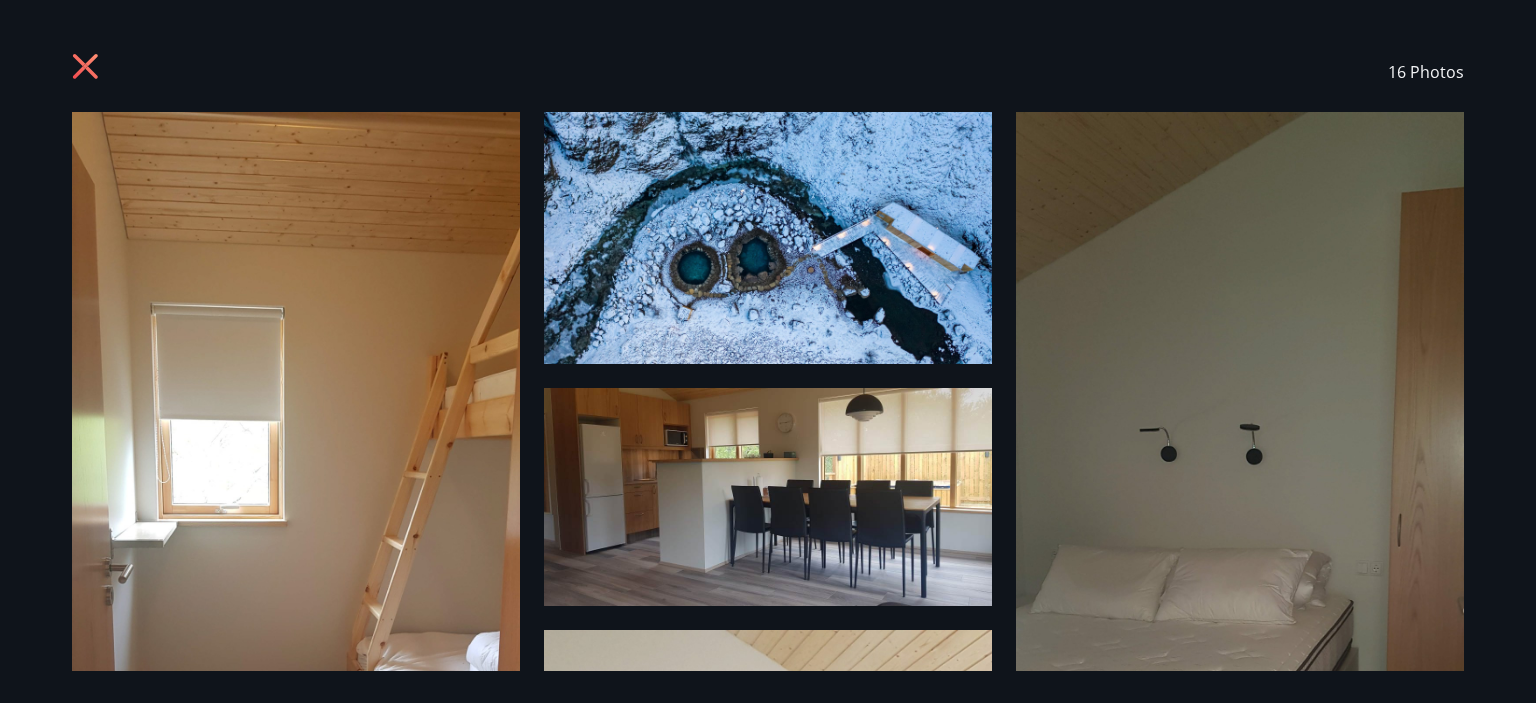 click 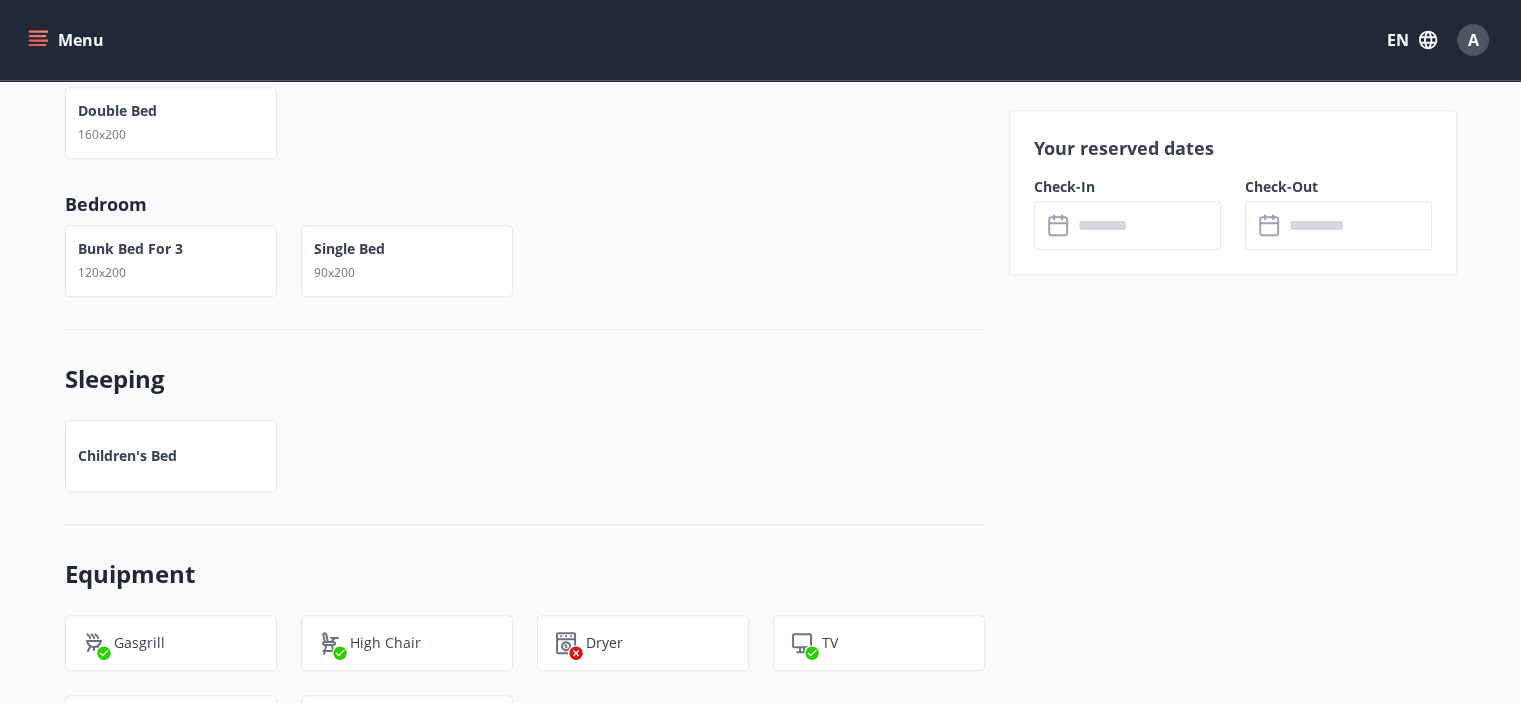 scroll, scrollTop: 1104, scrollLeft: 0, axis: vertical 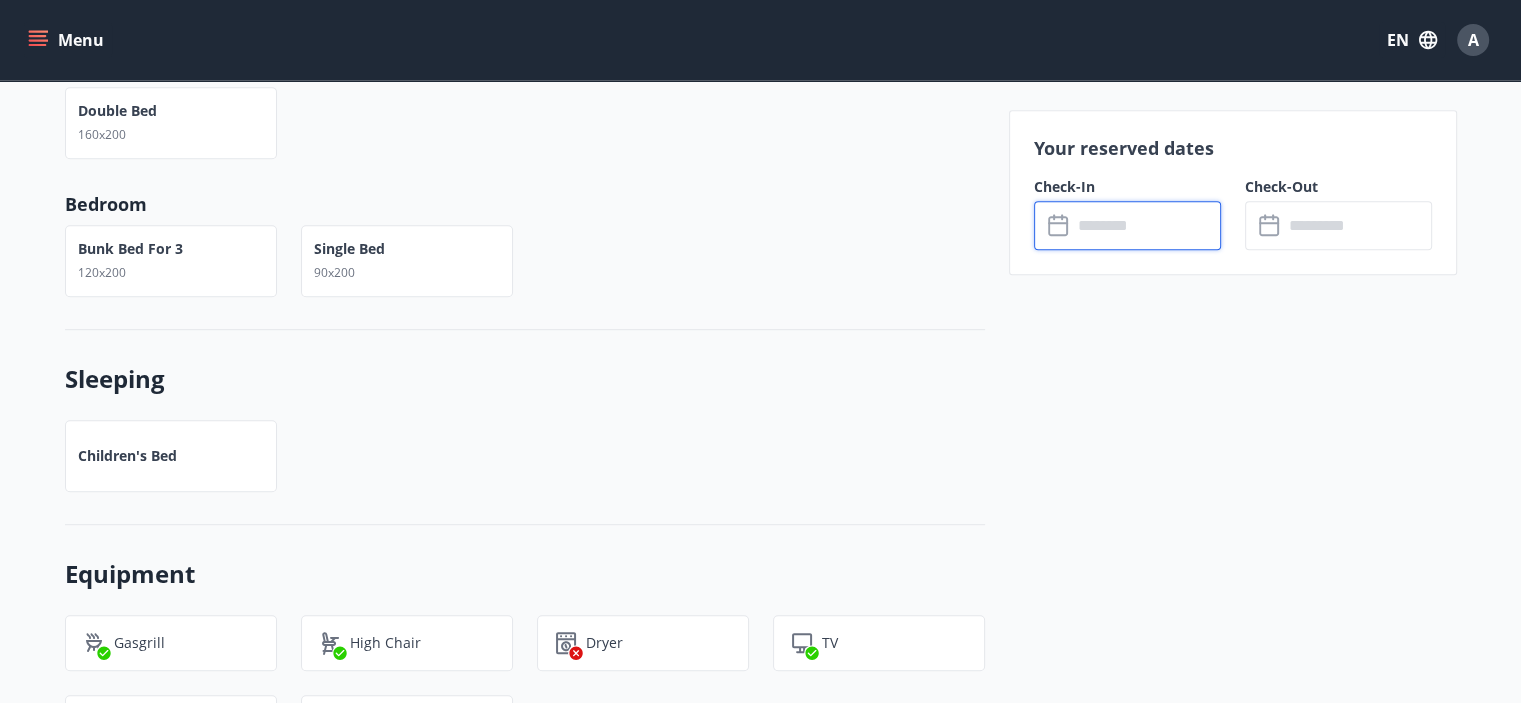 click at bounding box center (1146, 225) 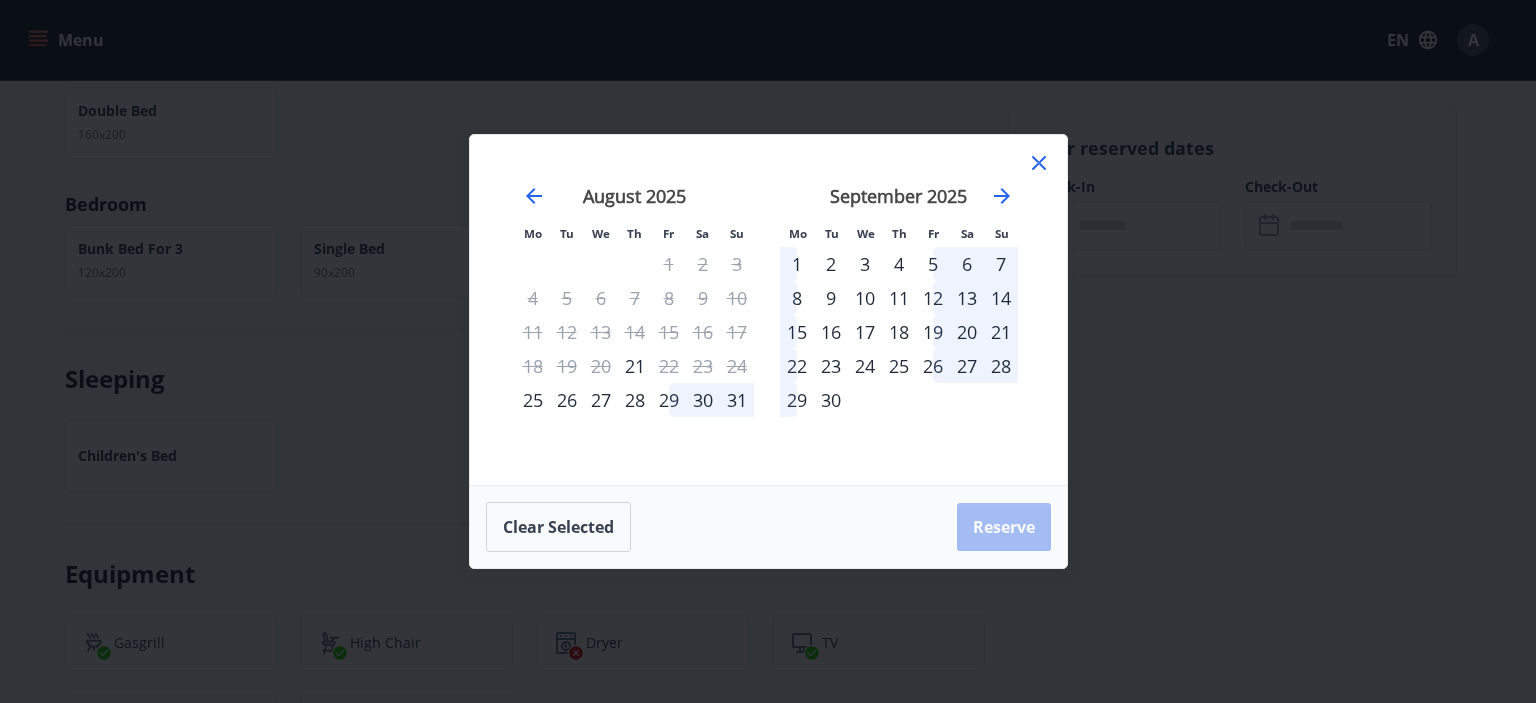 click on "2" at bounding box center (831, 264) 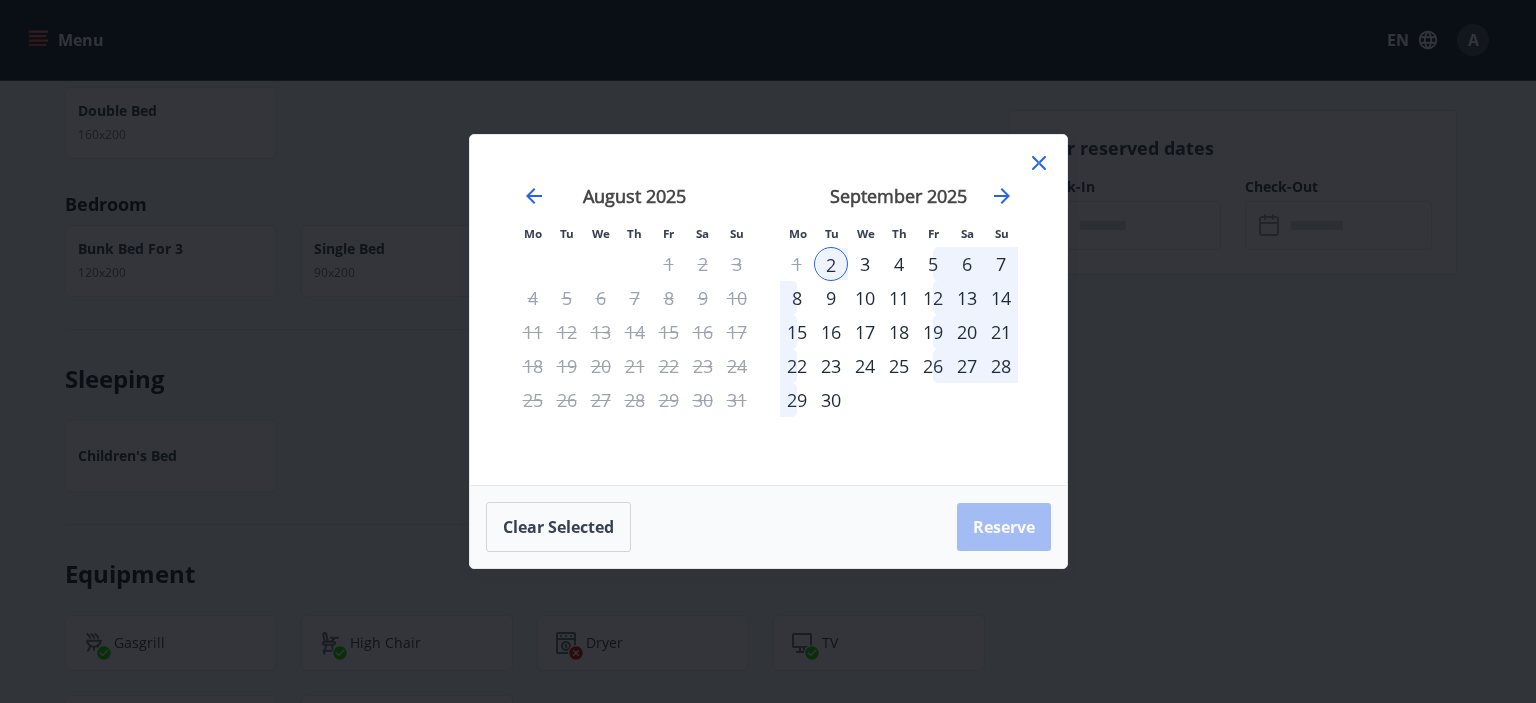 click on "5" at bounding box center (933, 264) 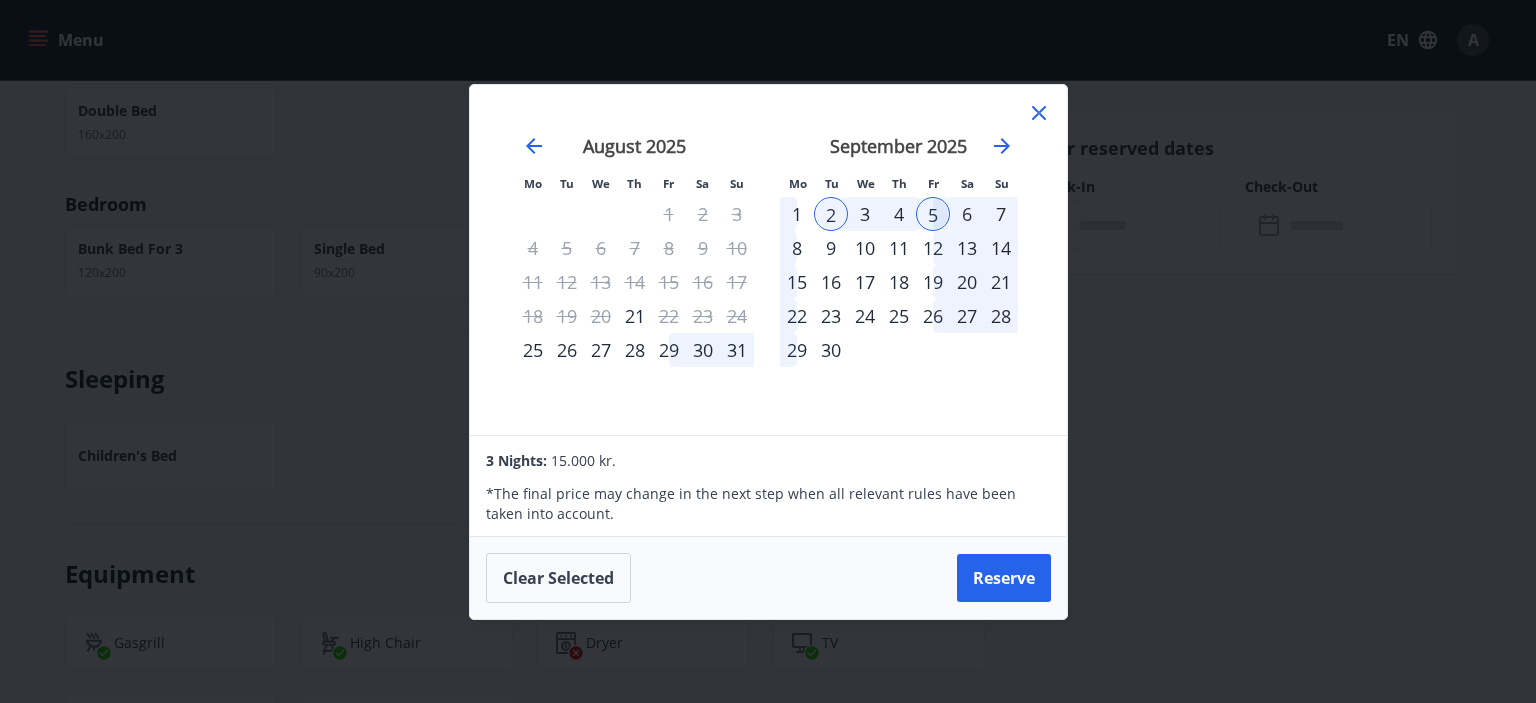 click 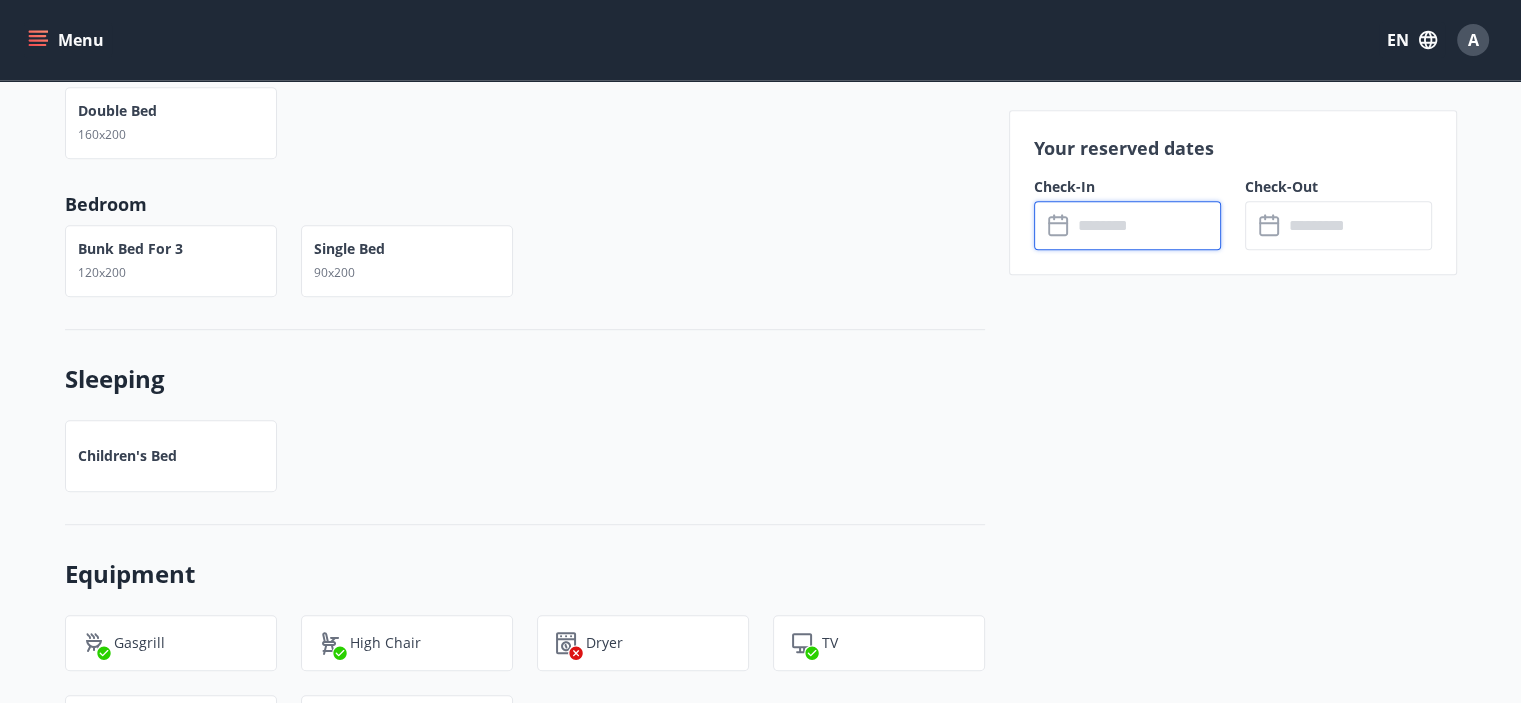 click at bounding box center [1146, 225] 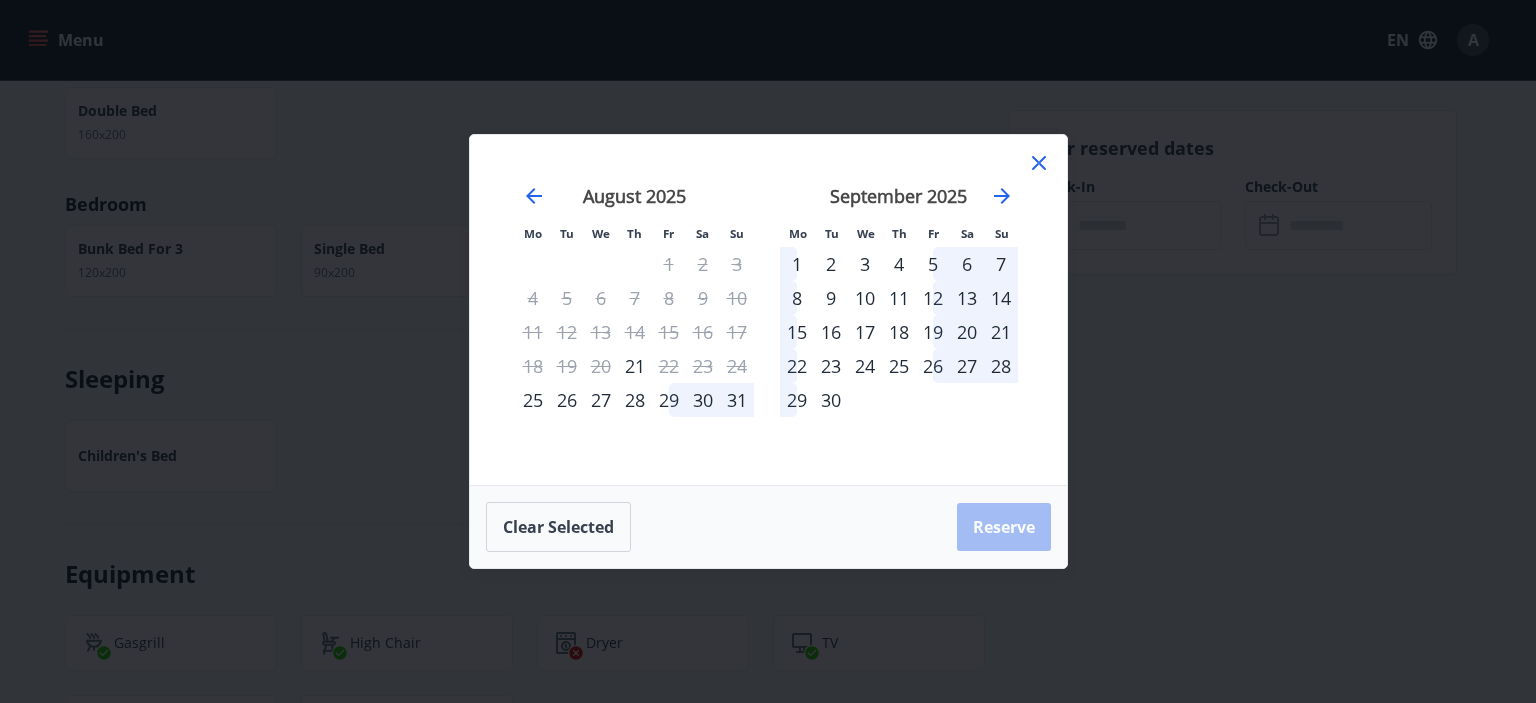 click on "5" at bounding box center [933, 264] 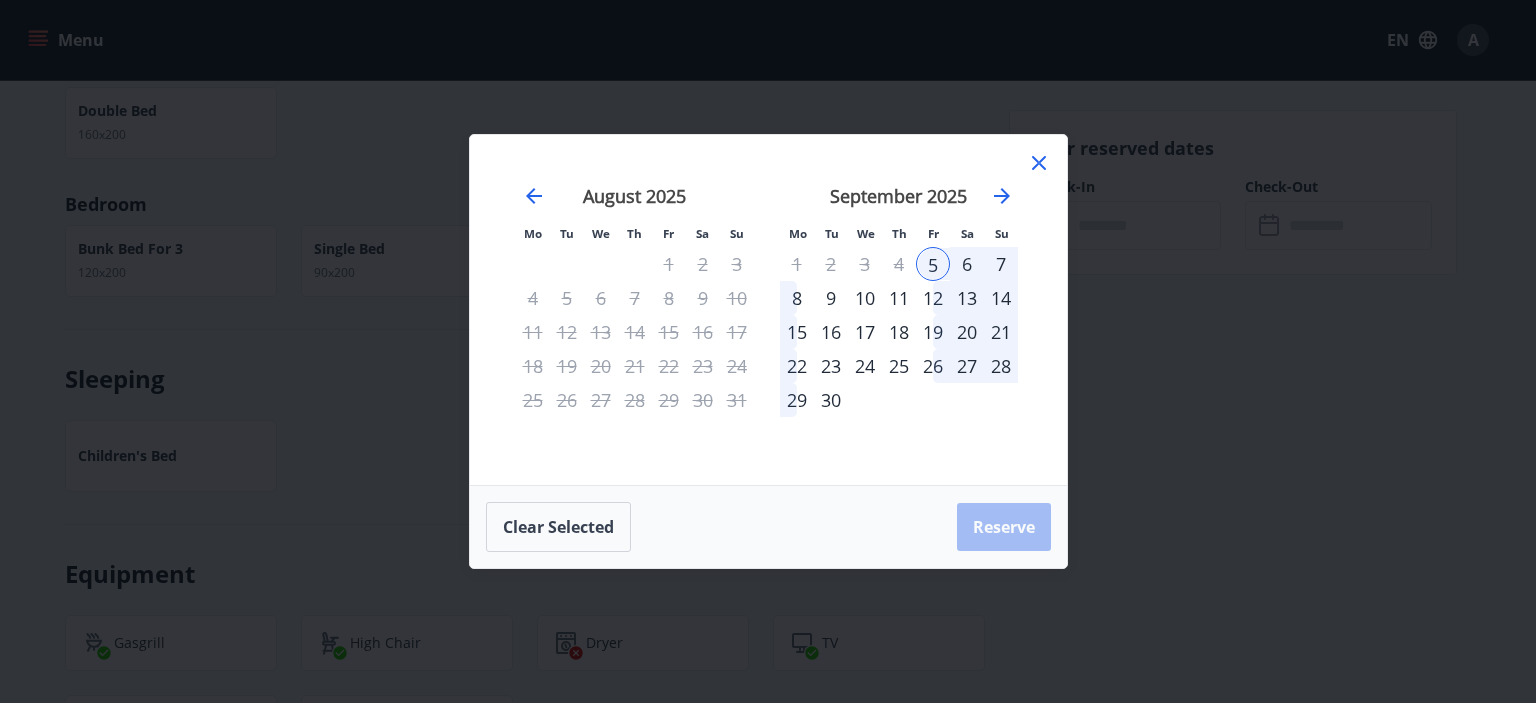 click on "7" at bounding box center [1001, 264] 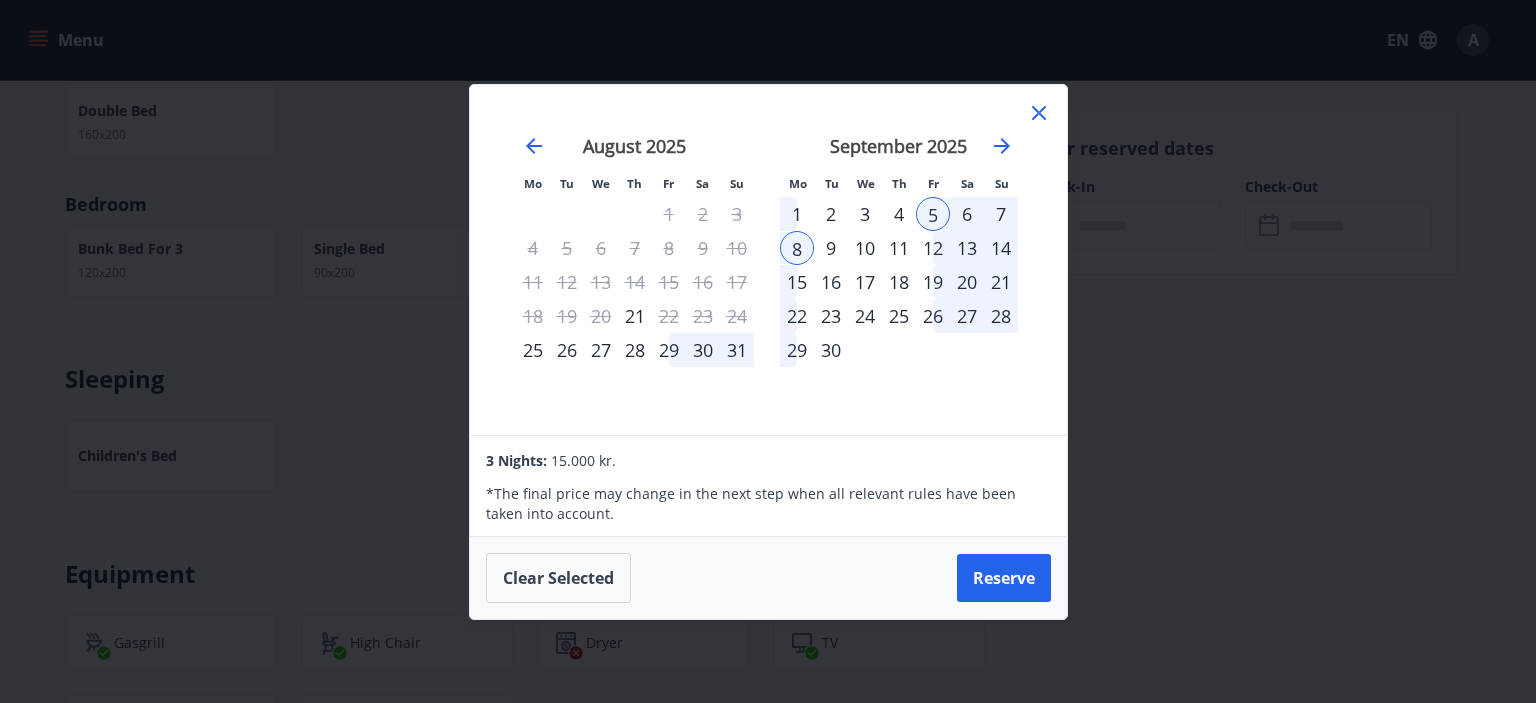 click 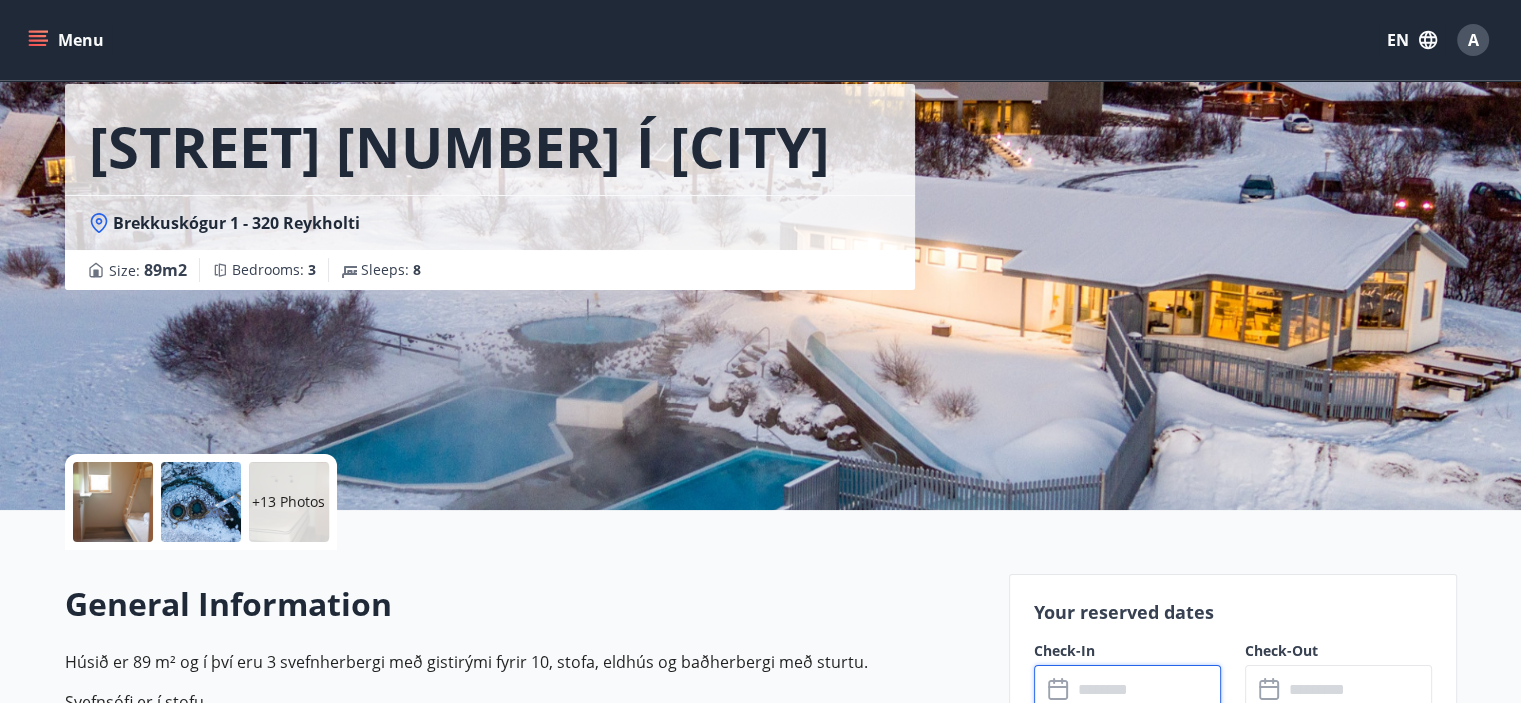 scroll, scrollTop: 0, scrollLeft: 0, axis: both 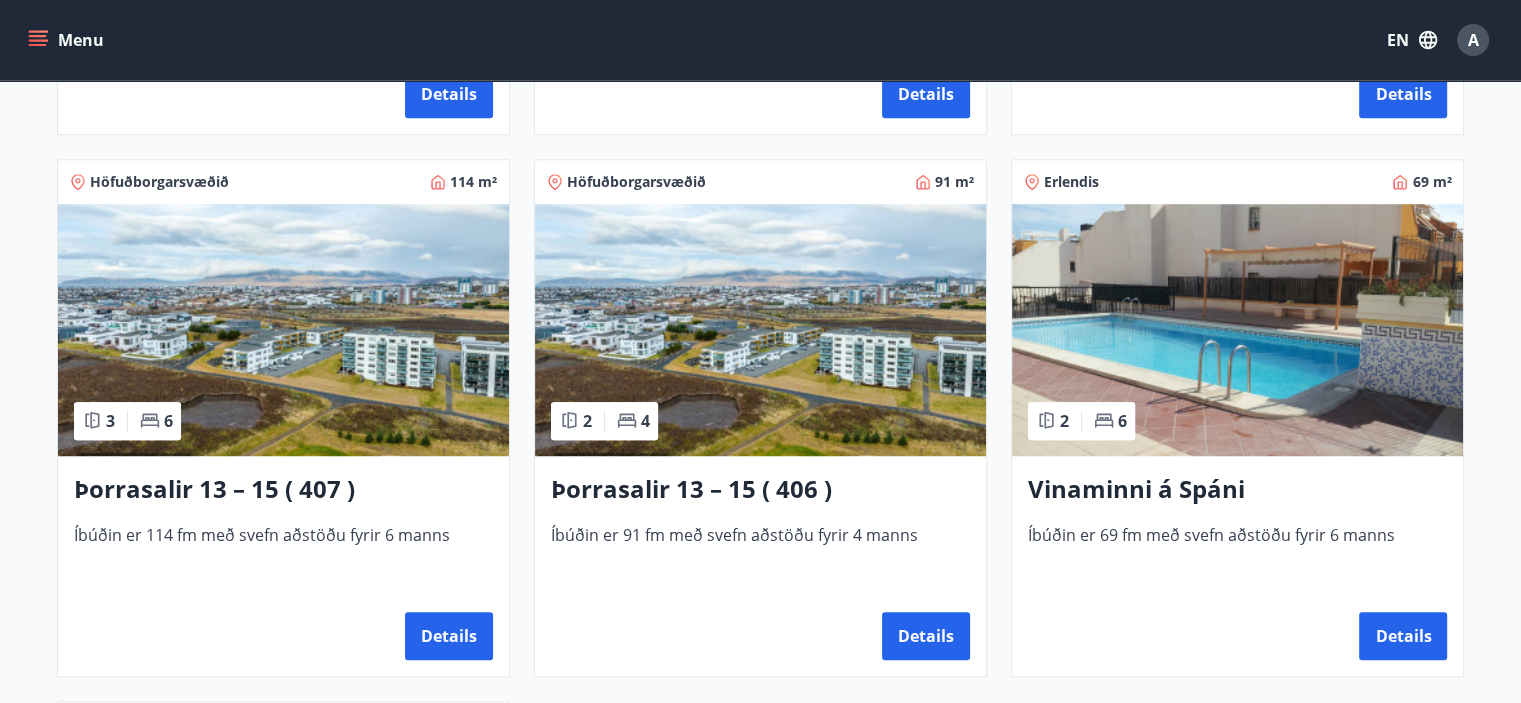click at bounding box center (1237, 330) 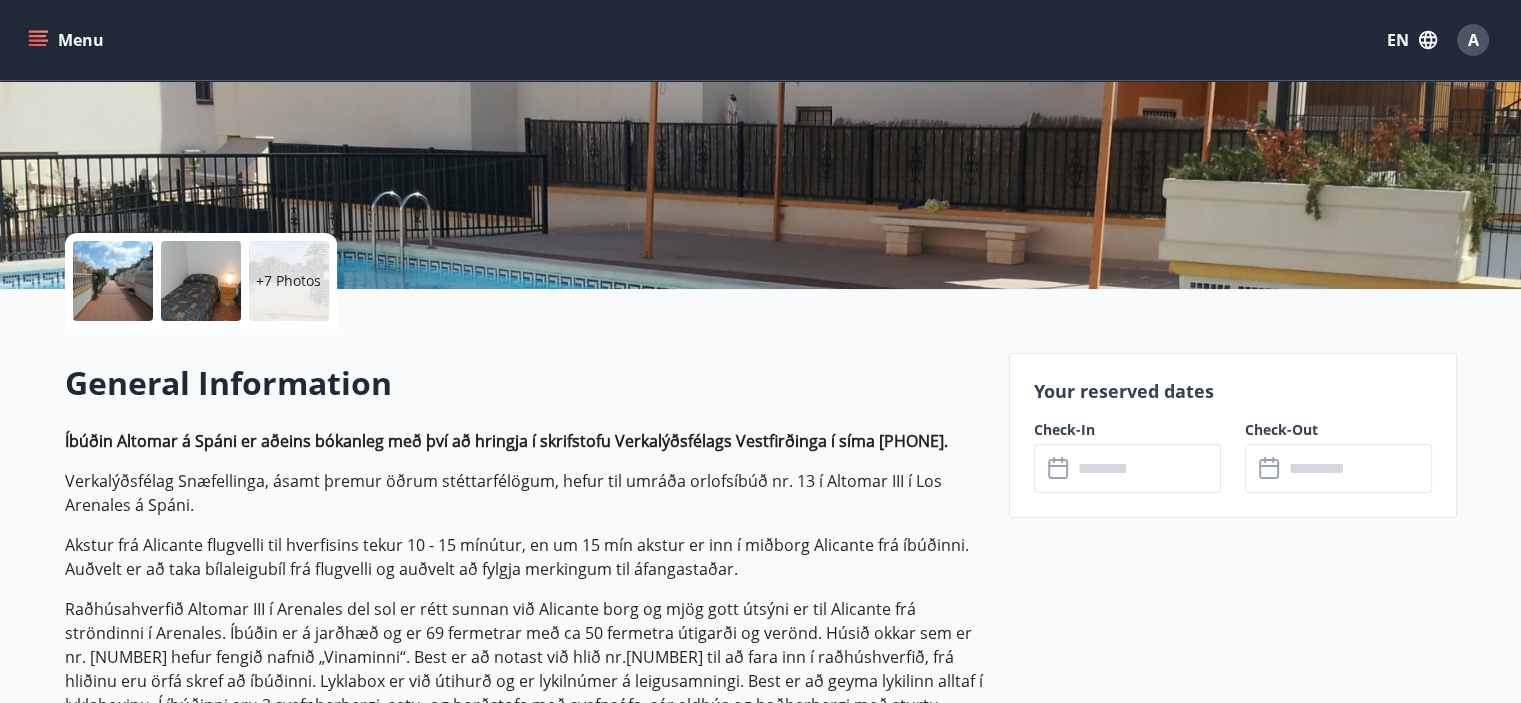scroll, scrollTop: 312, scrollLeft: 0, axis: vertical 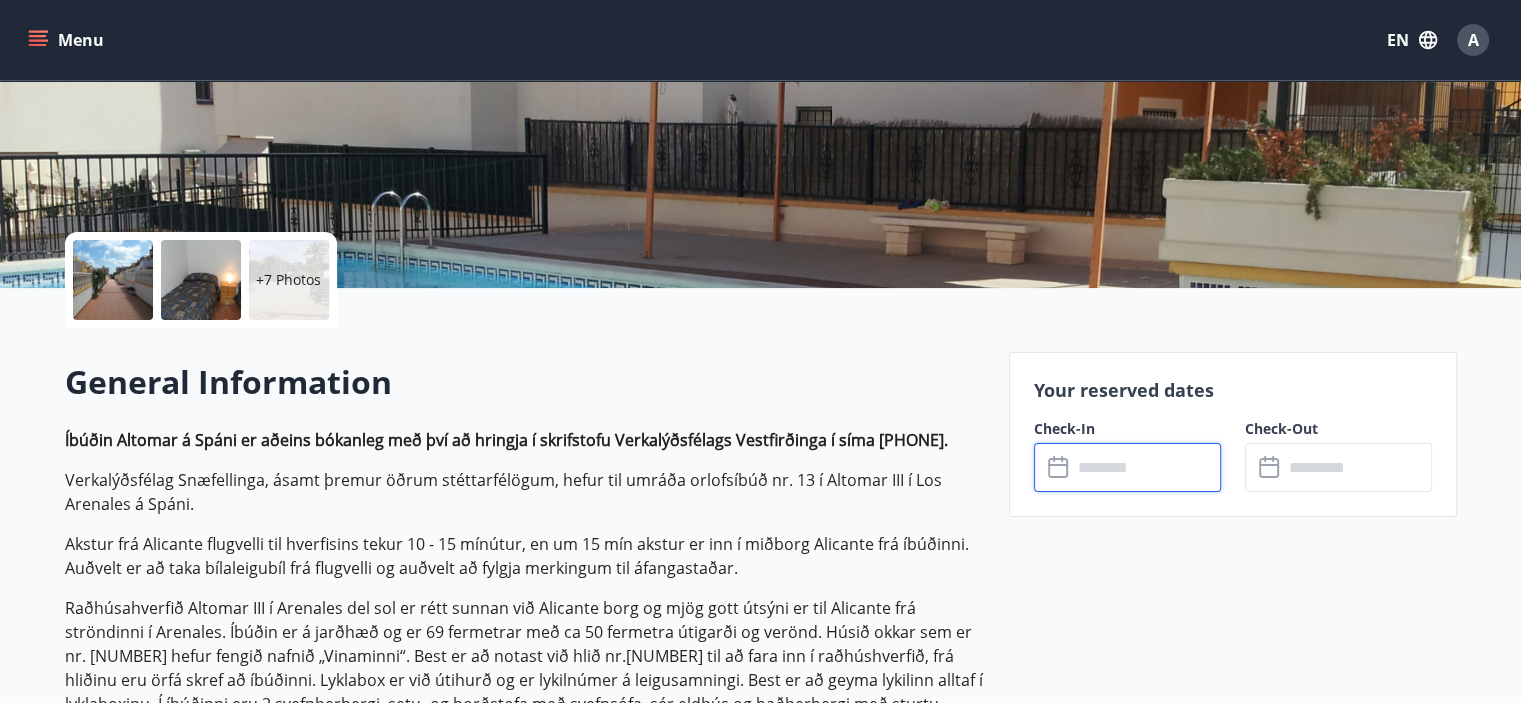 click at bounding box center (1146, 467) 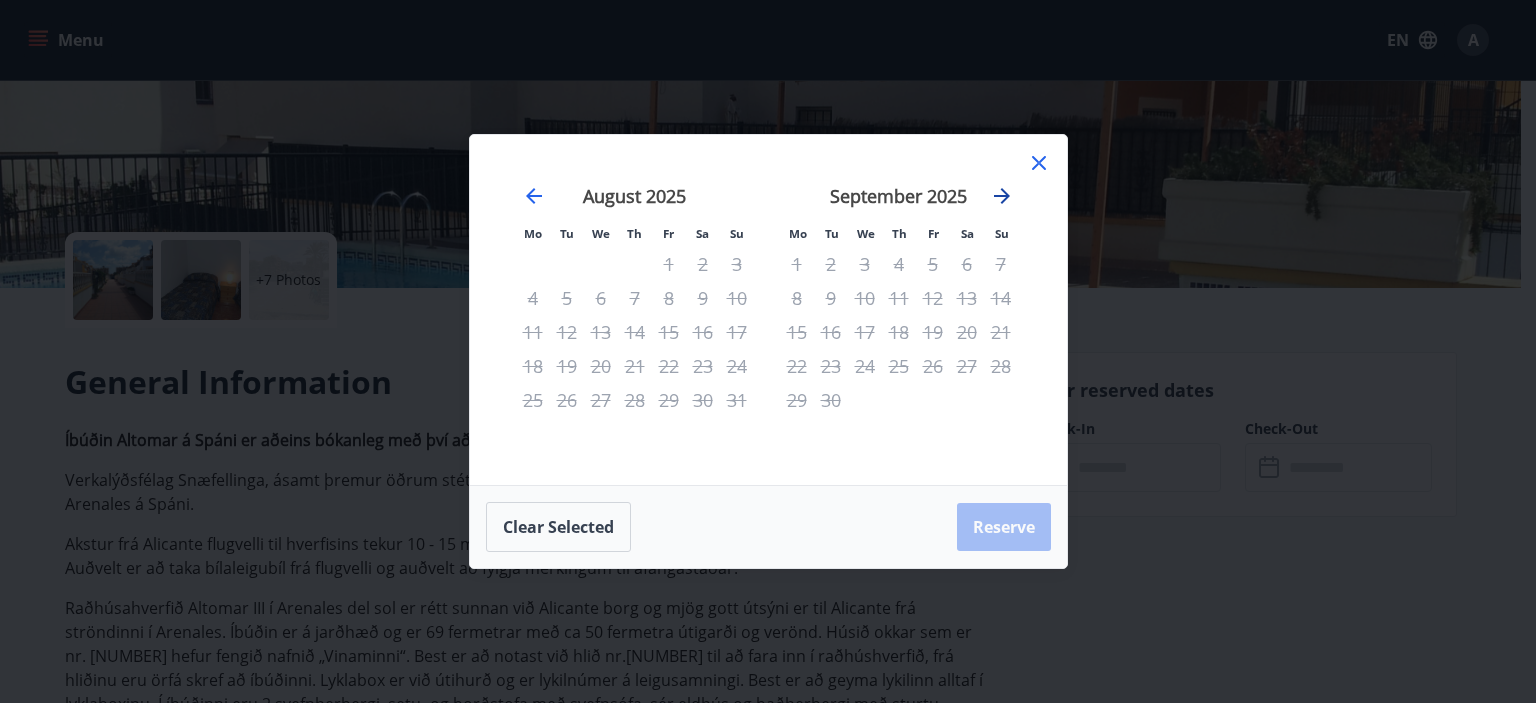 click 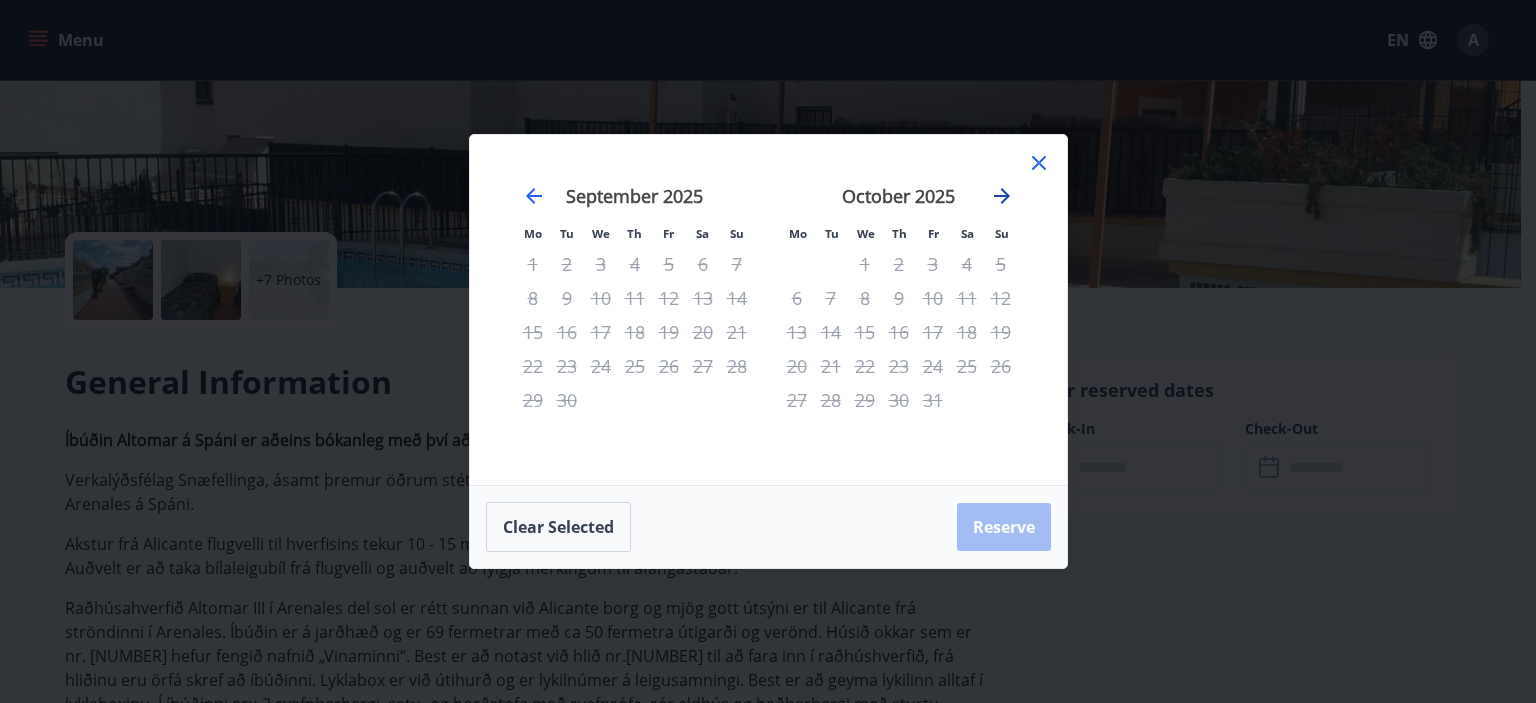 click 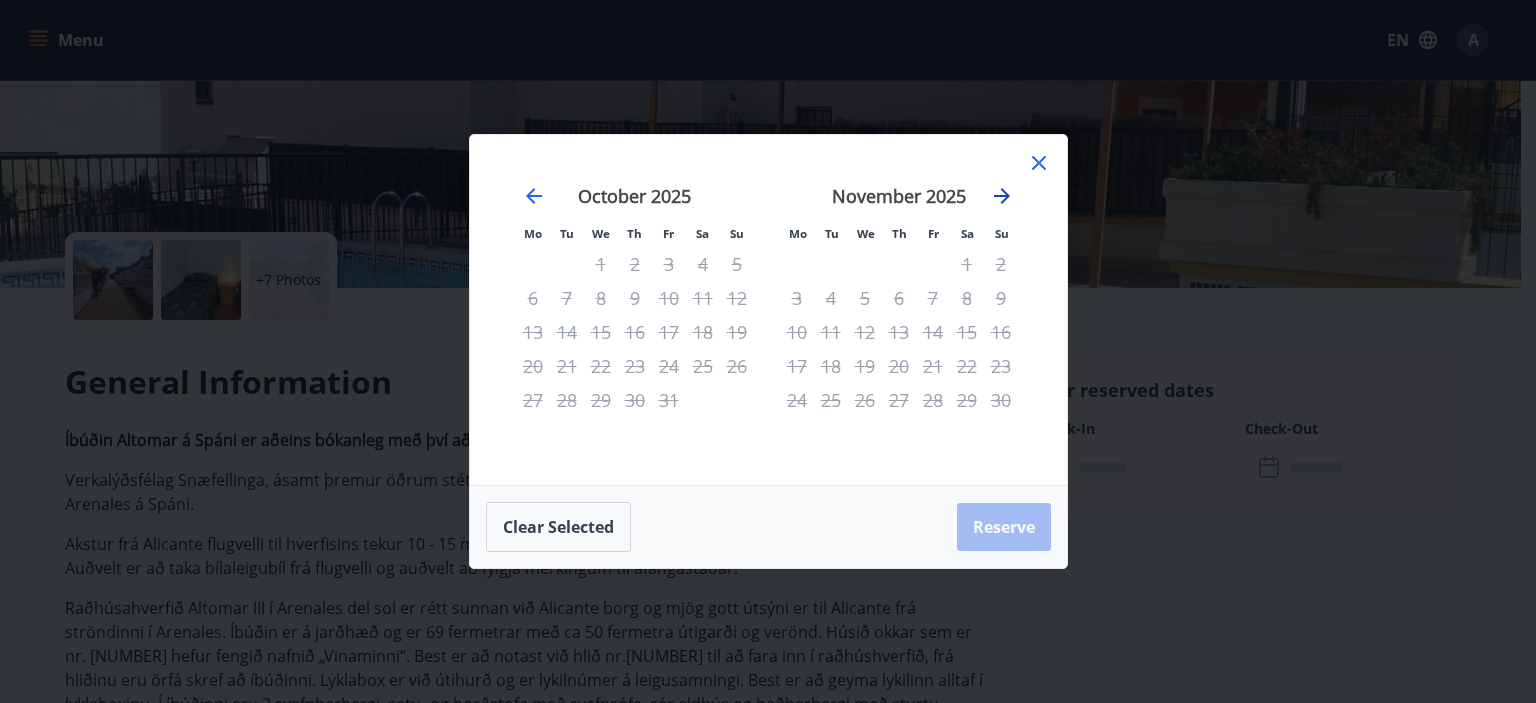 click 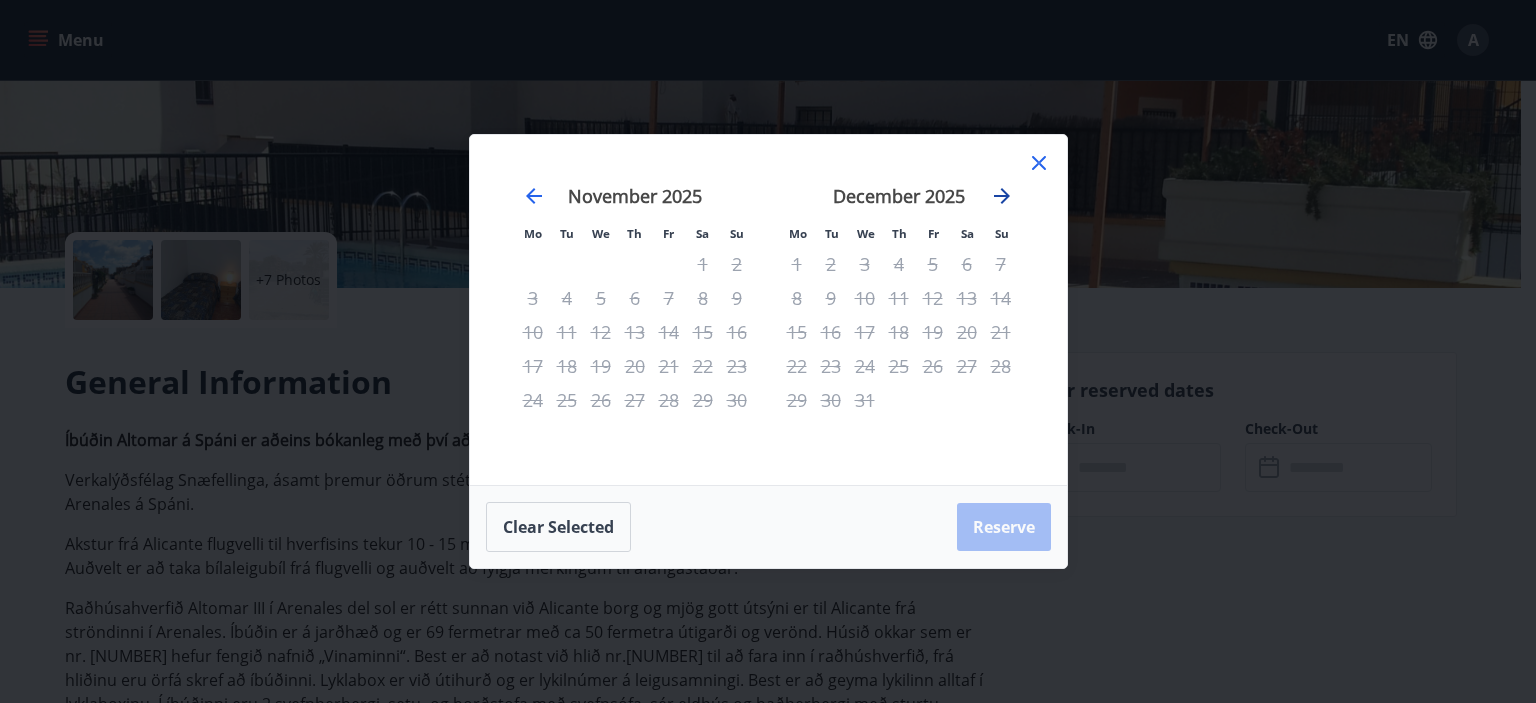 click 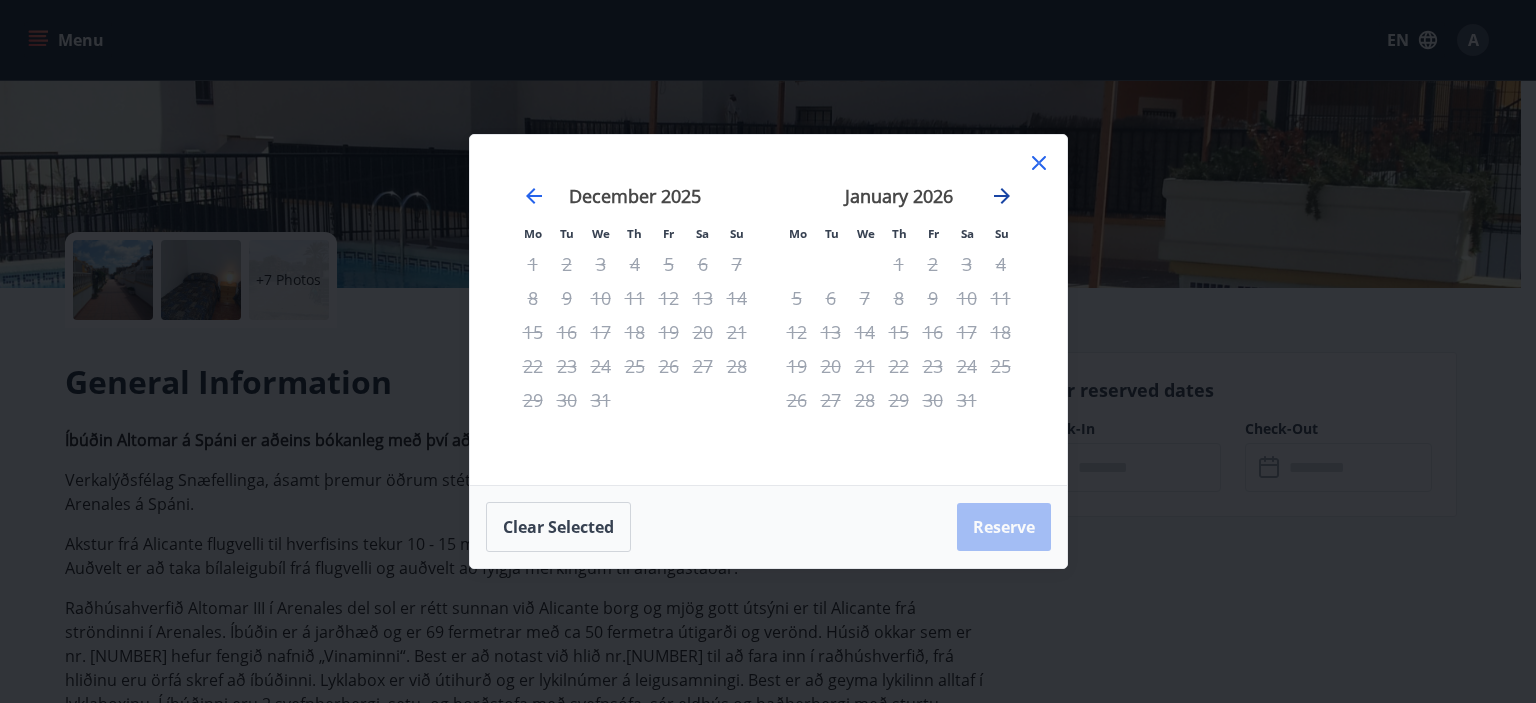 click 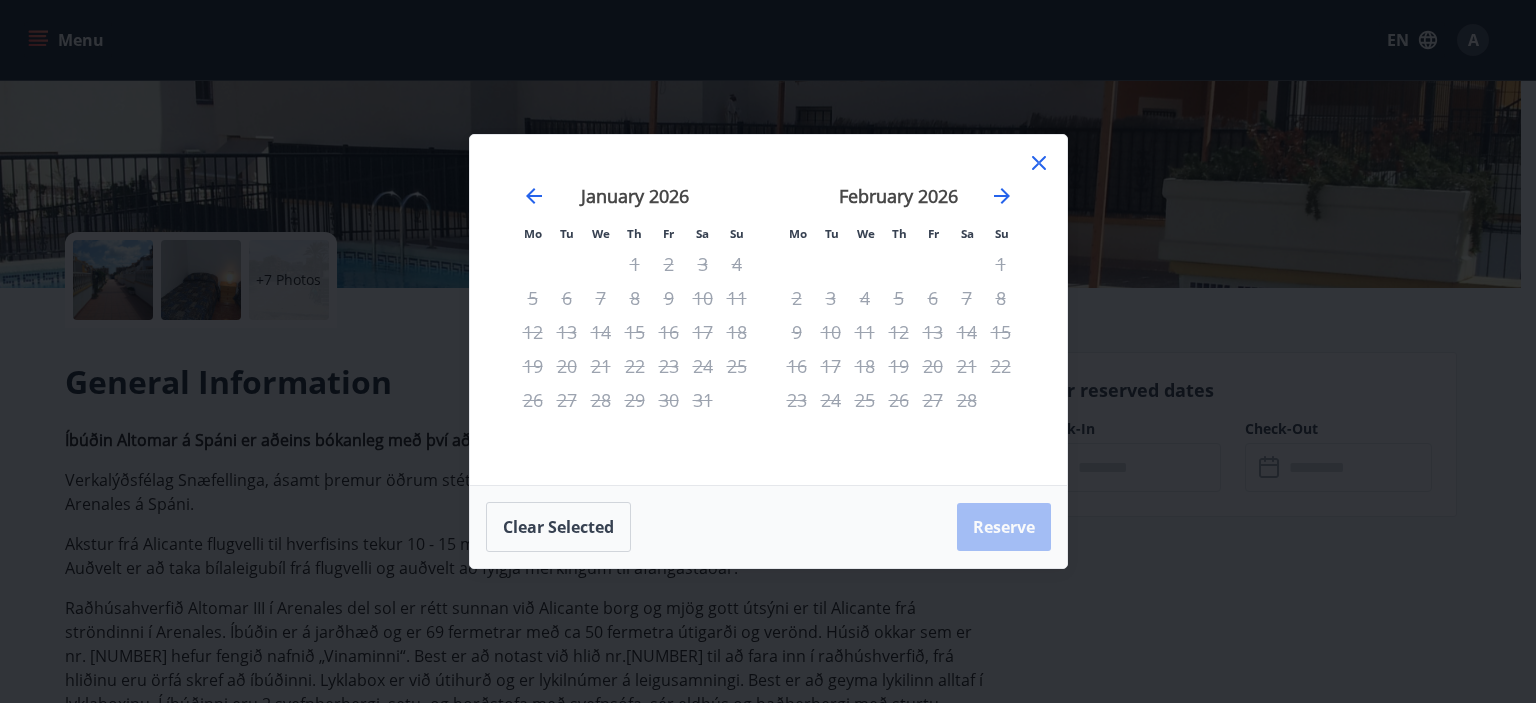 click on "January 2026" at bounding box center [635, 203] 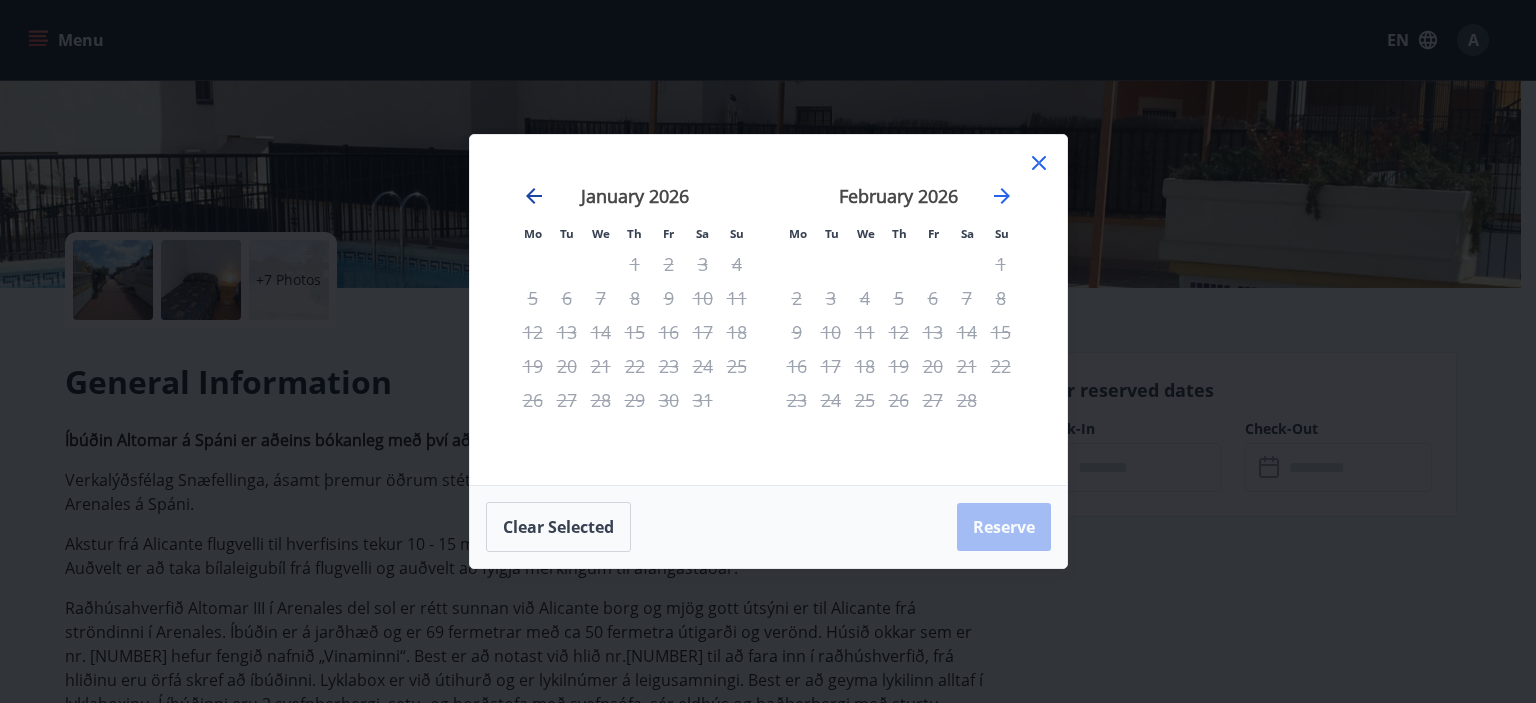 click 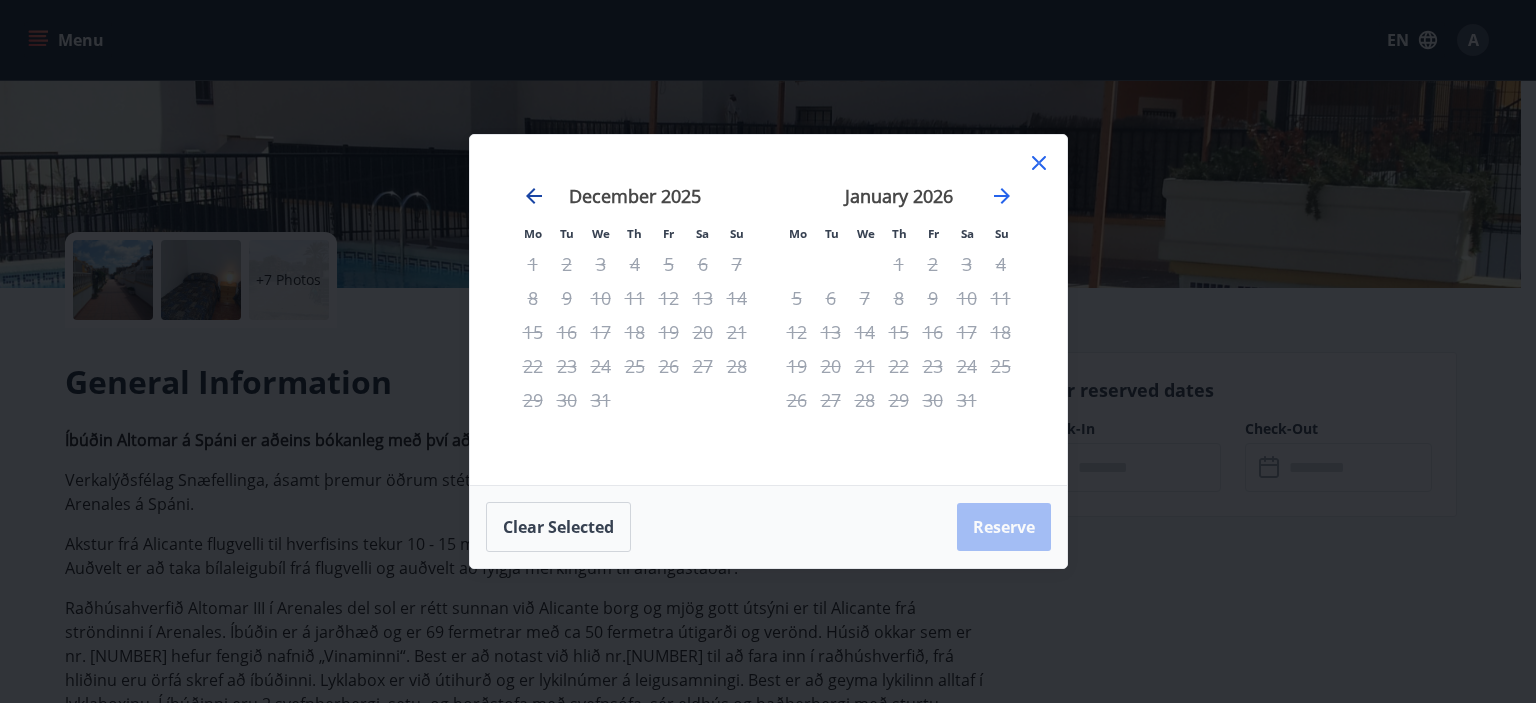 click 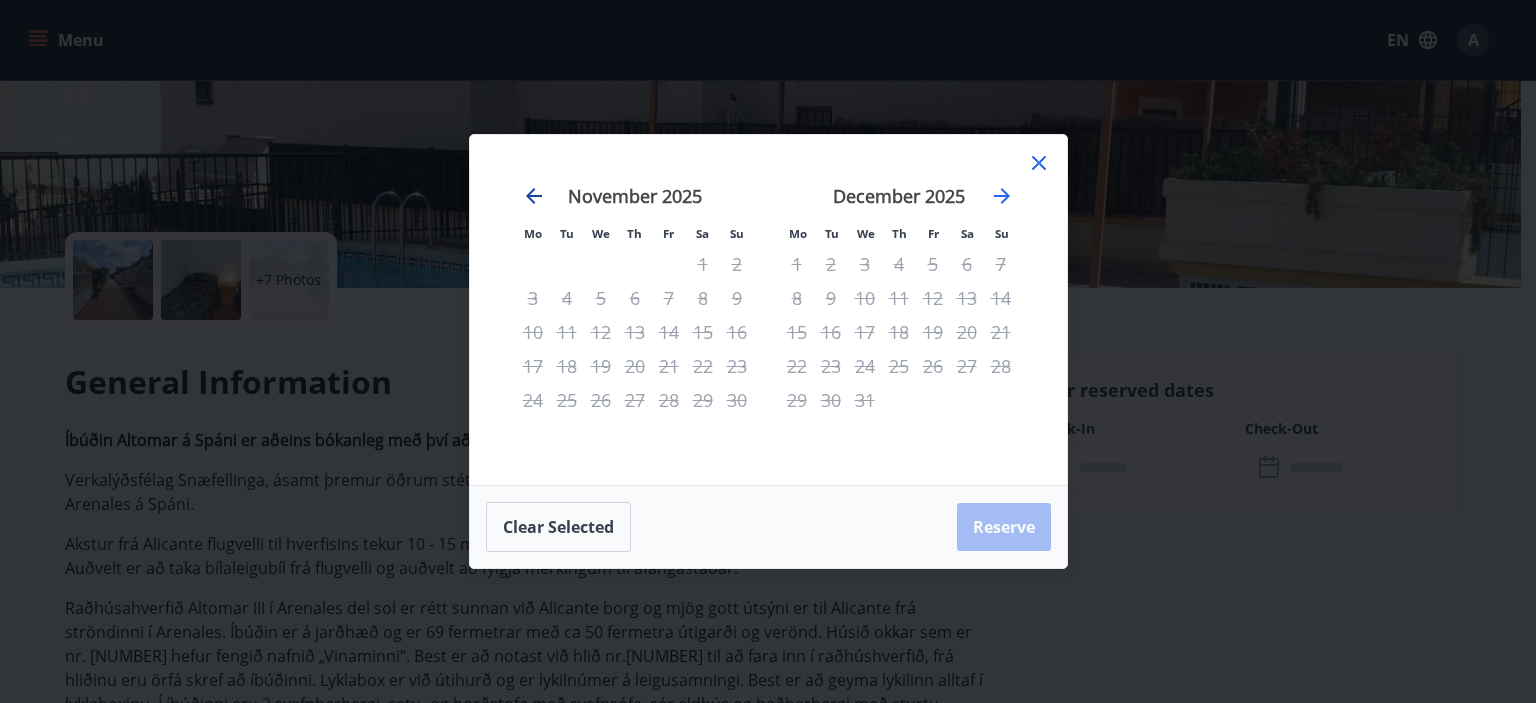 click 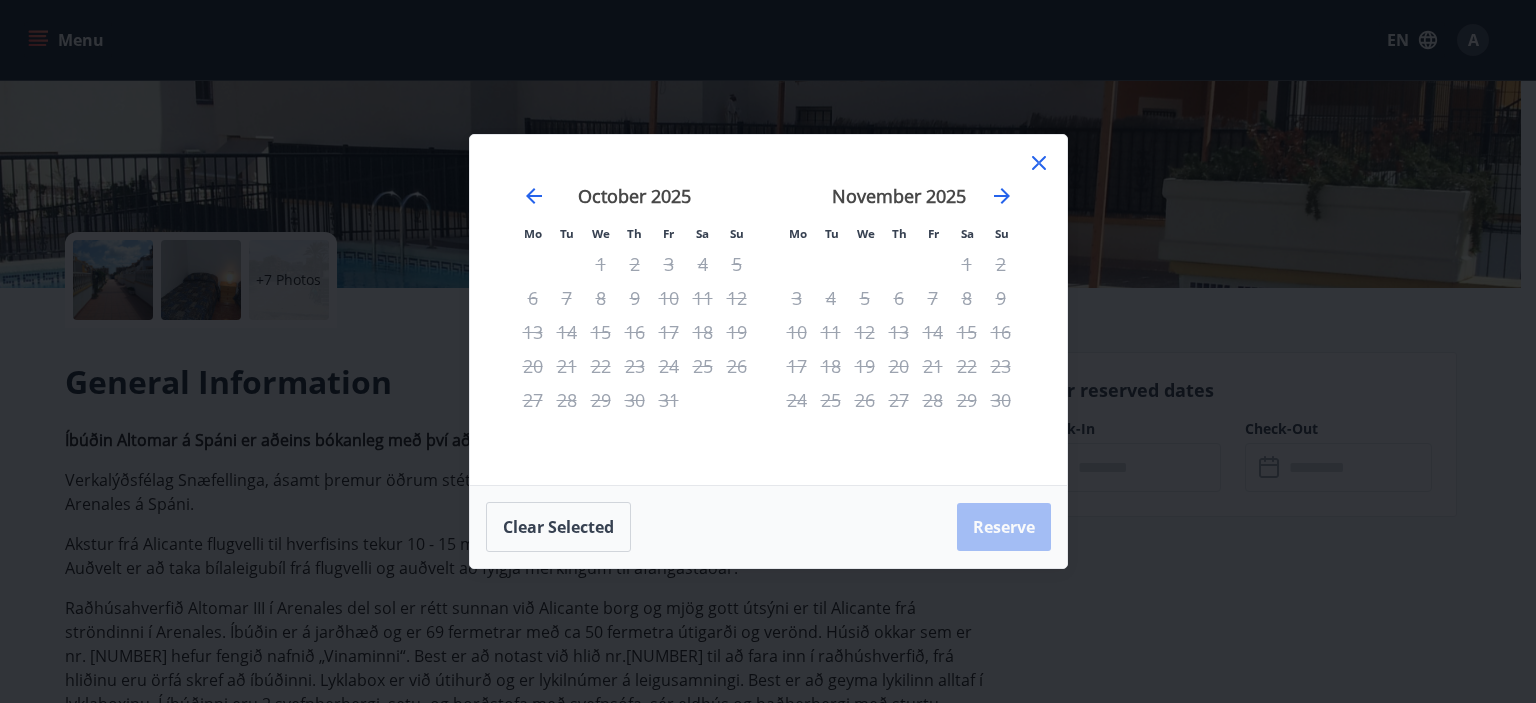 click on "5" at bounding box center [865, 298] 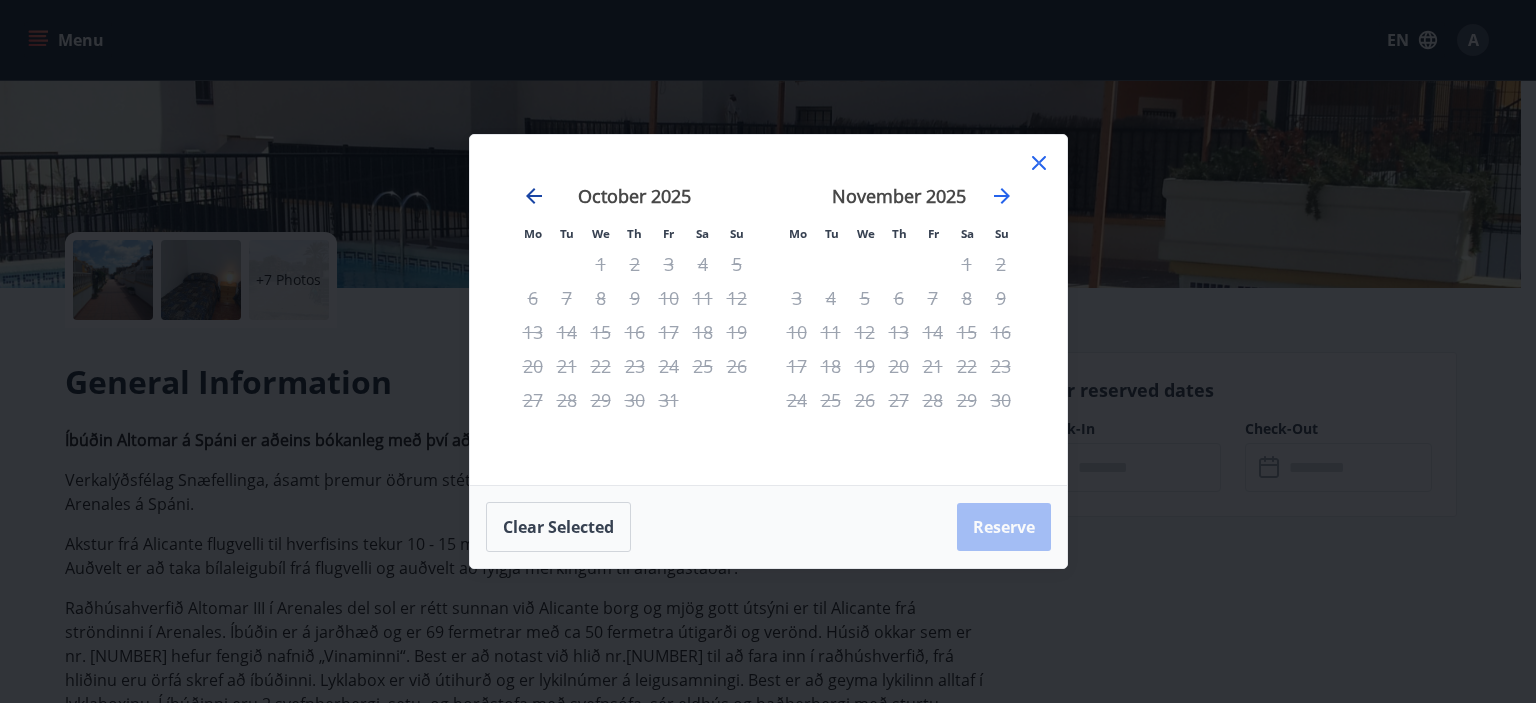 click 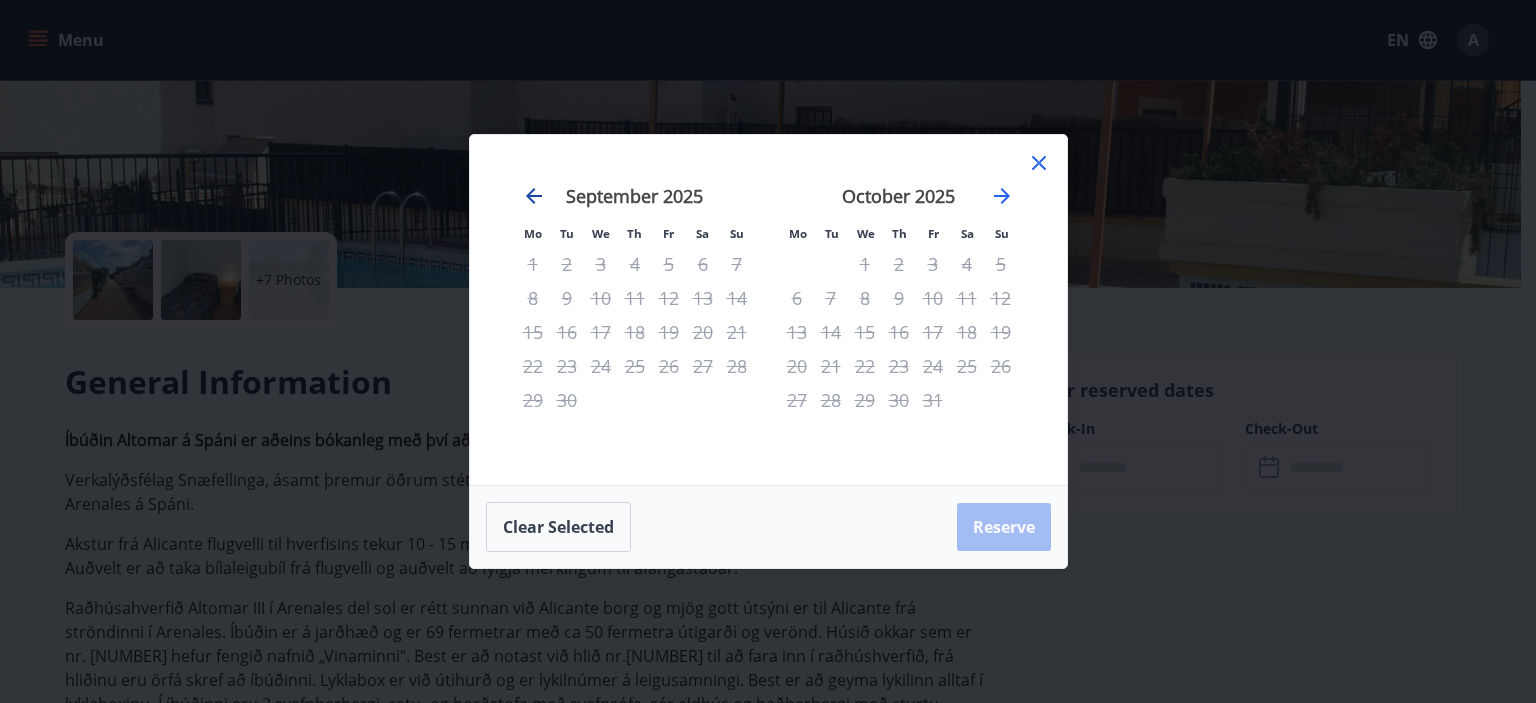 click 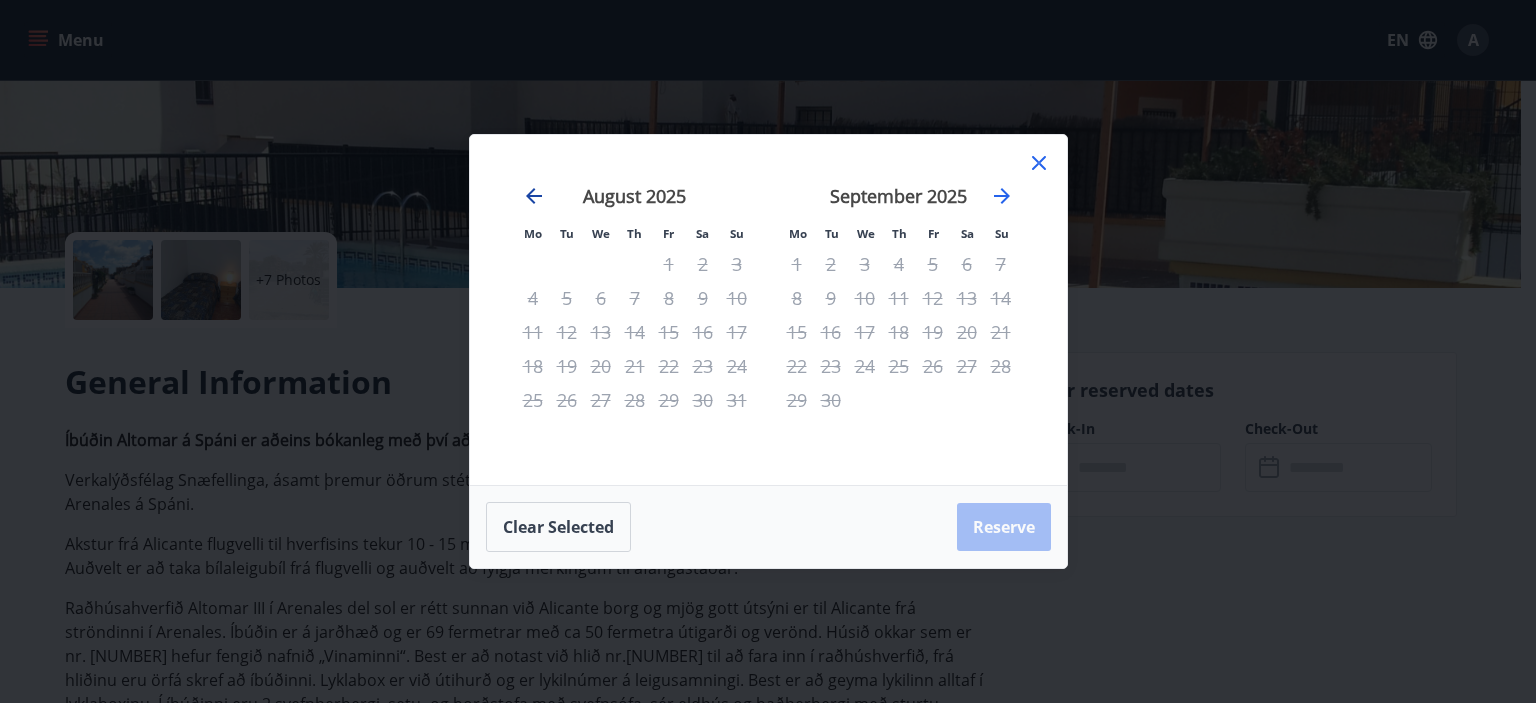 click 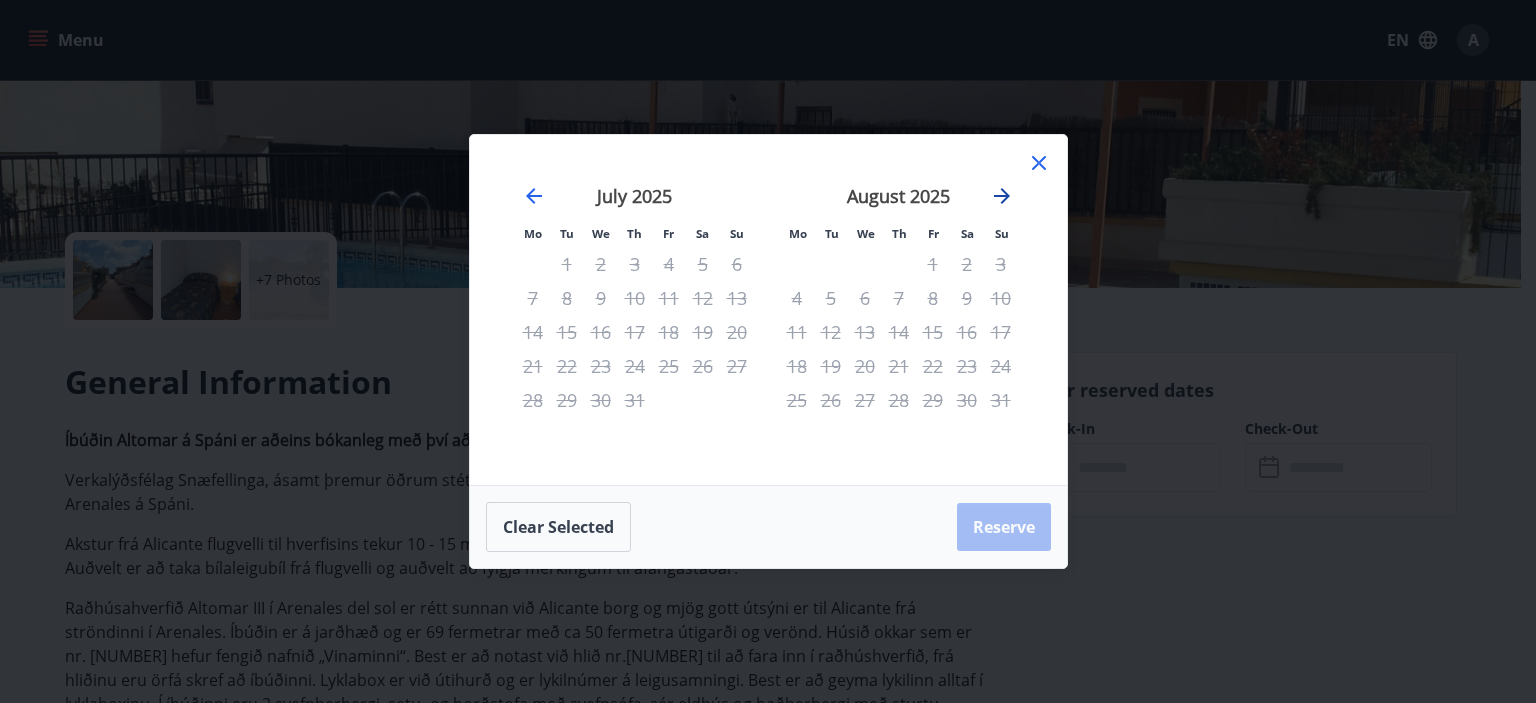 click 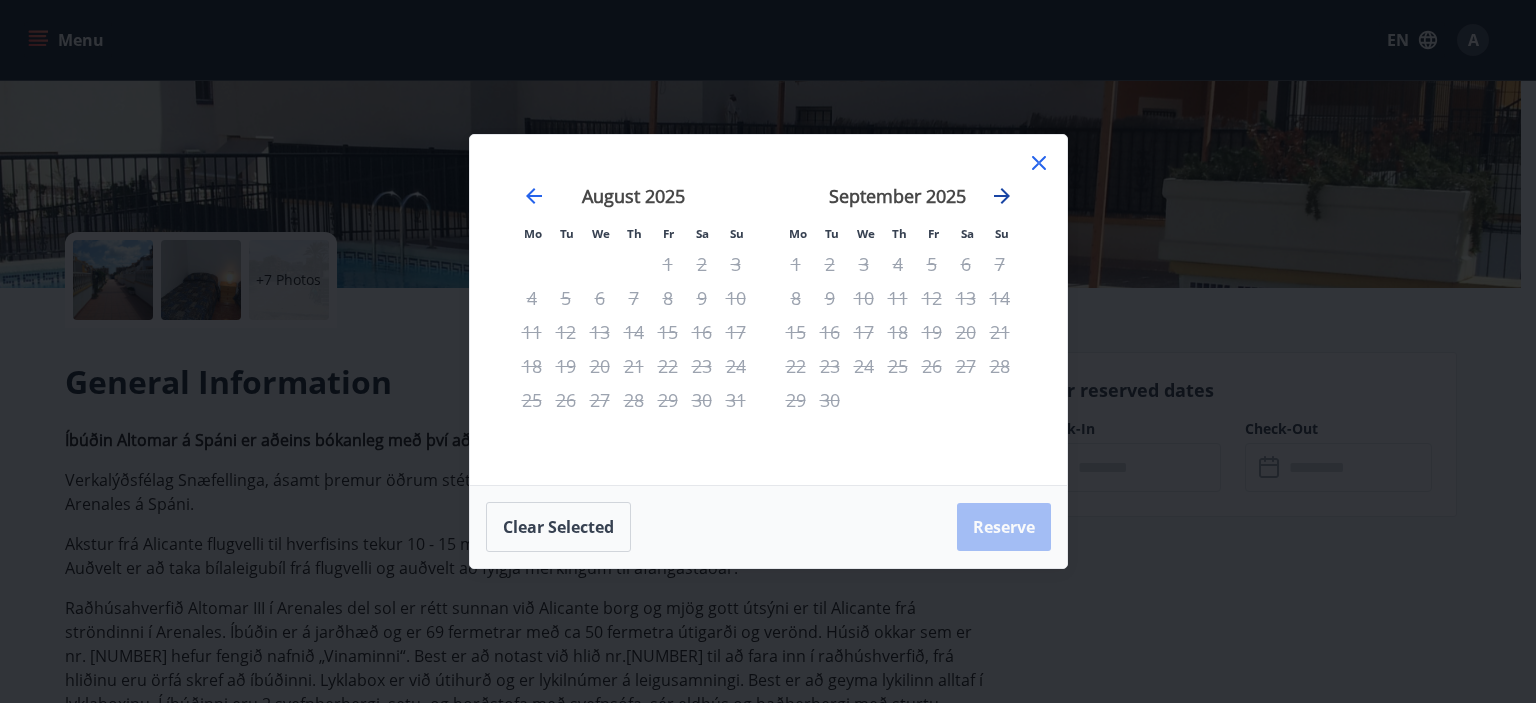 click 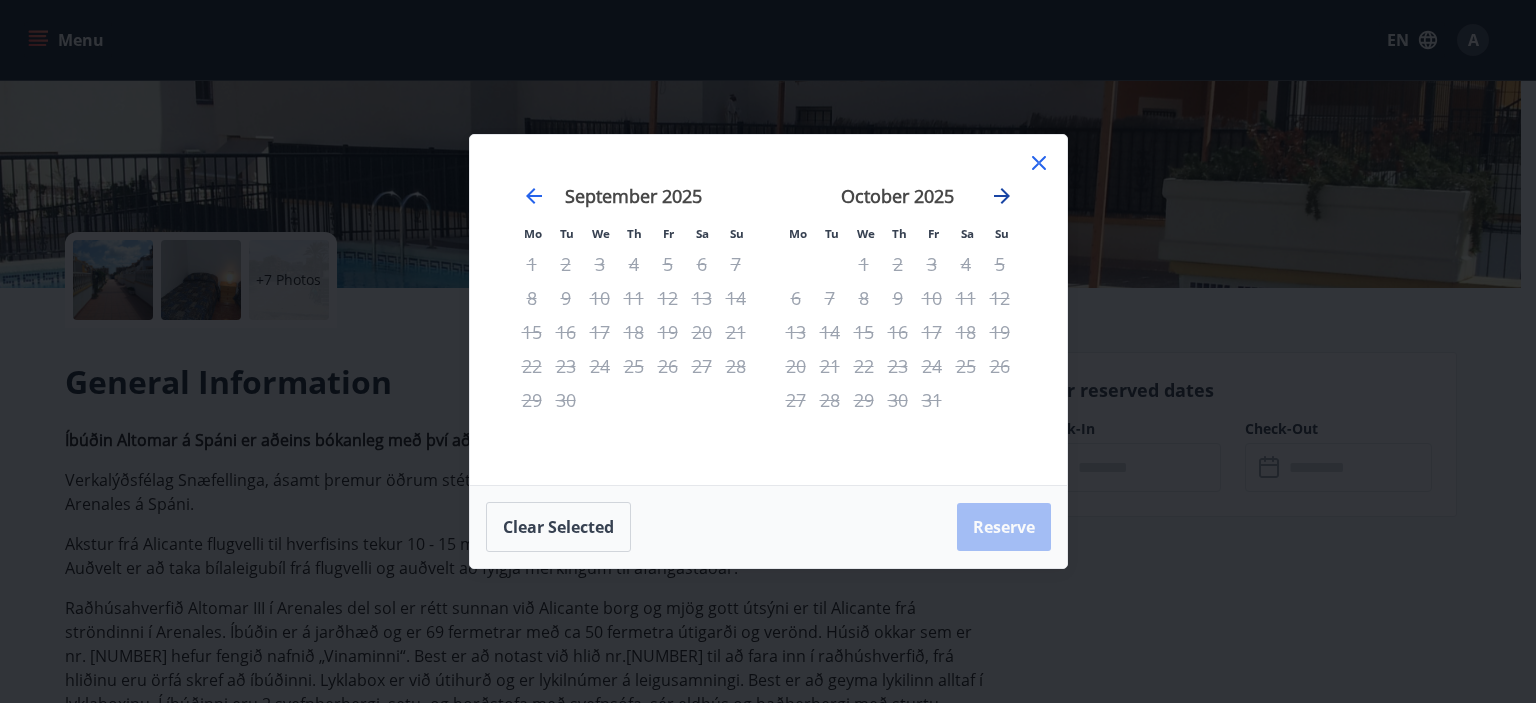 click 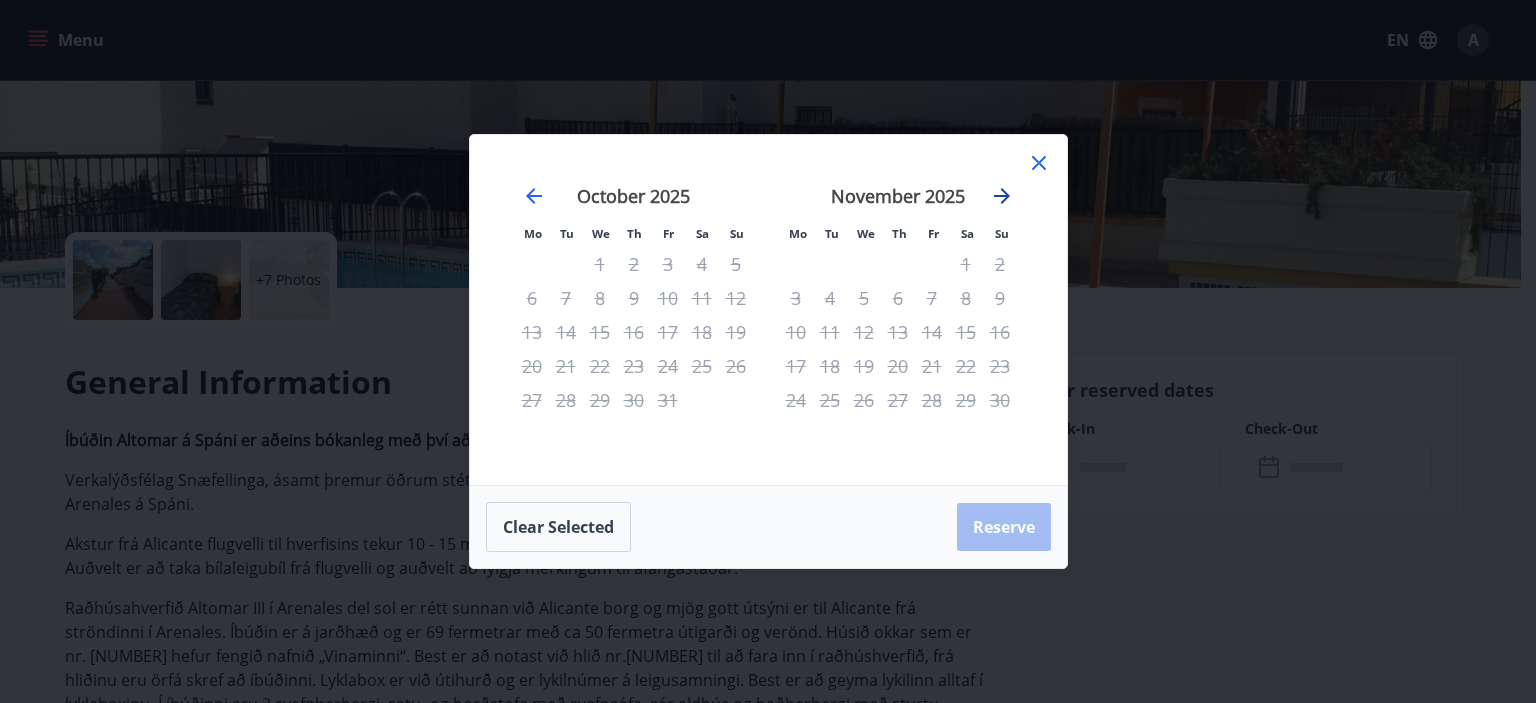 click 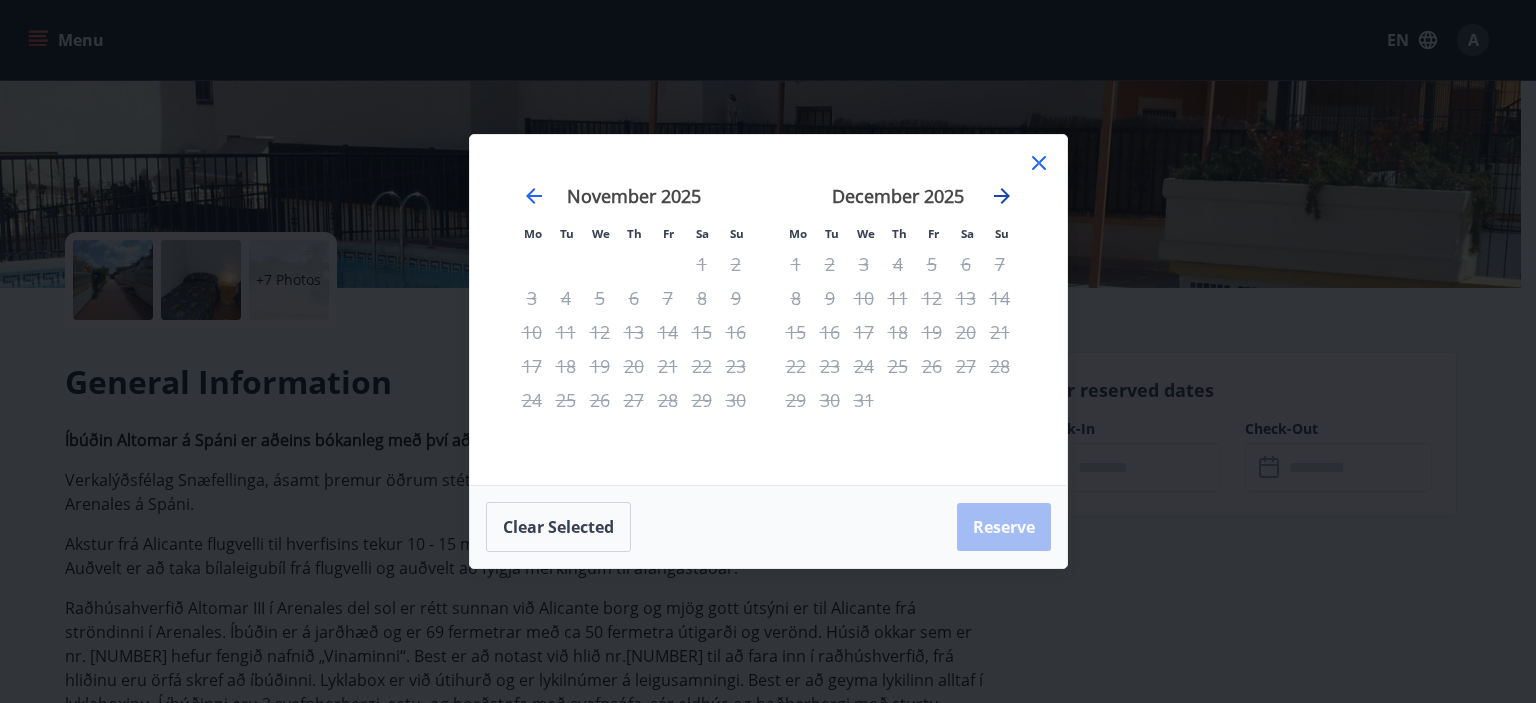 click 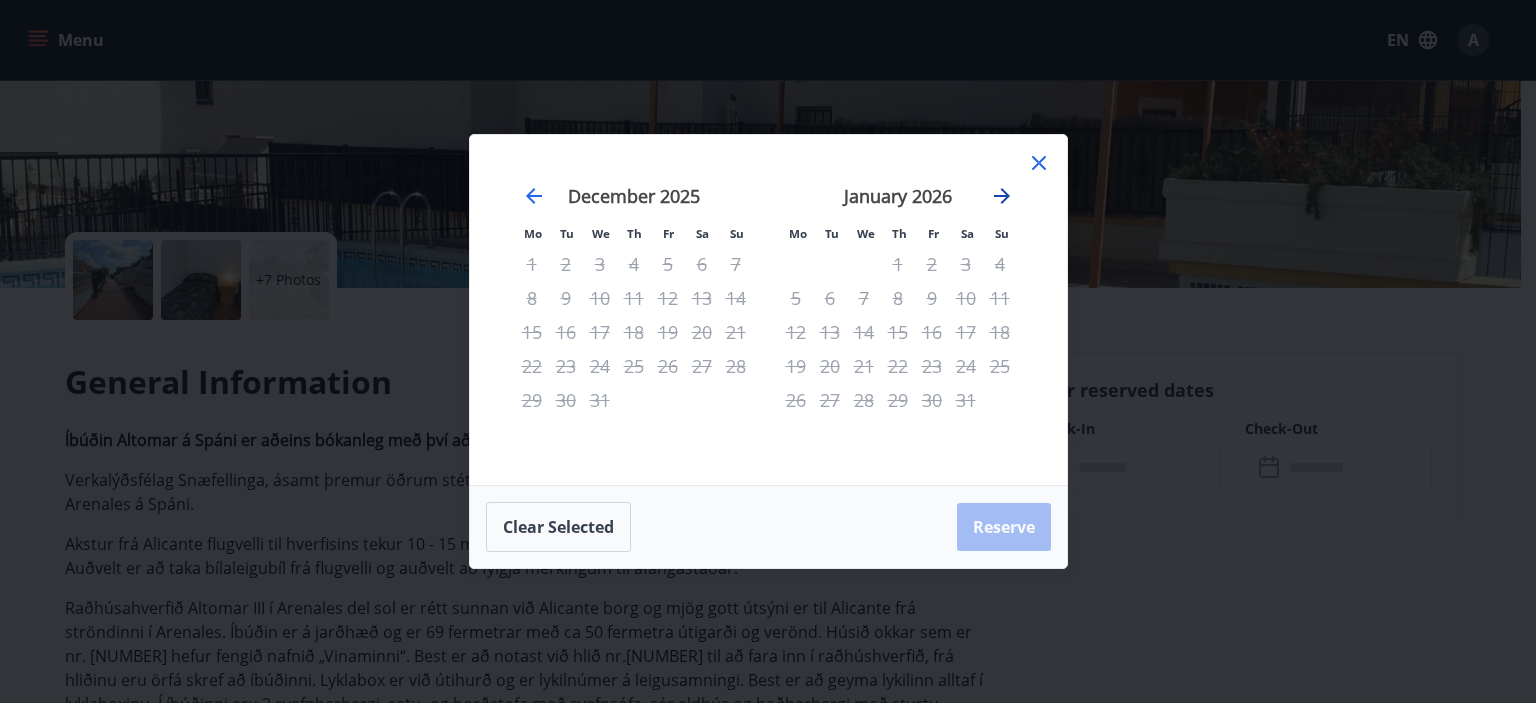 click 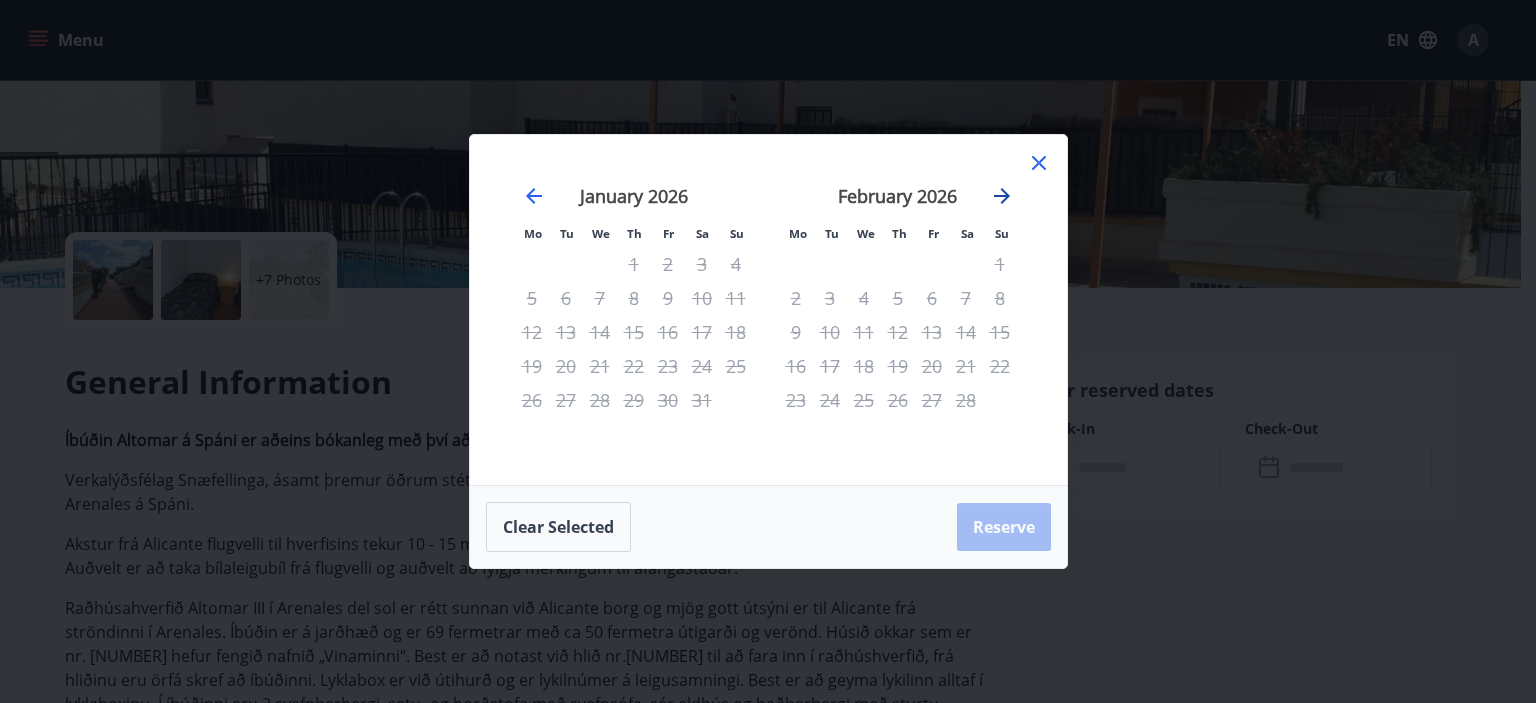 click 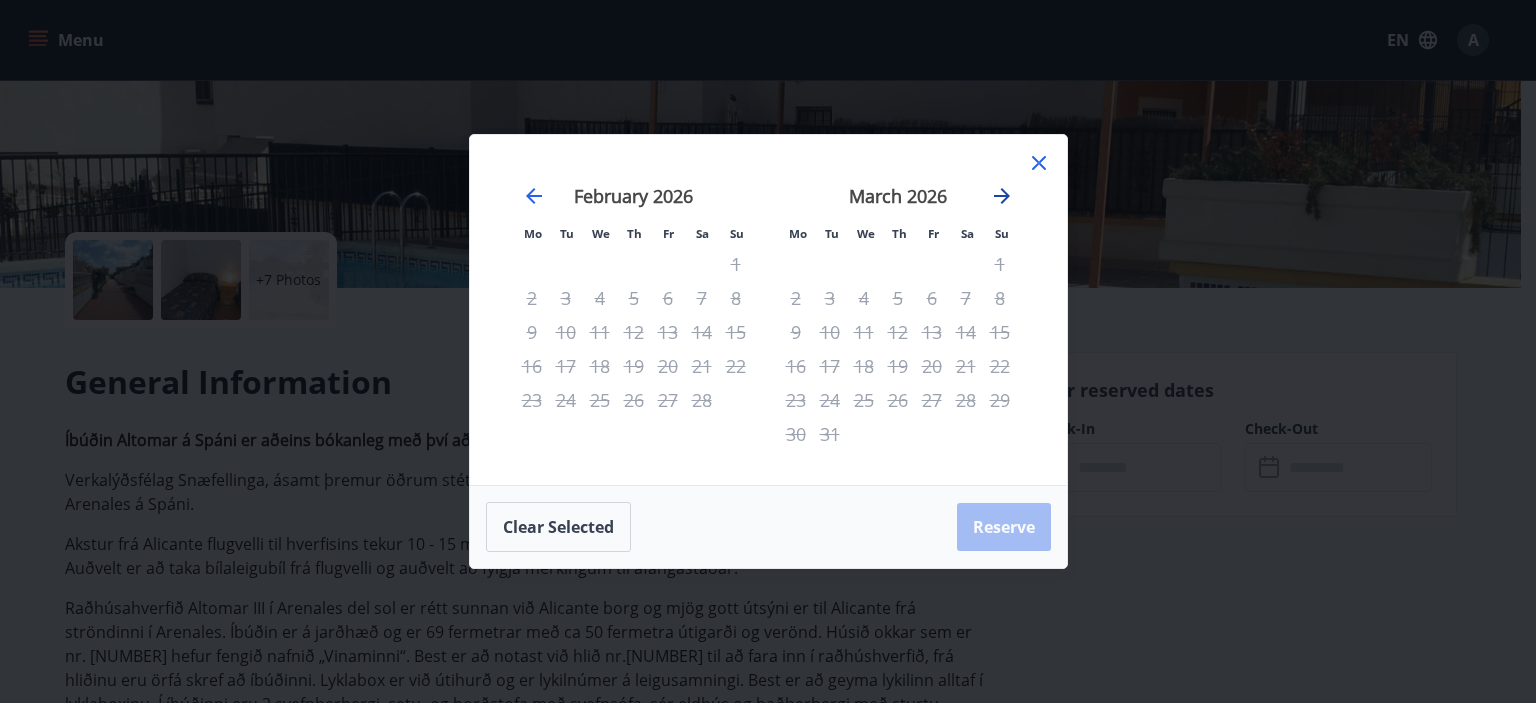 click 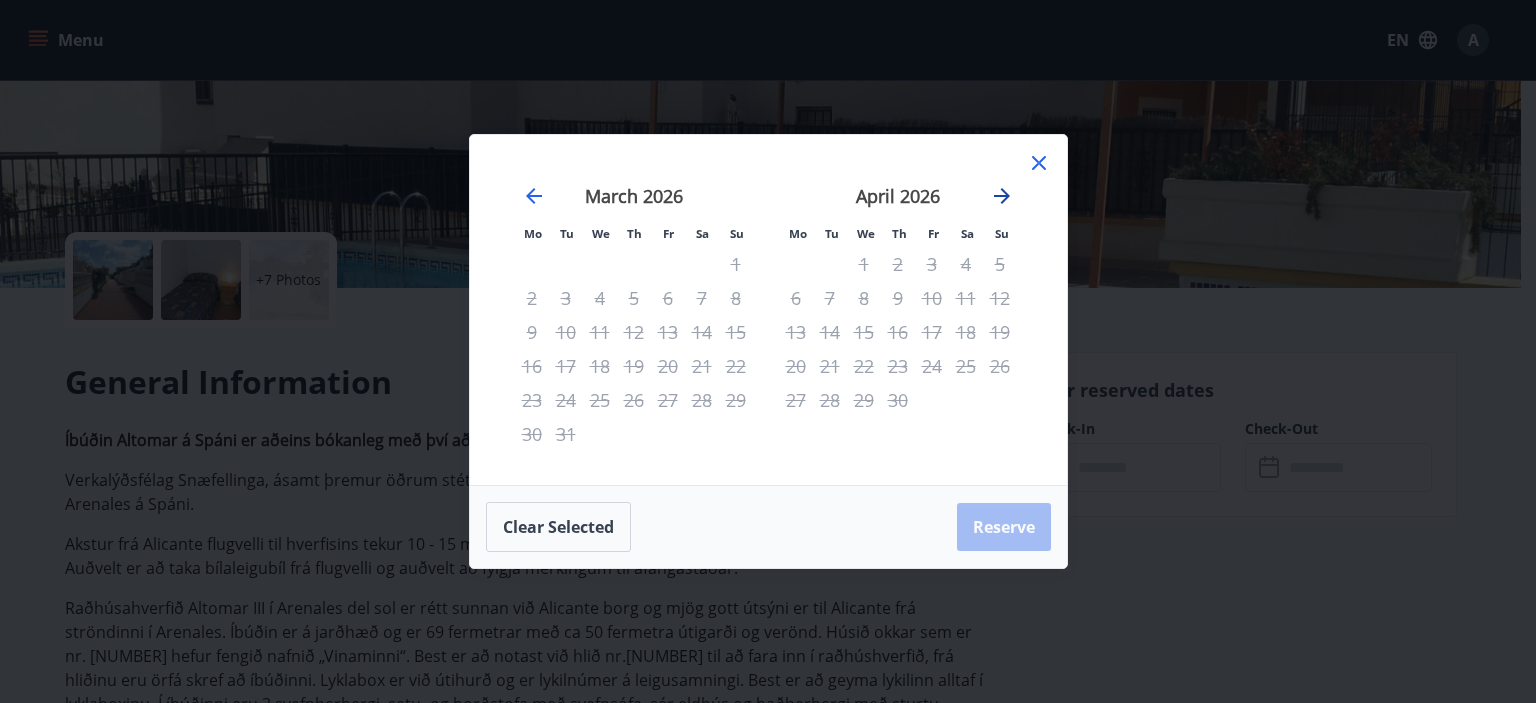 click 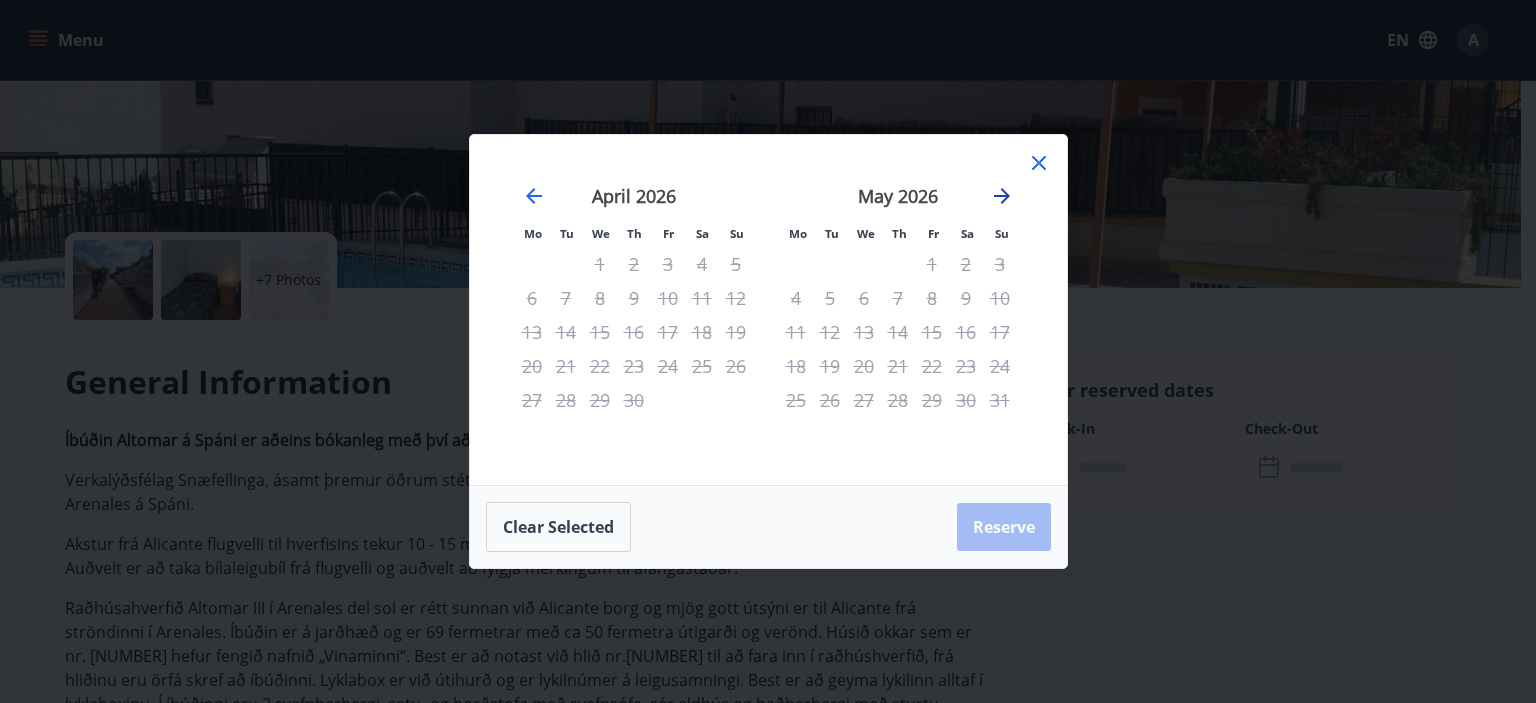 click 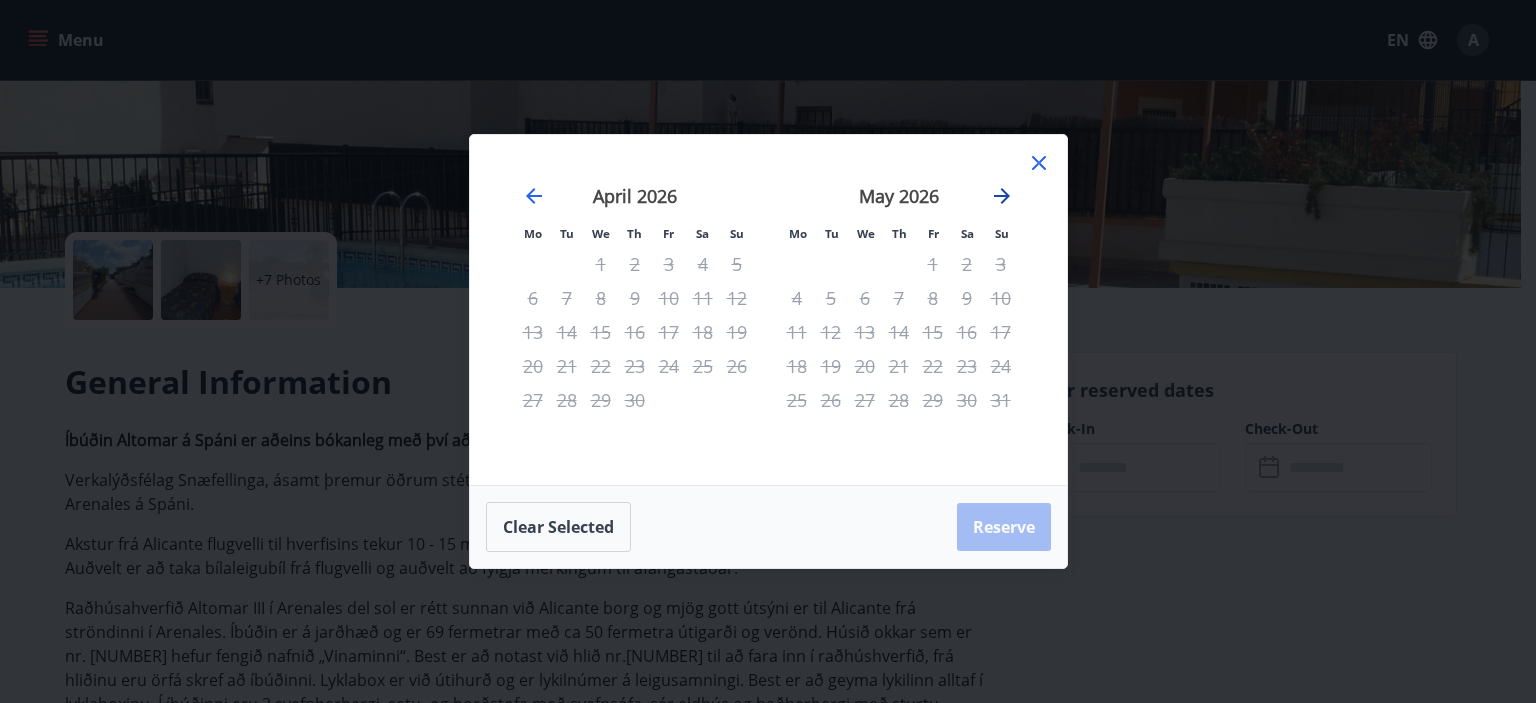 click 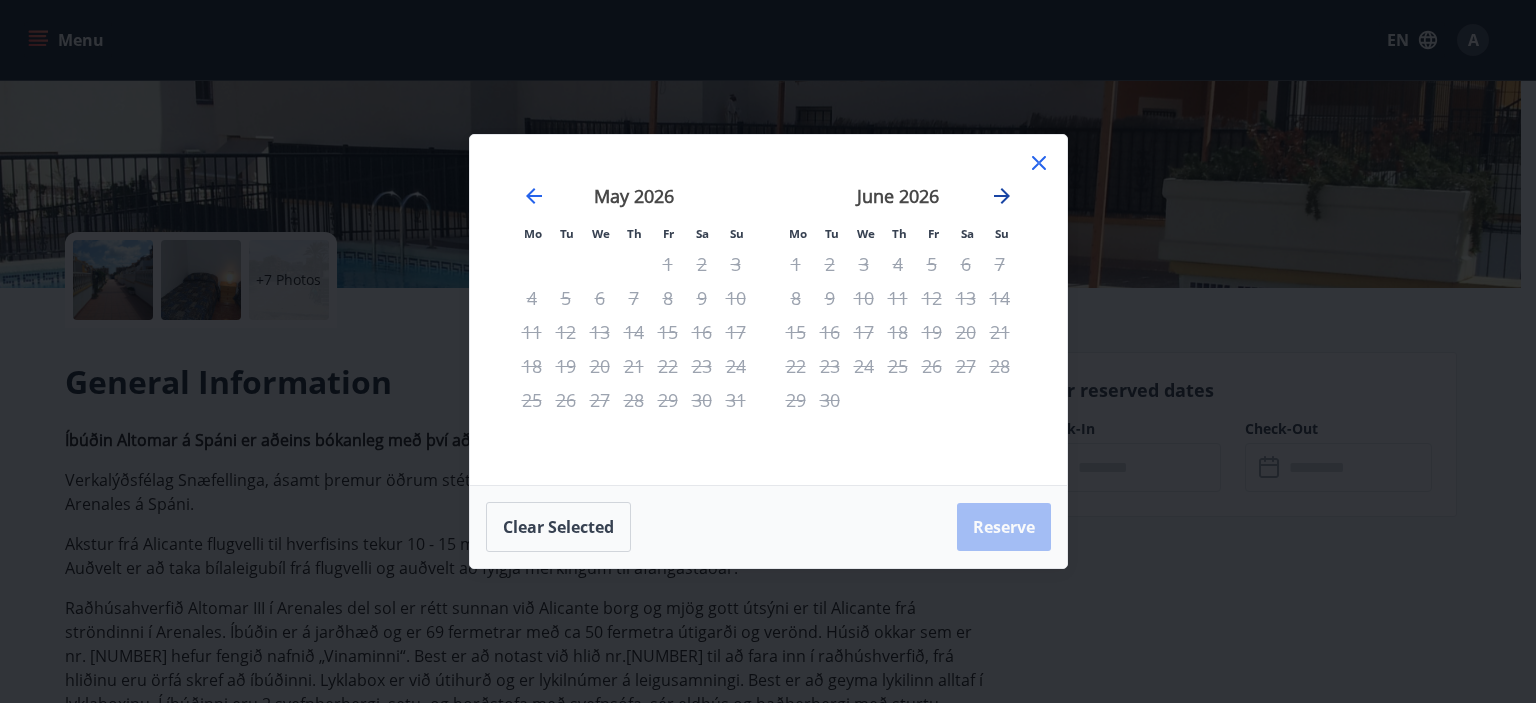 click 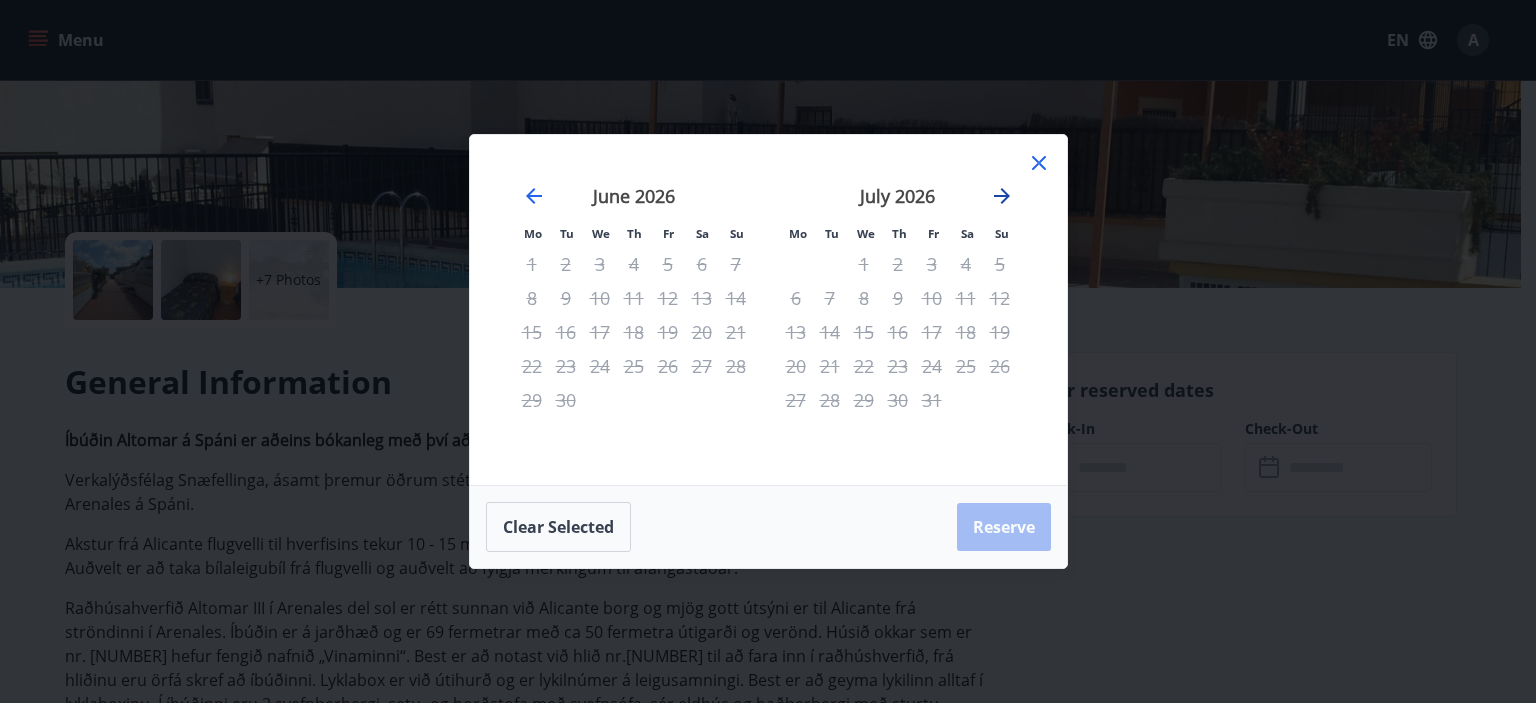 click 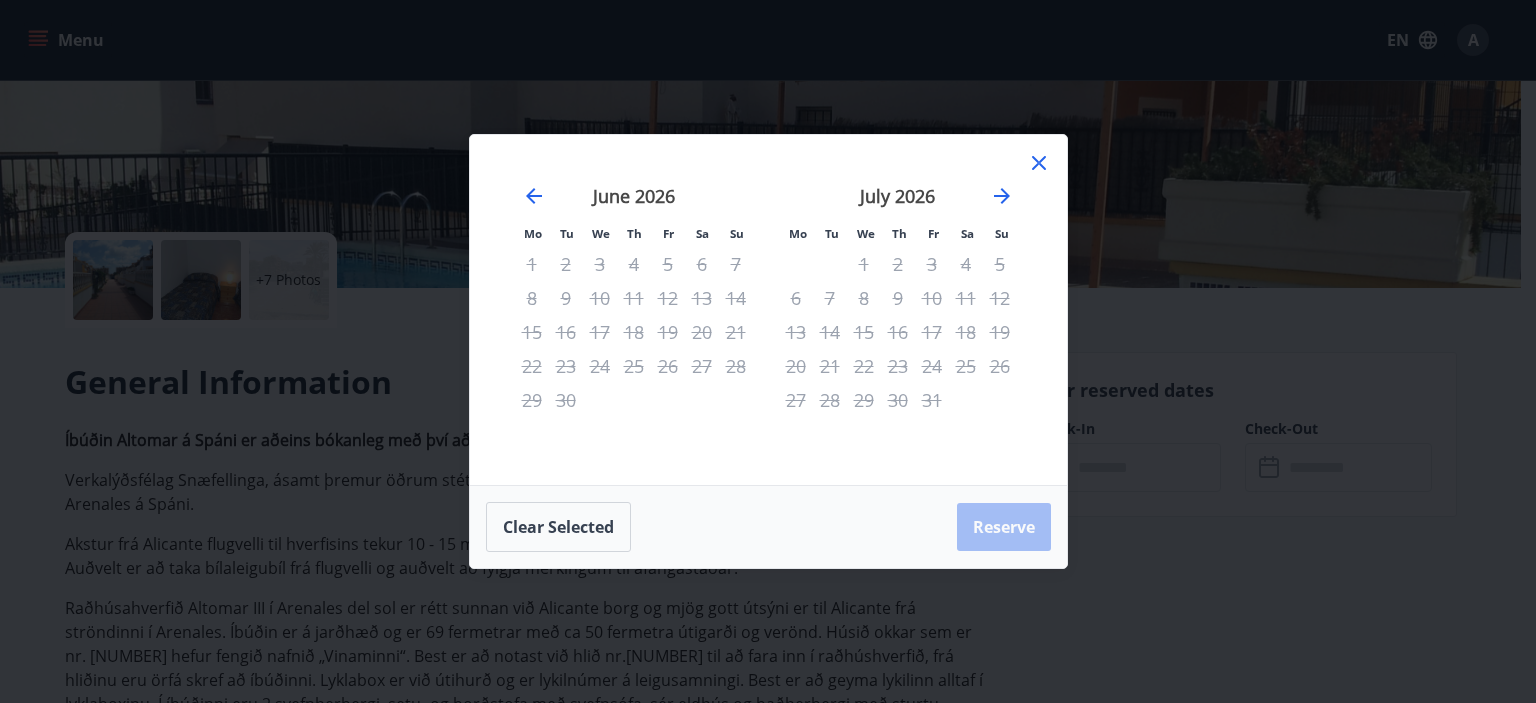 click 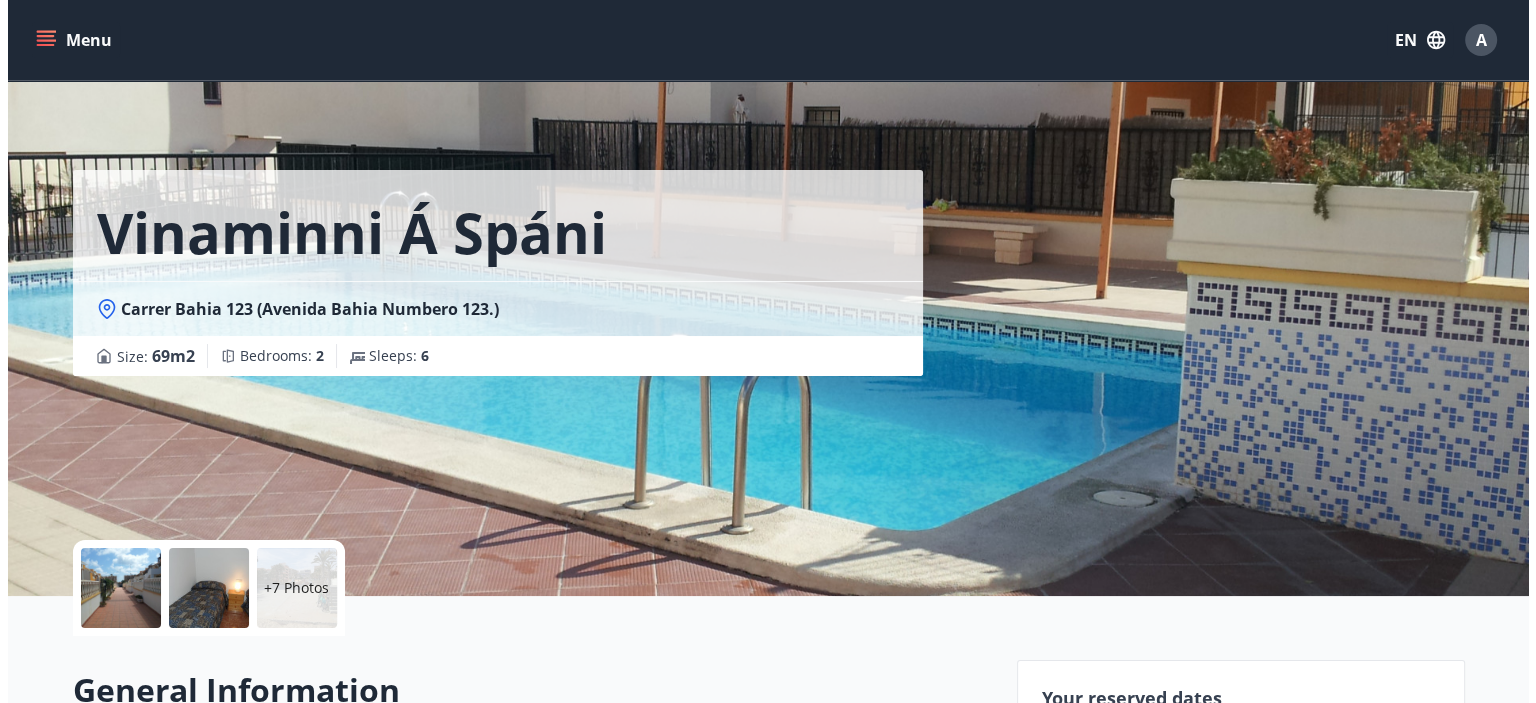 scroll, scrollTop: 0, scrollLeft: 0, axis: both 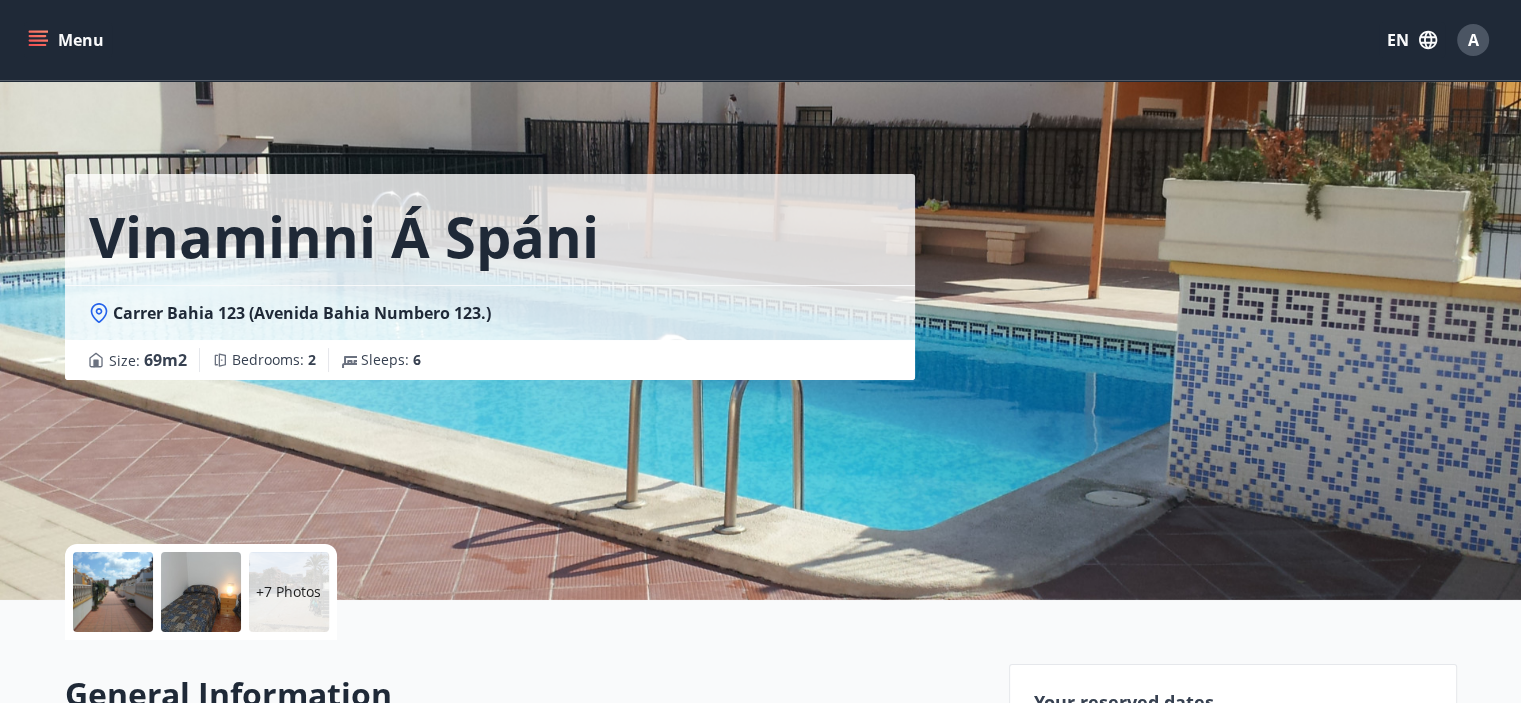 click at bounding box center [113, 592] 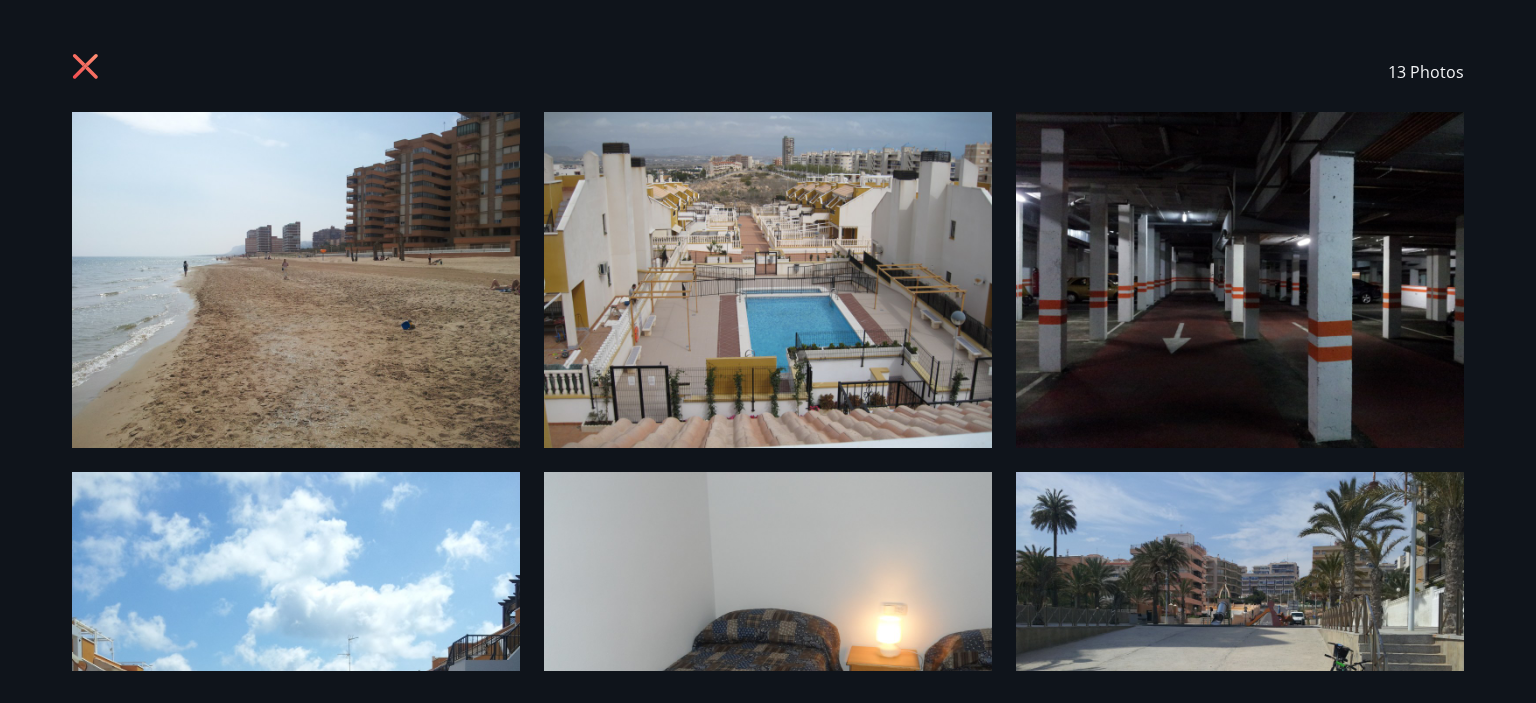 click at bounding box center (296, 280) 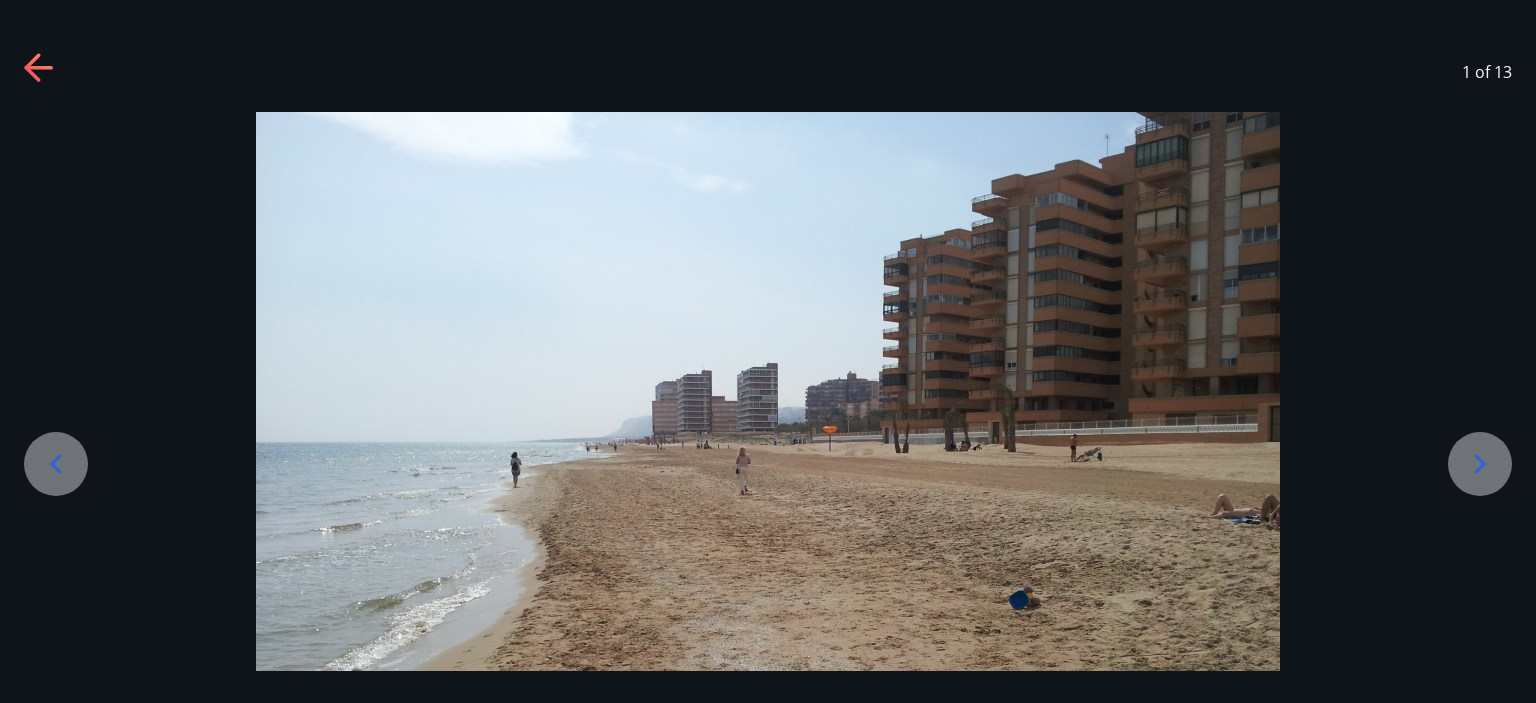 click 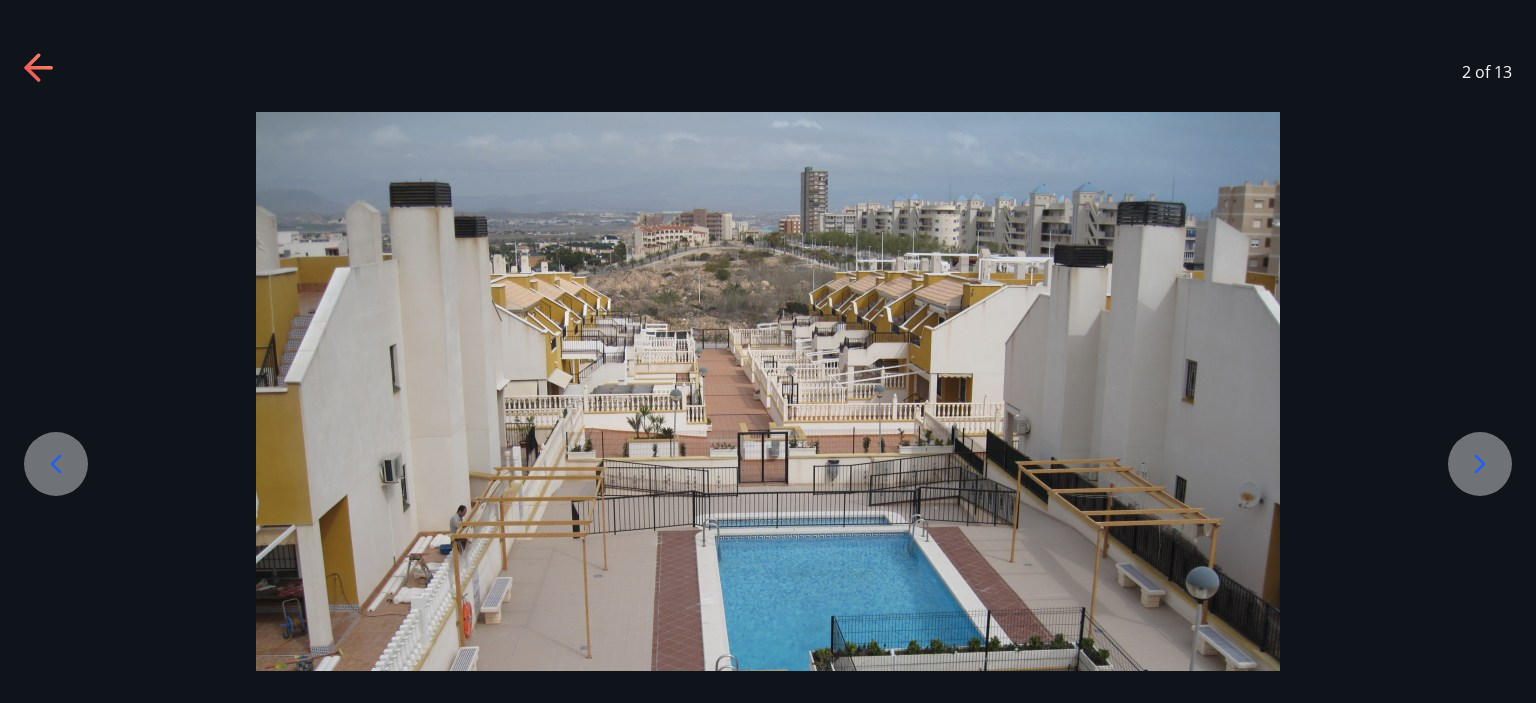 click 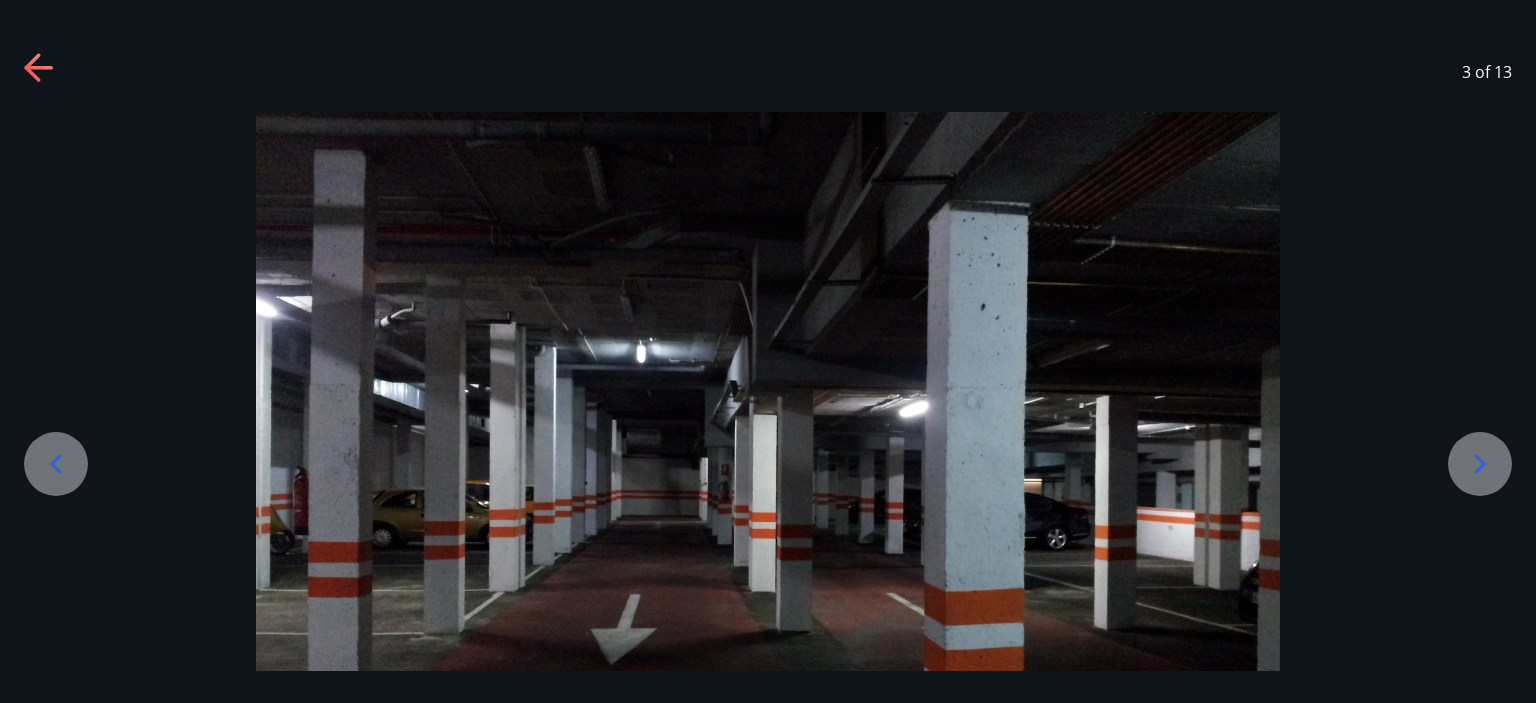 click 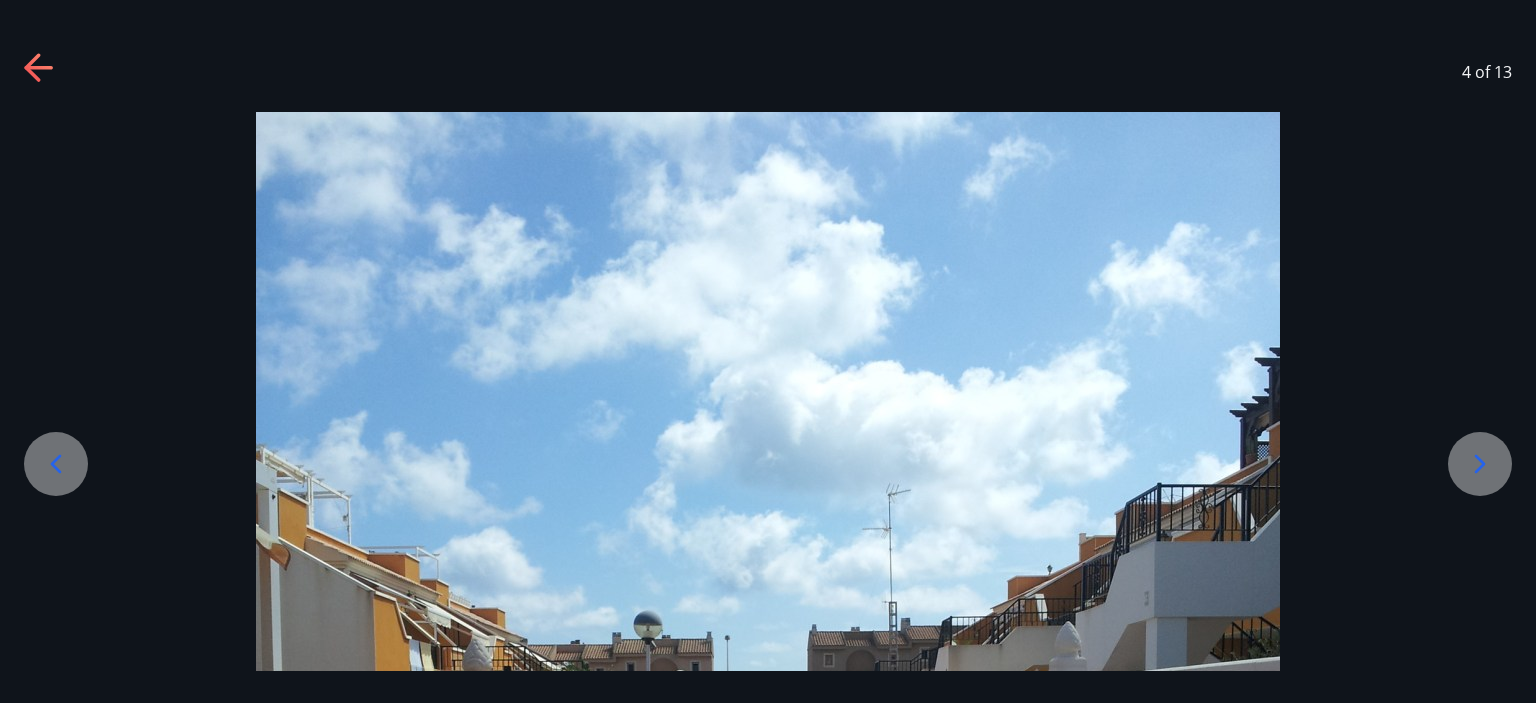 click 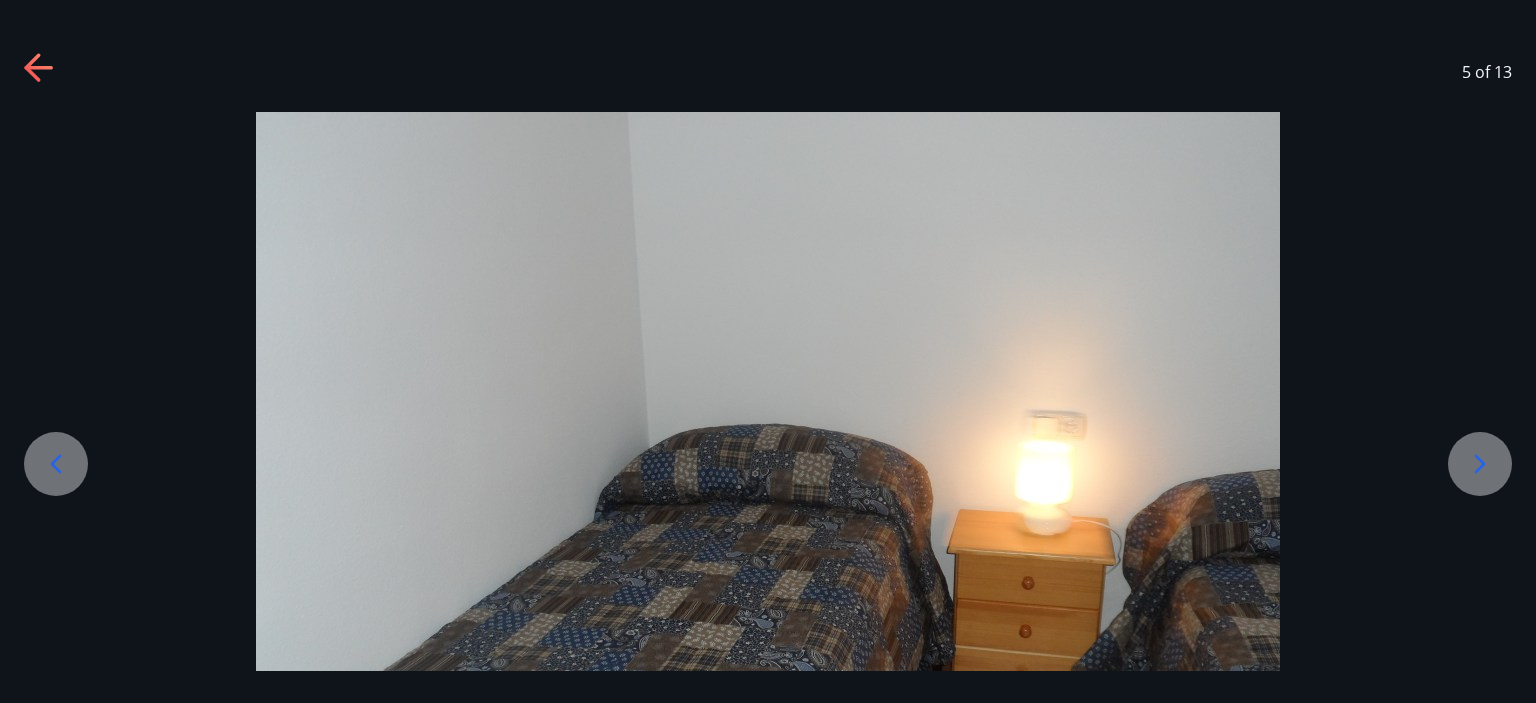 scroll, scrollTop: 208, scrollLeft: 0, axis: vertical 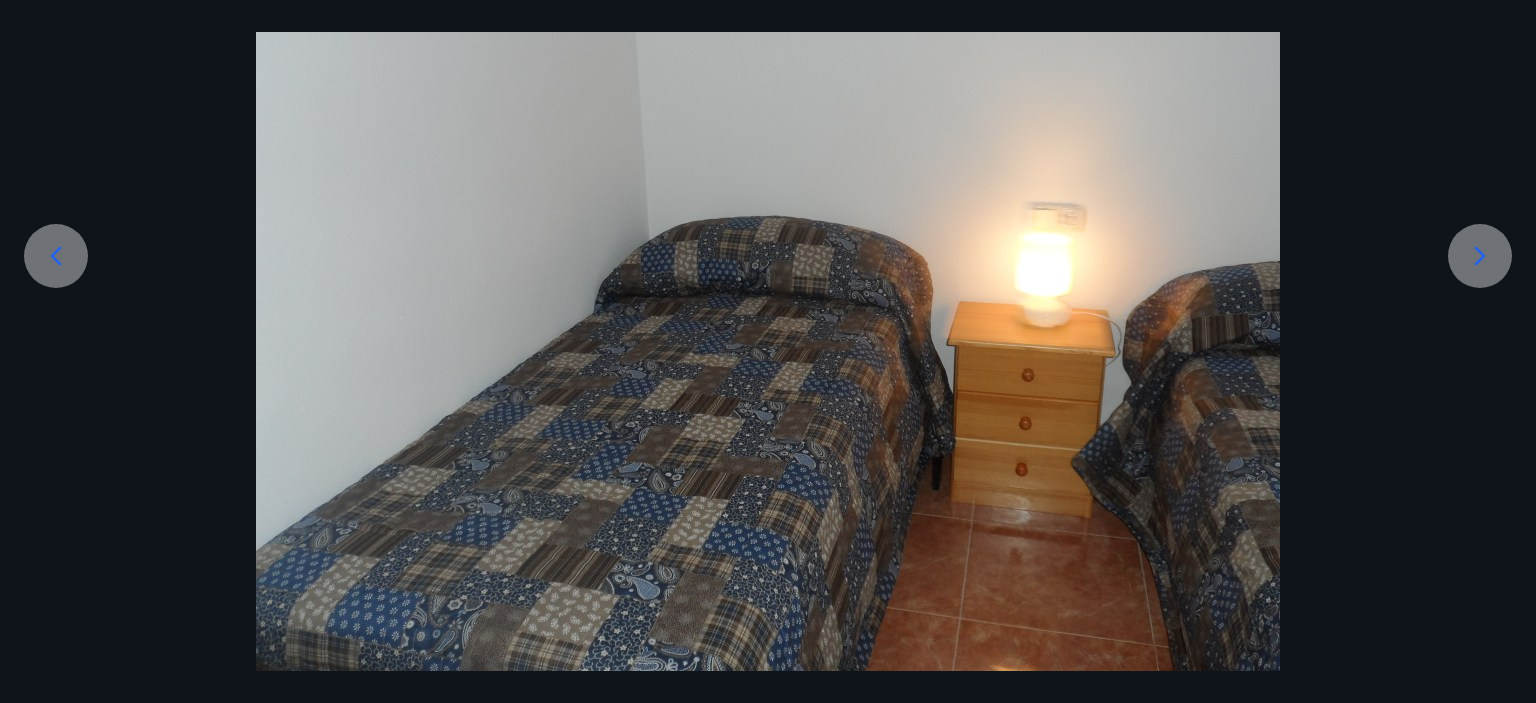 click 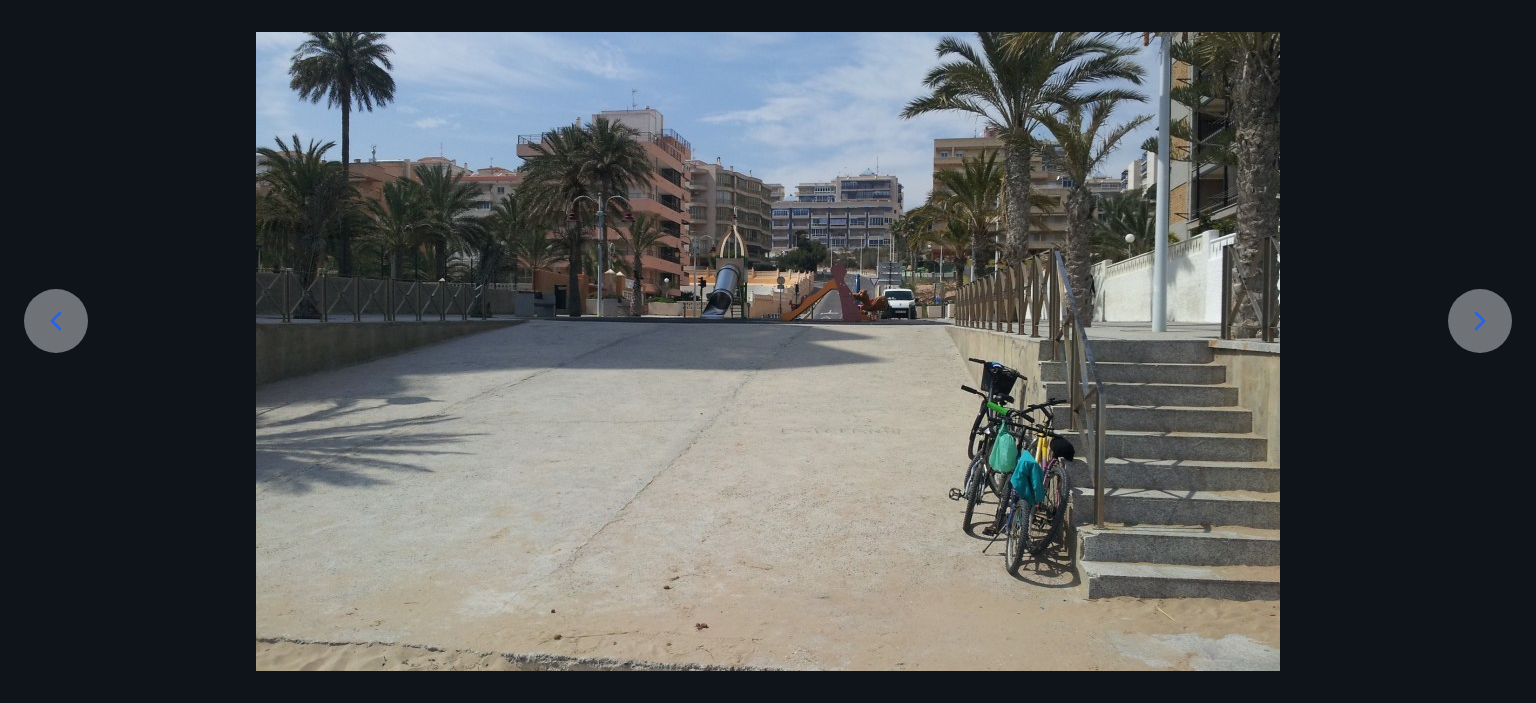 scroll, scrollTop: 147, scrollLeft: 0, axis: vertical 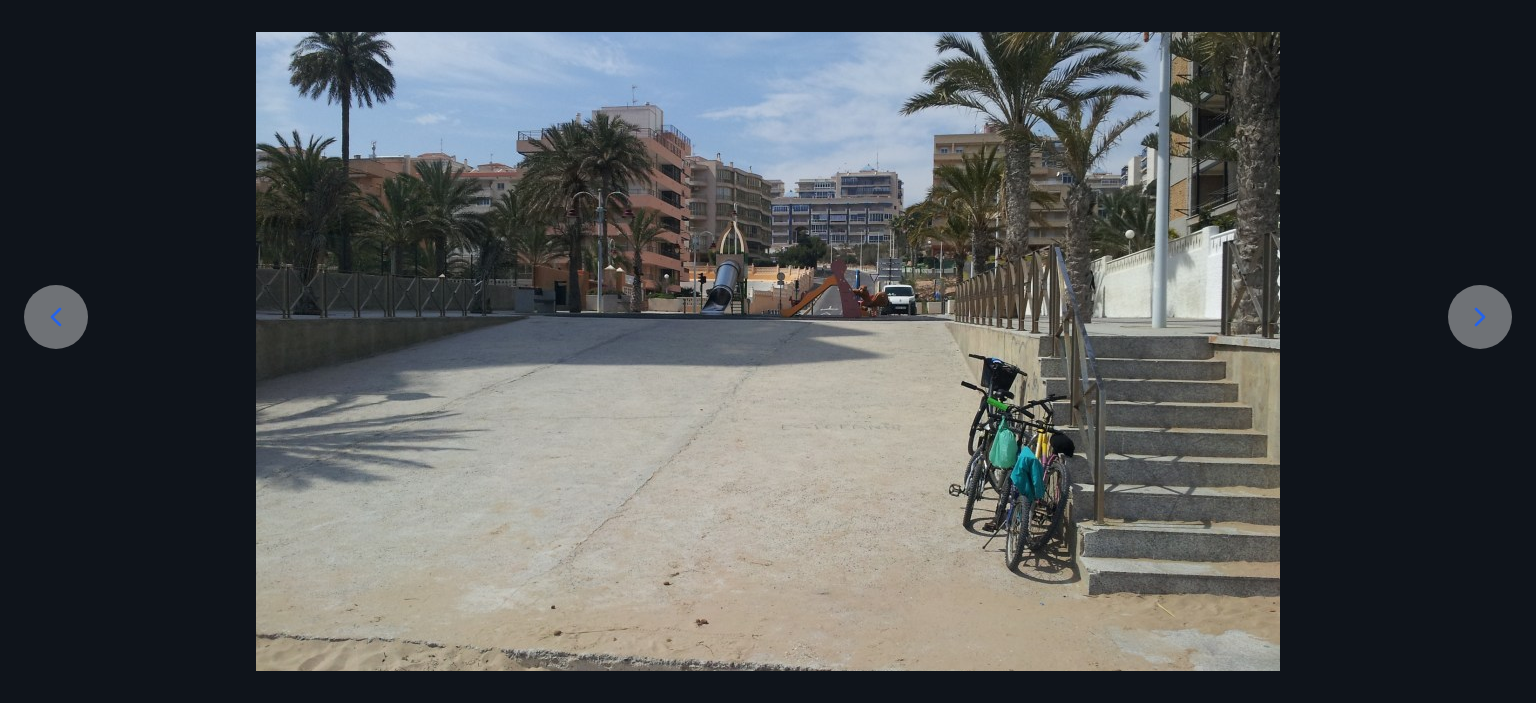 click 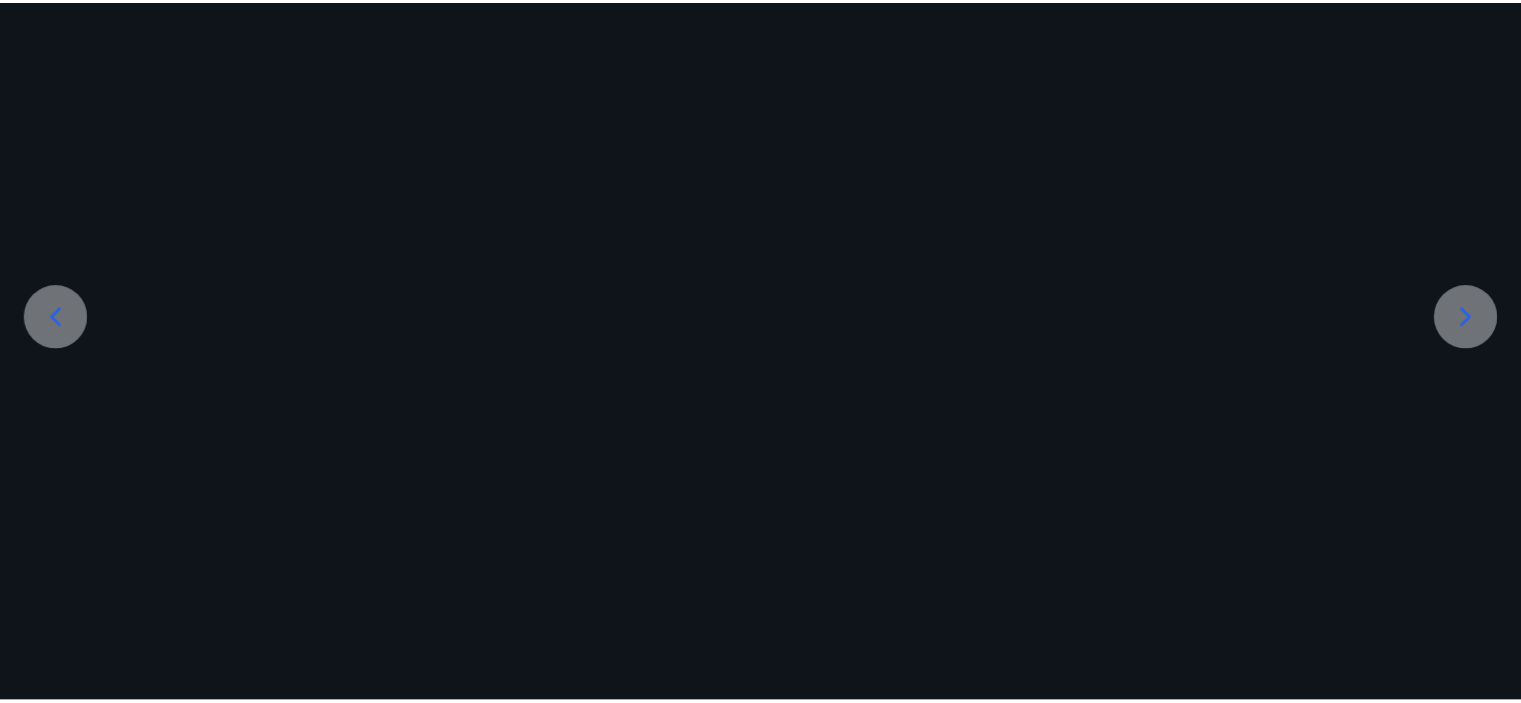 scroll, scrollTop: 0, scrollLeft: 0, axis: both 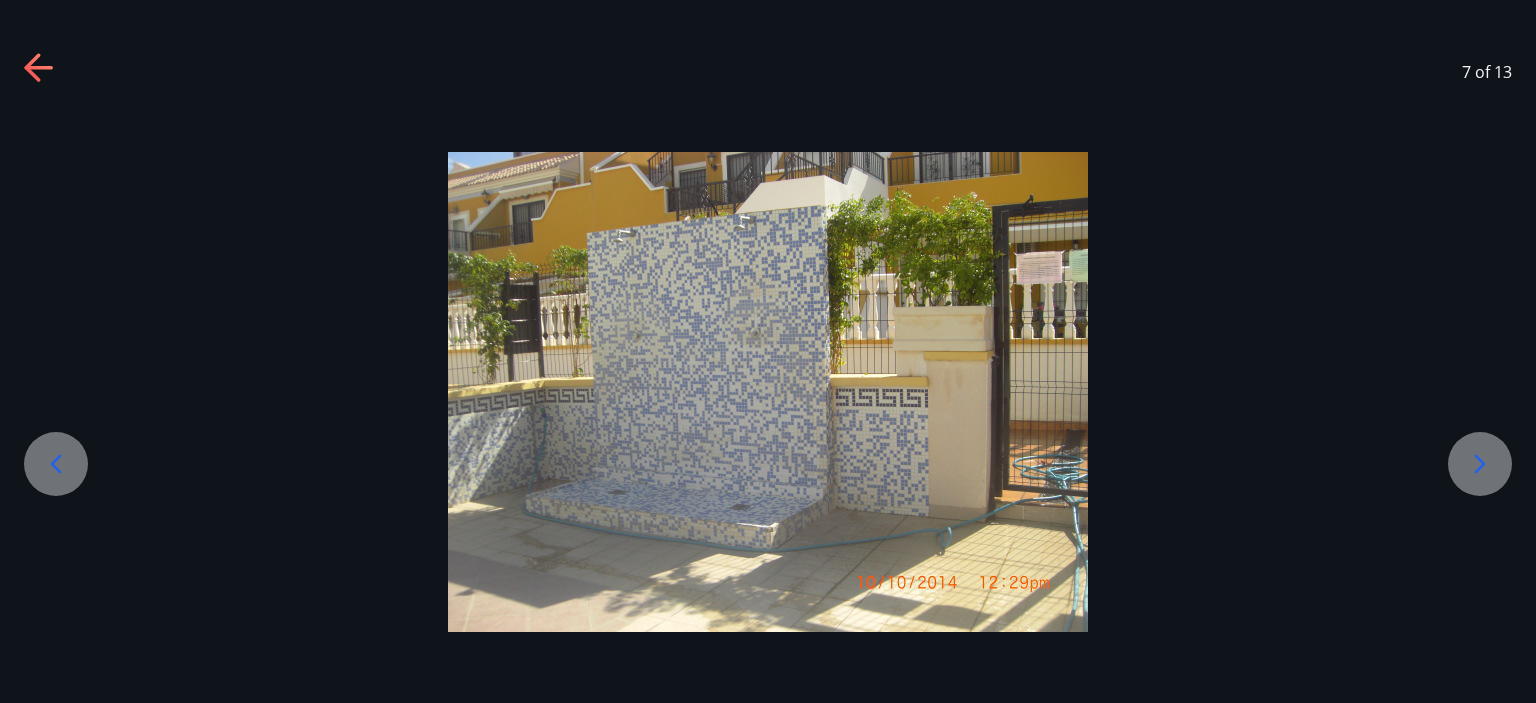 click at bounding box center [1480, 464] 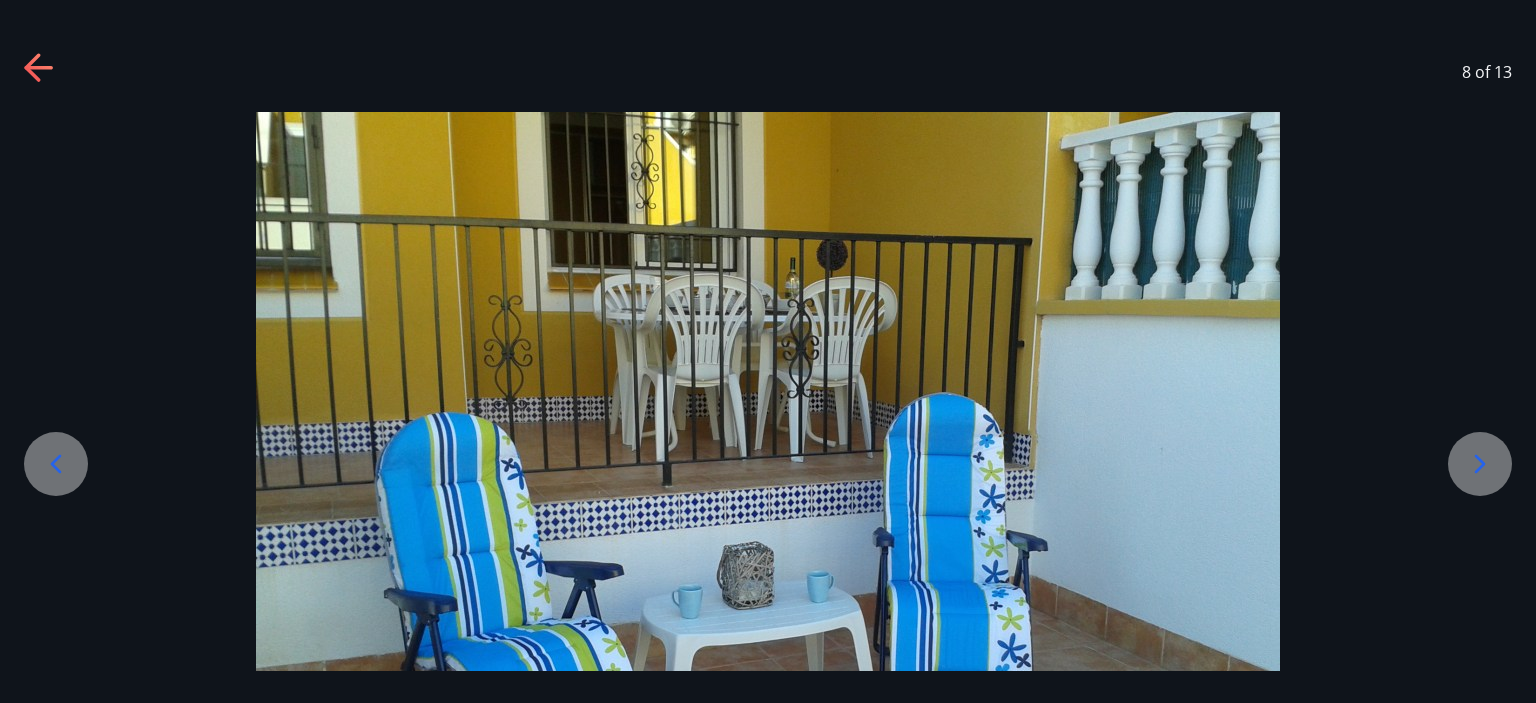 click at bounding box center [1480, 464] 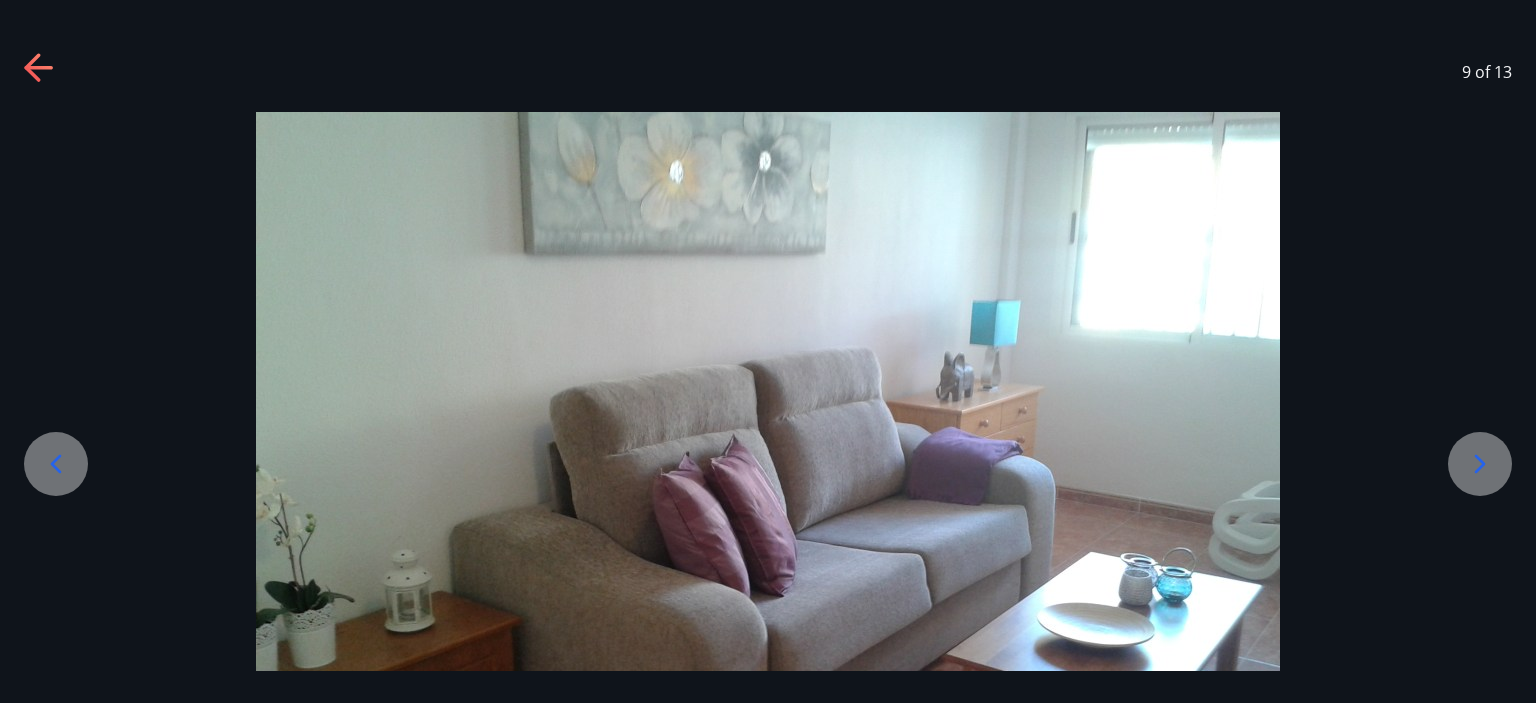 click at bounding box center (1480, 464) 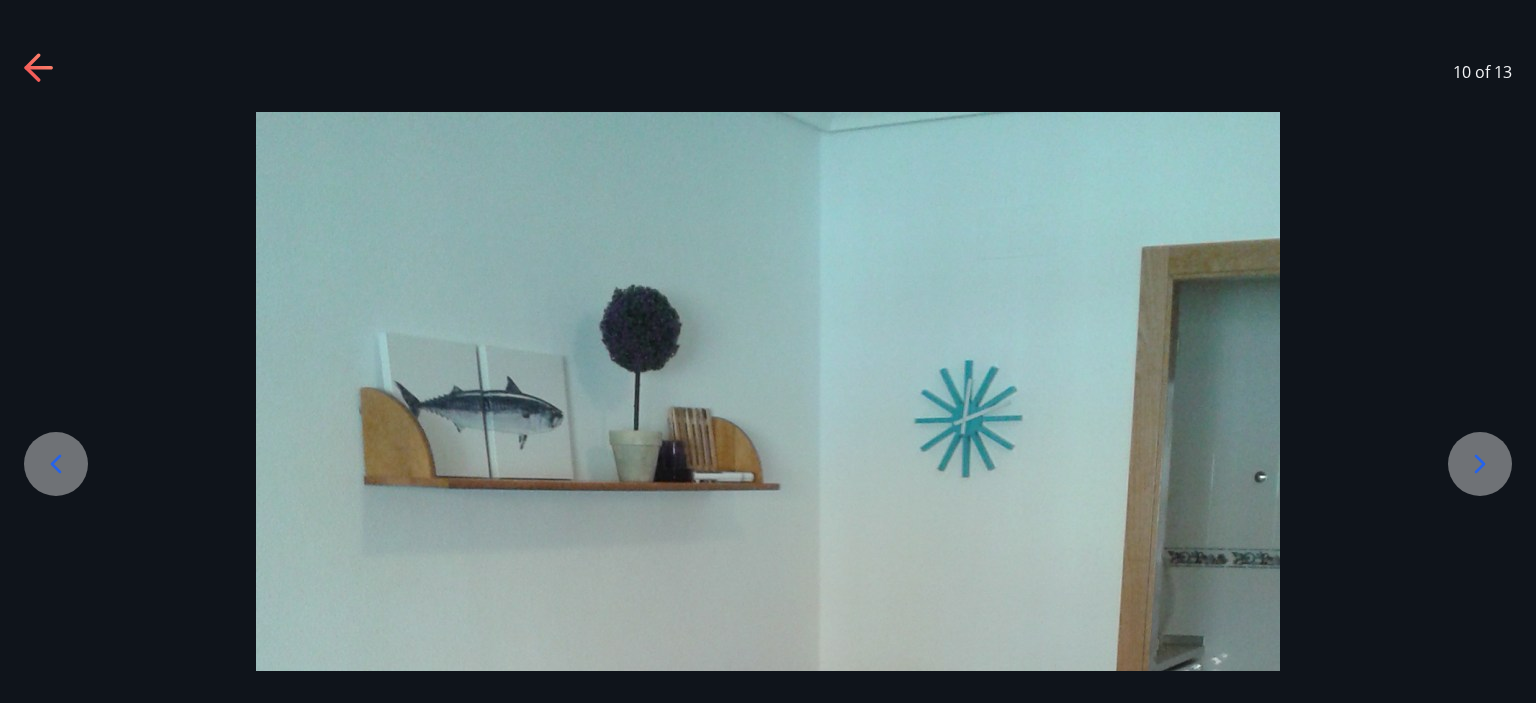 click at bounding box center [1480, 464] 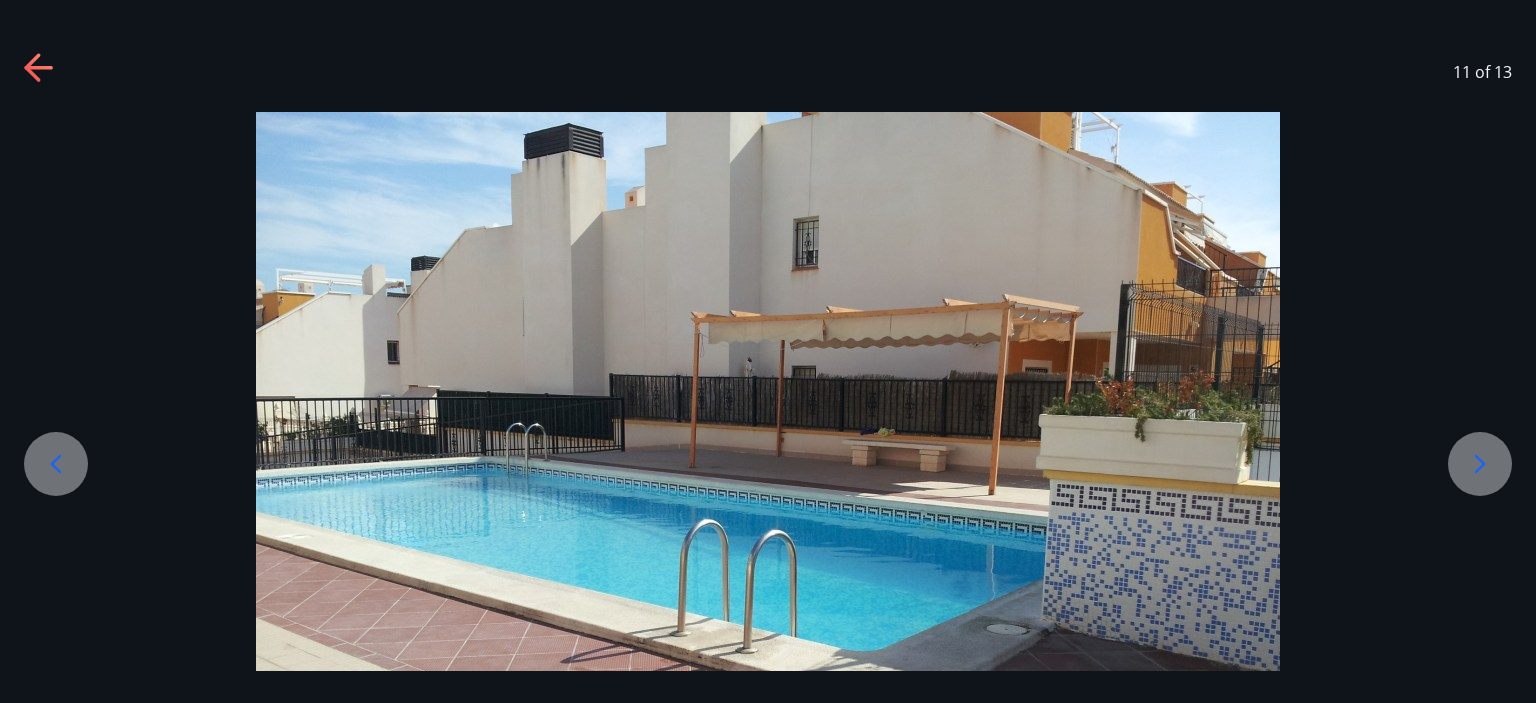 click 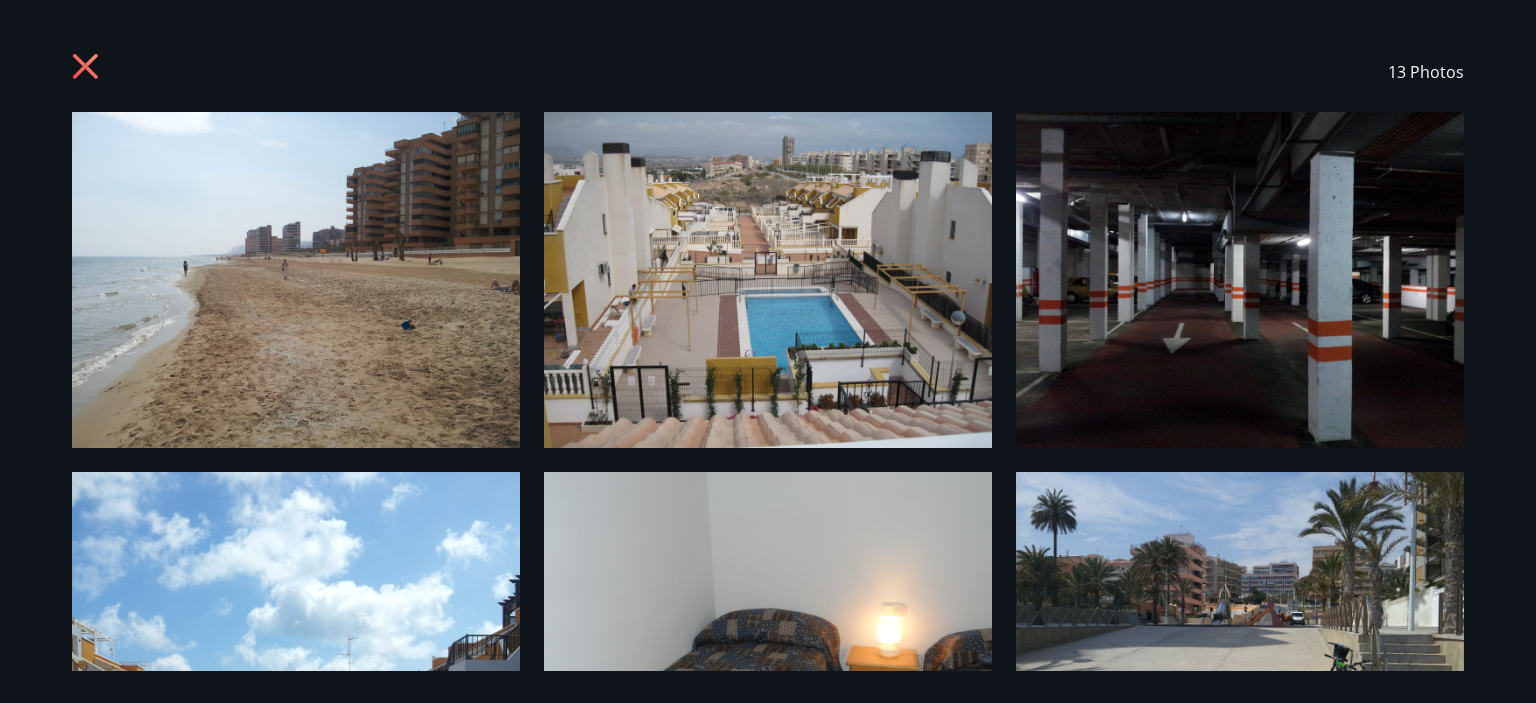 click at bounding box center (296, 280) 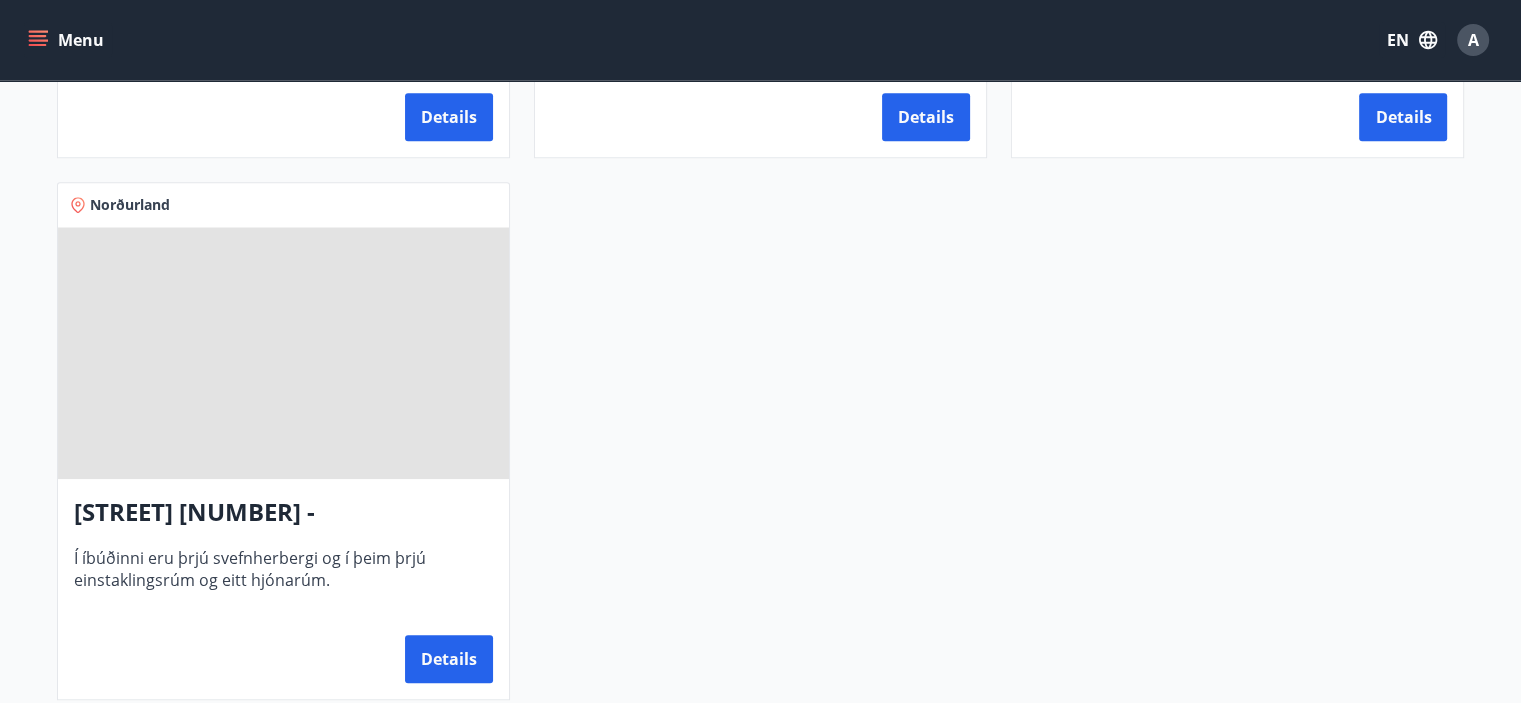 scroll, scrollTop: 1910, scrollLeft: 0, axis: vertical 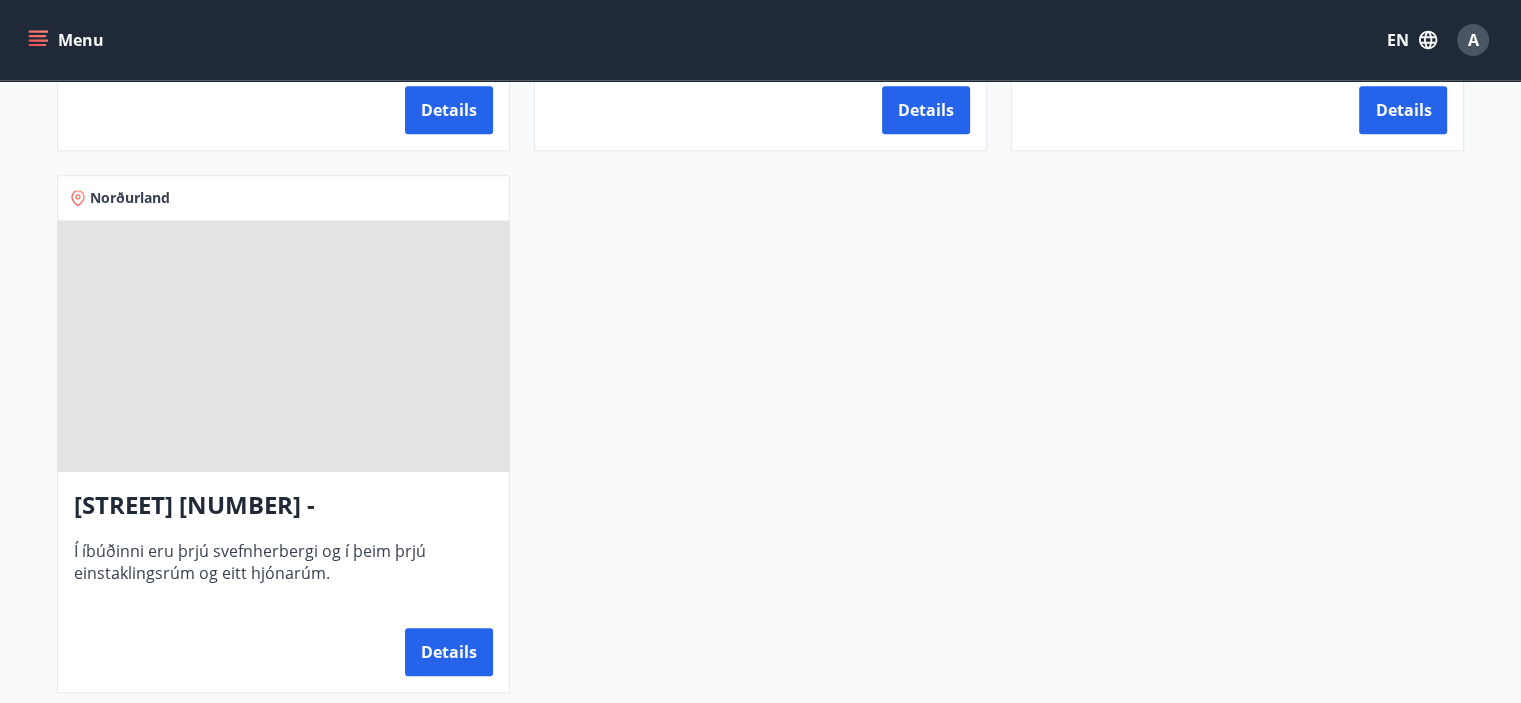 click on "[STREET] [NUMBER] - [POSTAL_CODE] [CITY]" at bounding box center (283, 506) 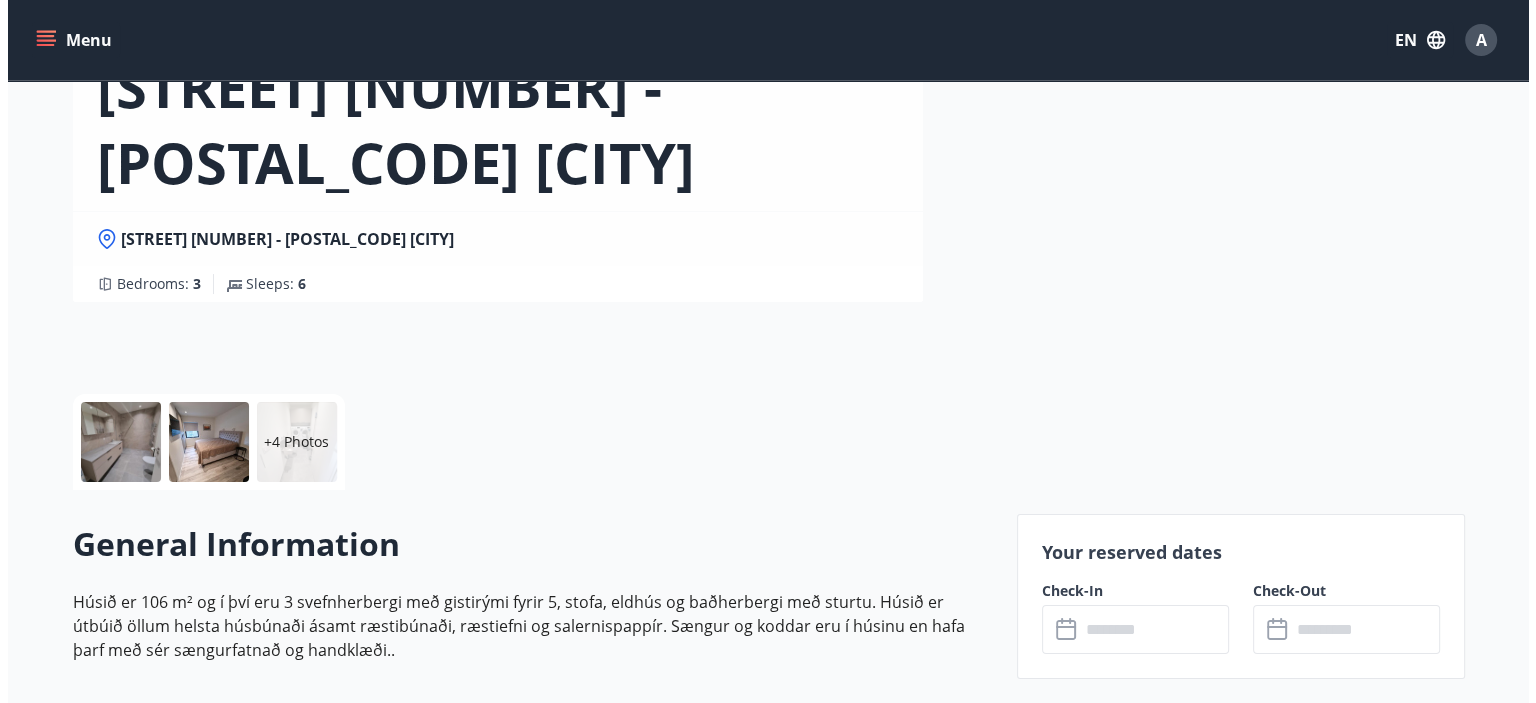 scroll, scrollTop: 160, scrollLeft: 0, axis: vertical 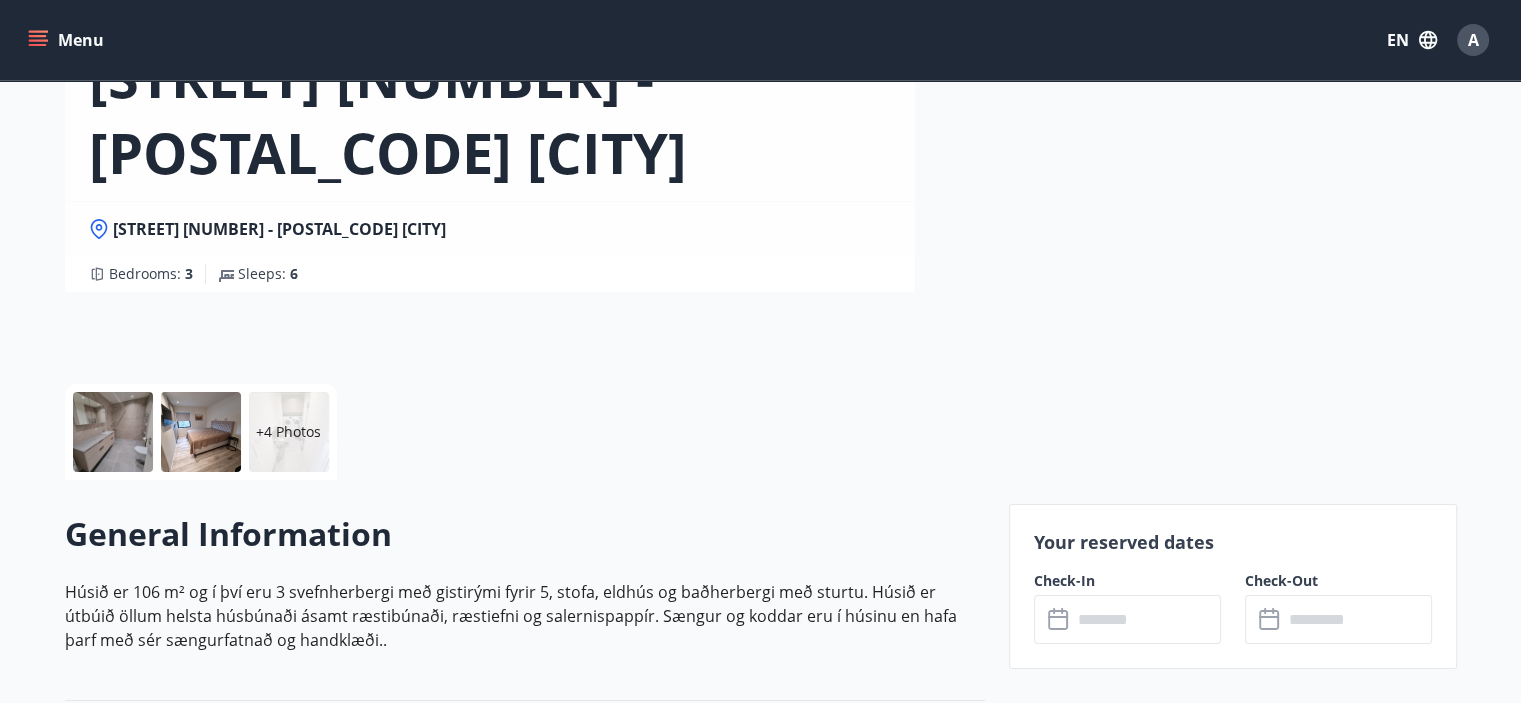 click at bounding box center (113, 432) 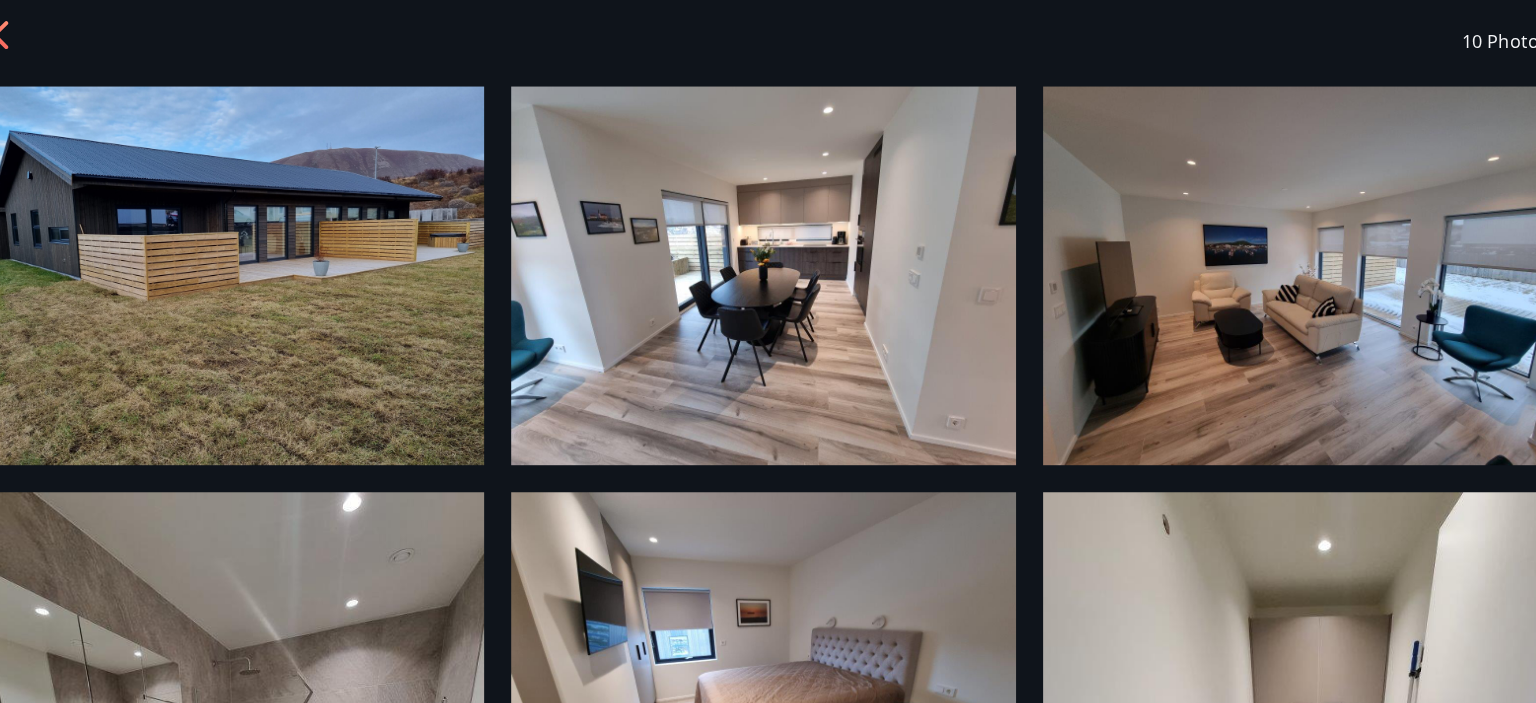 scroll, scrollTop: 160, scrollLeft: 0, axis: vertical 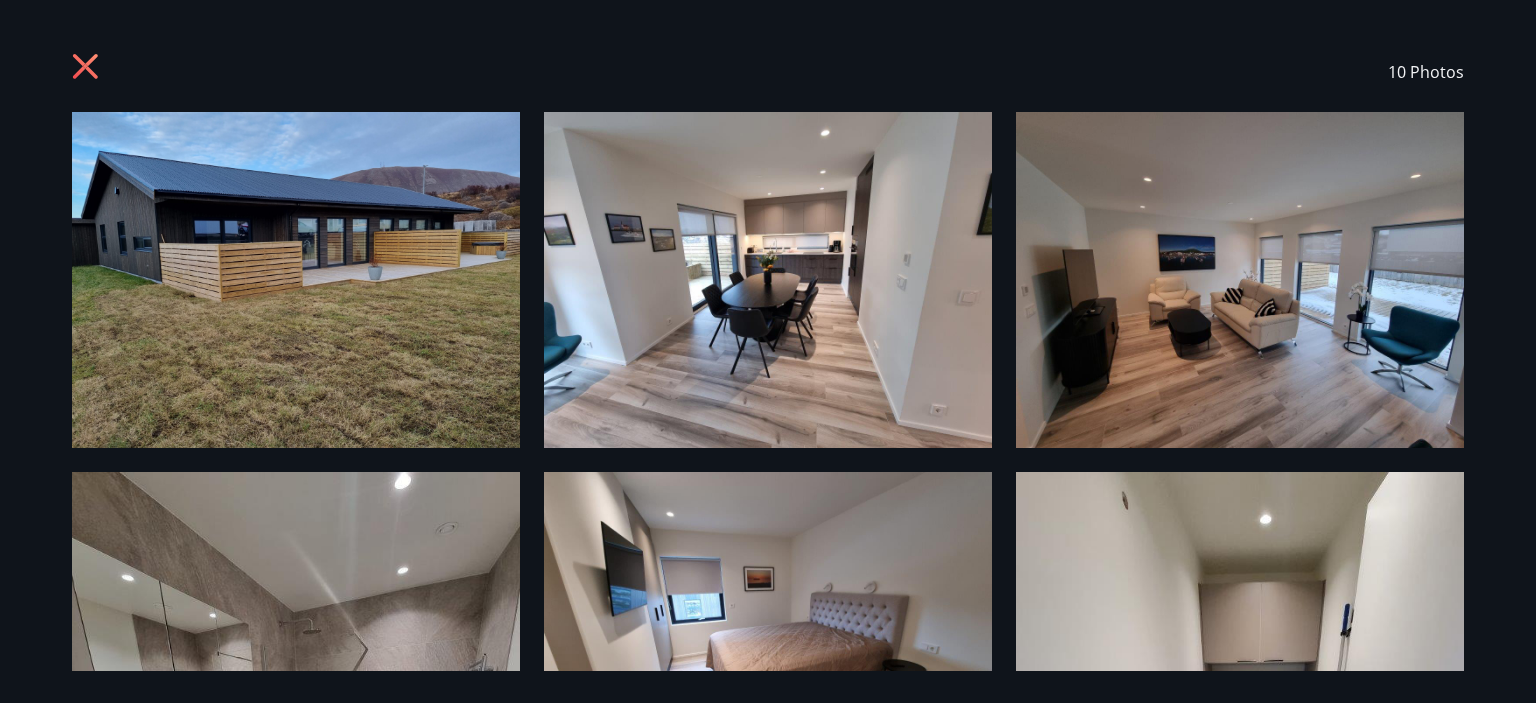 click at bounding box center [296, 280] 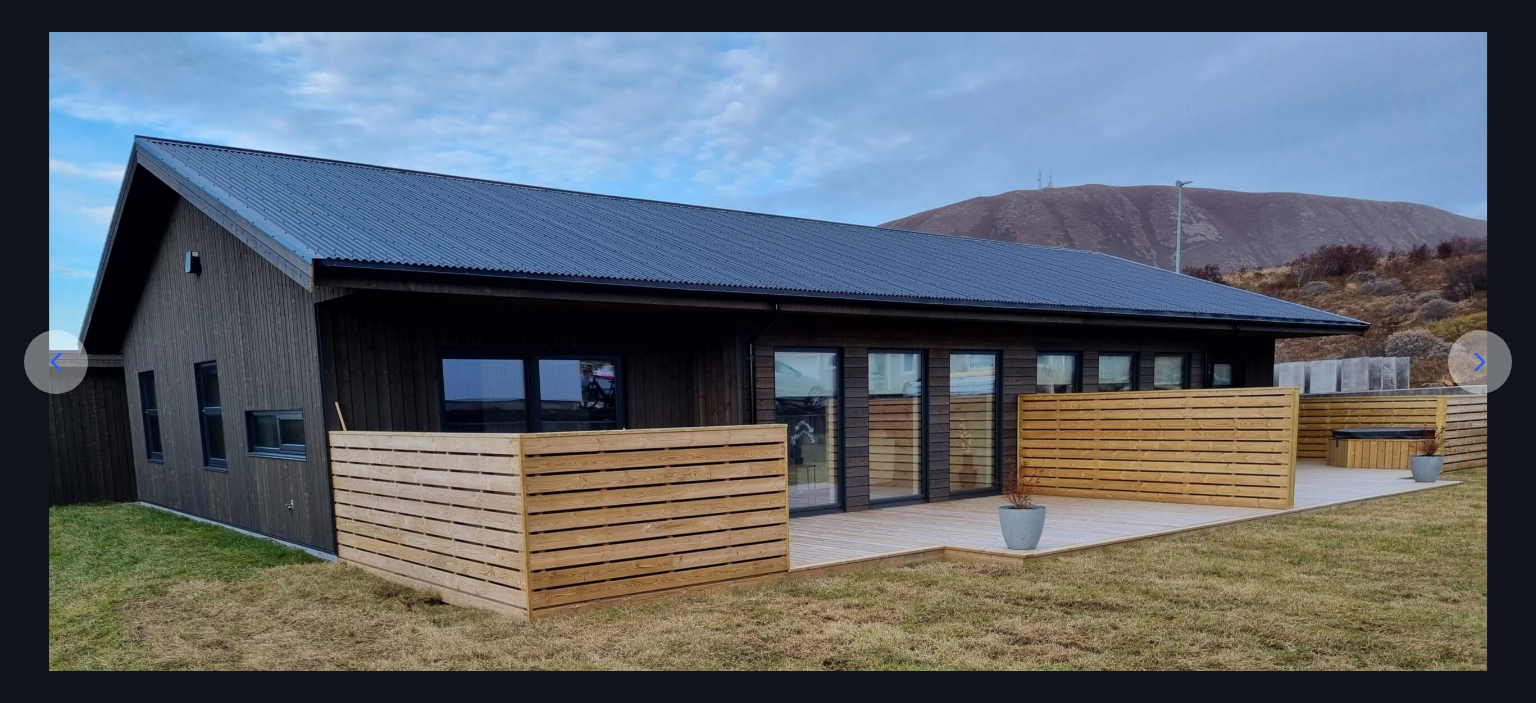 scroll, scrollTop: 103, scrollLeft: 0, axis: vertical 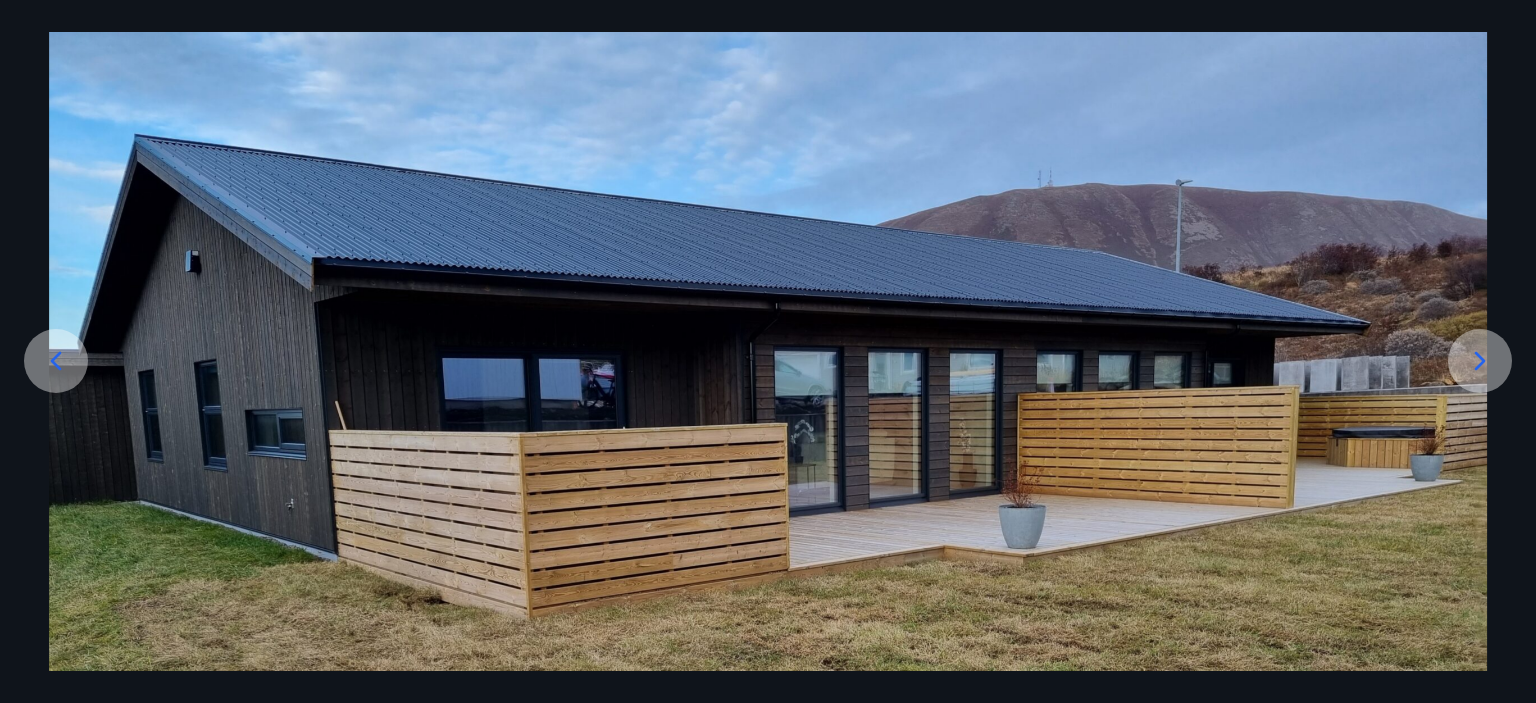 click 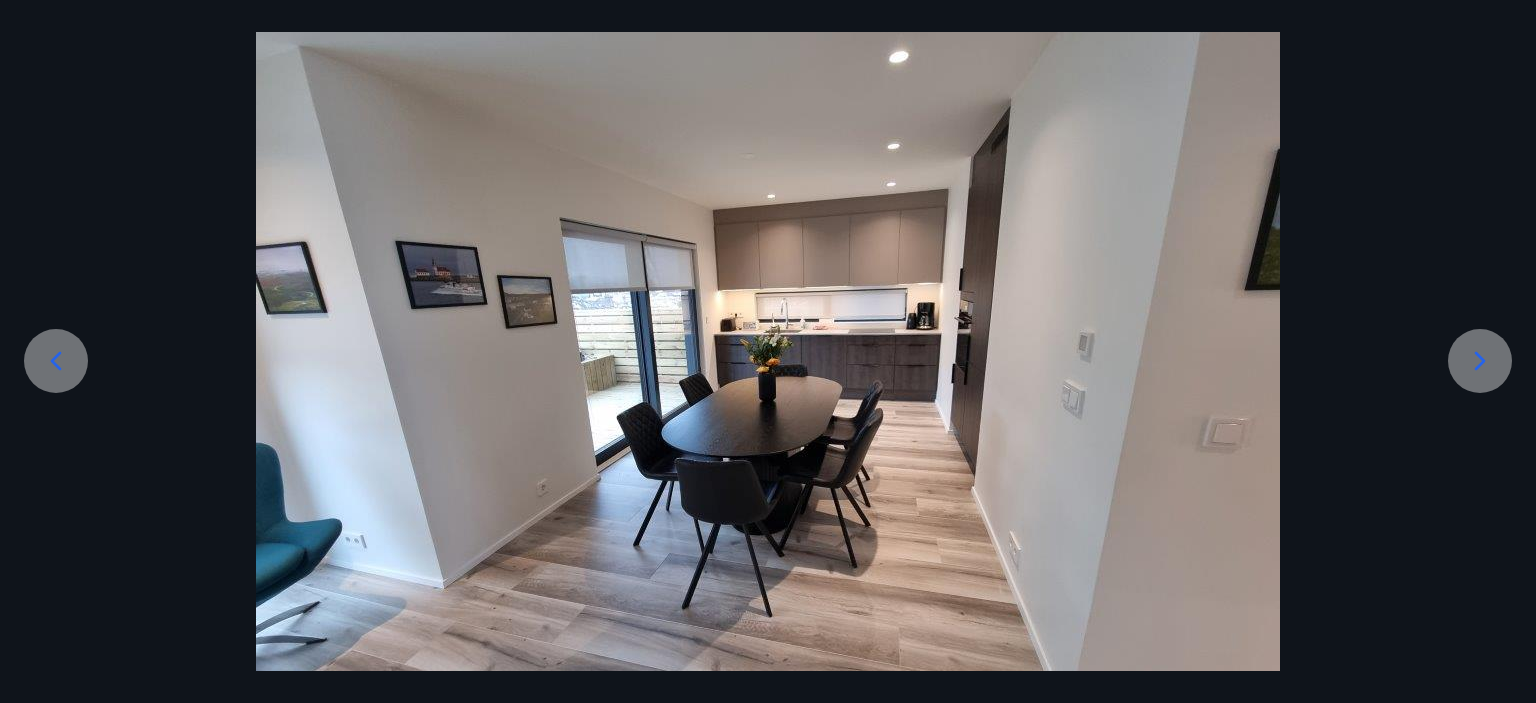 click 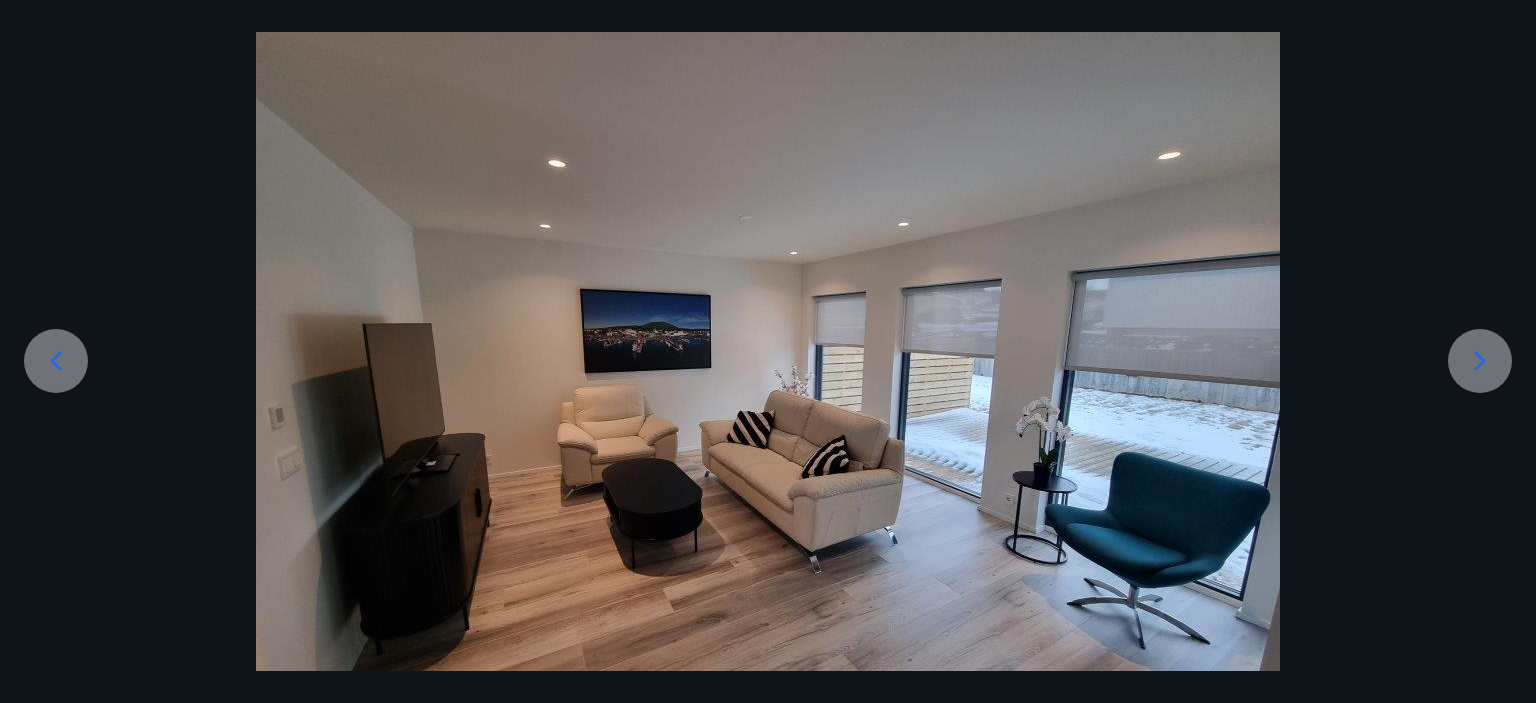 click 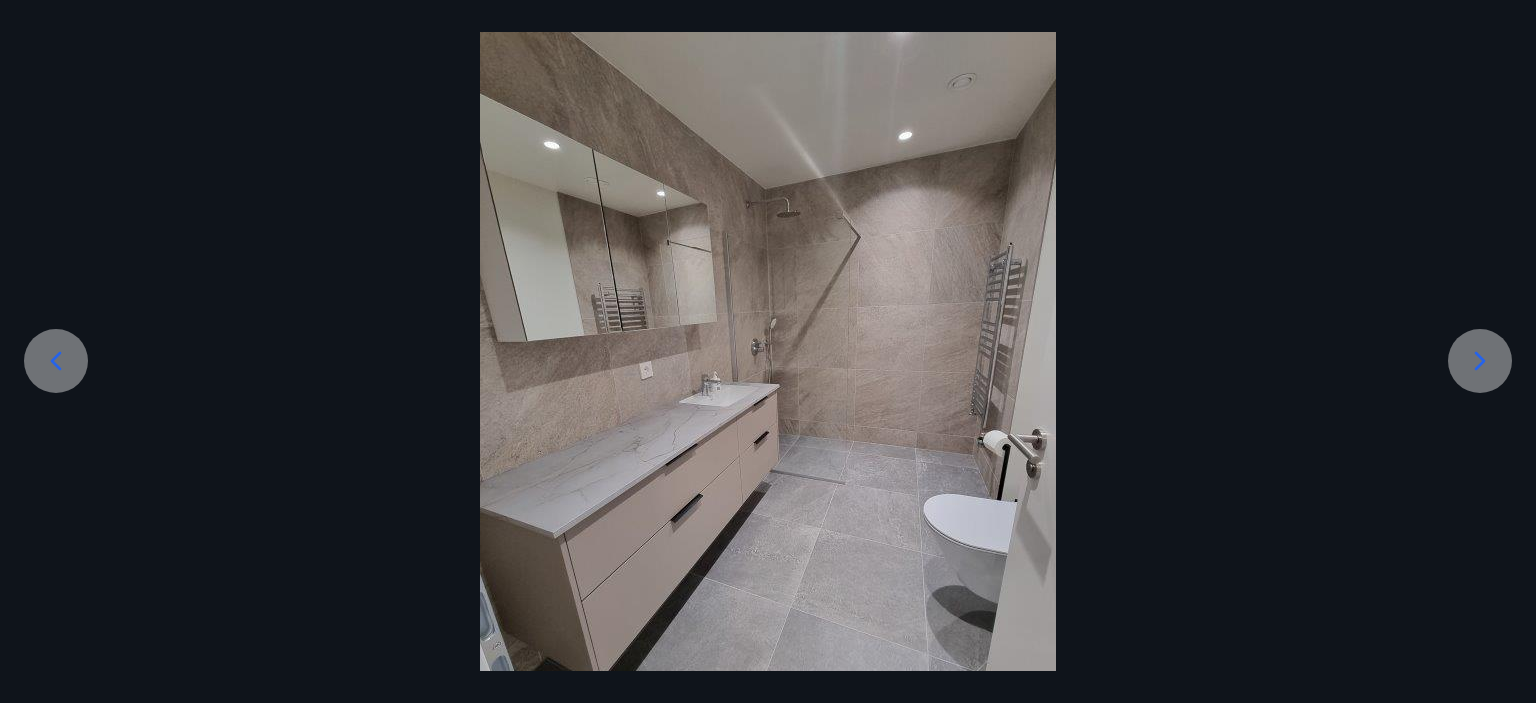 click 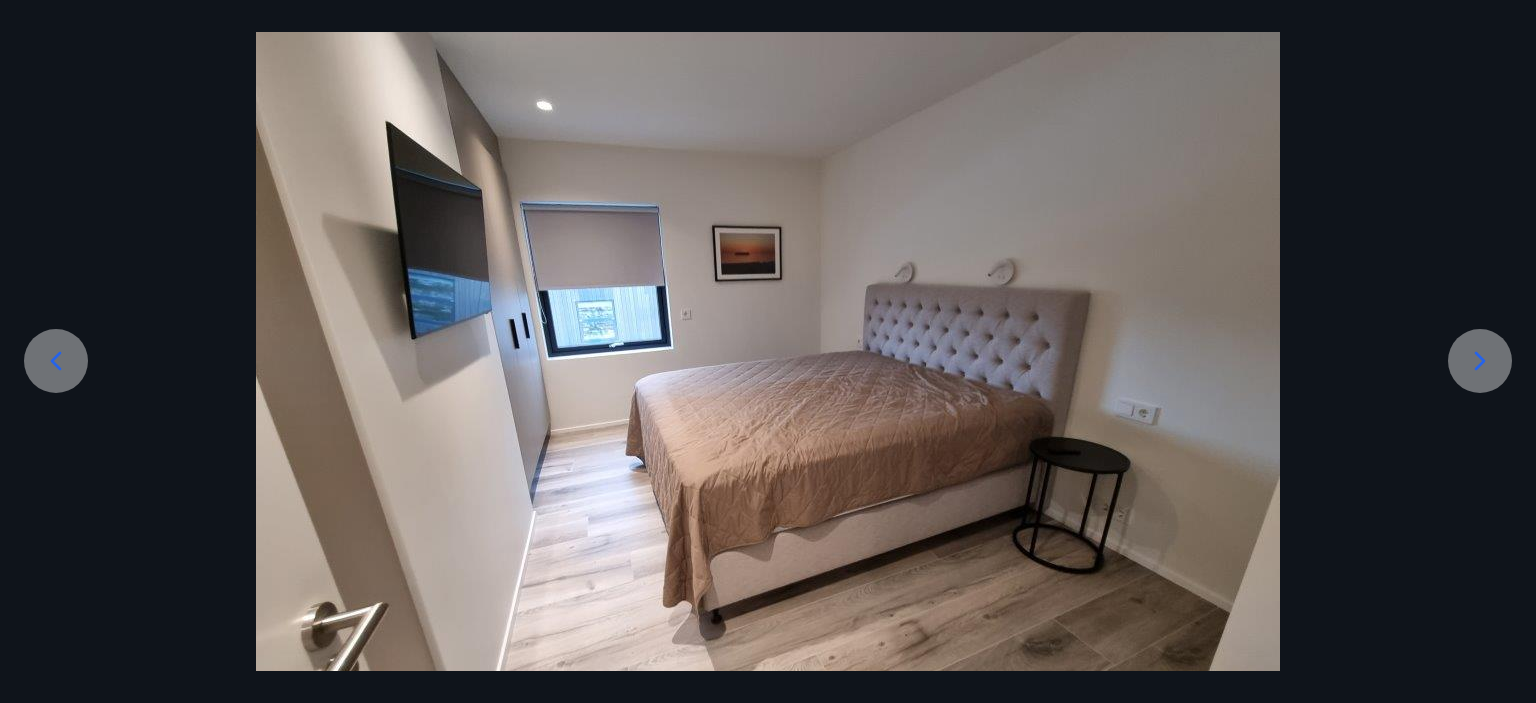 click 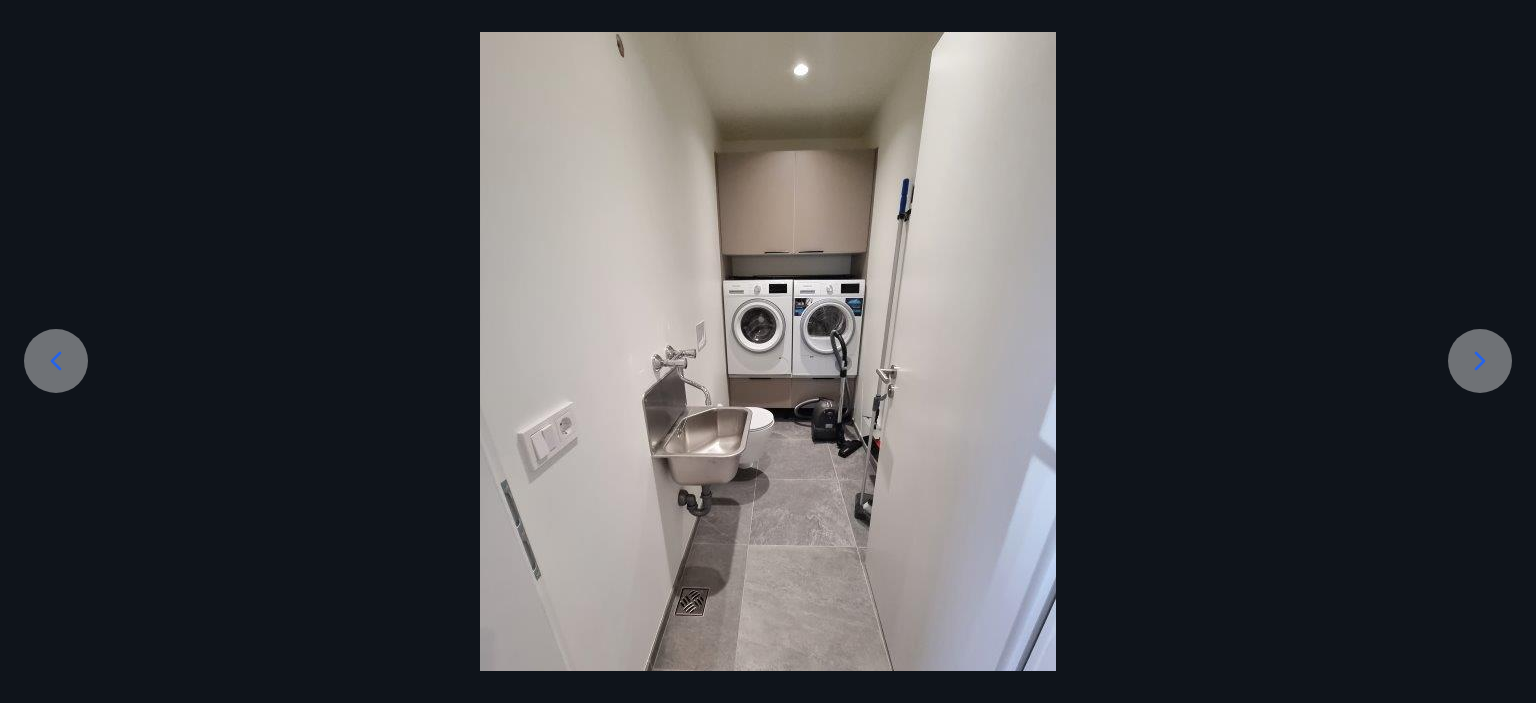 click 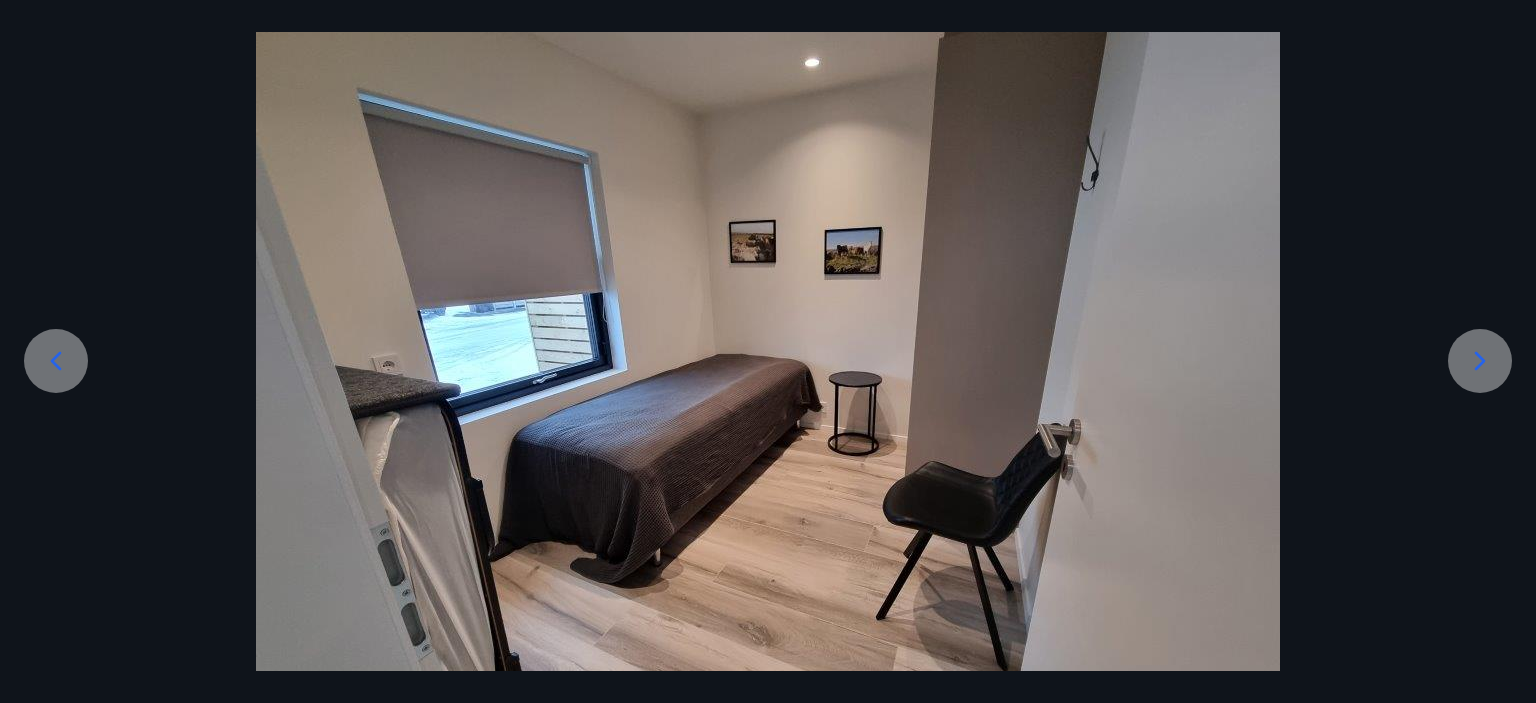 click 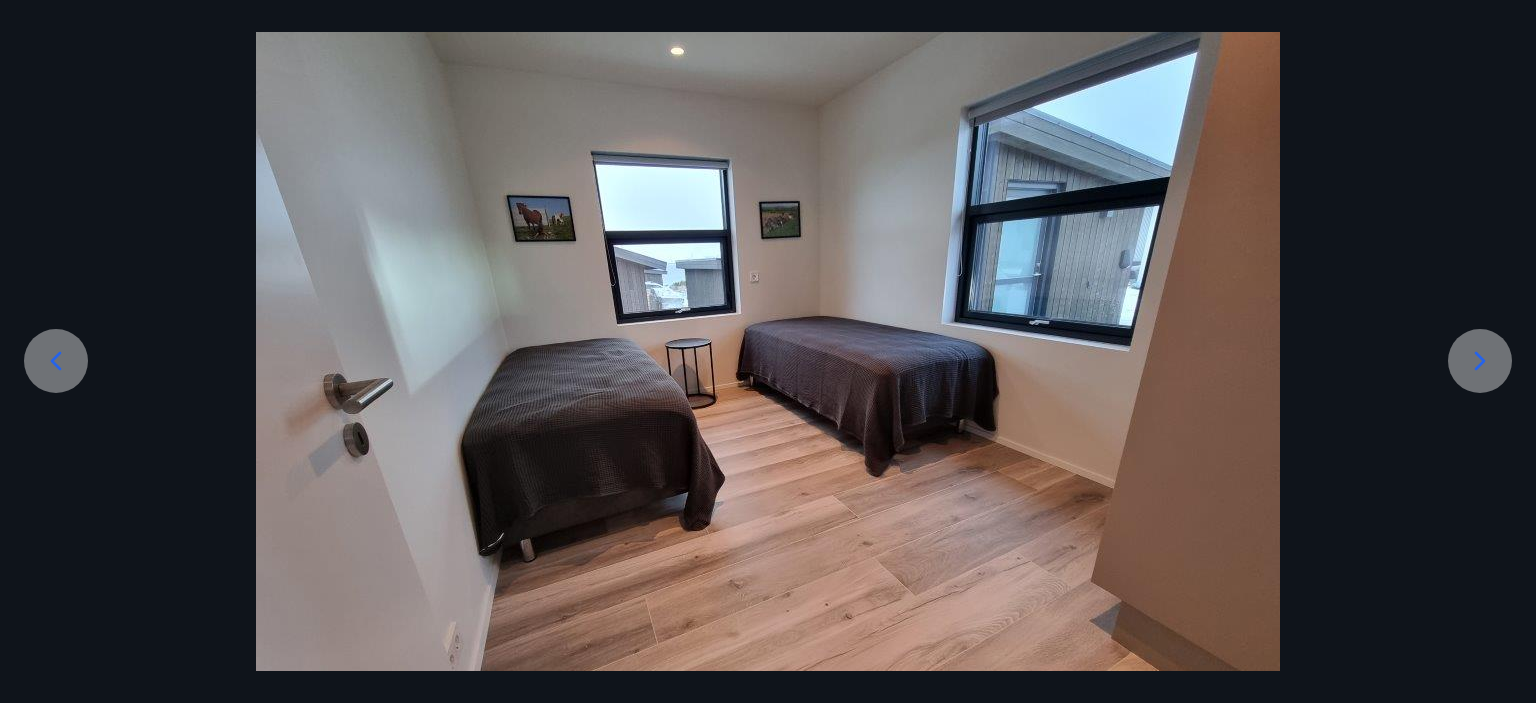 click 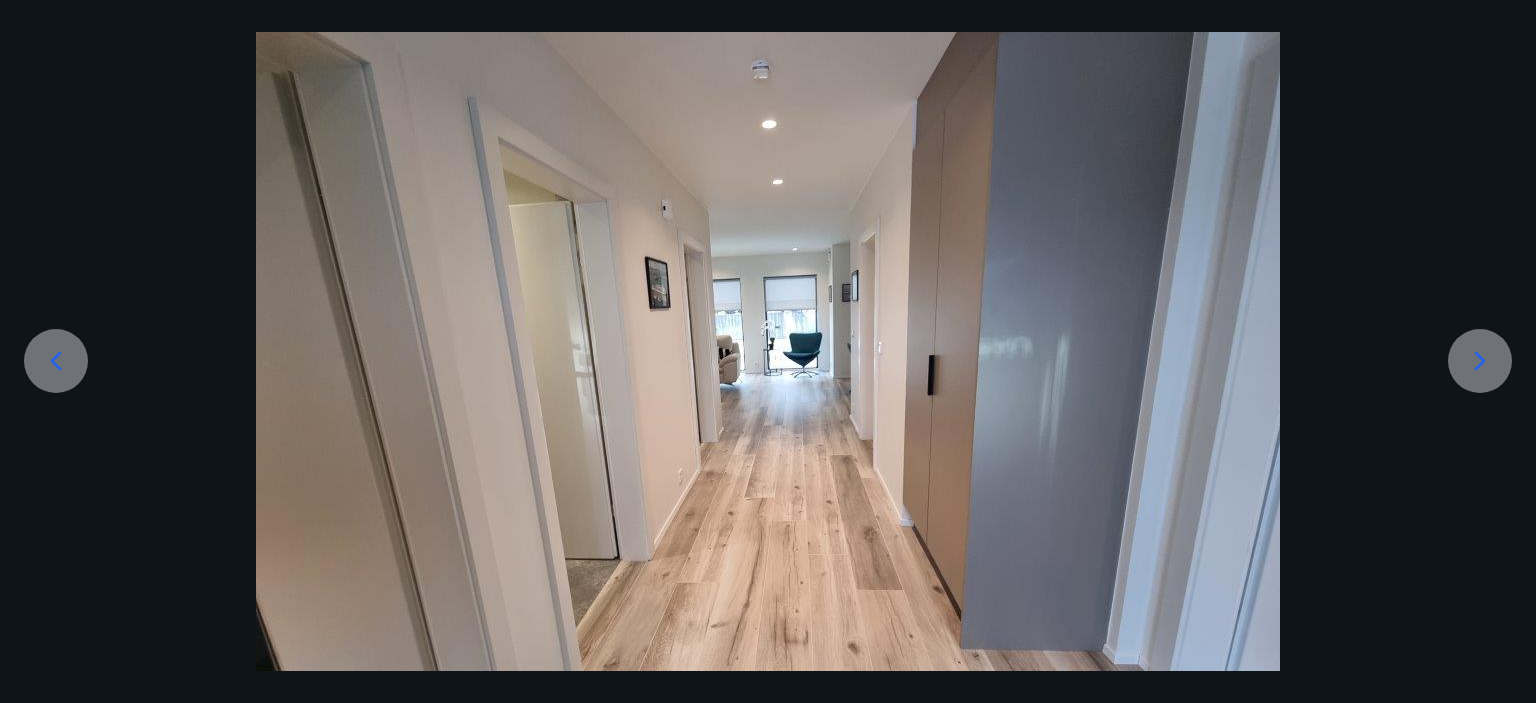 click 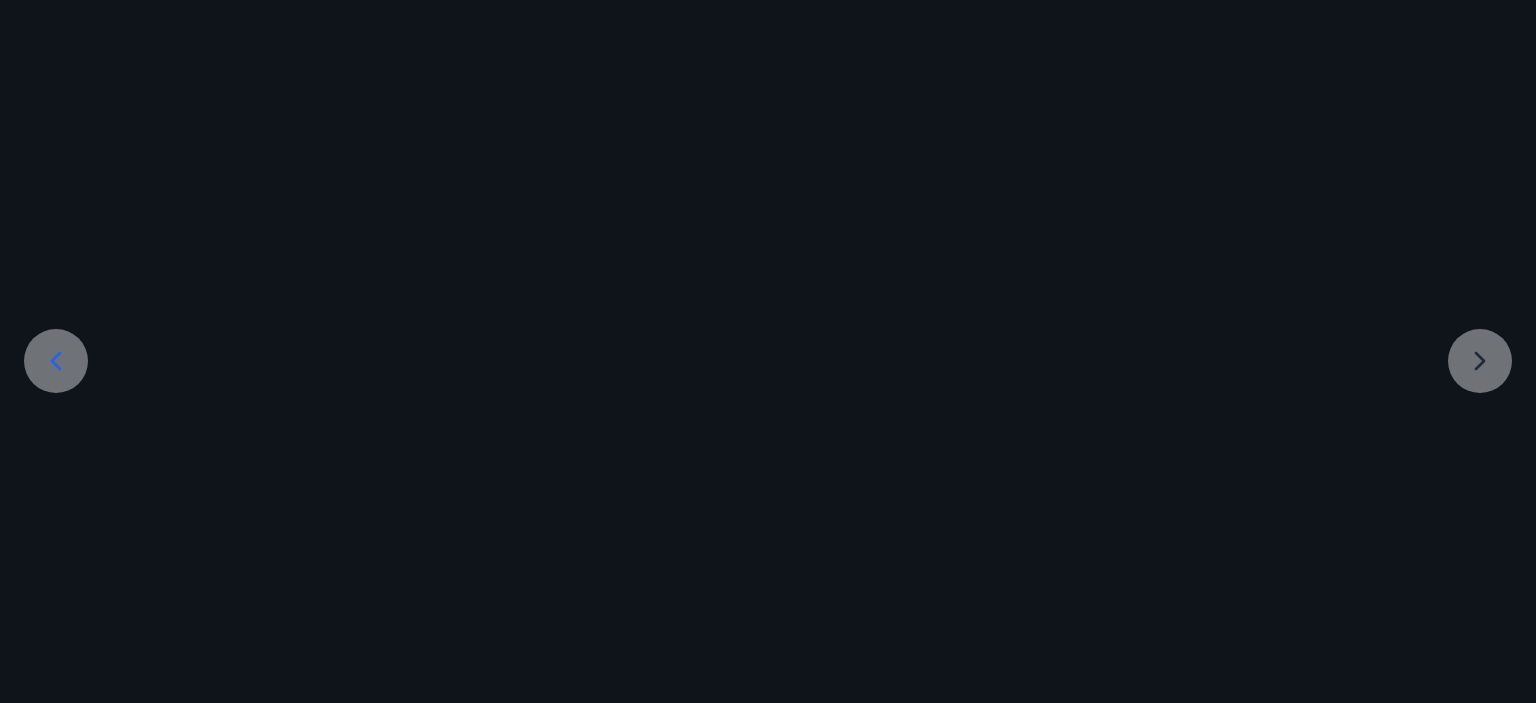scroll, scrollTop: 0, scrollLeft: 0, axis: both 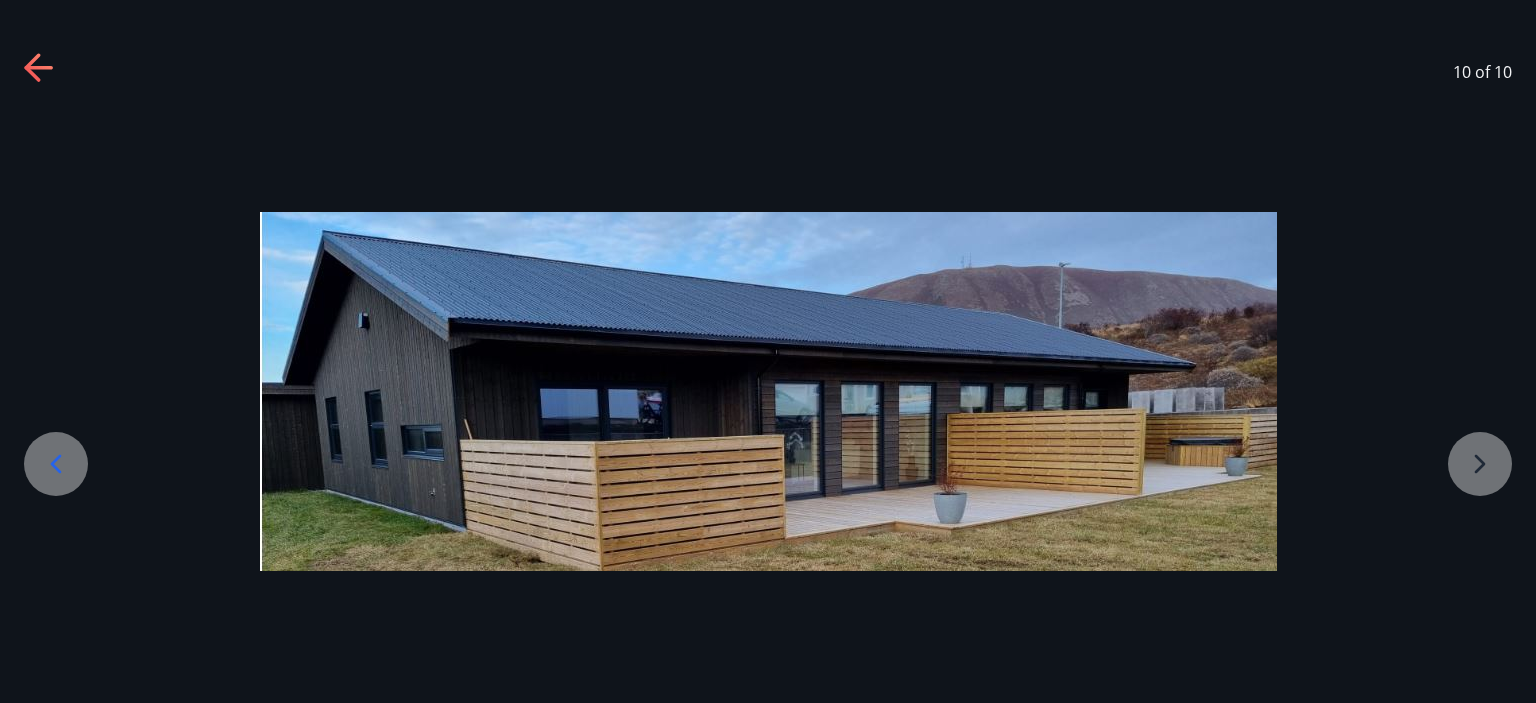 click 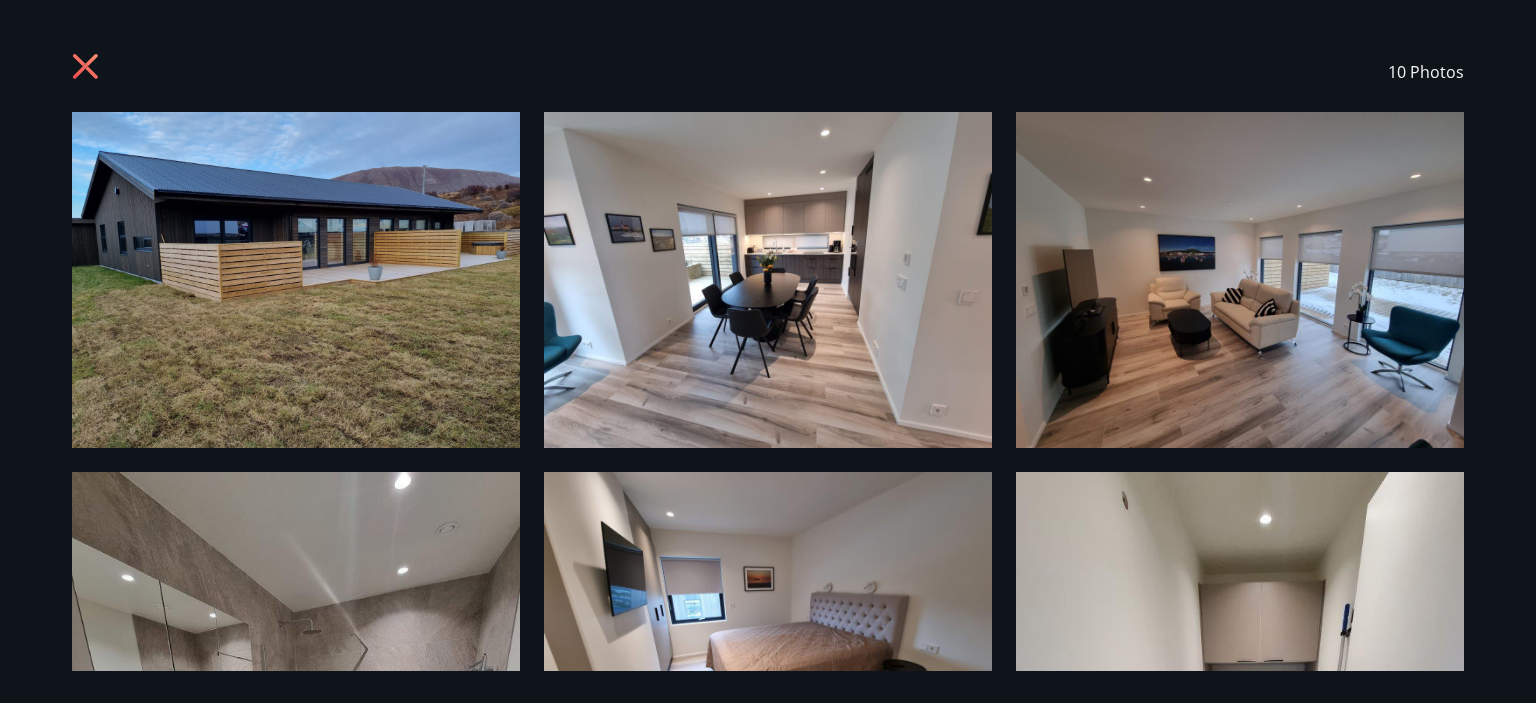 drag, startPoint x: 106, startPoint y: 64, endPoint x: 90, endPoint y: 66, distance: 16.124516 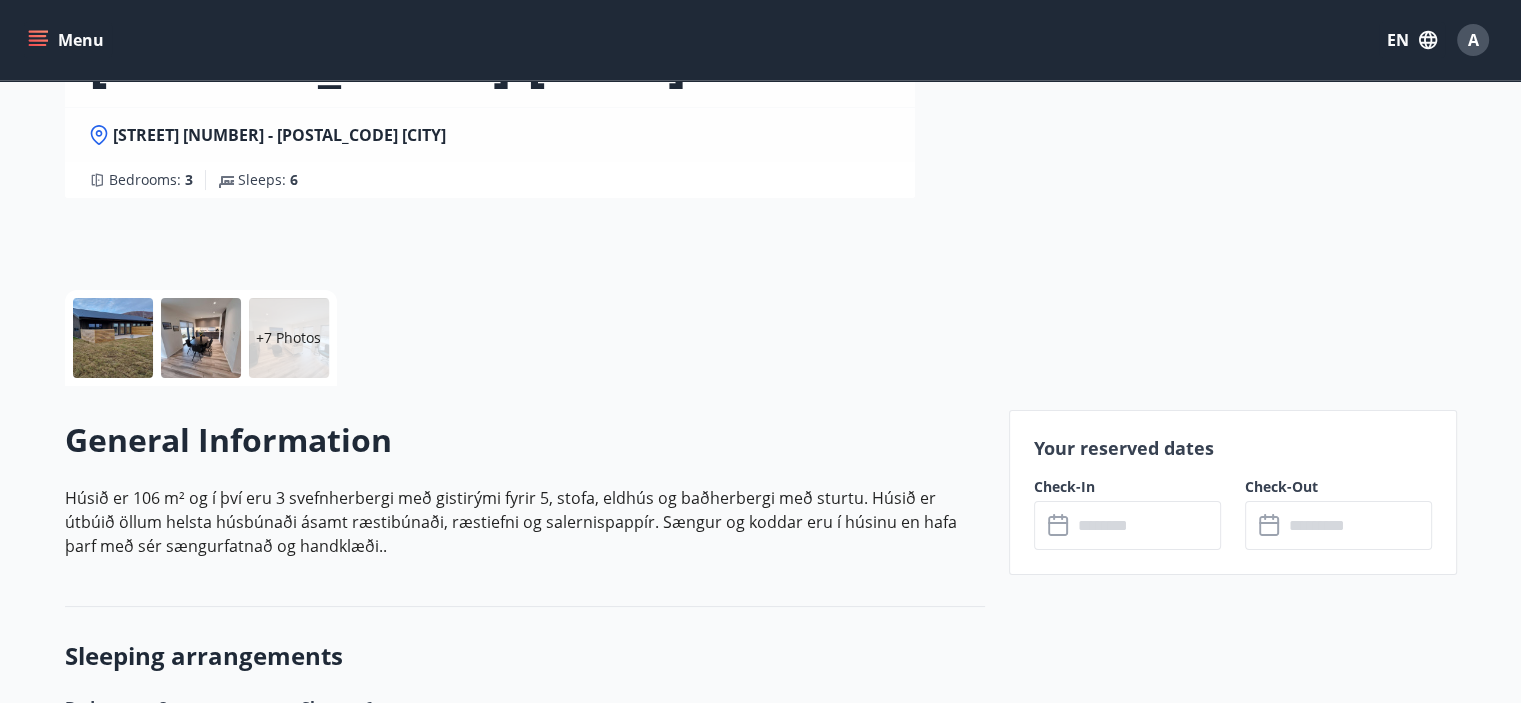 scroll, scrollTop: 258, scrollLeft: 0, axis: vertical 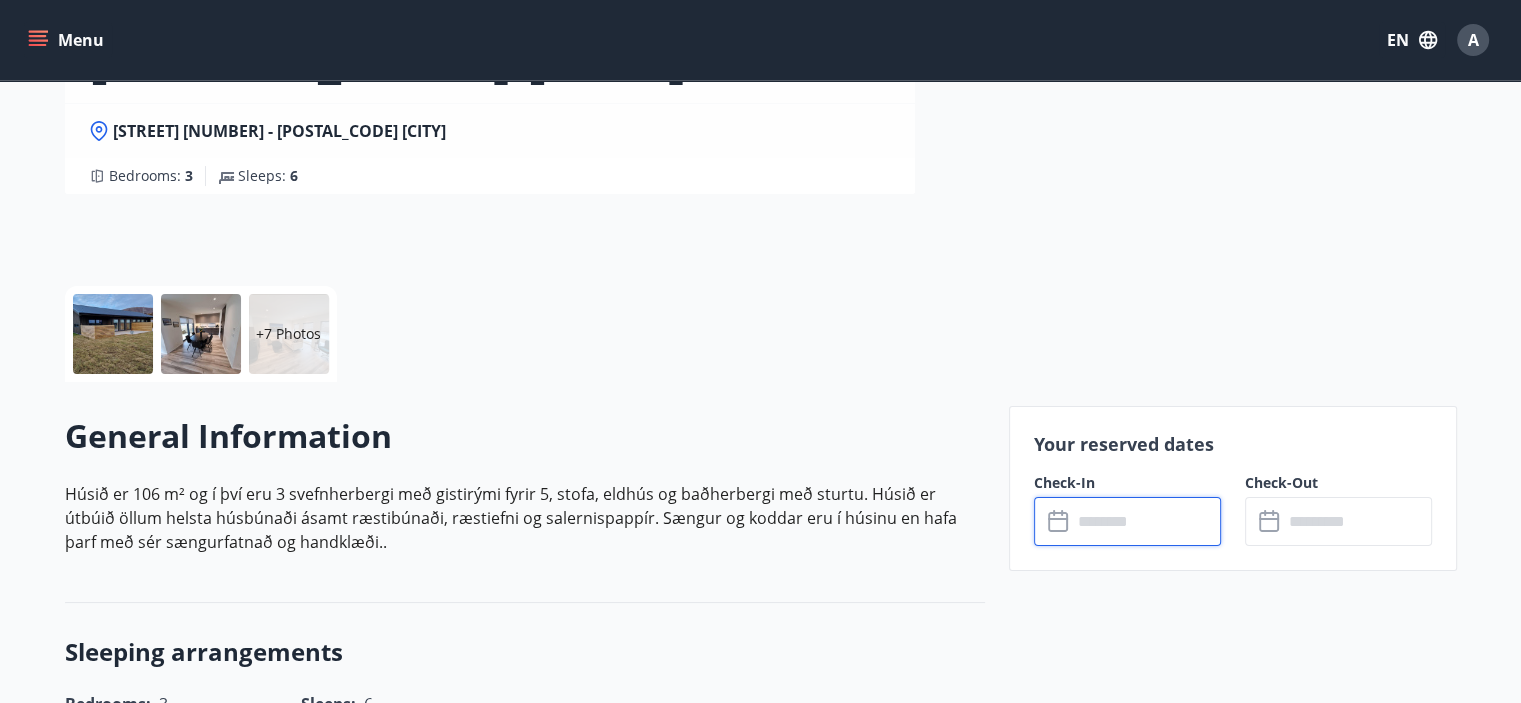 click at bounding box center (1146, 521) 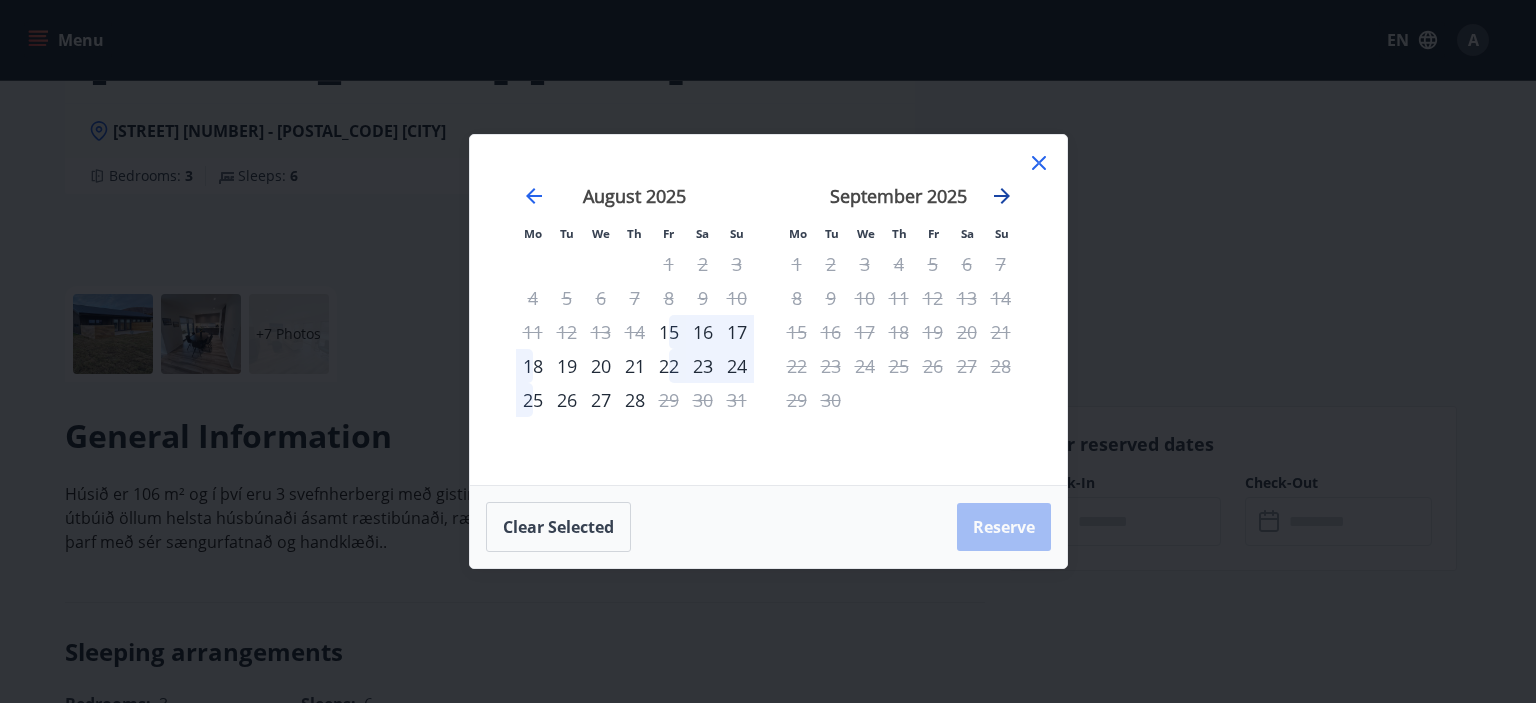 click 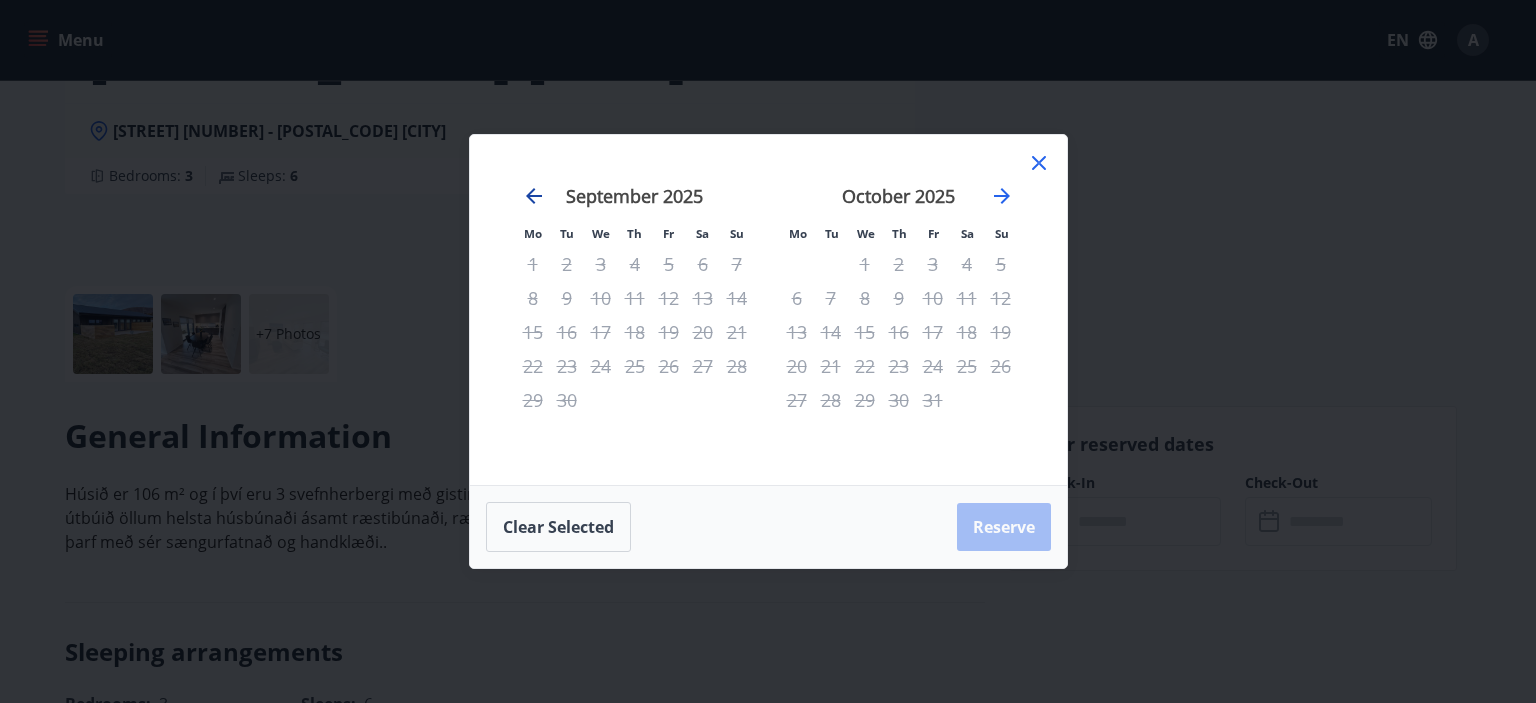 click 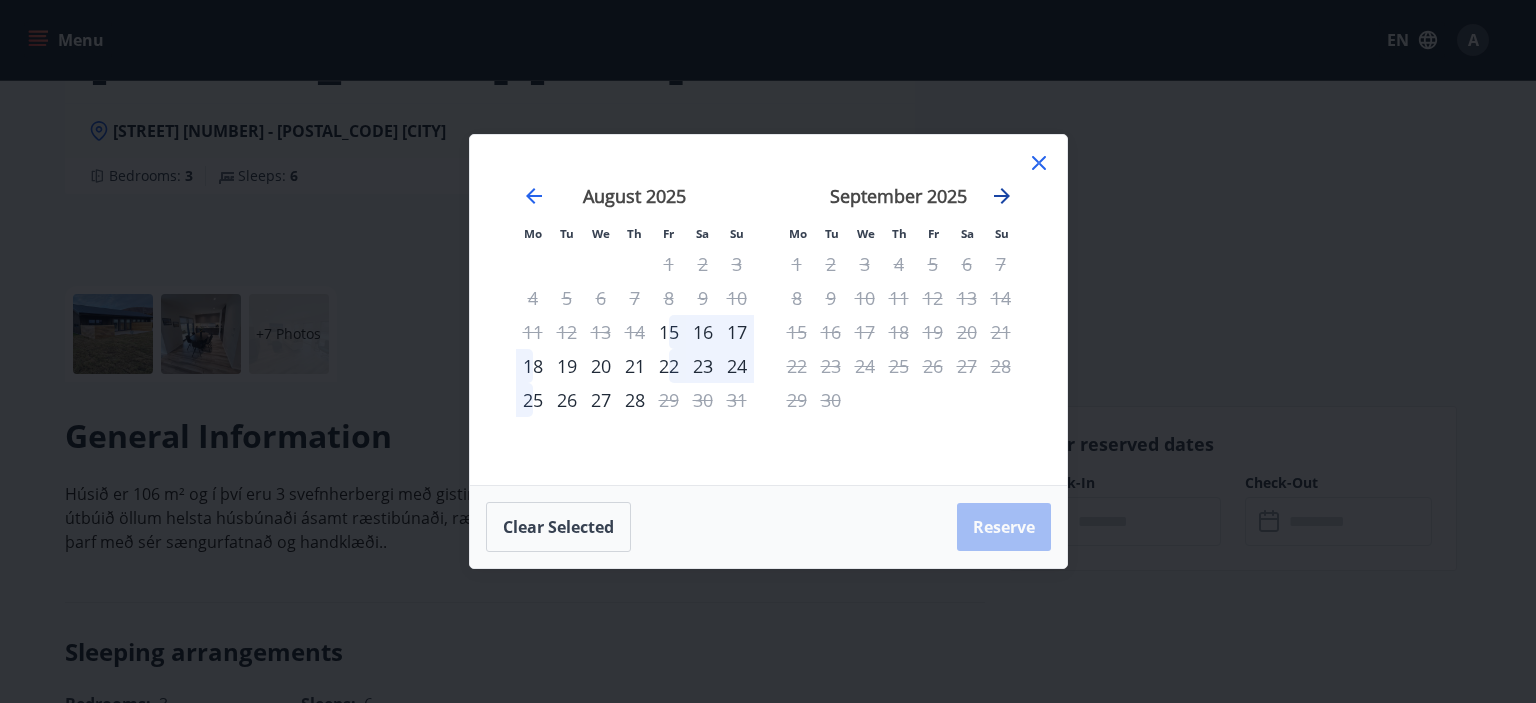 click 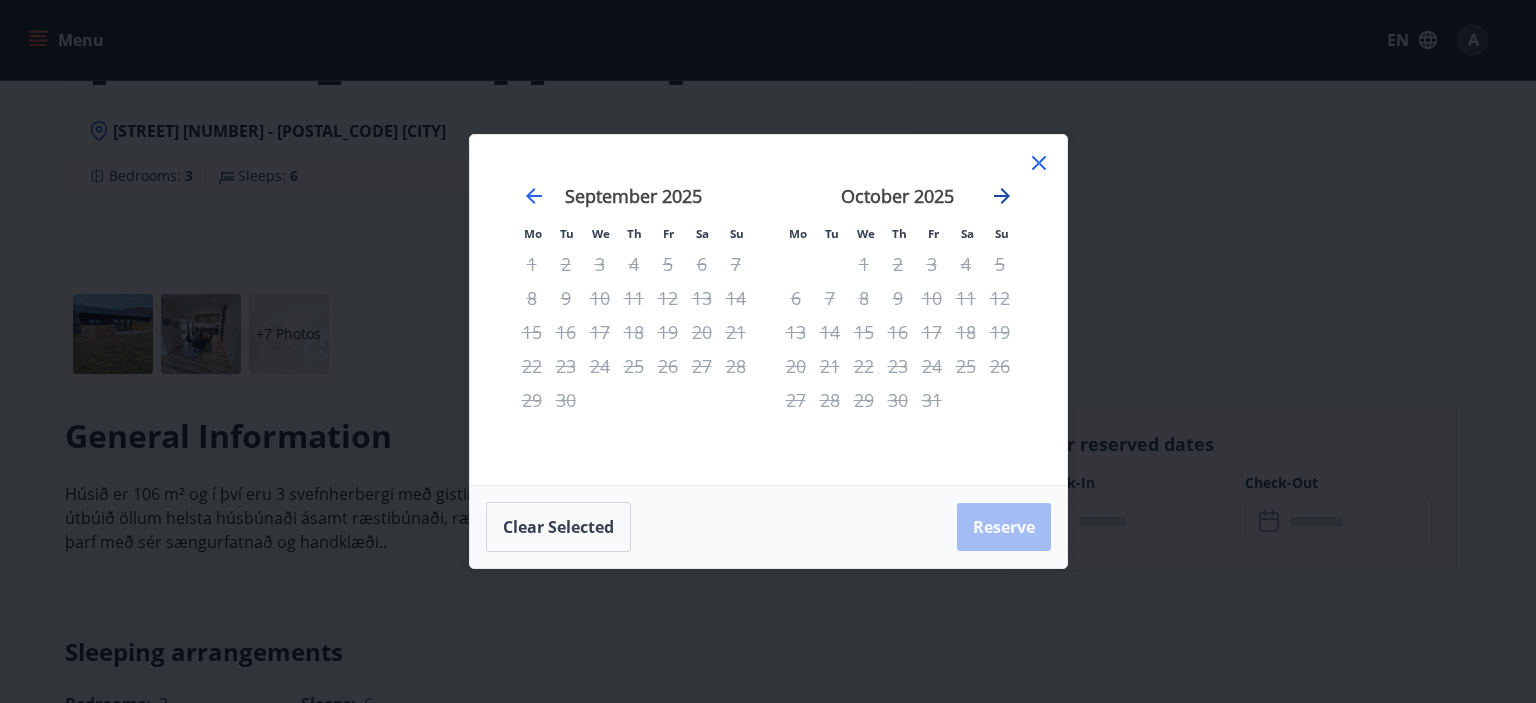 click 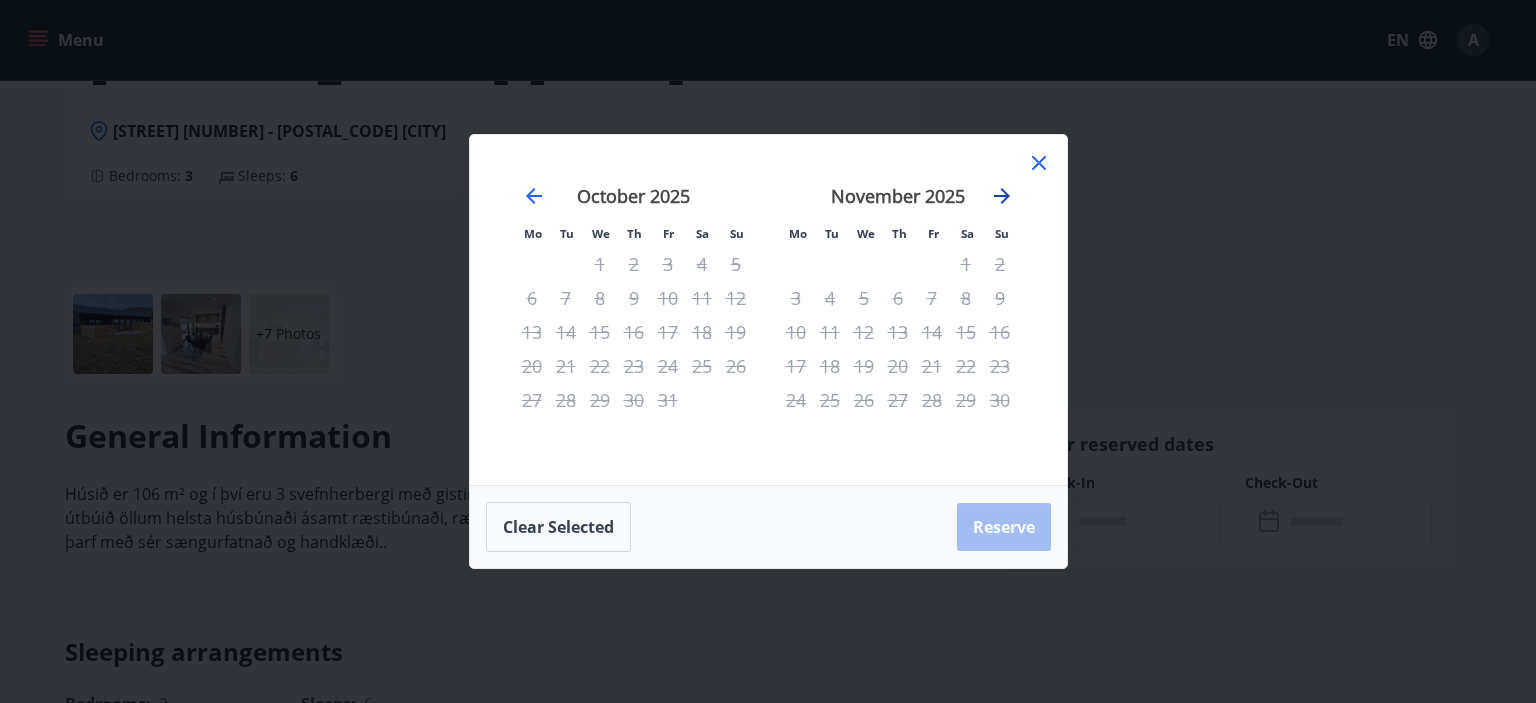 click 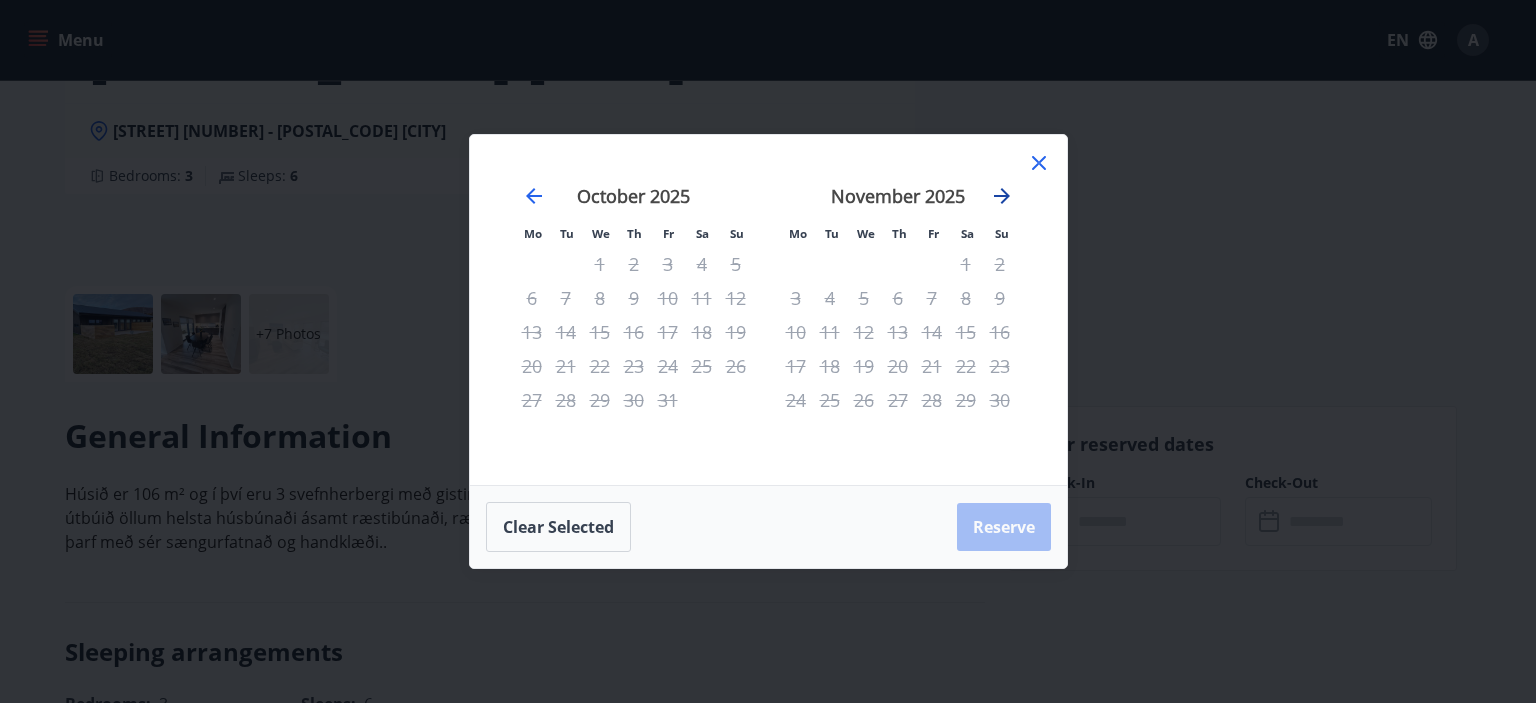click 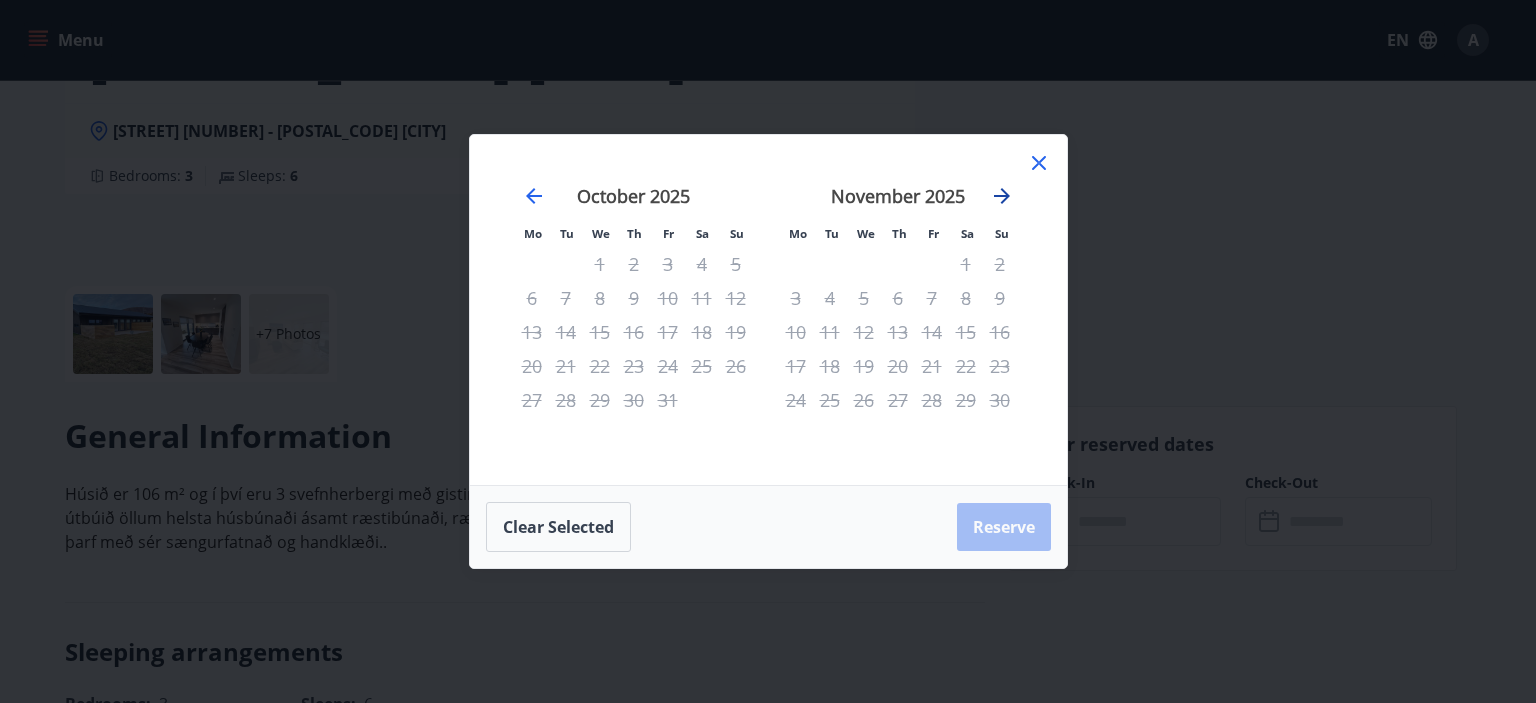 click 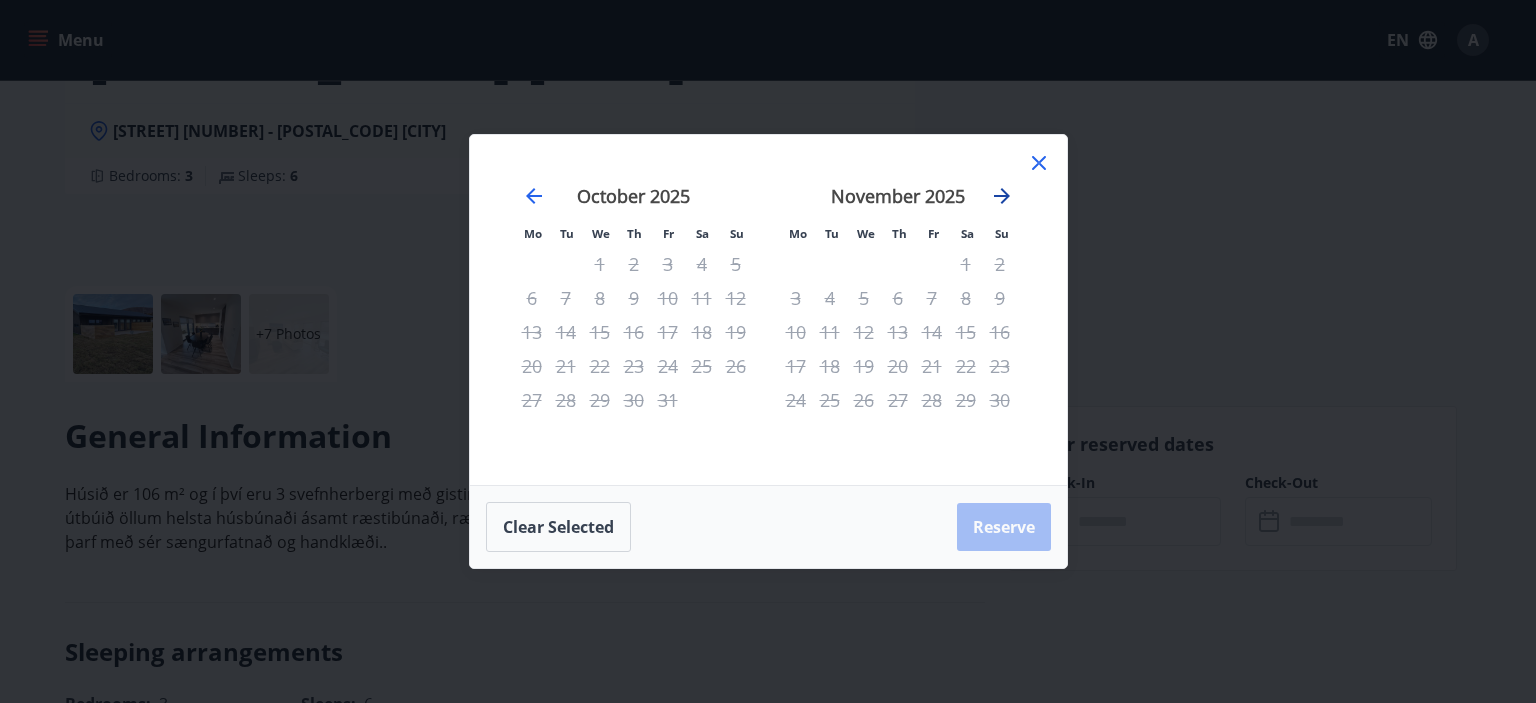 click 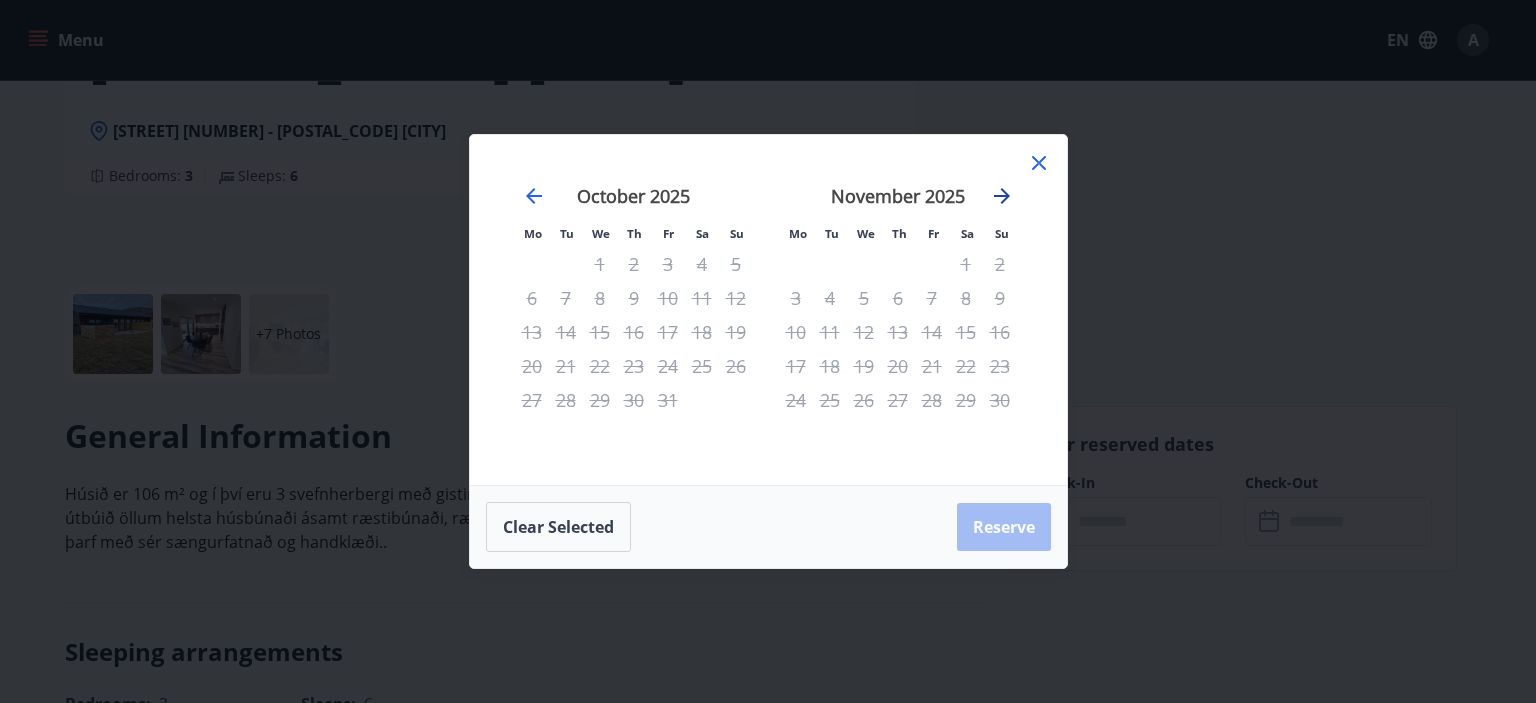 click 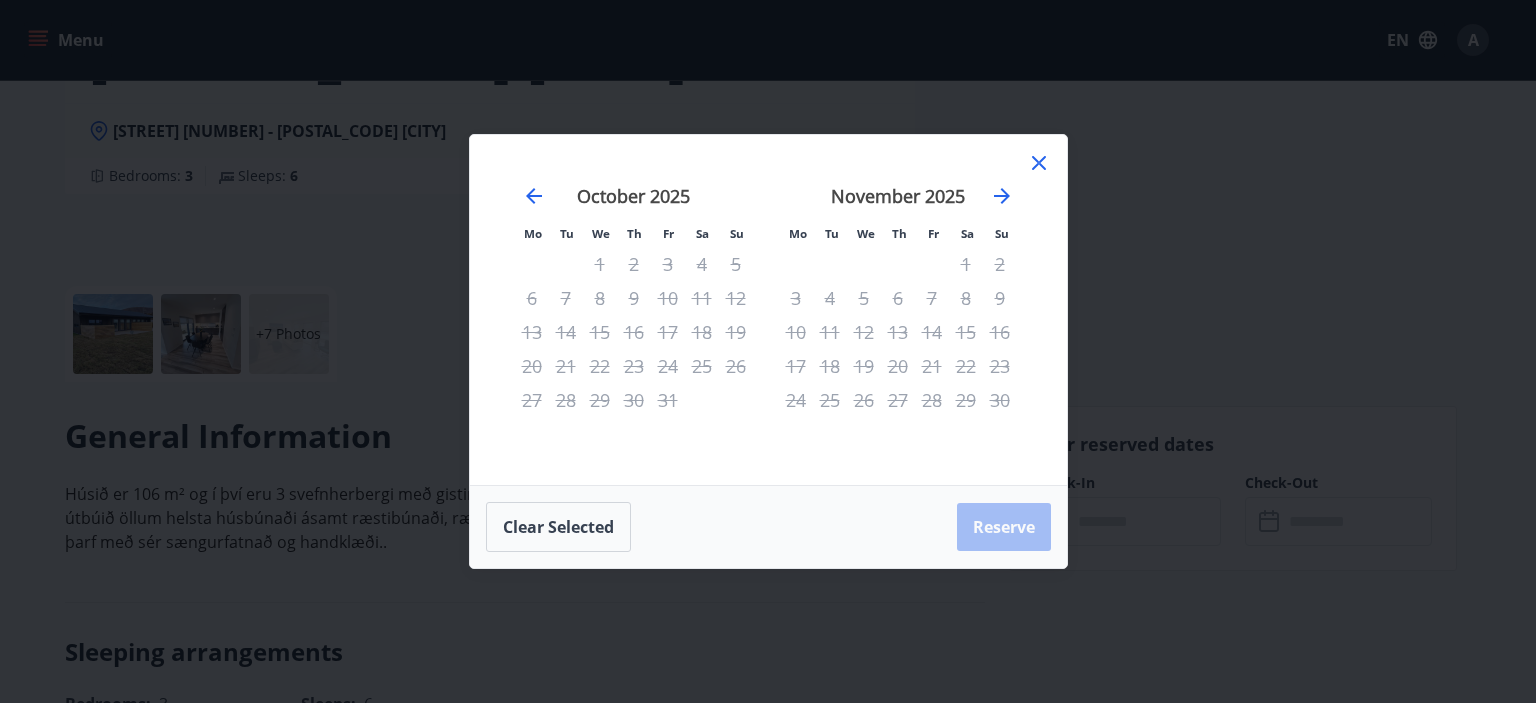 click 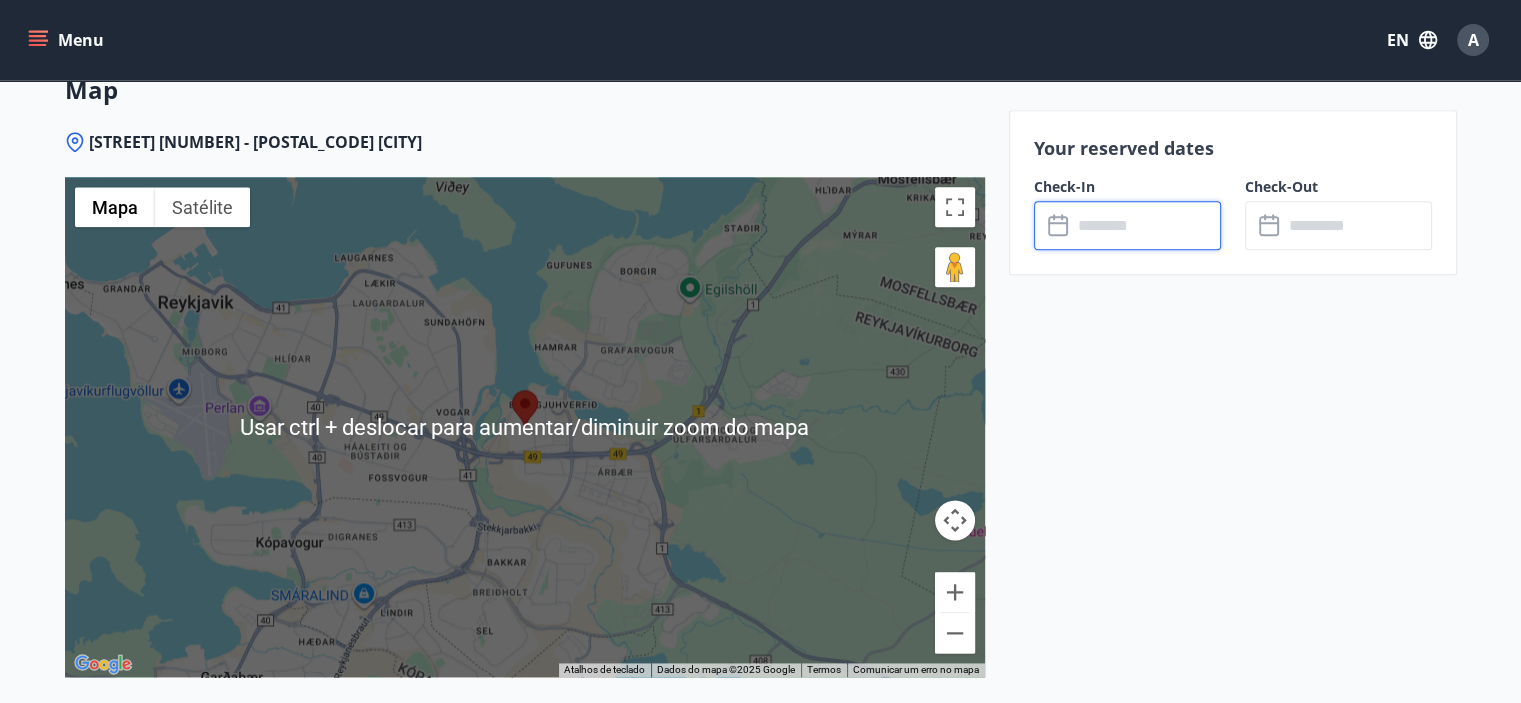 scroll, scrollTop: 2516, scrollLeft: 0, axis: vertical 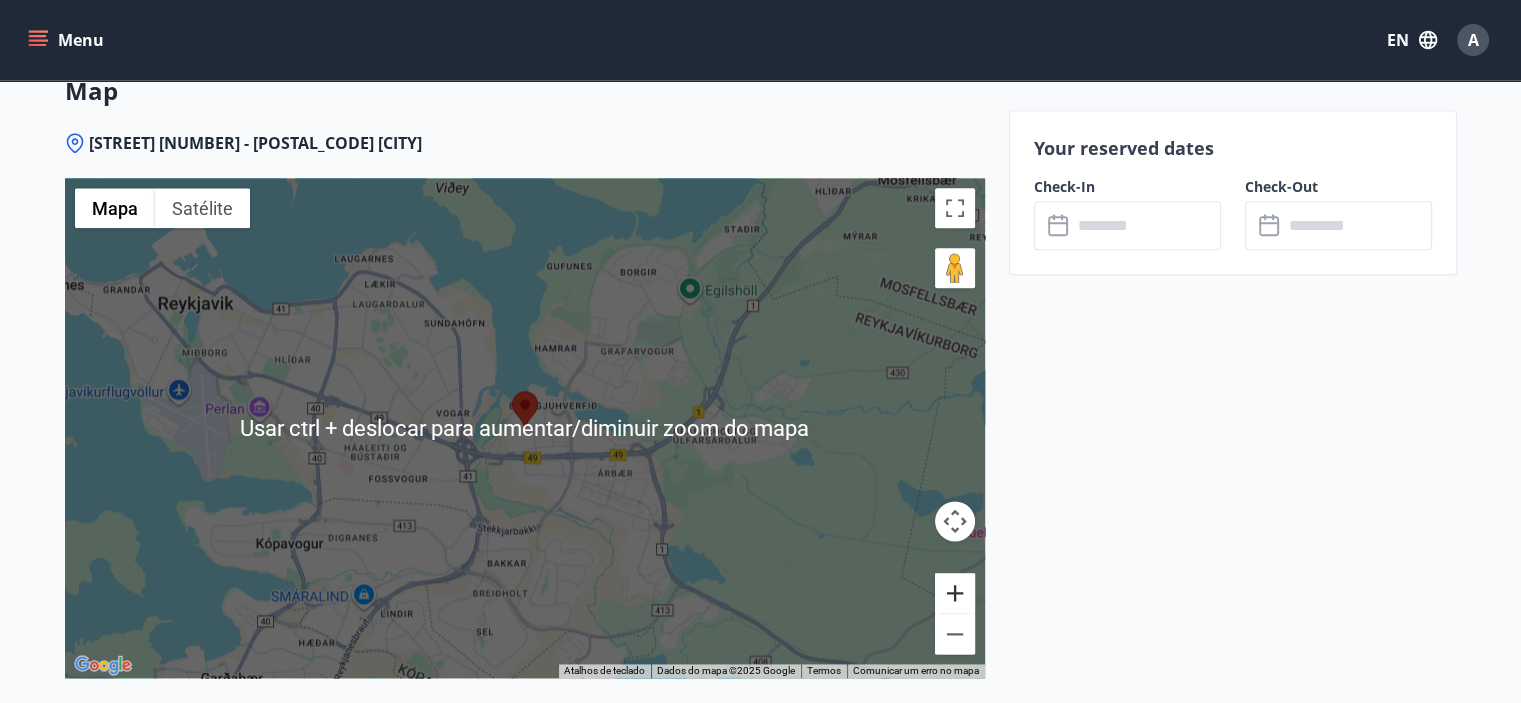 click at bounding box center (955, 593) 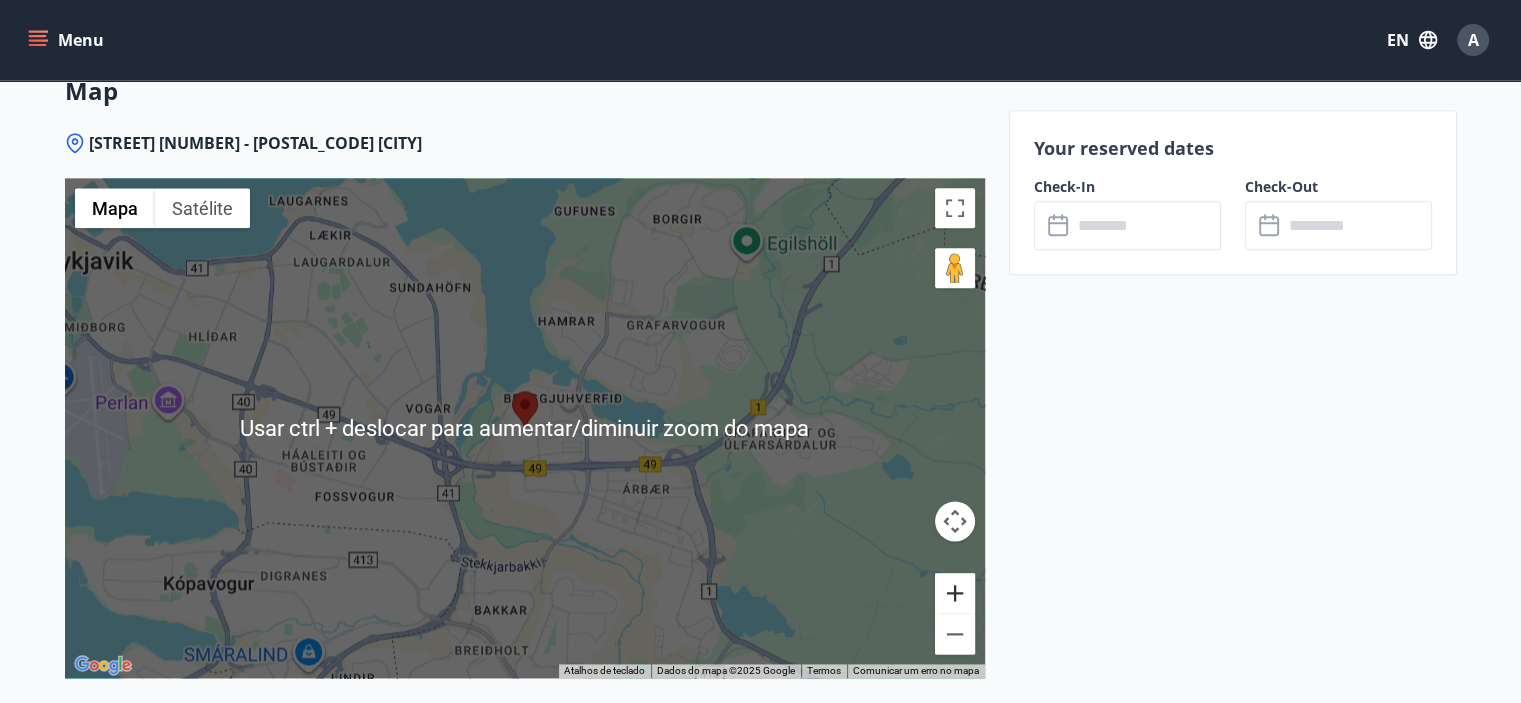 click at bounding box center (955, 593) 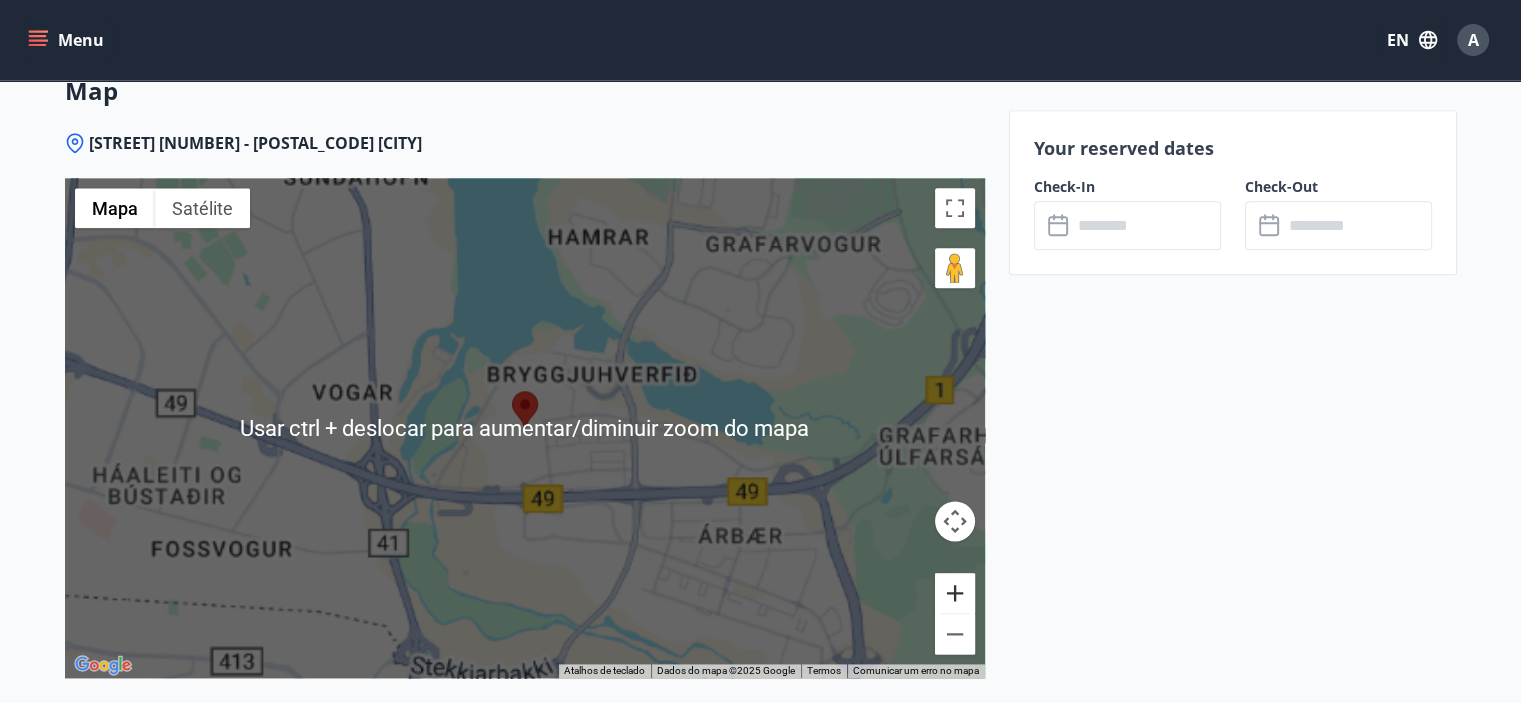 click at bounding box center [955, 593] 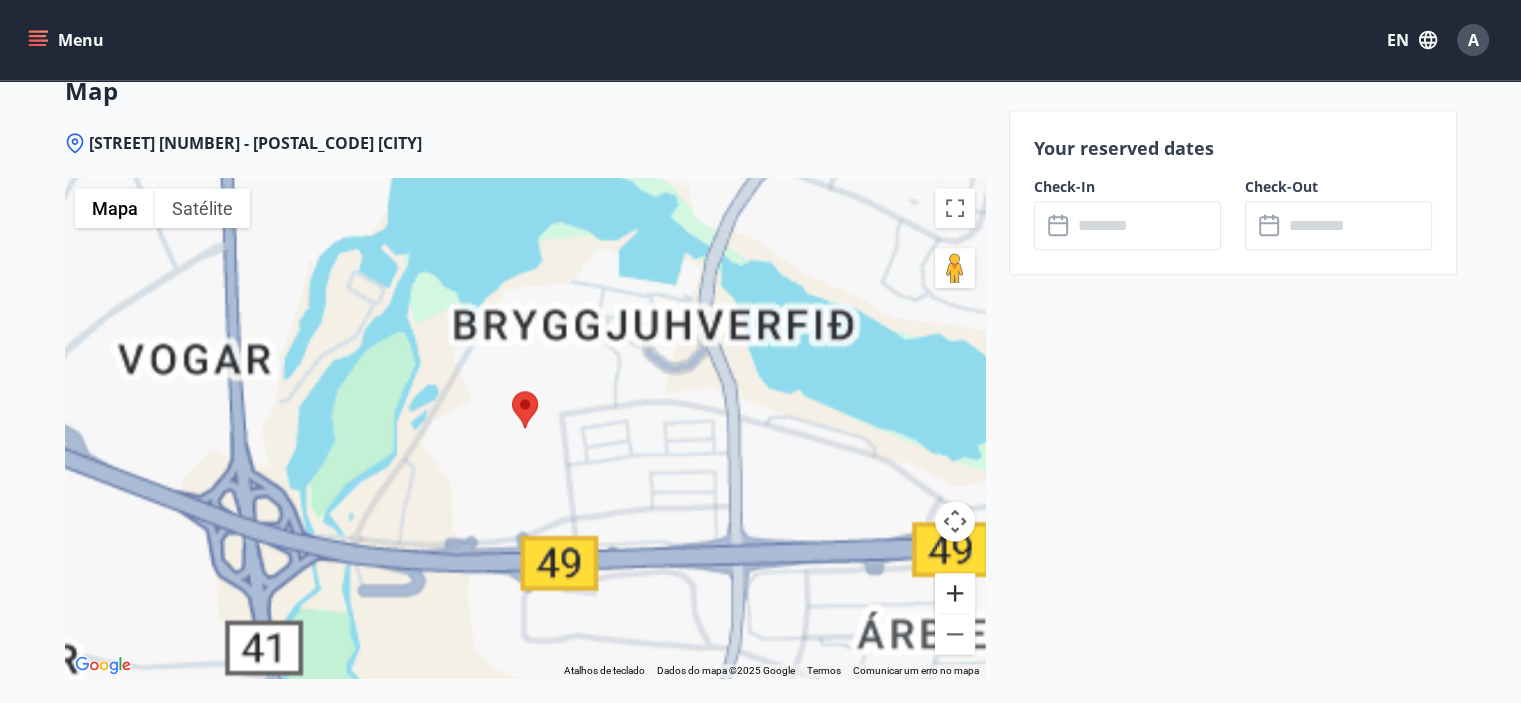 click at bounding box center [955, 593] 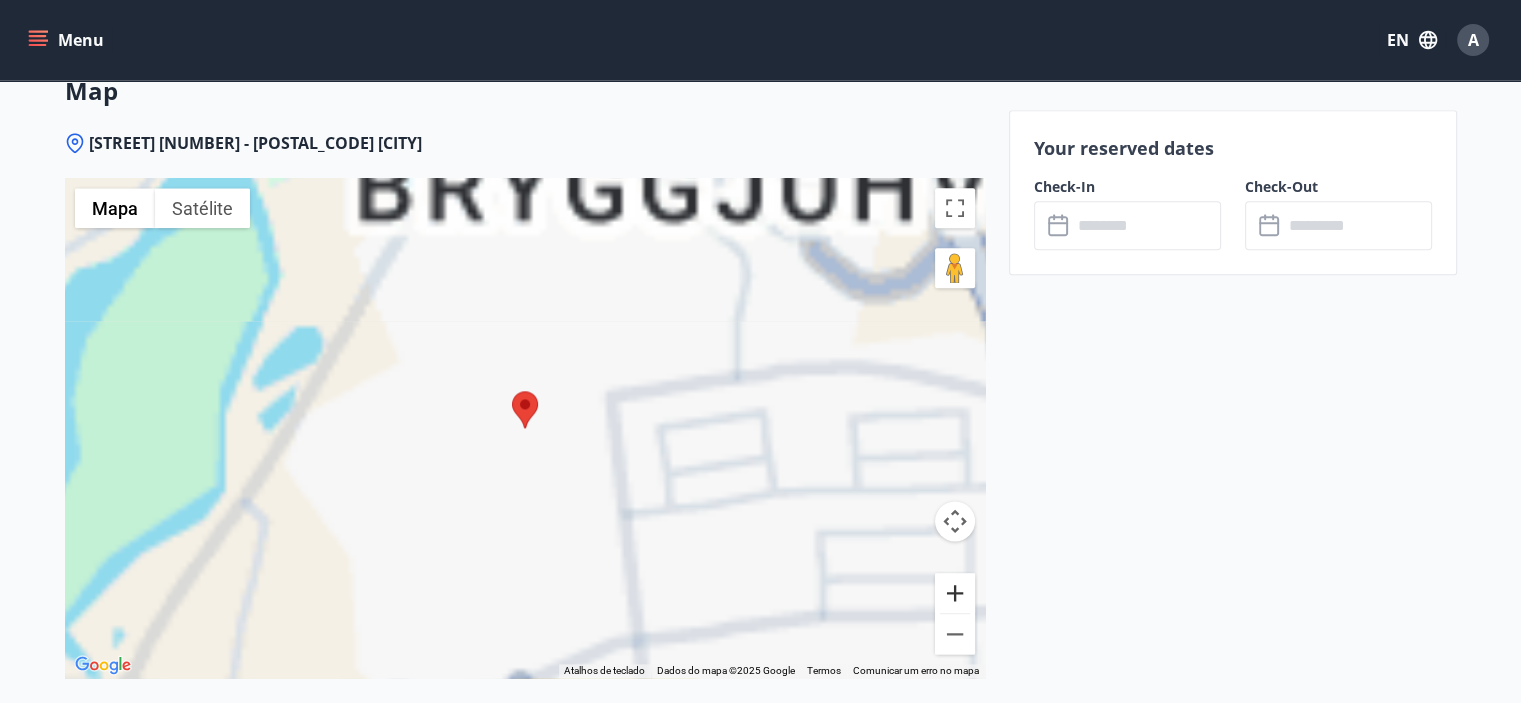 click at bounding box center (955, 593) 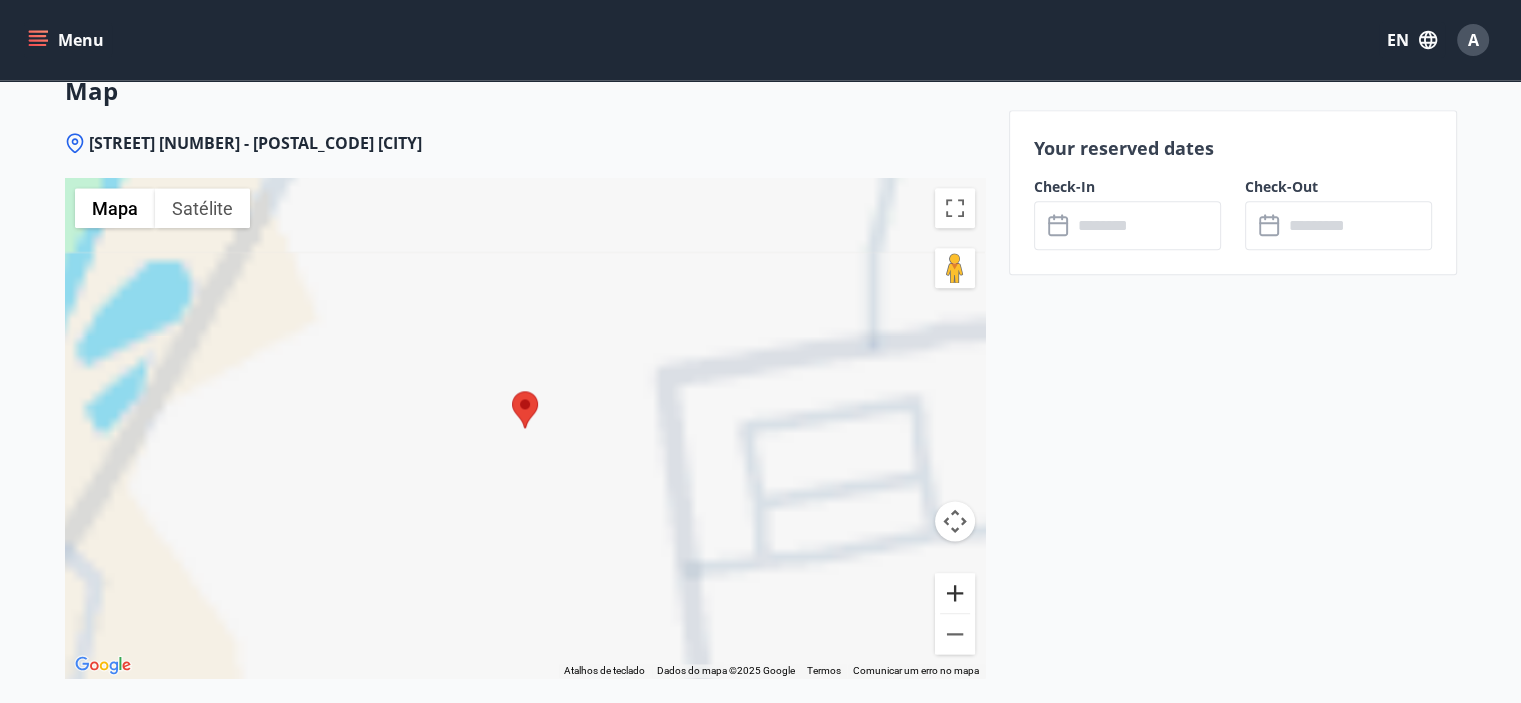 click at bounding box center [955, 593] 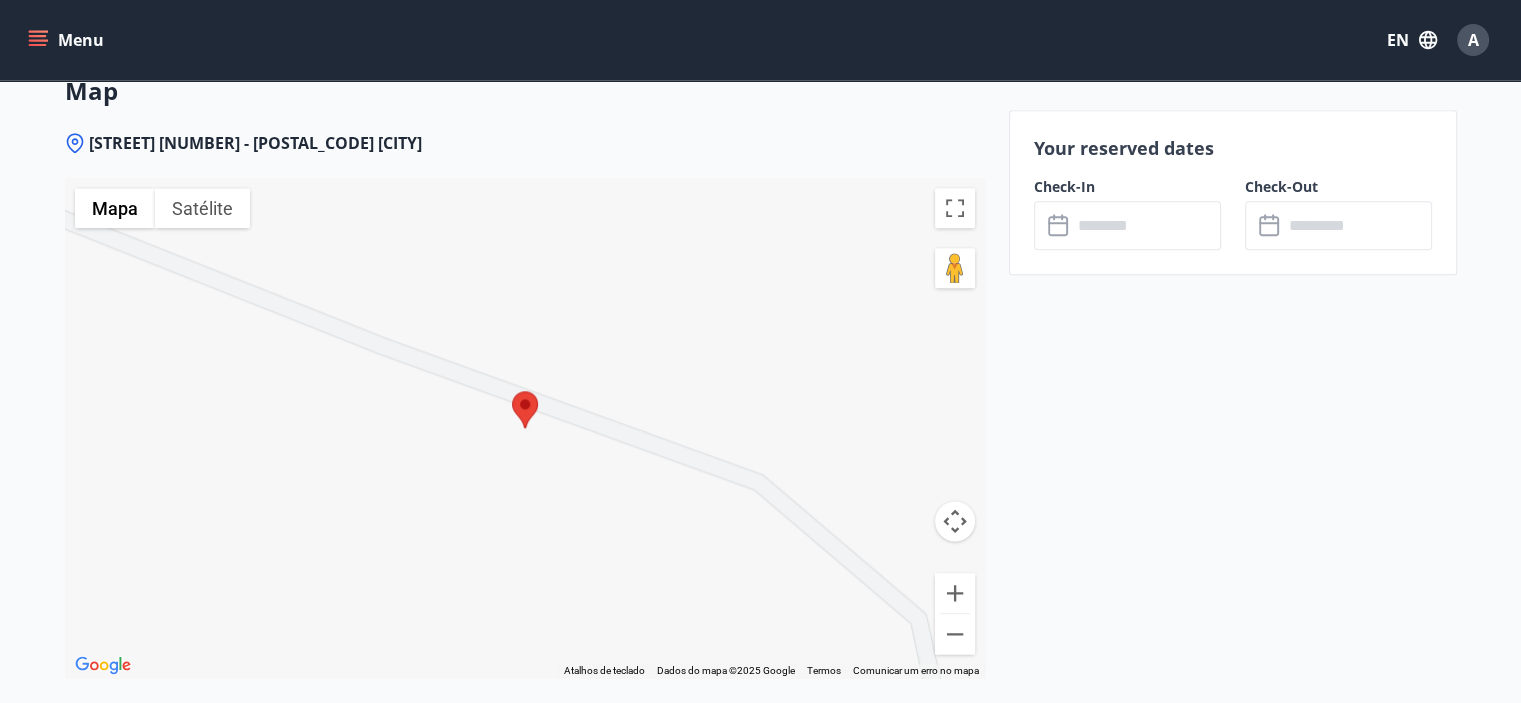 click at bounding box center [512, 391] 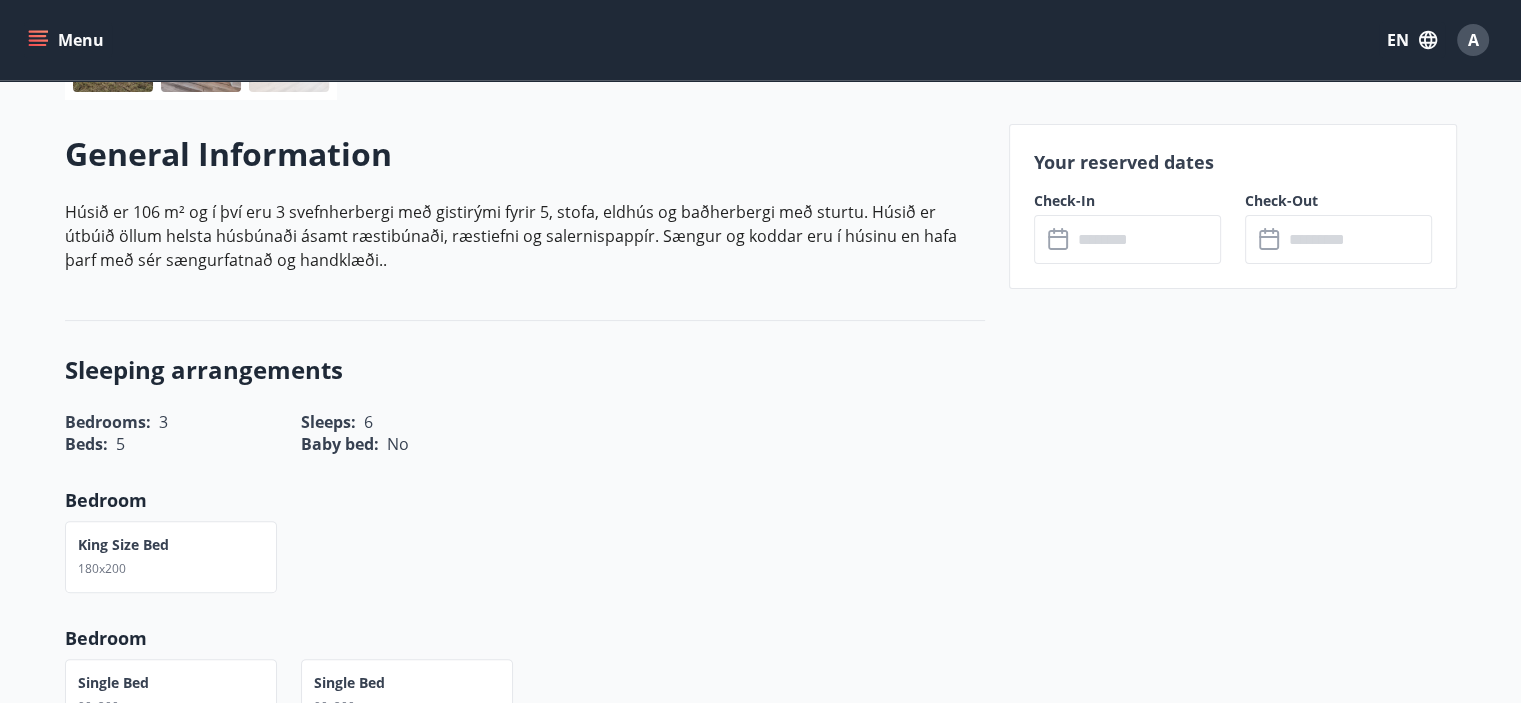 scroll, scrollTop: 0, scrollLeft: 0, axis: both 